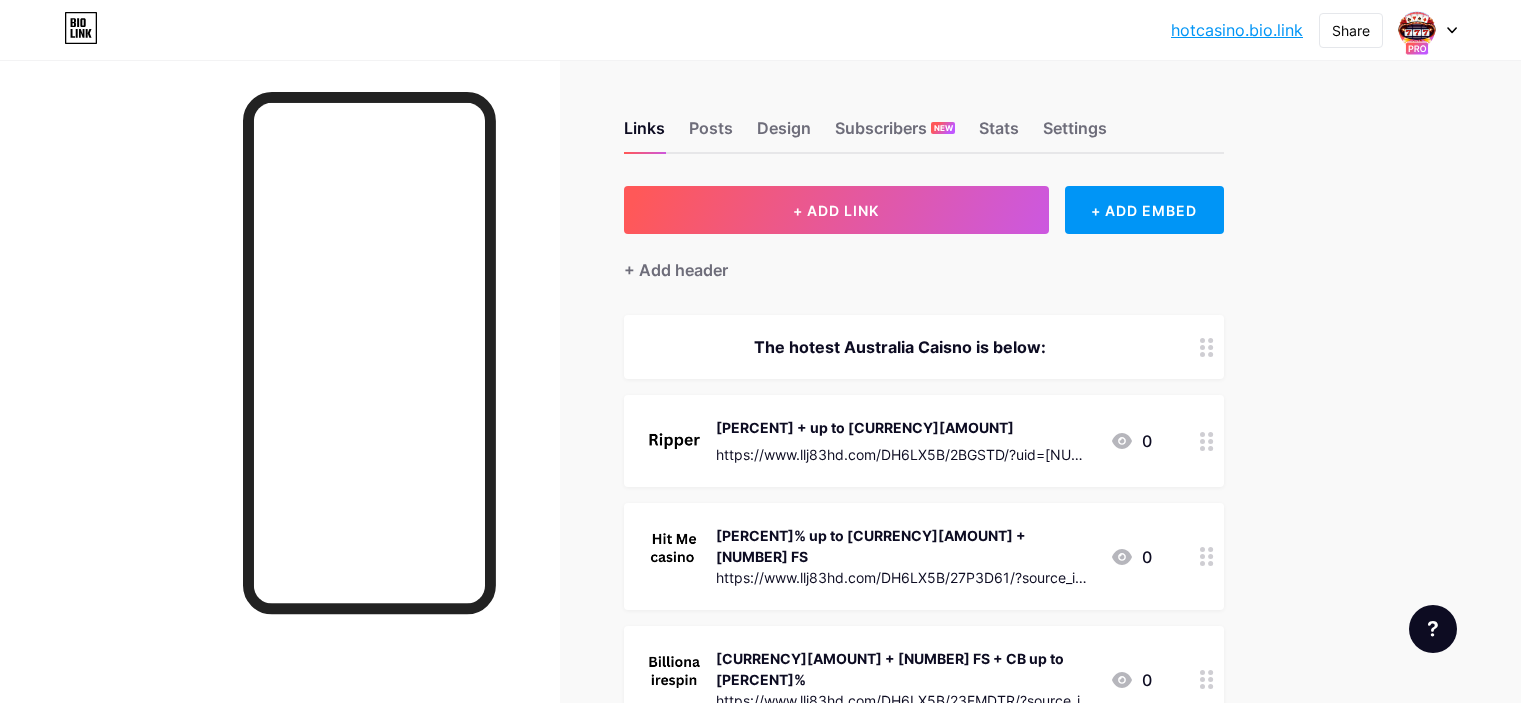 scroll, scrollTop: 0, scrollLeft: 0, axis: both 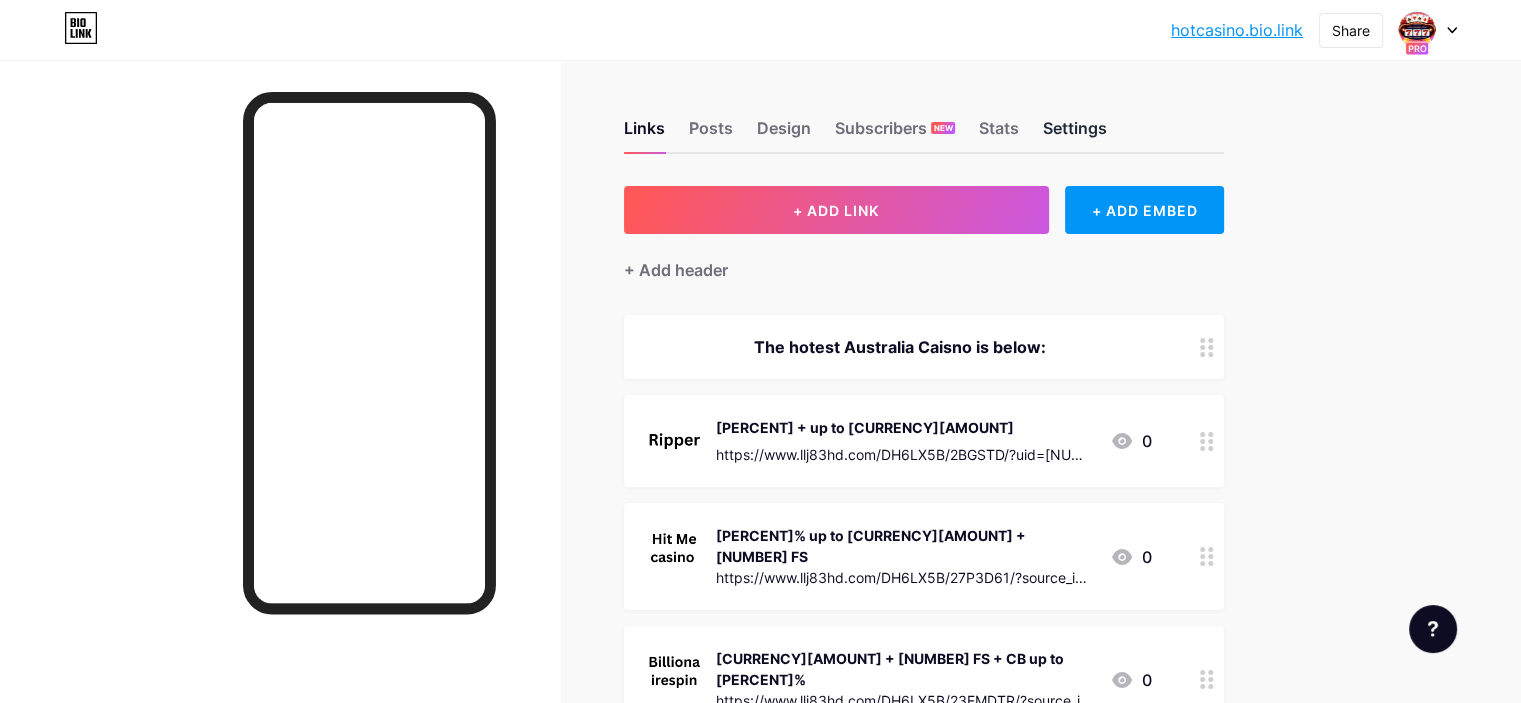 click on "Settings" at bounding box center (1075, 134) 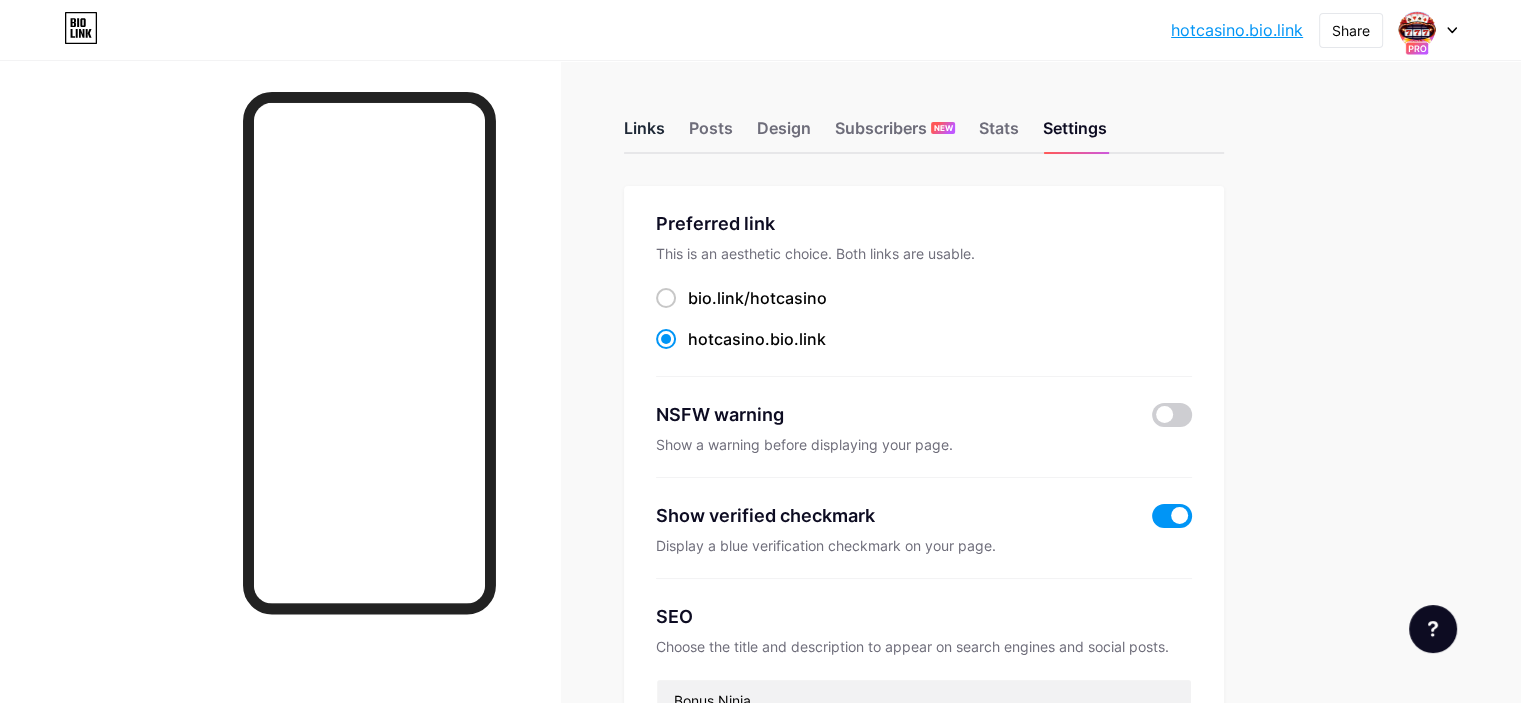 click on "Links" at bounding box center (644, 134) 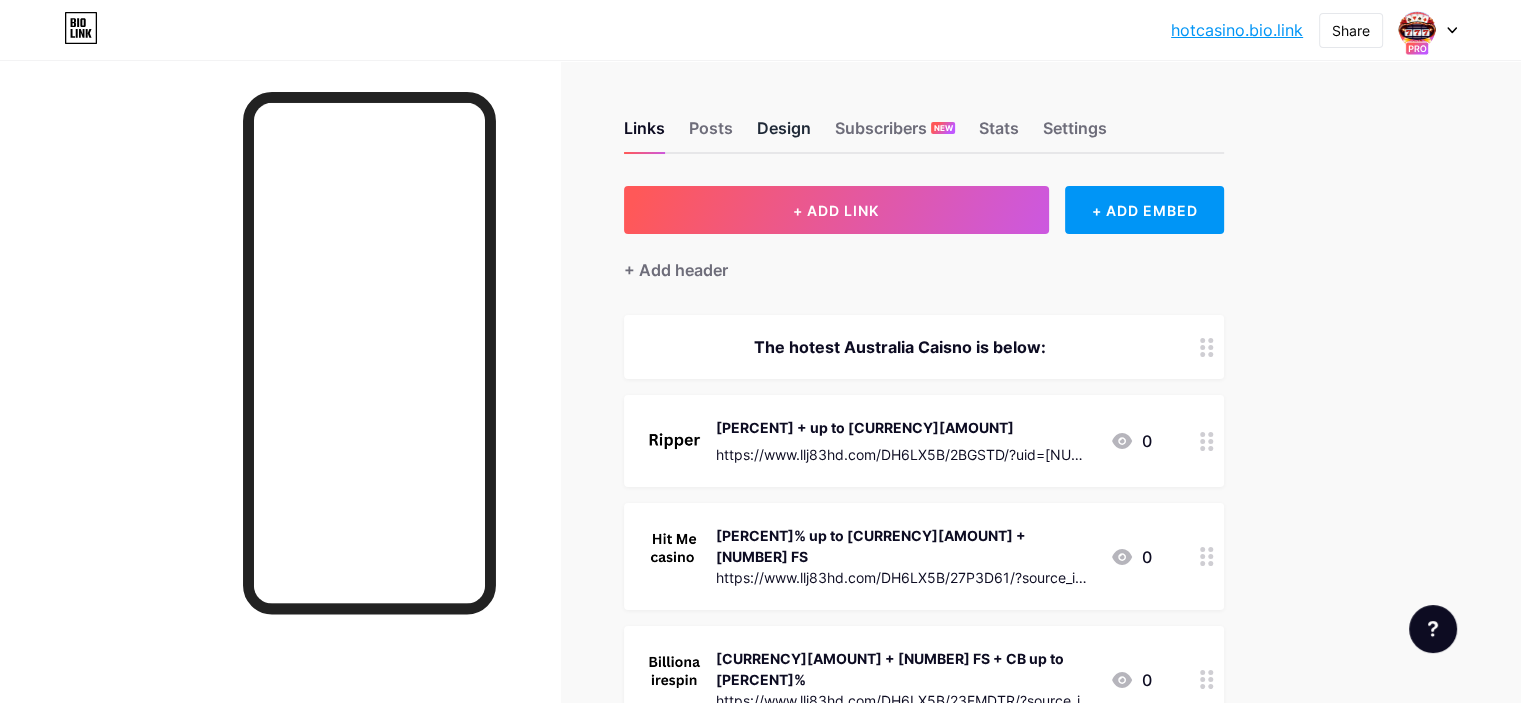 click on "Design" at bounding box center (784, 134) 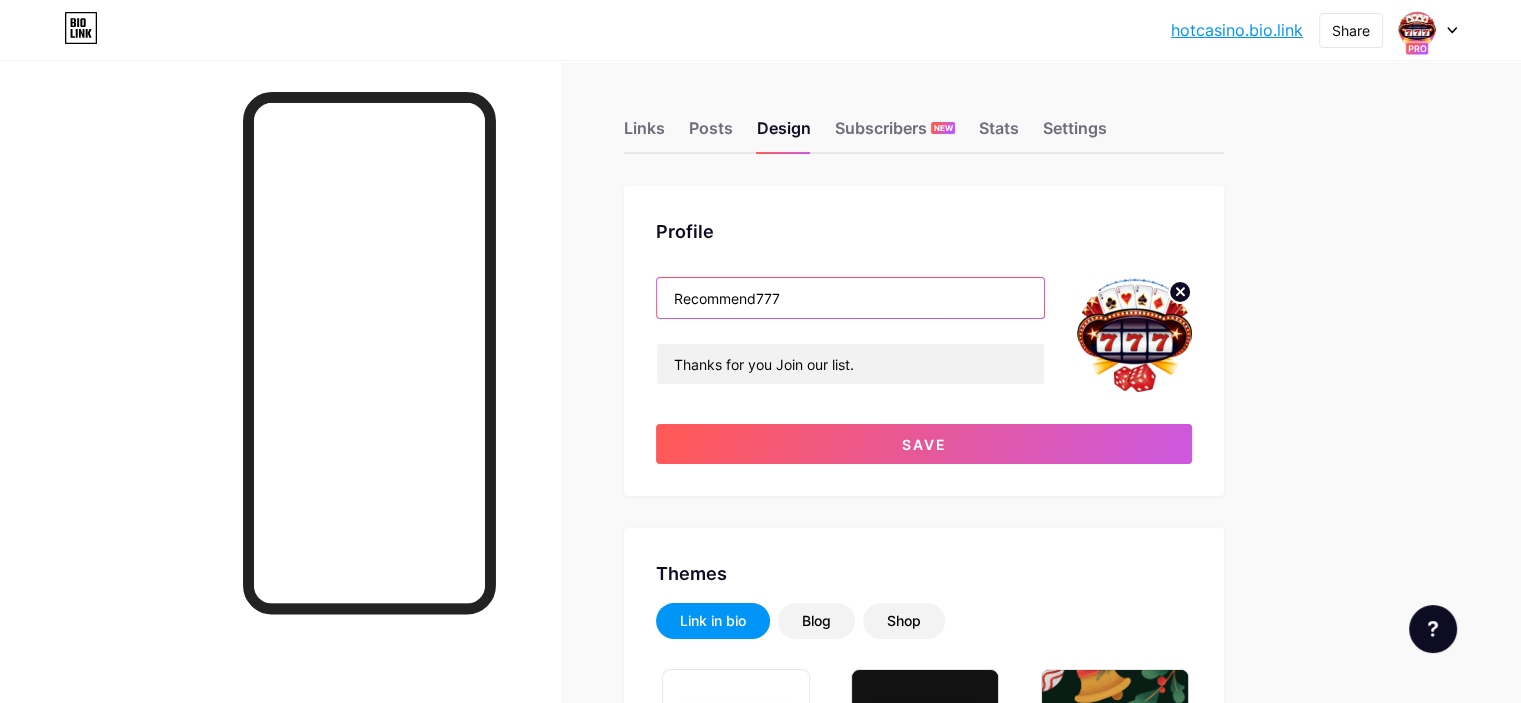 type on "Recommend777" 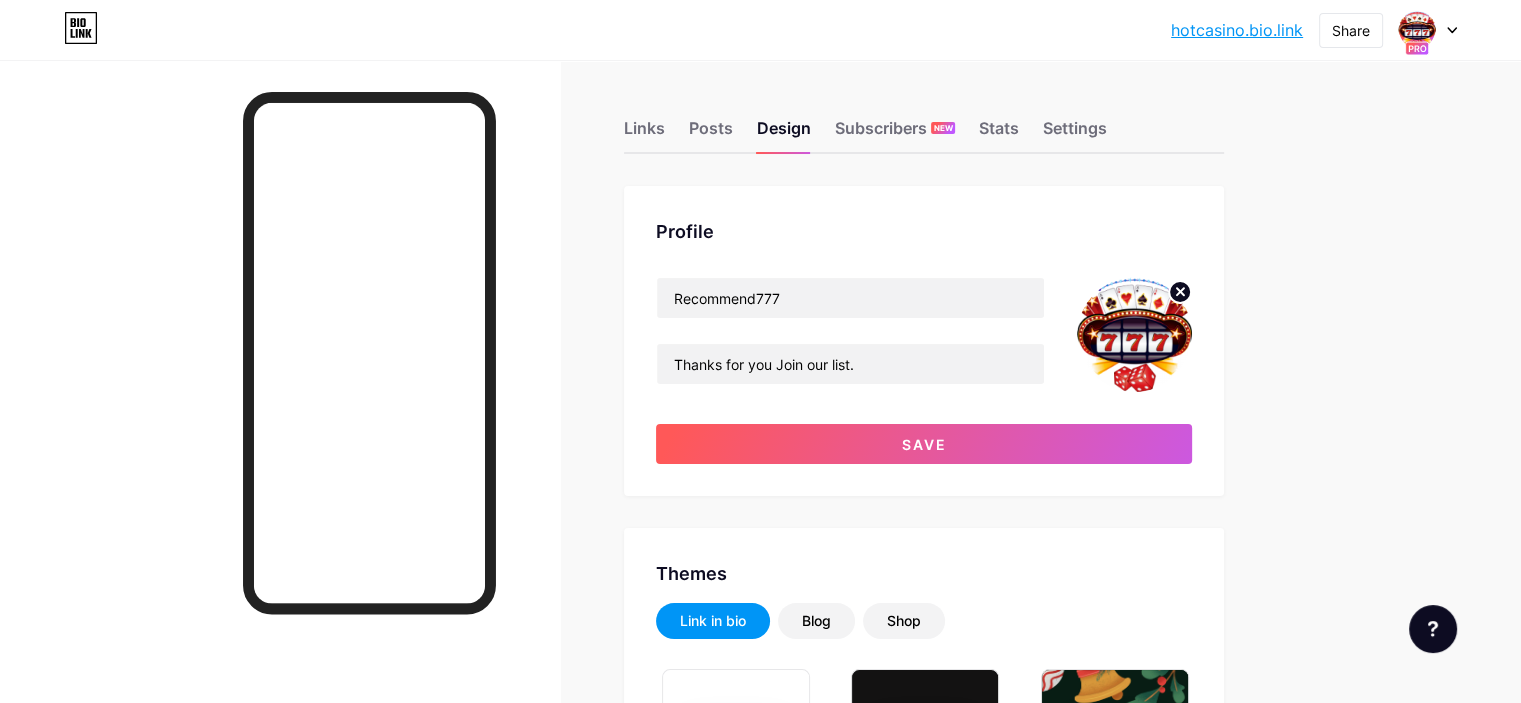 click on "Profile   Recommend777     Thanks for you Join our list.                   Save" at bounding box center [924, 341] 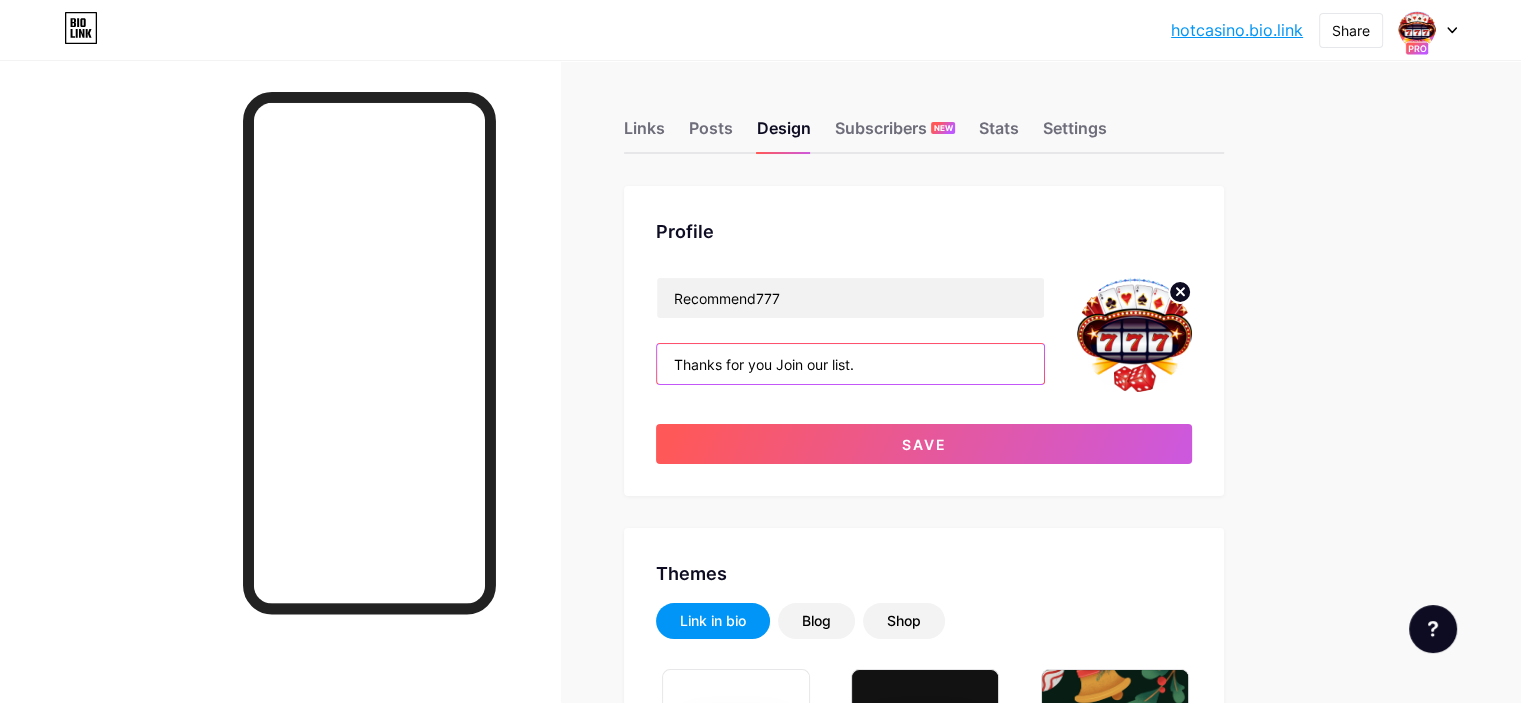 click on "Thanks for you Join our list." at bounding box center (850, 364) 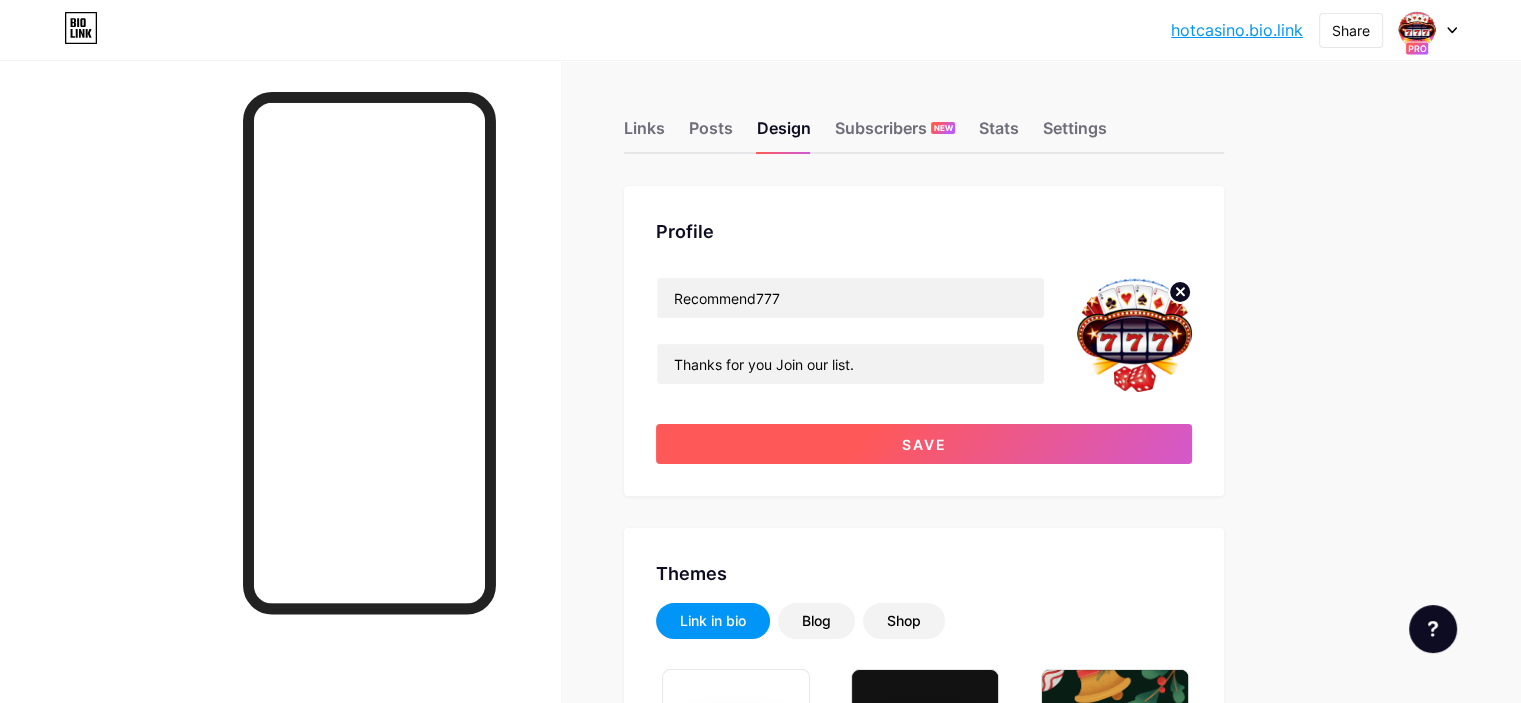 click on "Save" at bounding box center [924, 444] 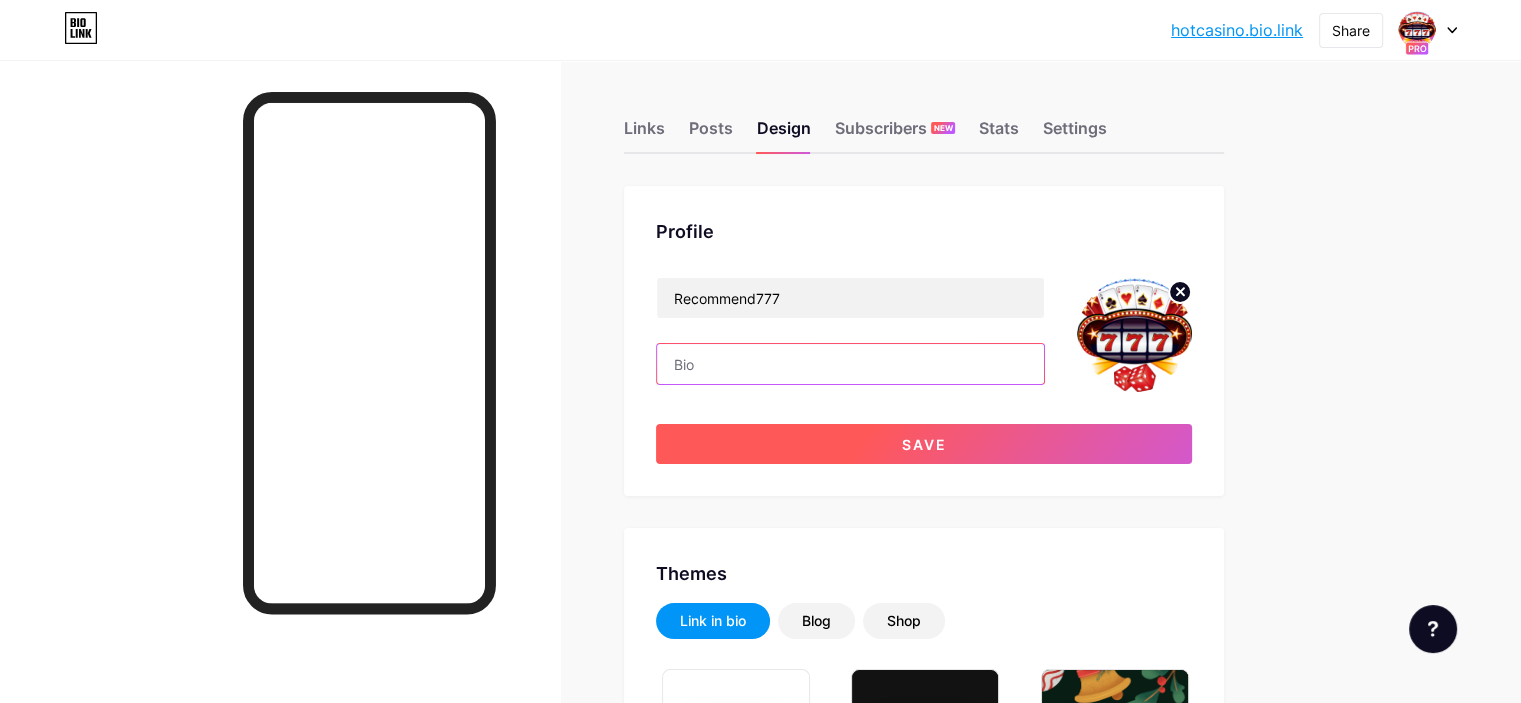 type 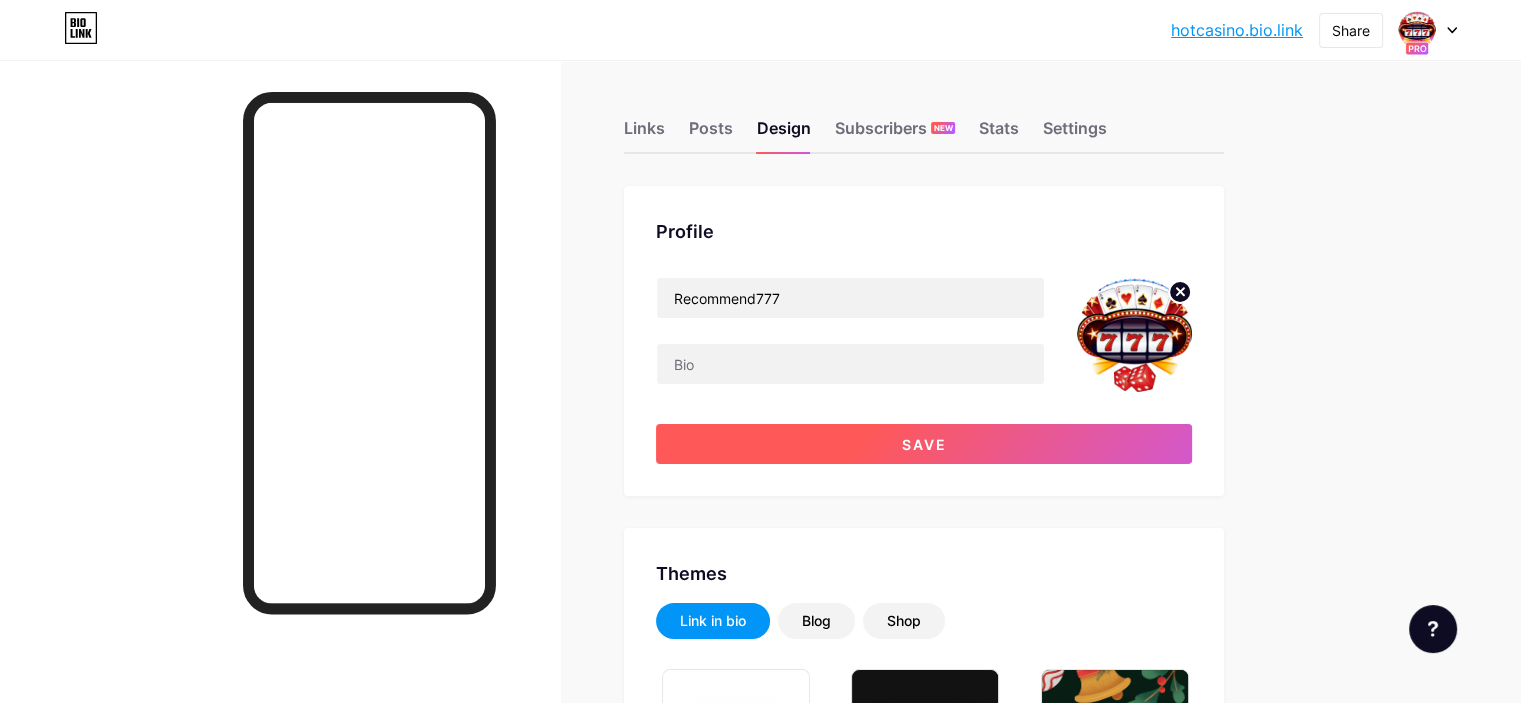 click on "Save" at bounding box center (924, 444) 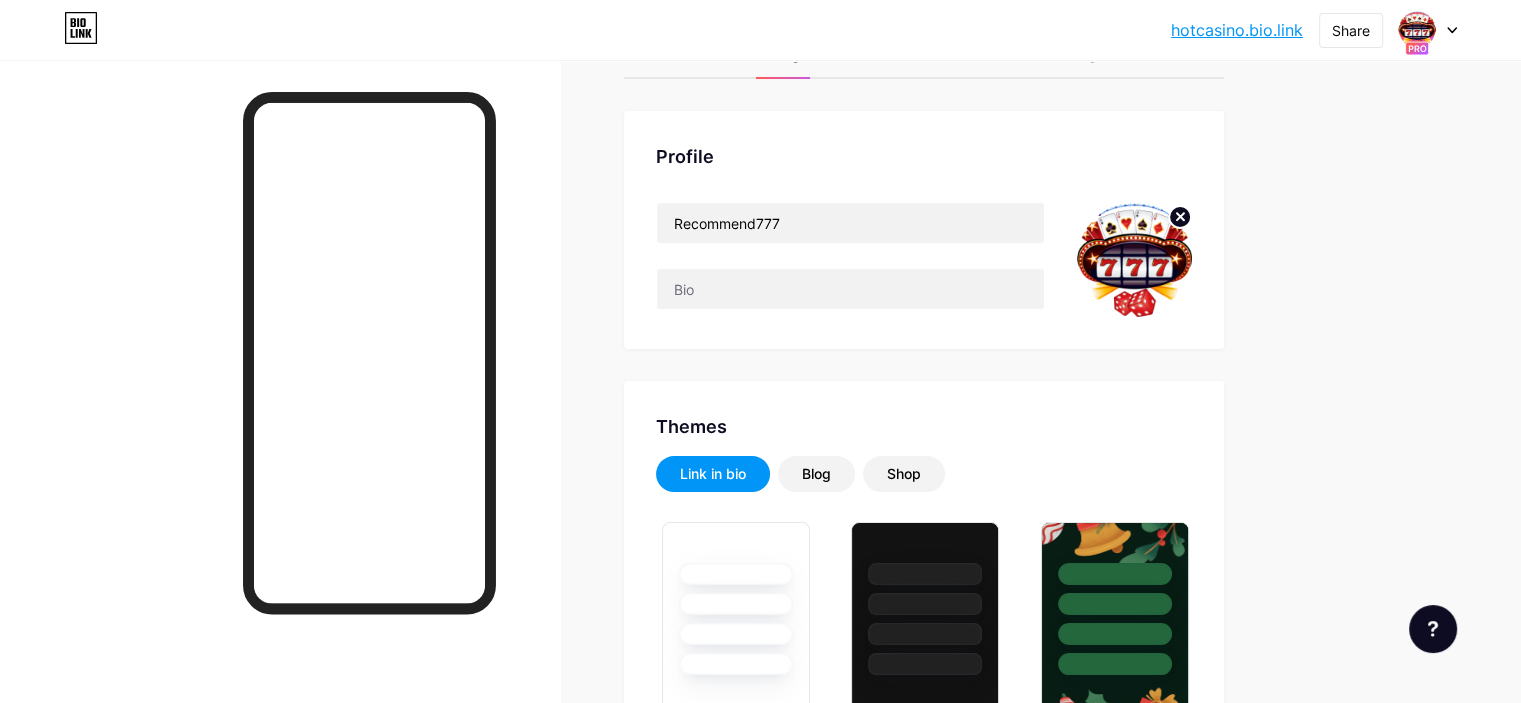 scroll, scrollTop: 0, scrollLeft: 0, axis: both 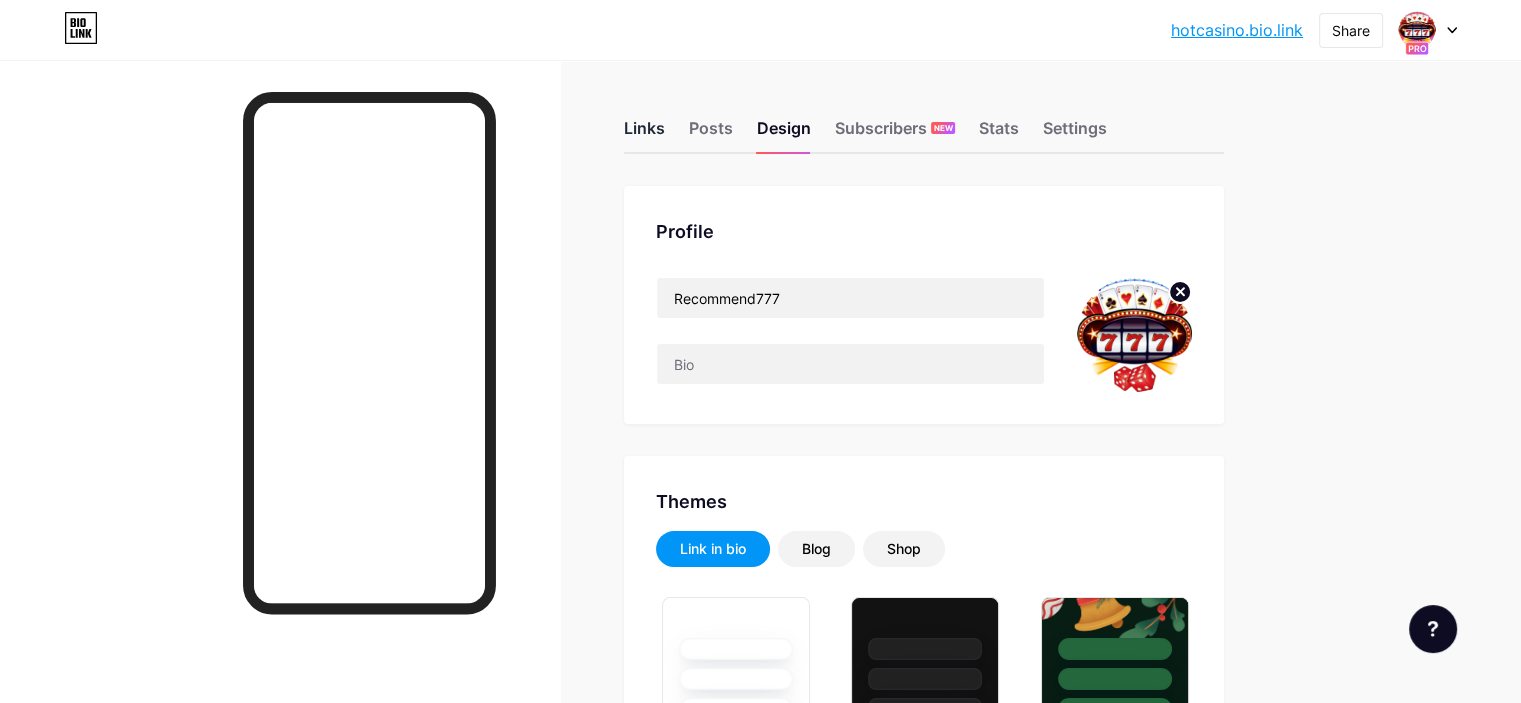 click on "Links" at bounding box center (644, 134) 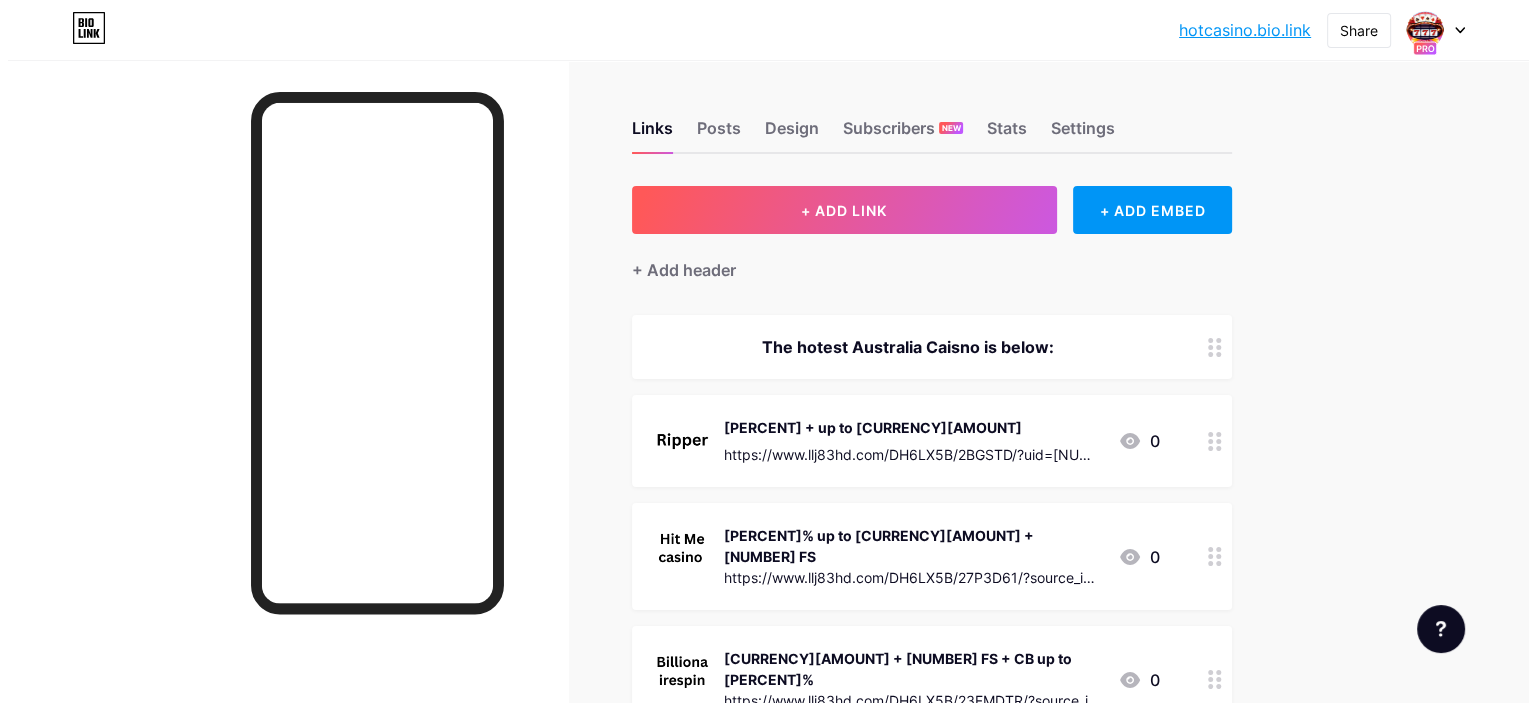 scroll, scrollTop: 200, scrollLeft: 0, axis: vertical 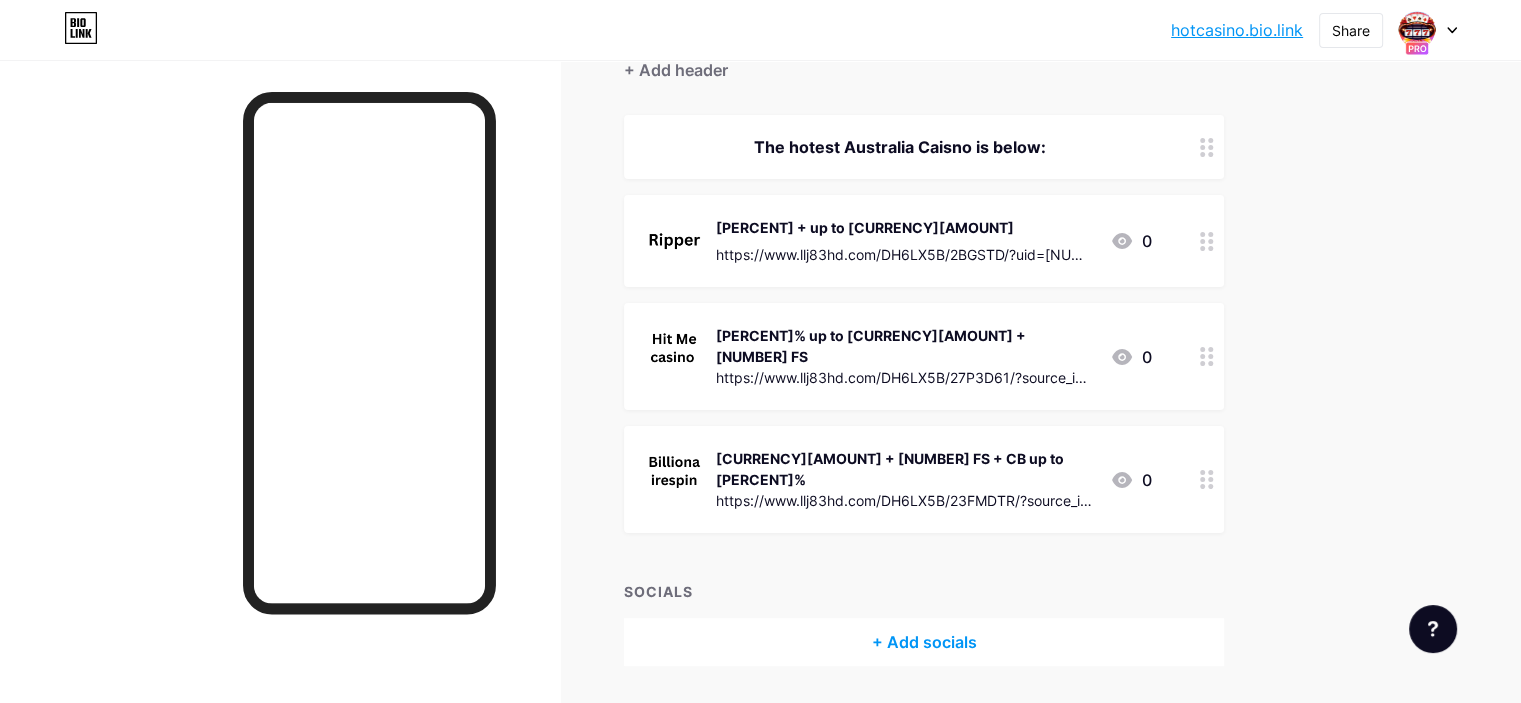 click 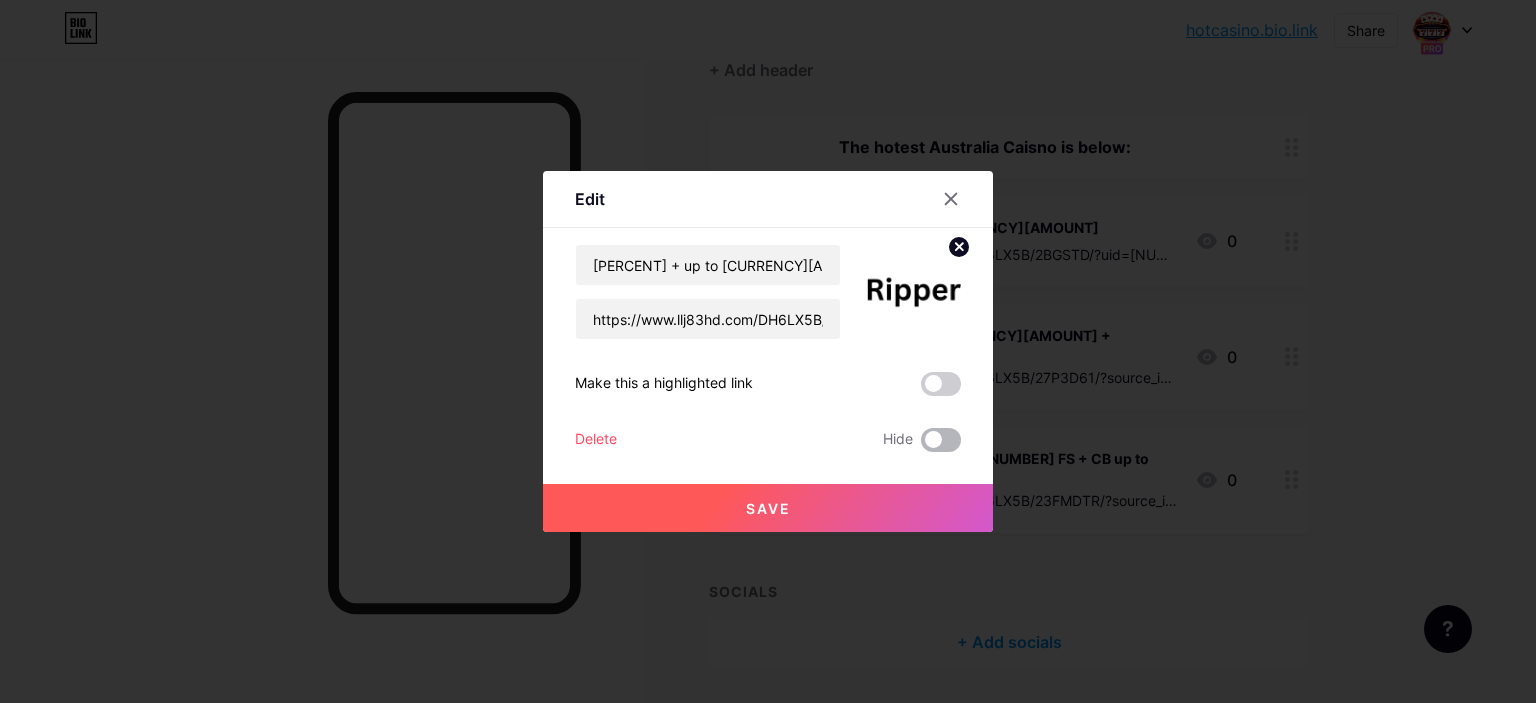 click at bounding box center (941, 440) 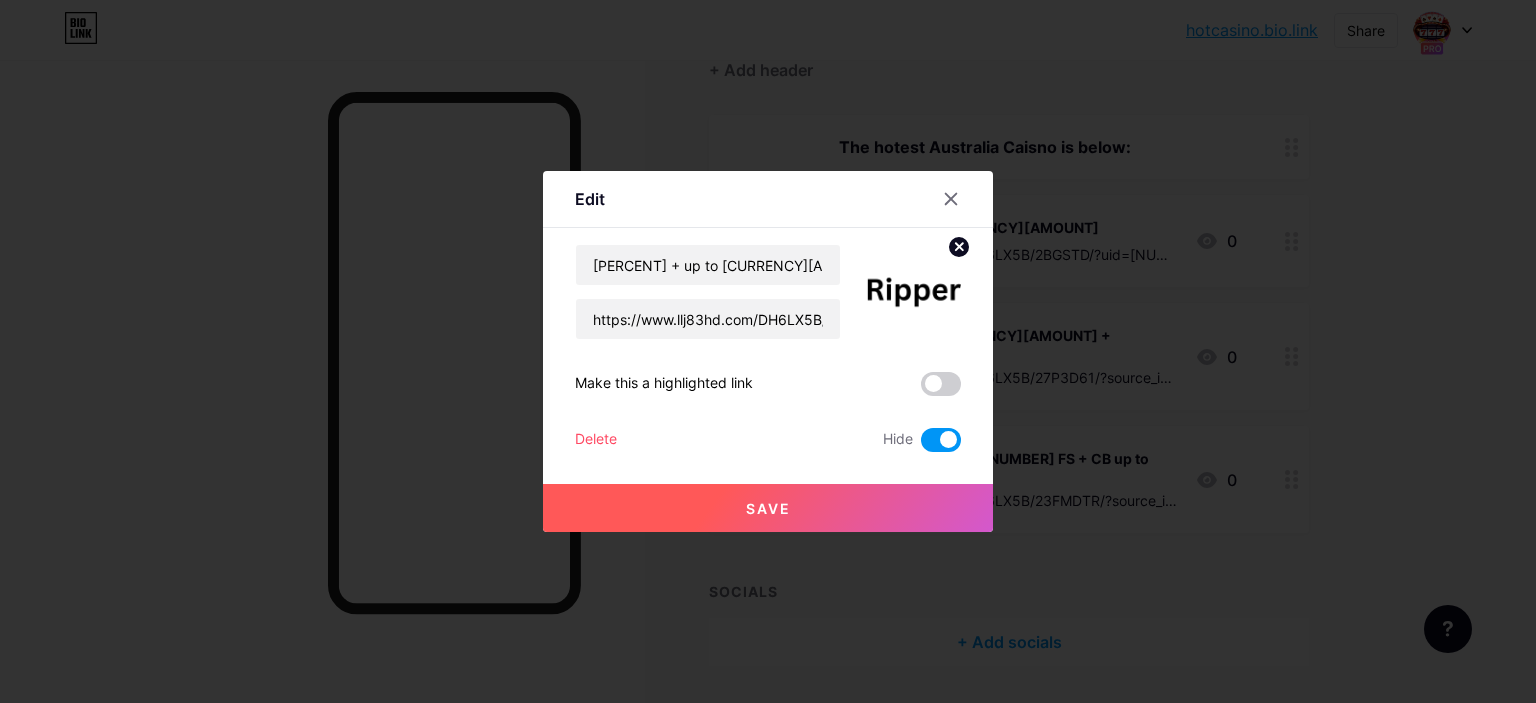 click on "Save" at bounding box center (768, 508) 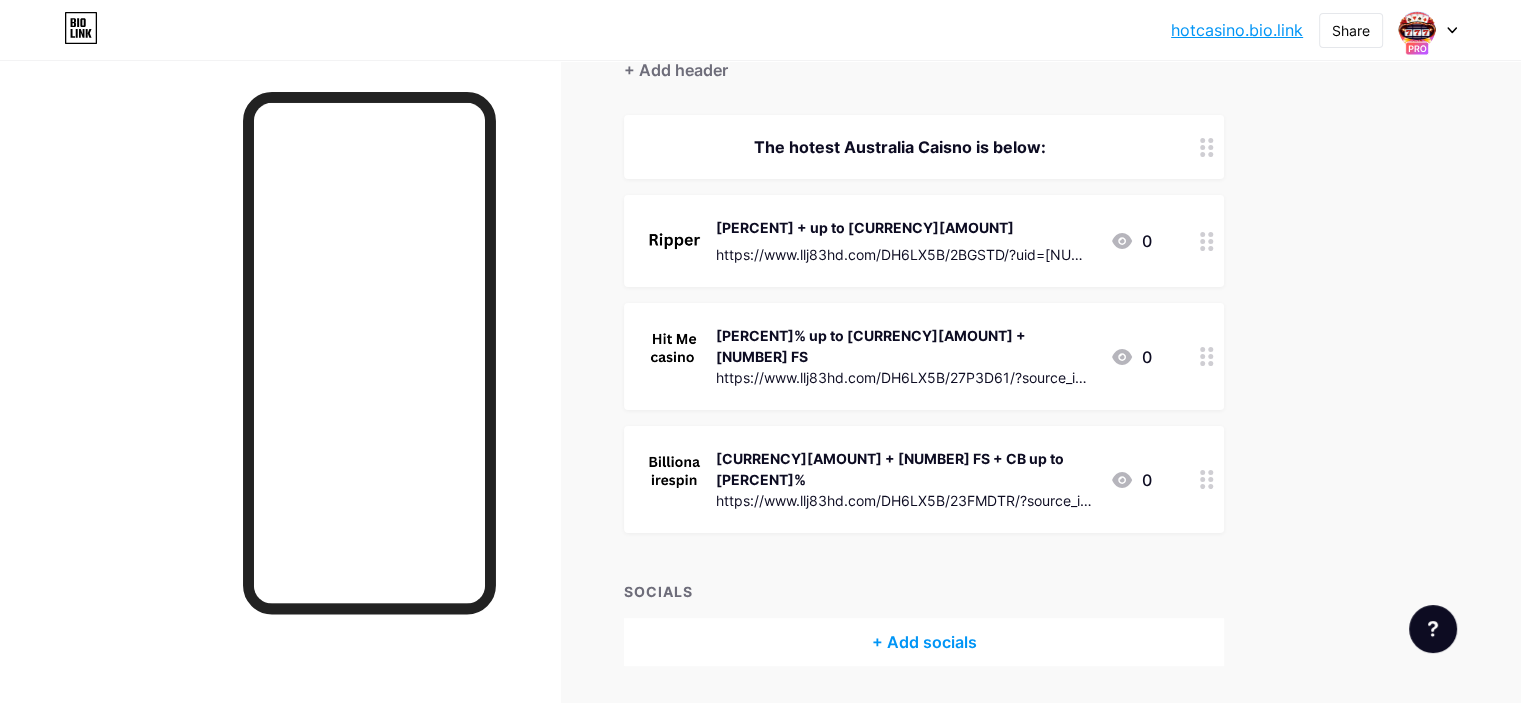 click on "250% up to $4,000 + 250 FS" at bounding box center [905, 346] 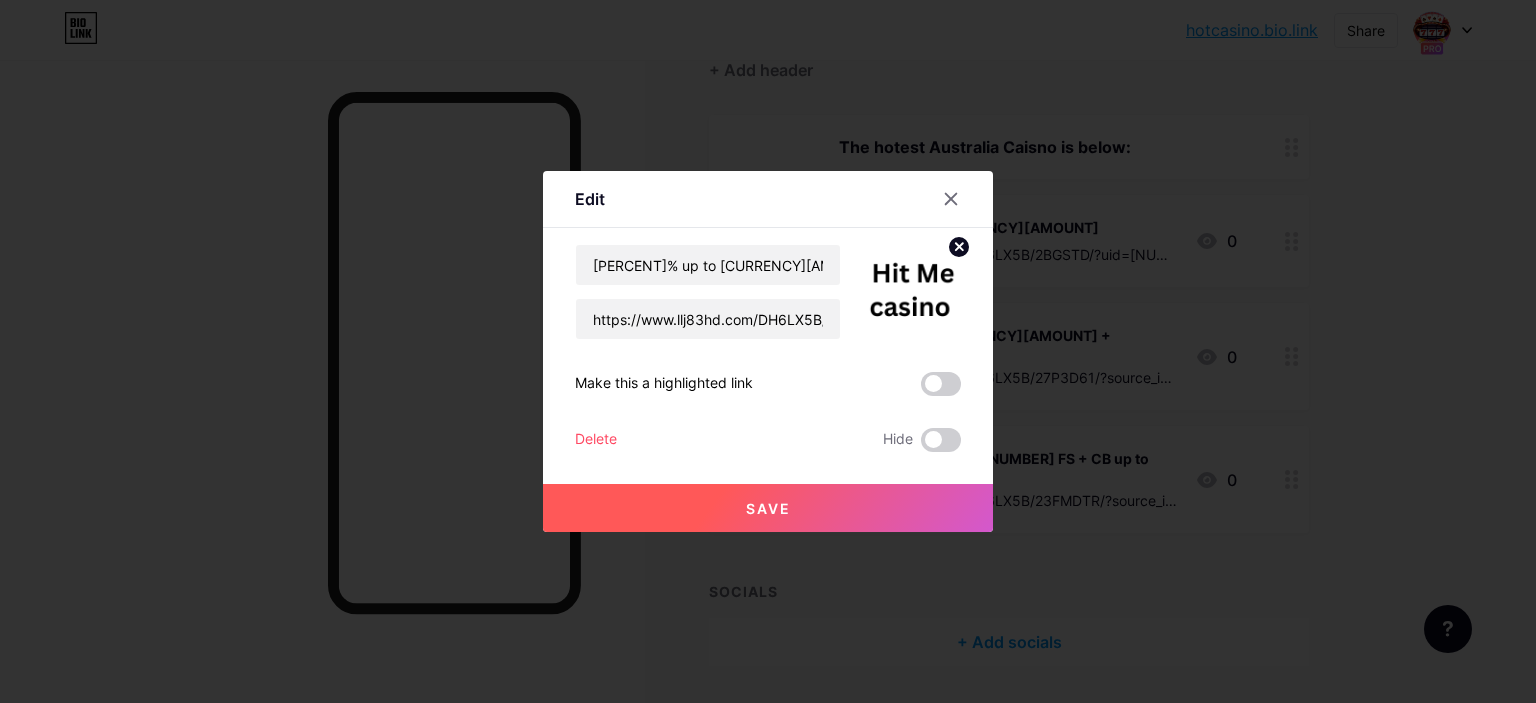 click 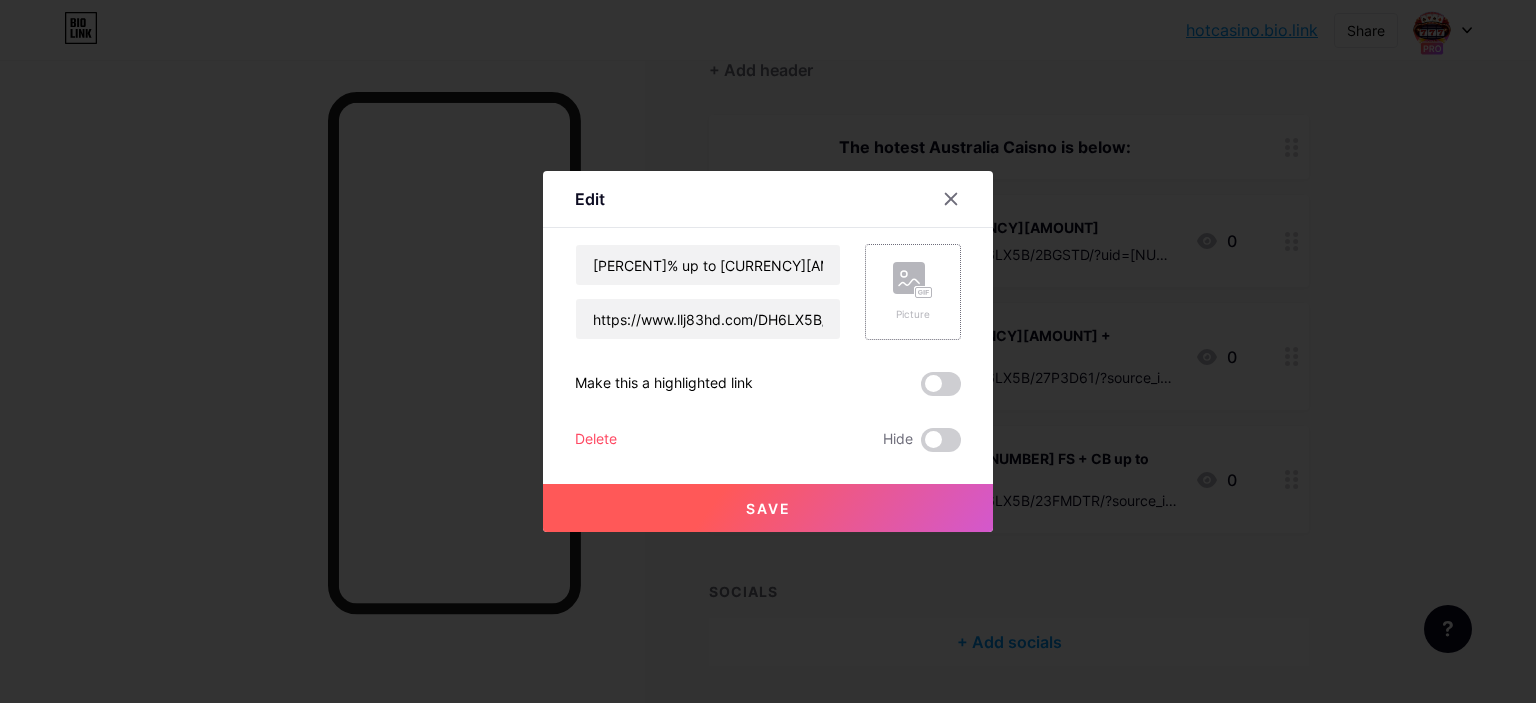 click on "Picture" at bounding box center [913, 292] 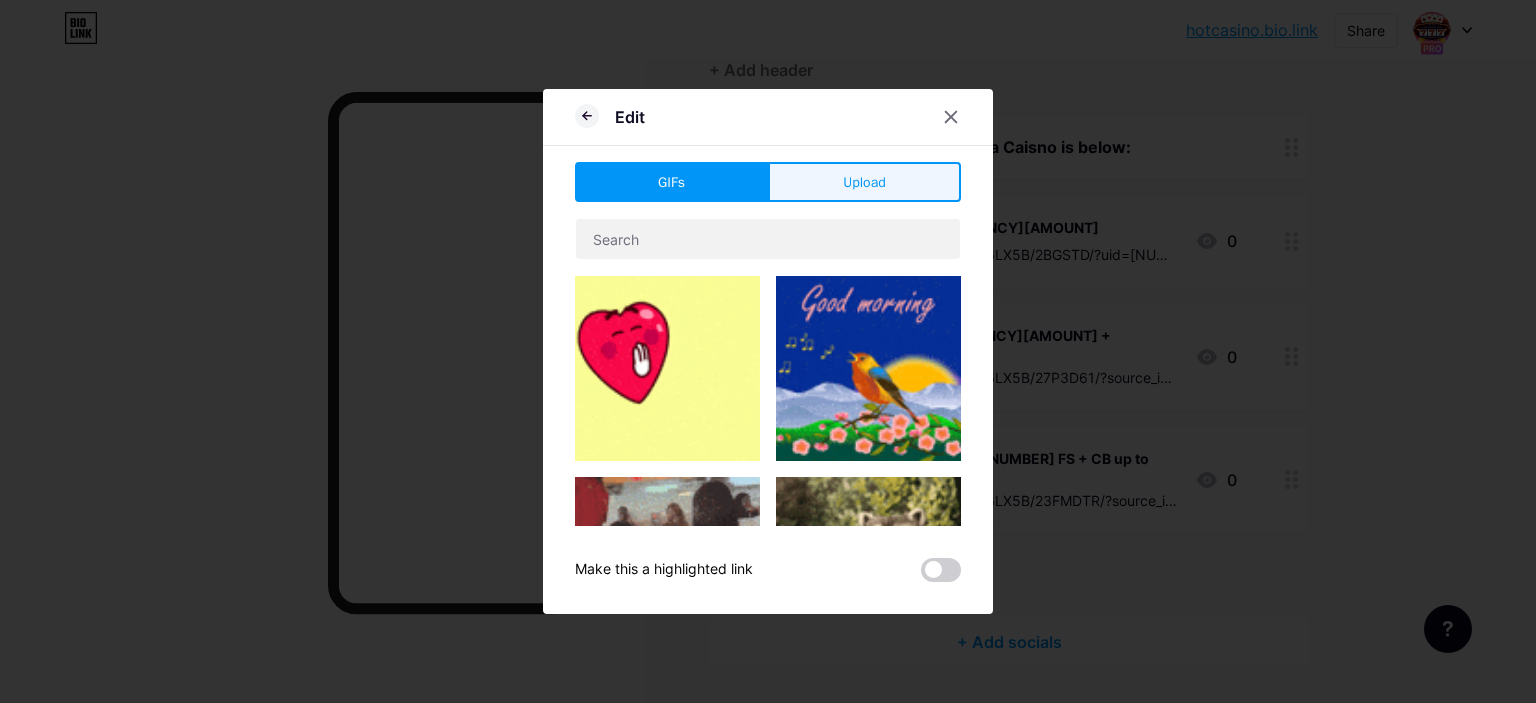 click on "Upload" at bounding box center (864, 182) 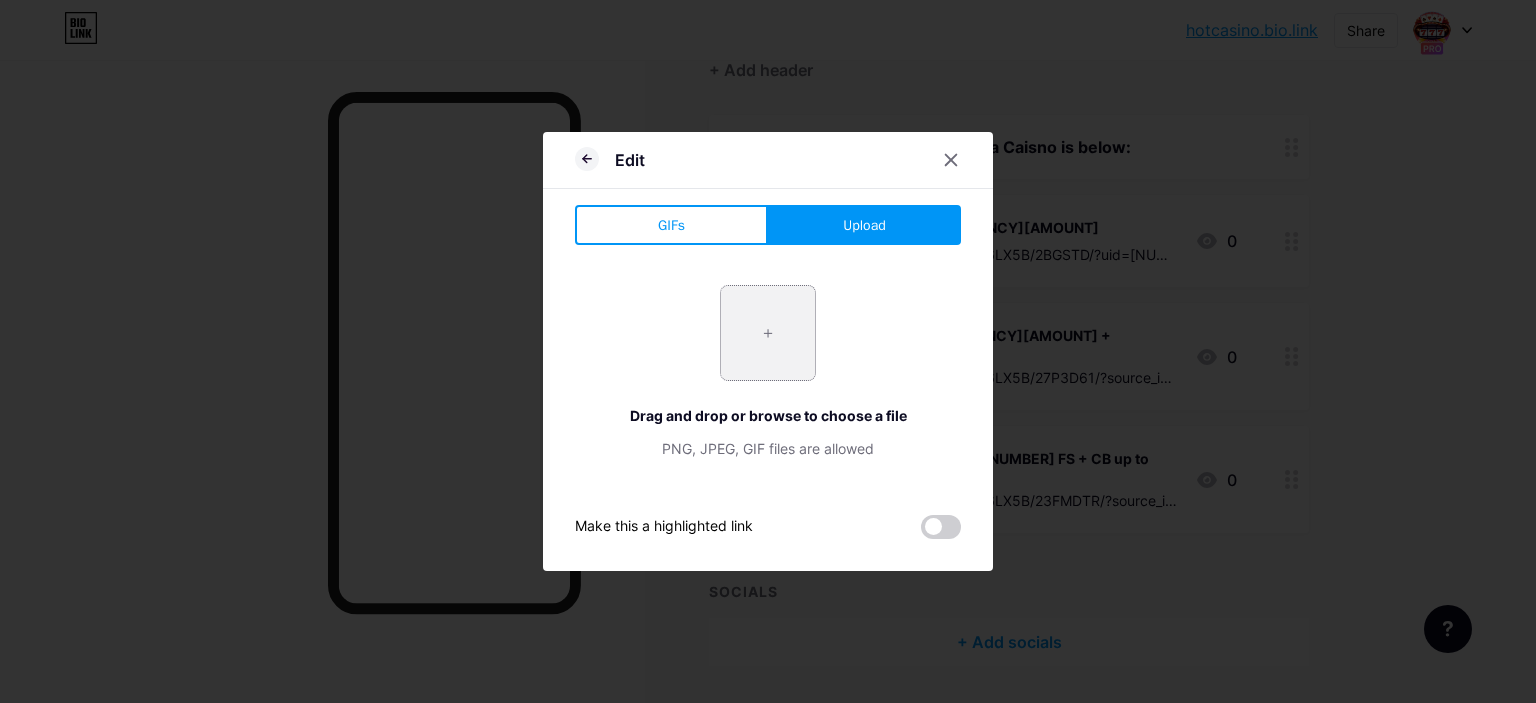 click at bounding box center (768, 333) 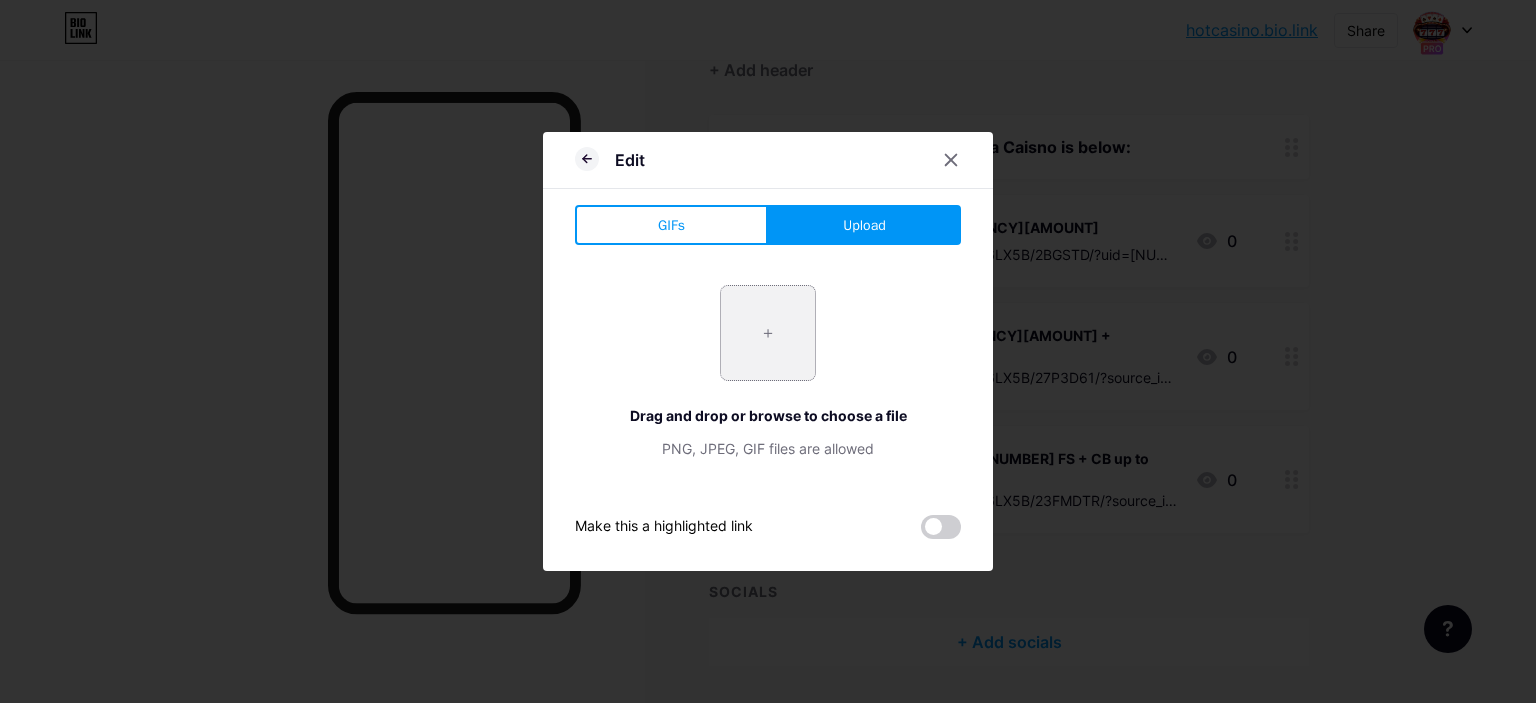 type on "C:\fakepath\logo.png" 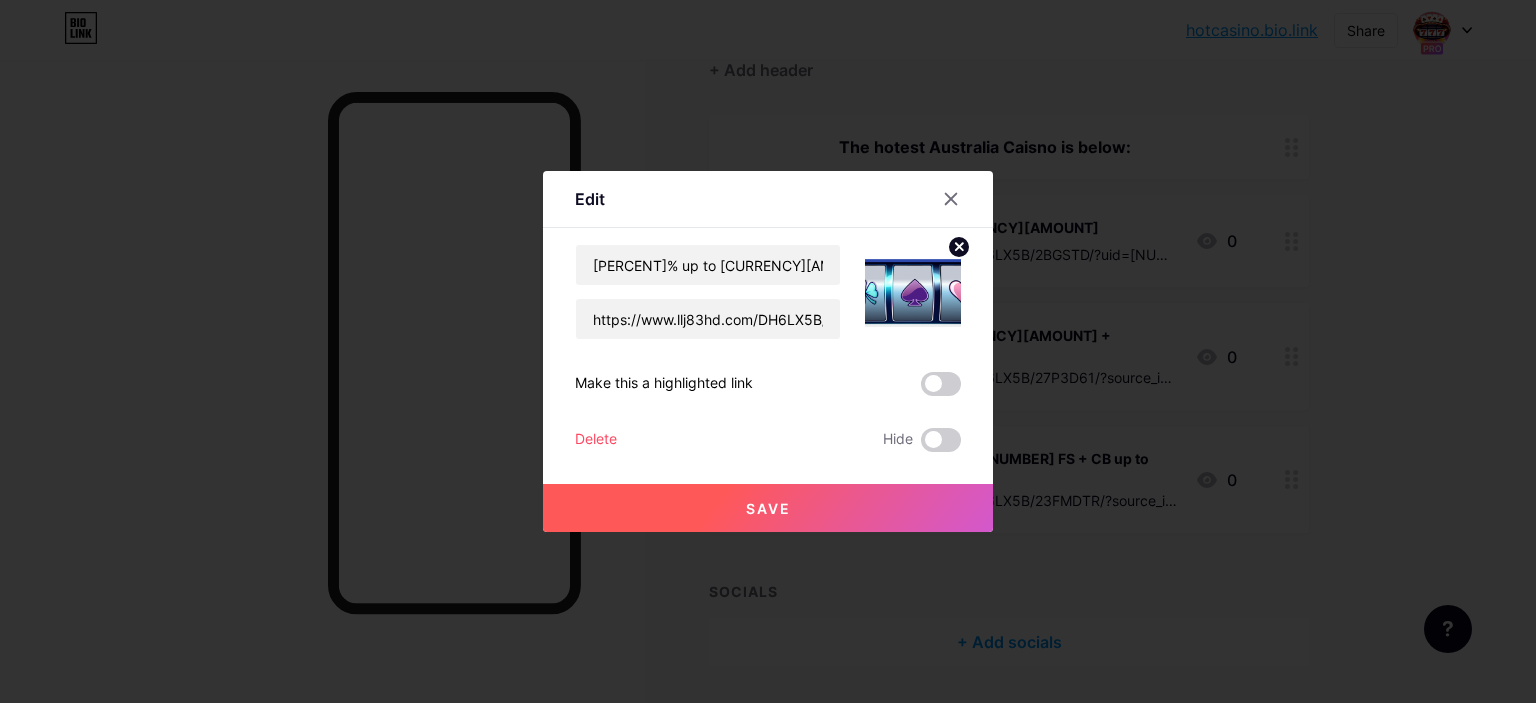 click on "Save" at bounding box center [768, 508] 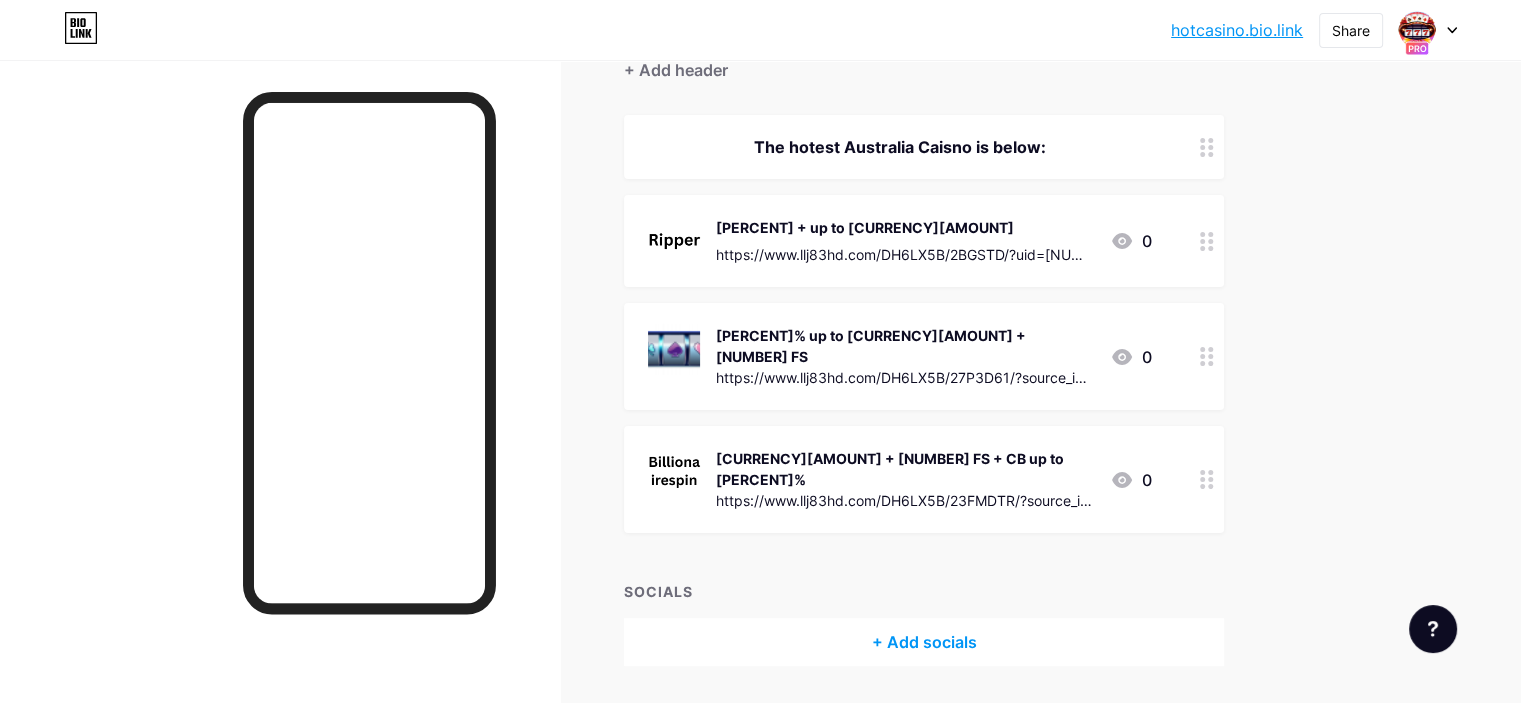 click on "https://www.llj83hd.com/DH6LX5B/27P3D61/?source_id=bio.link" at bounding box center (905, 377) 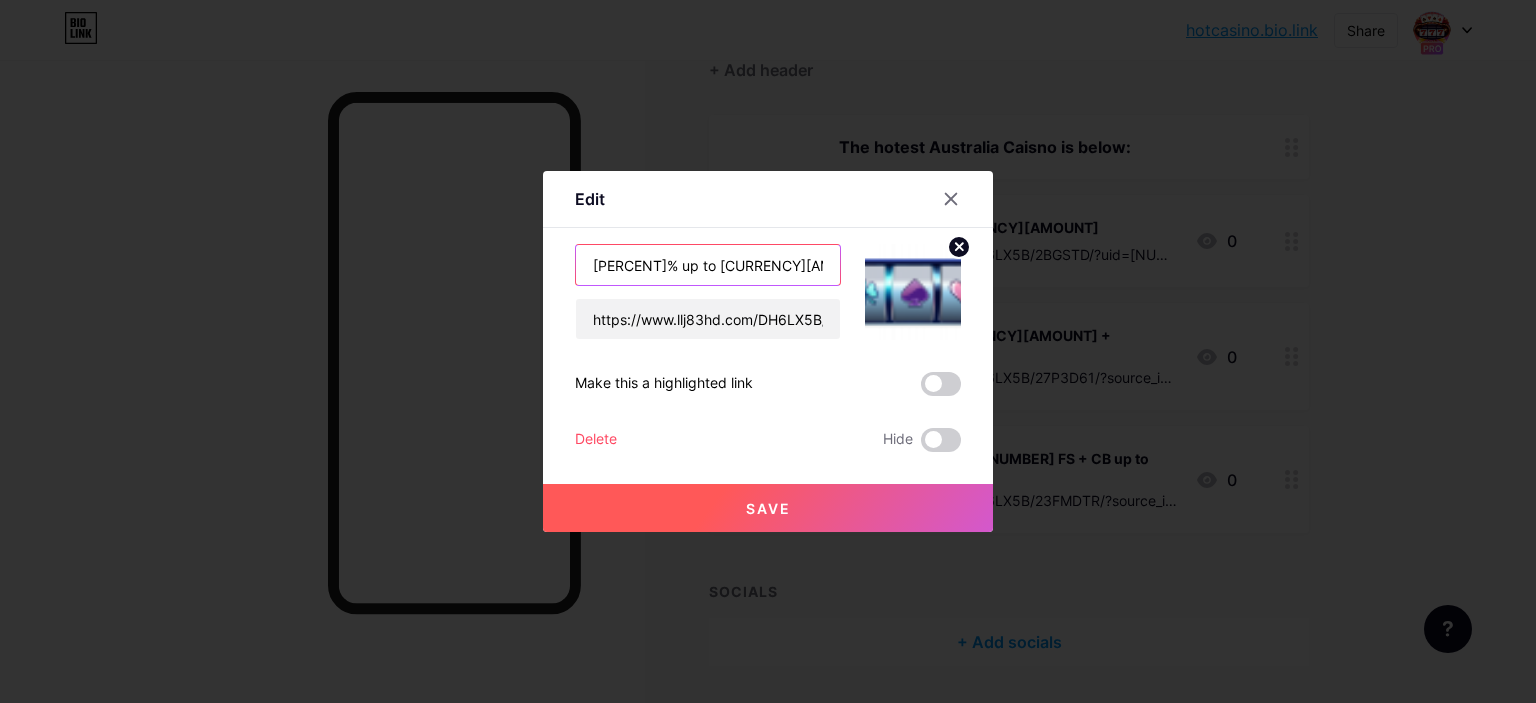 click on "250% up to $4,000 + 250 FS" at bounding box center (708, 265) 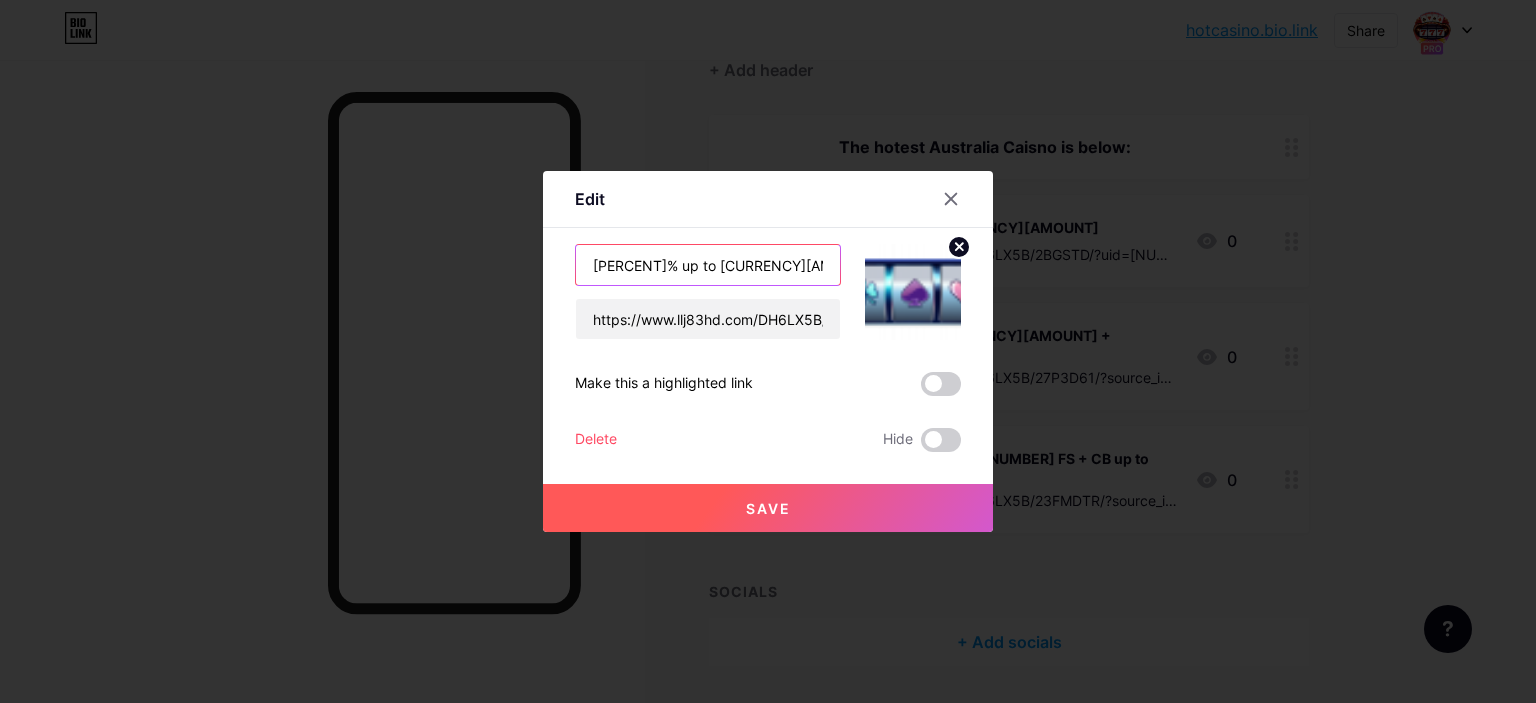 paste on "400% BONUS + 30 SPIN" 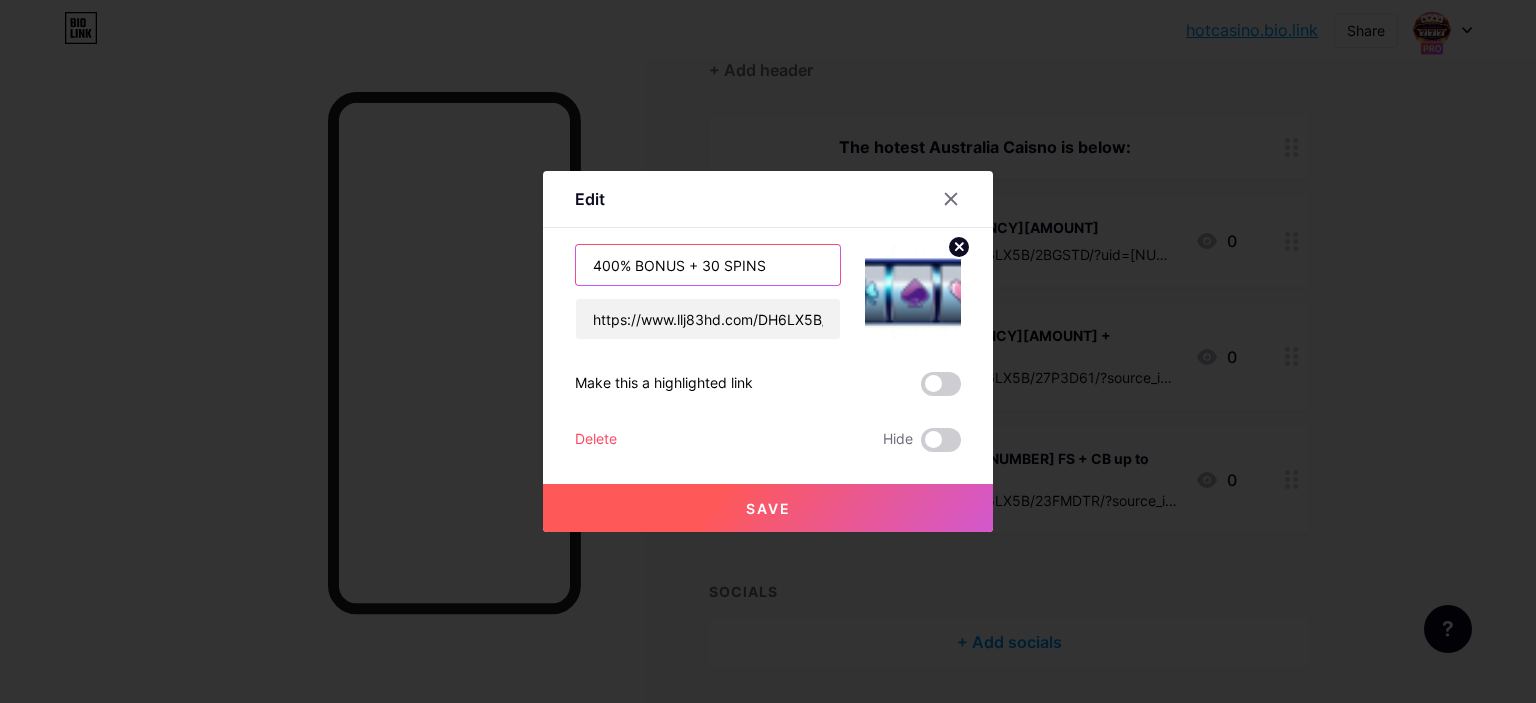 type on "400% BONUS + 30 SPINS" 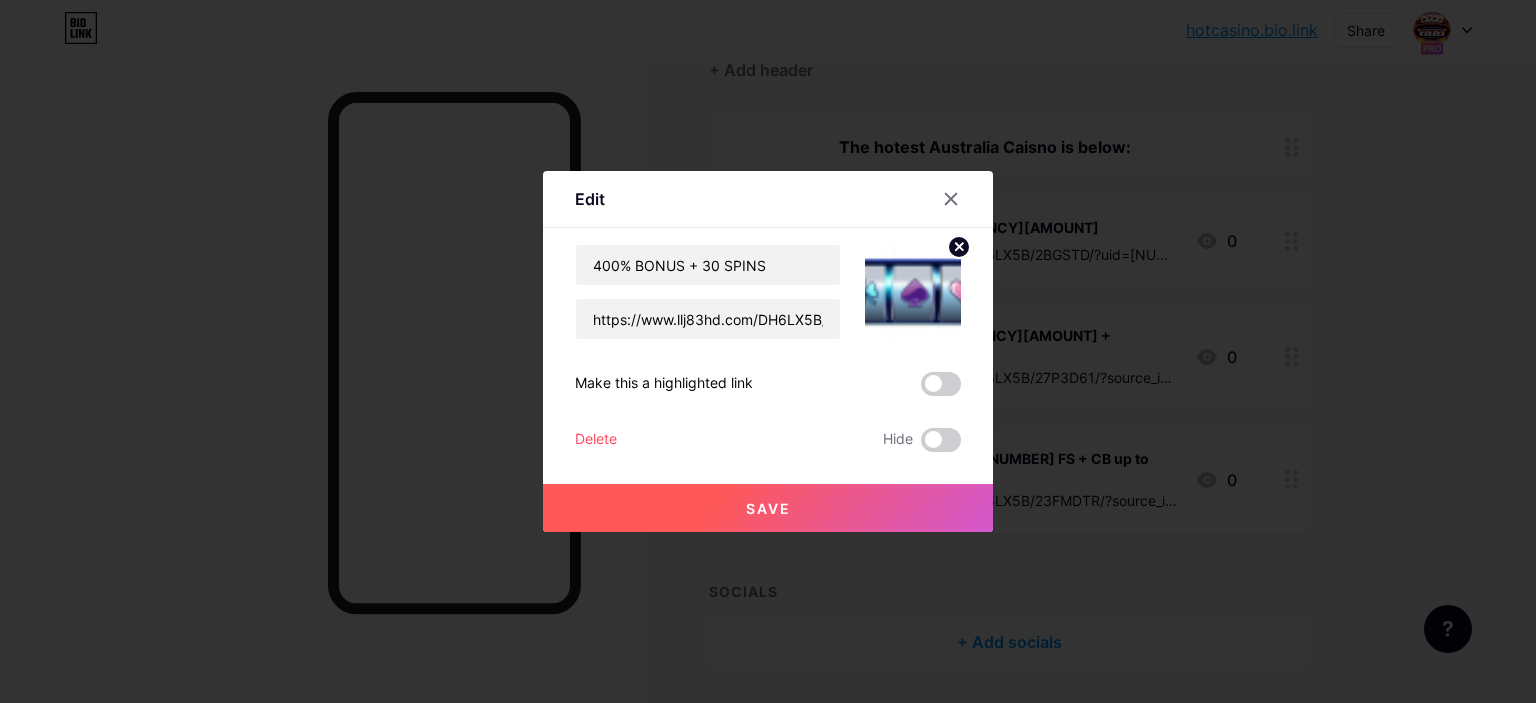 click on "Save" at bounding box center (768, 508) 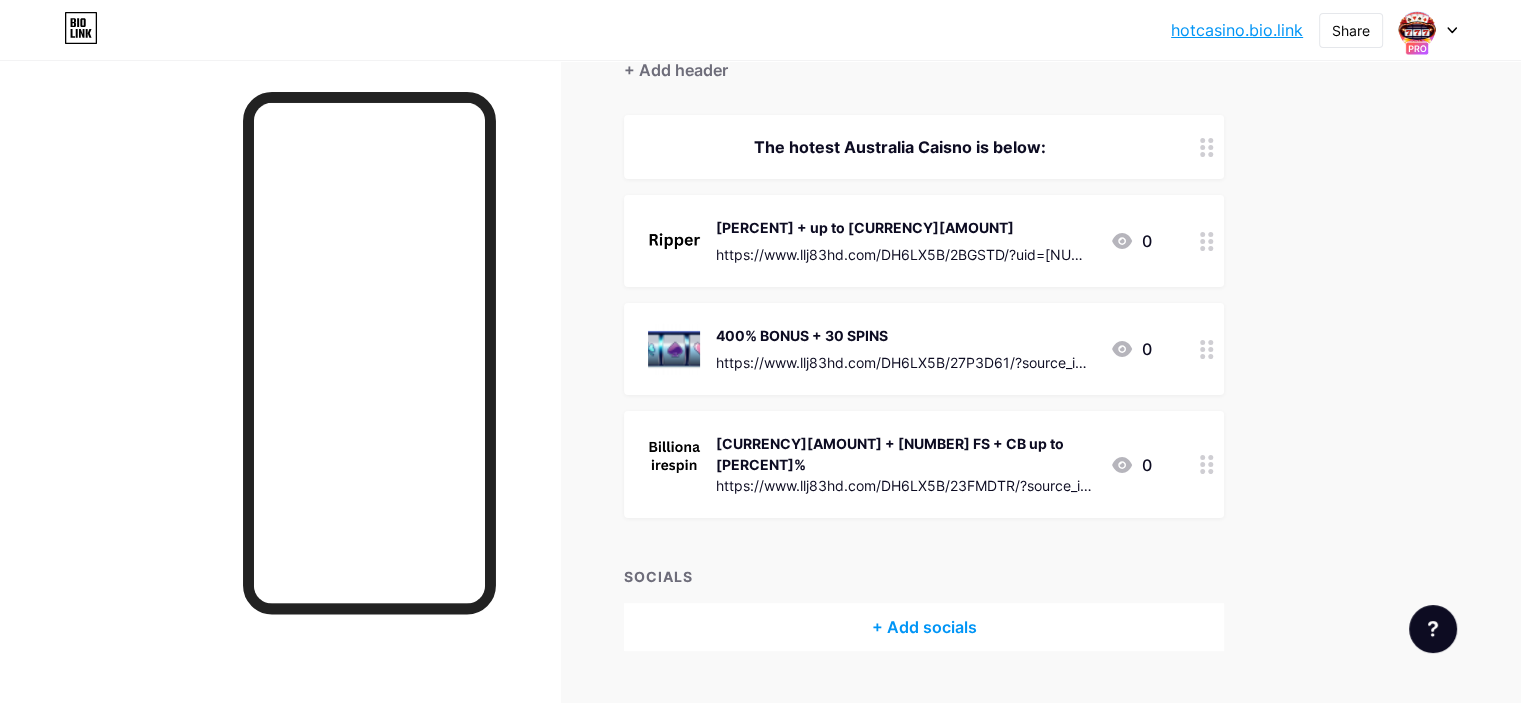 click on "https://www.llj83hd.com/DH6LX5B/27P3D61/?source_id=bio.link" at bounding box center (905, 362) 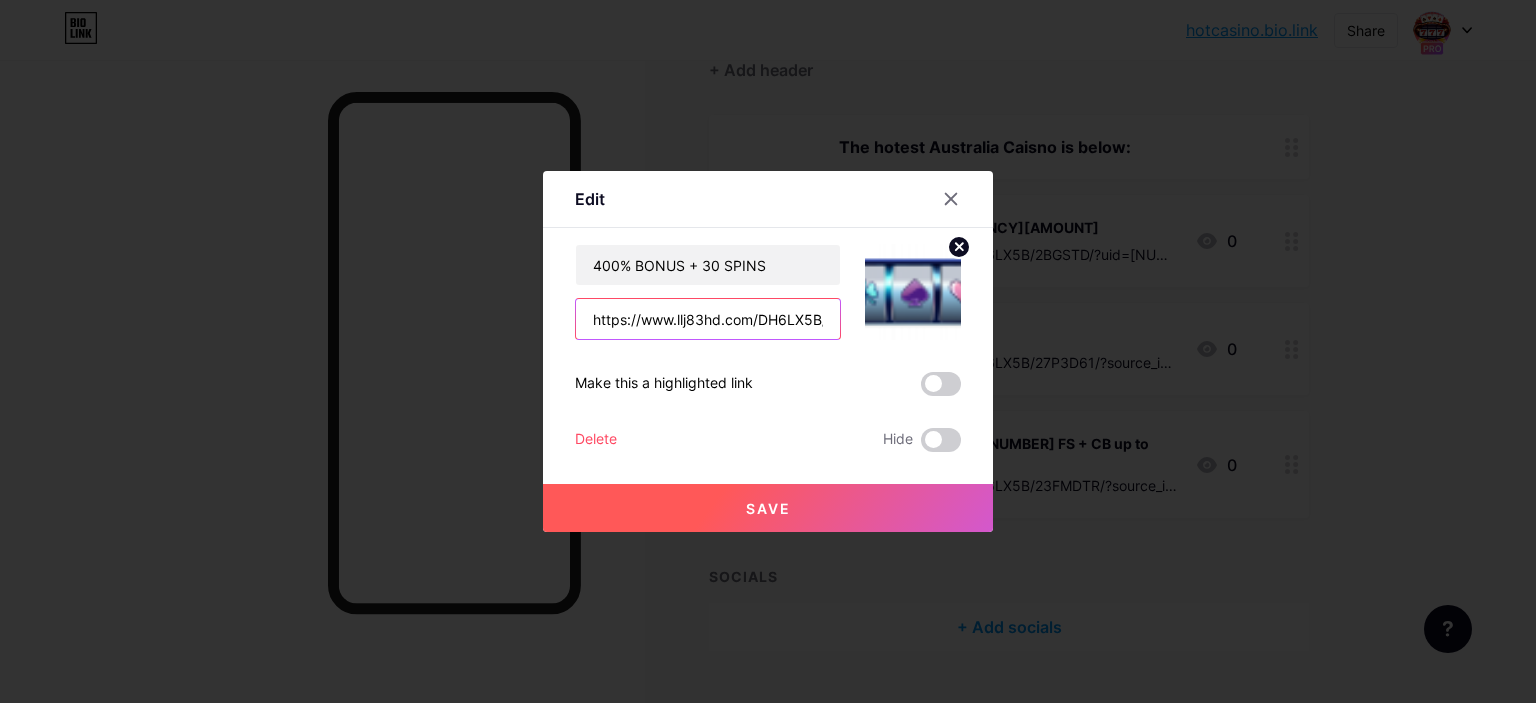 click on "https://www.llj83hd.com/DH6LX5B/27P3D61/?source_id=bio.link" at bounding box center [708, 319] 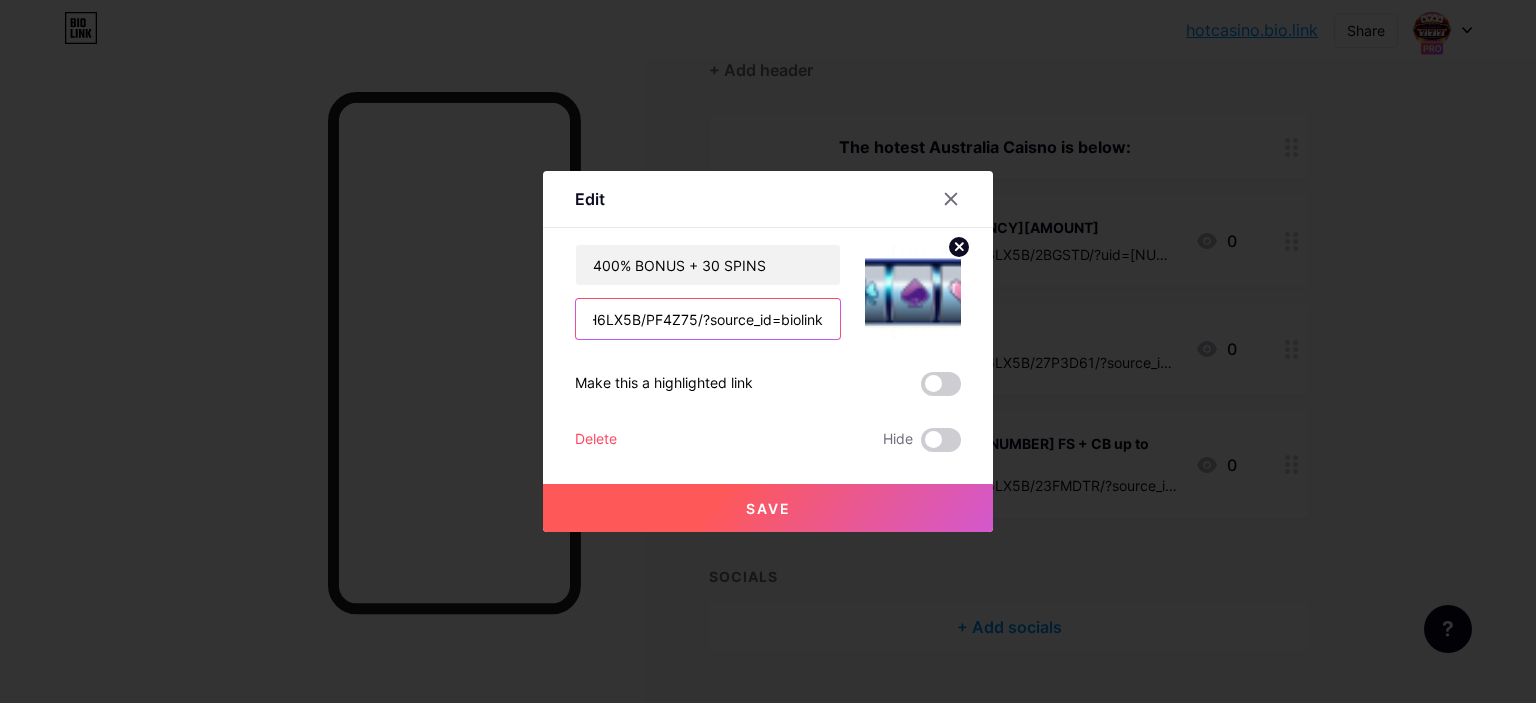 type on "https://www.llj83hd.com/DH6LX5B/PF4Z75/?source_id=biolink" 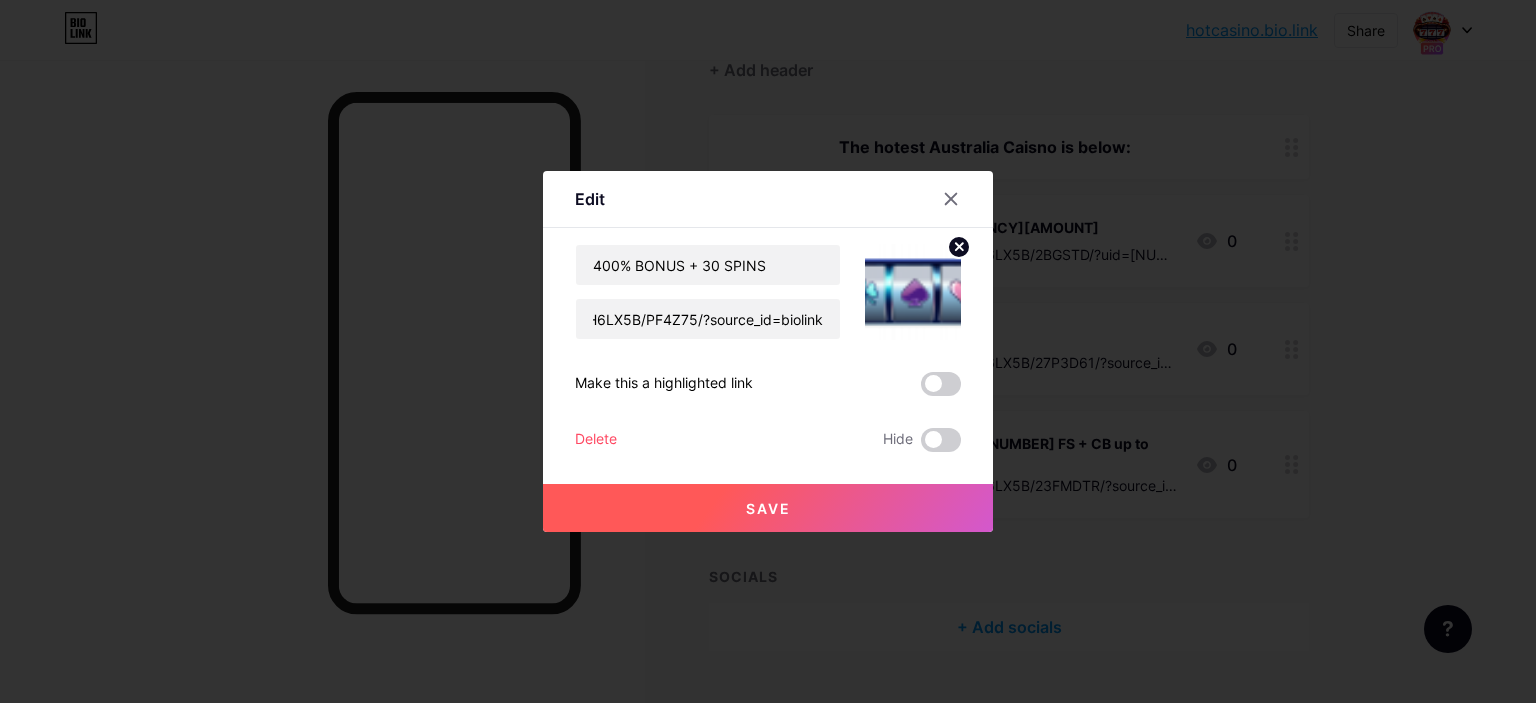 click on "Save" at bounding box center [768, 508] 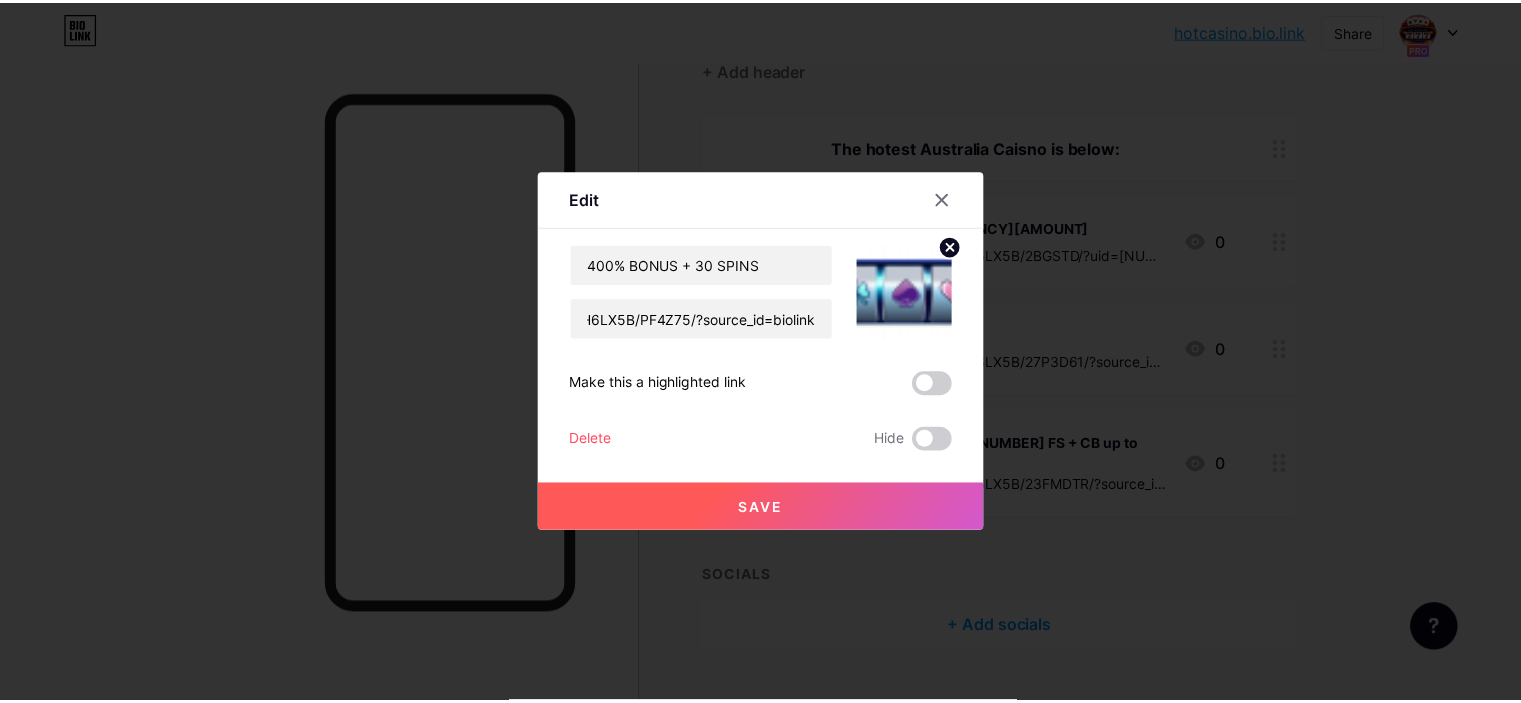 scroll, scrollTop: 0, scrollLeft: 0, axis: both 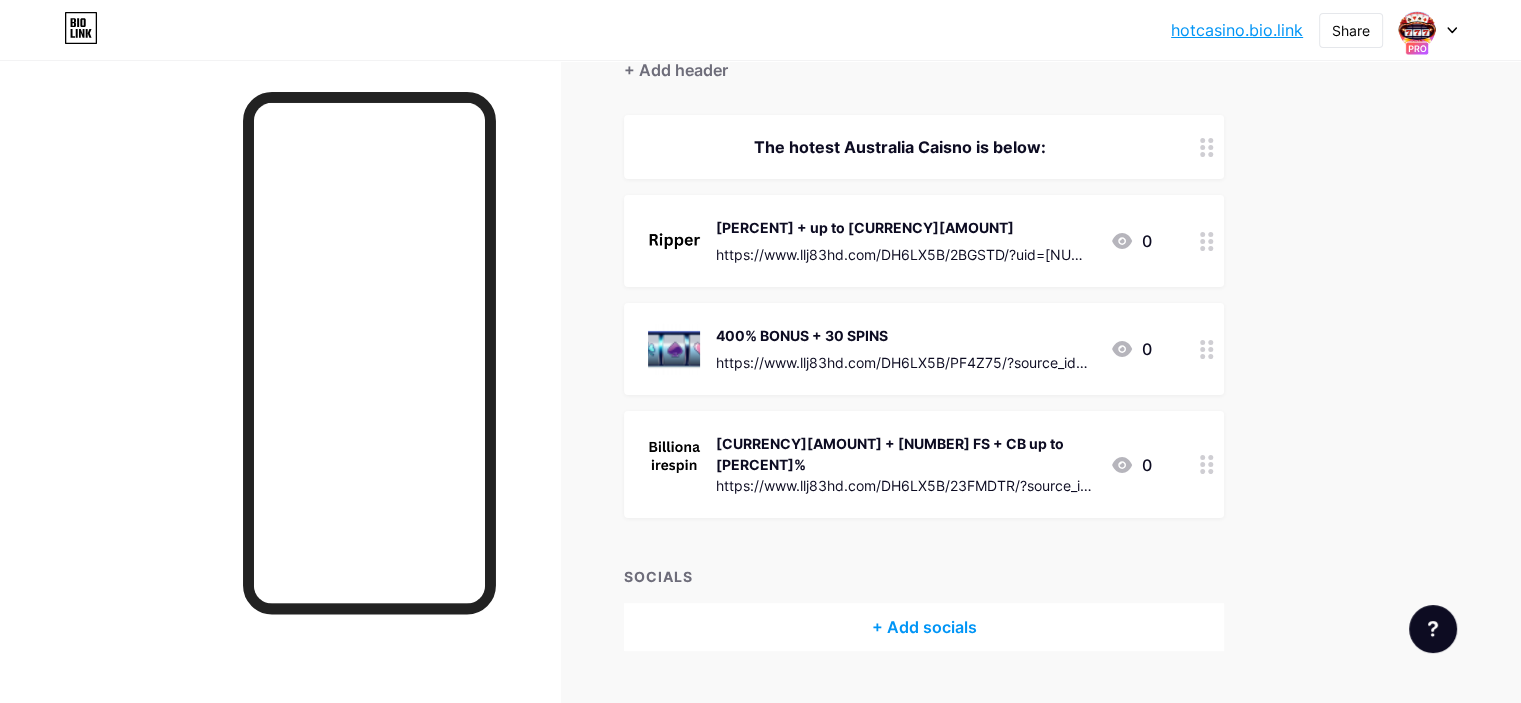 click at bounding box center [1207, 464] 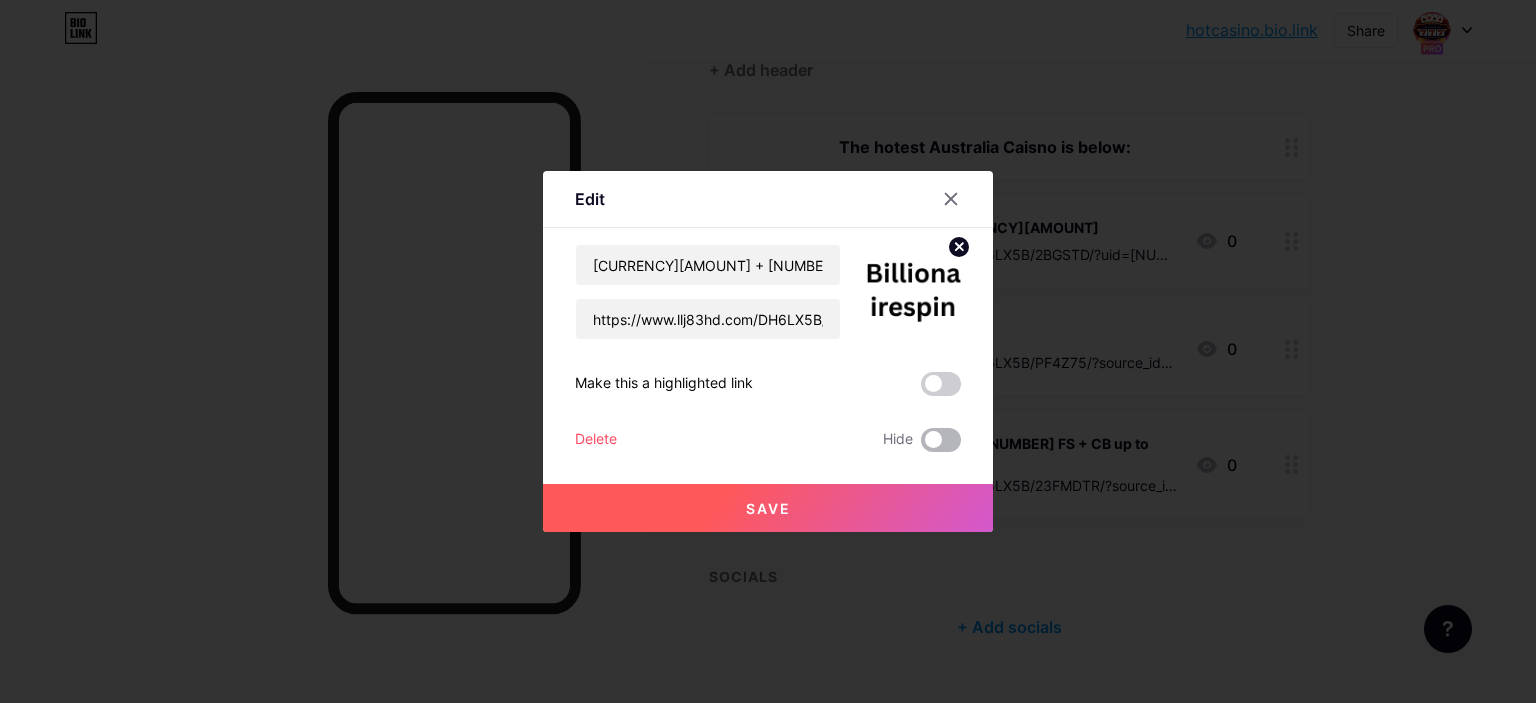 click at bounding box center [941, 440] 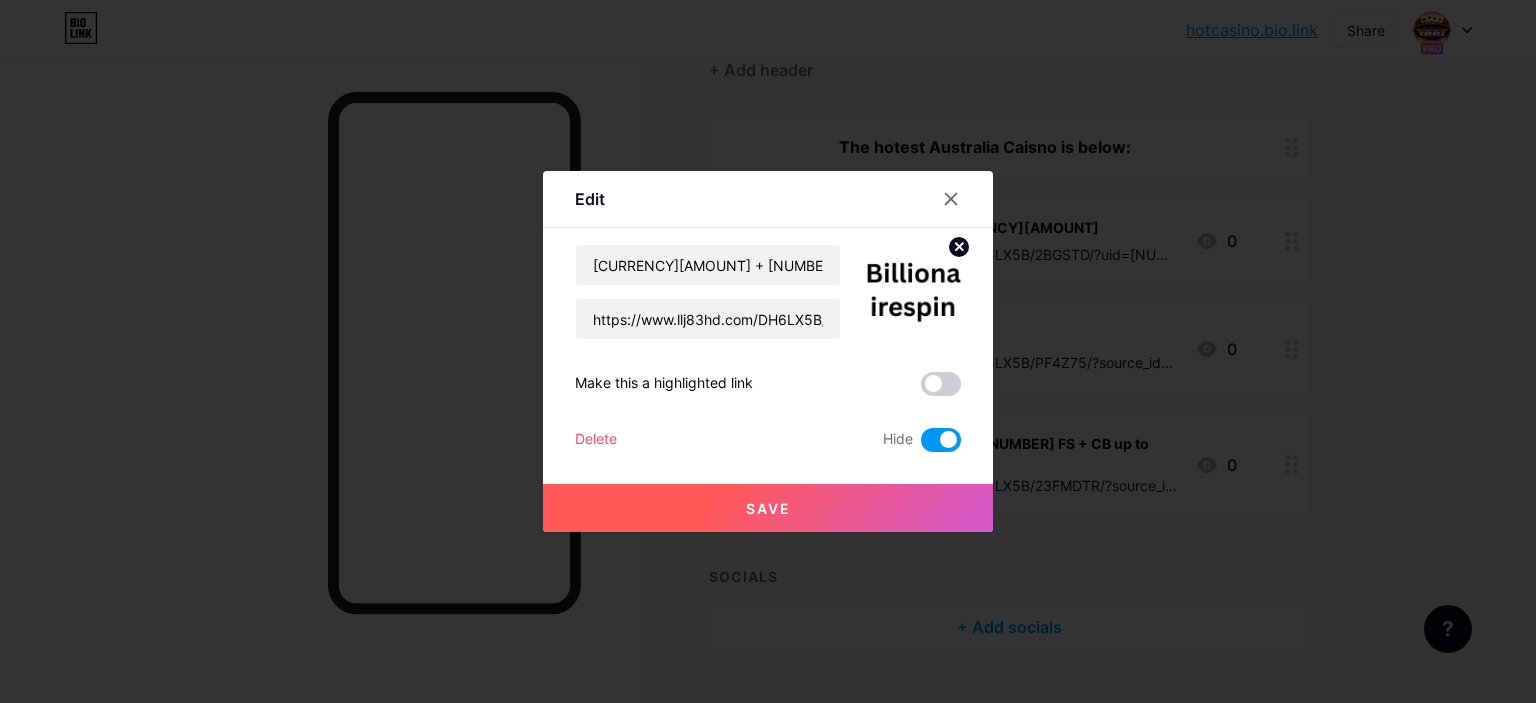 click on "Save" at bounding box center [768, 508] 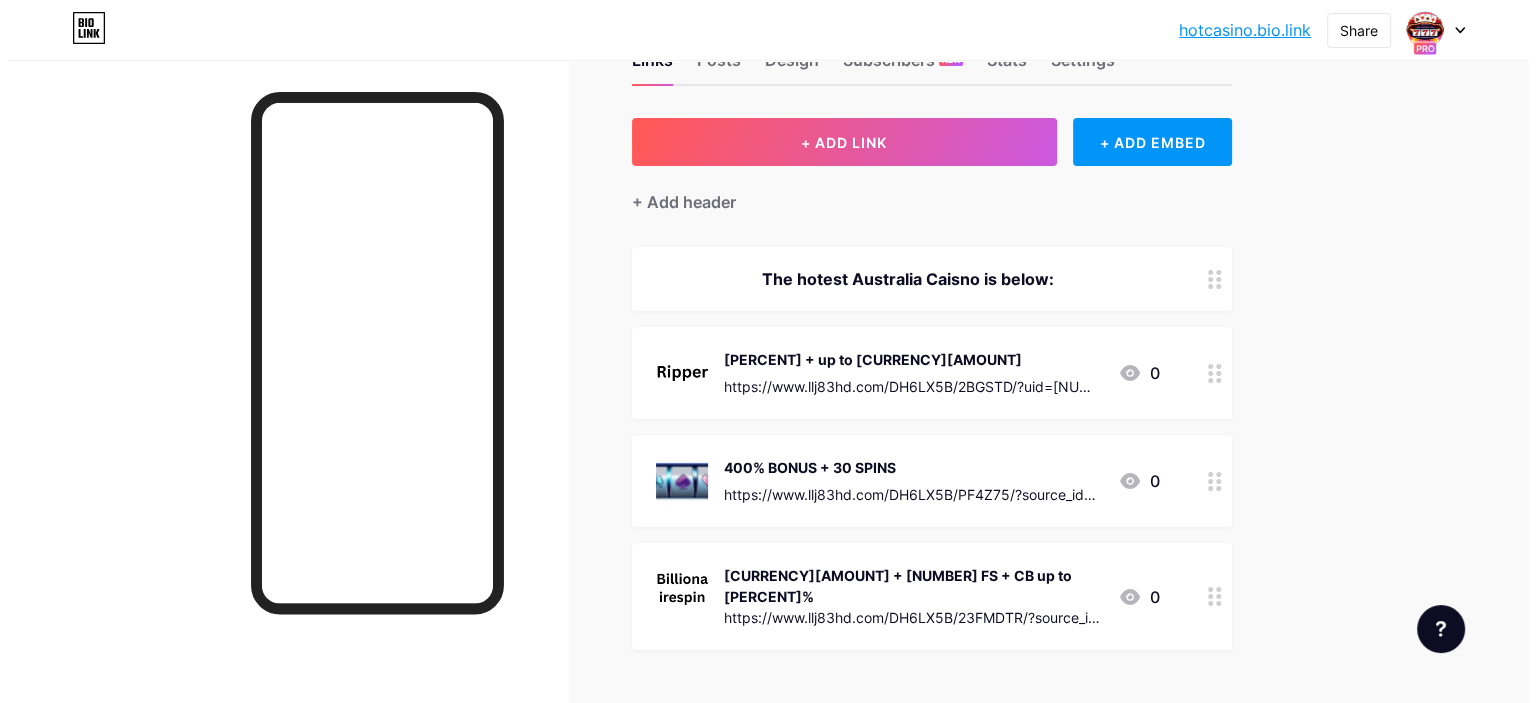 scroll, scrollTop: 0, scrollLeft: 0, axis: both 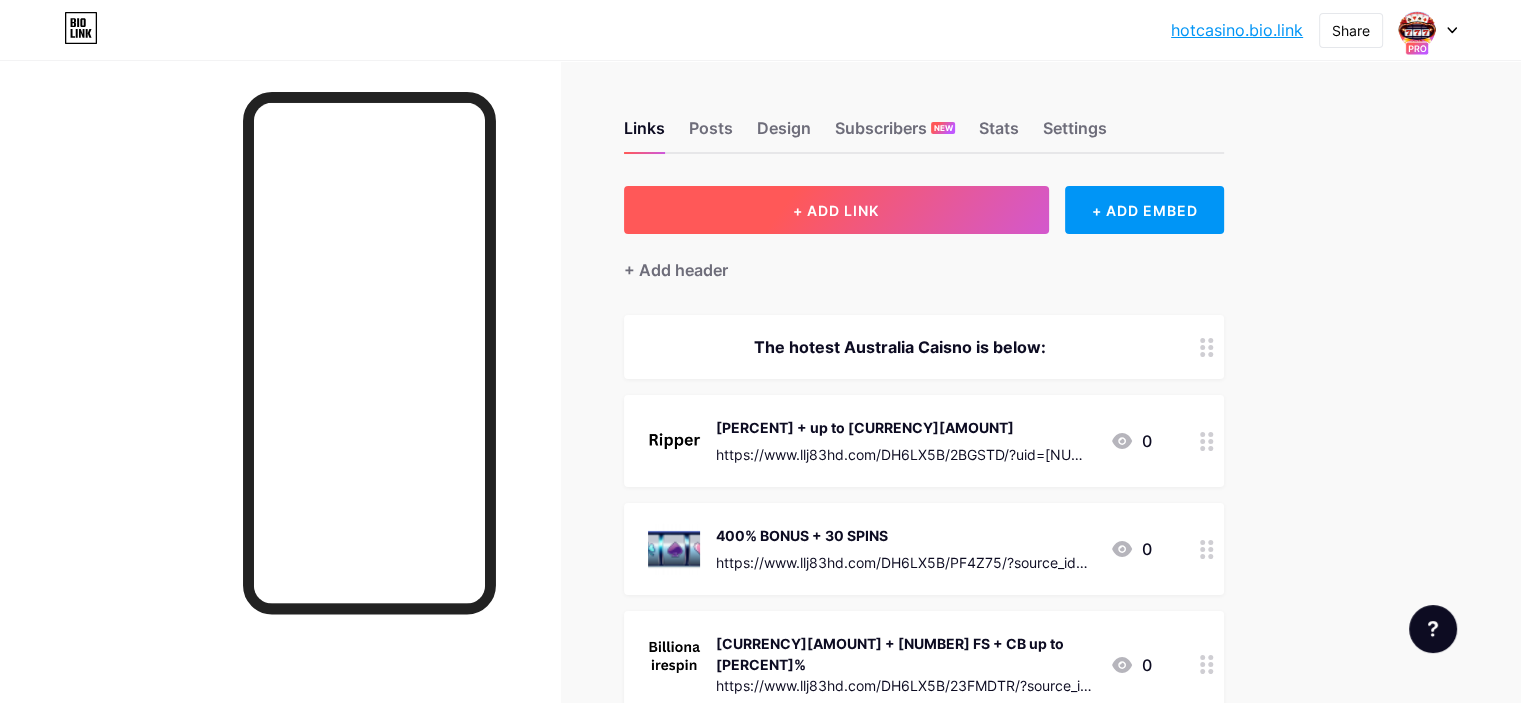 click on "+ ADD LINK" at bounding box center [836, 210] 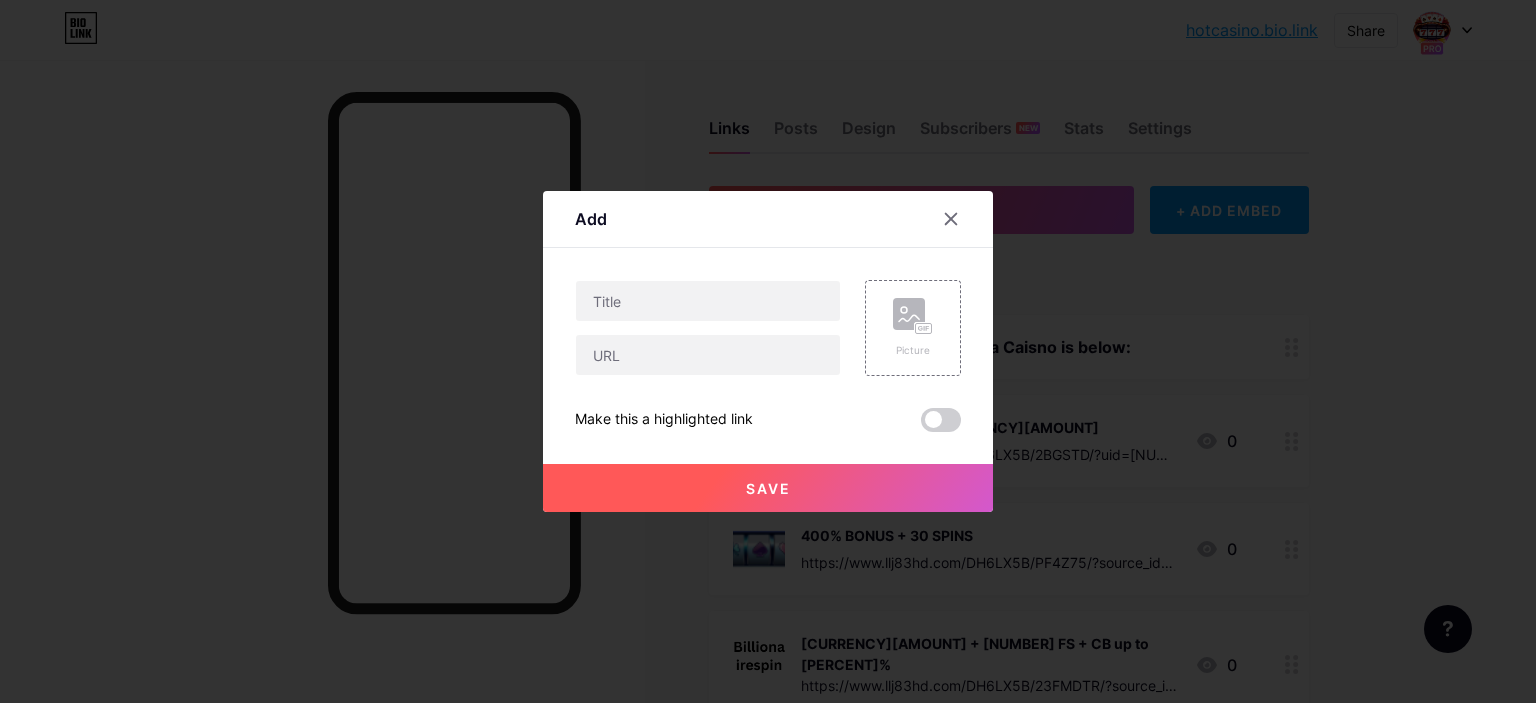 type 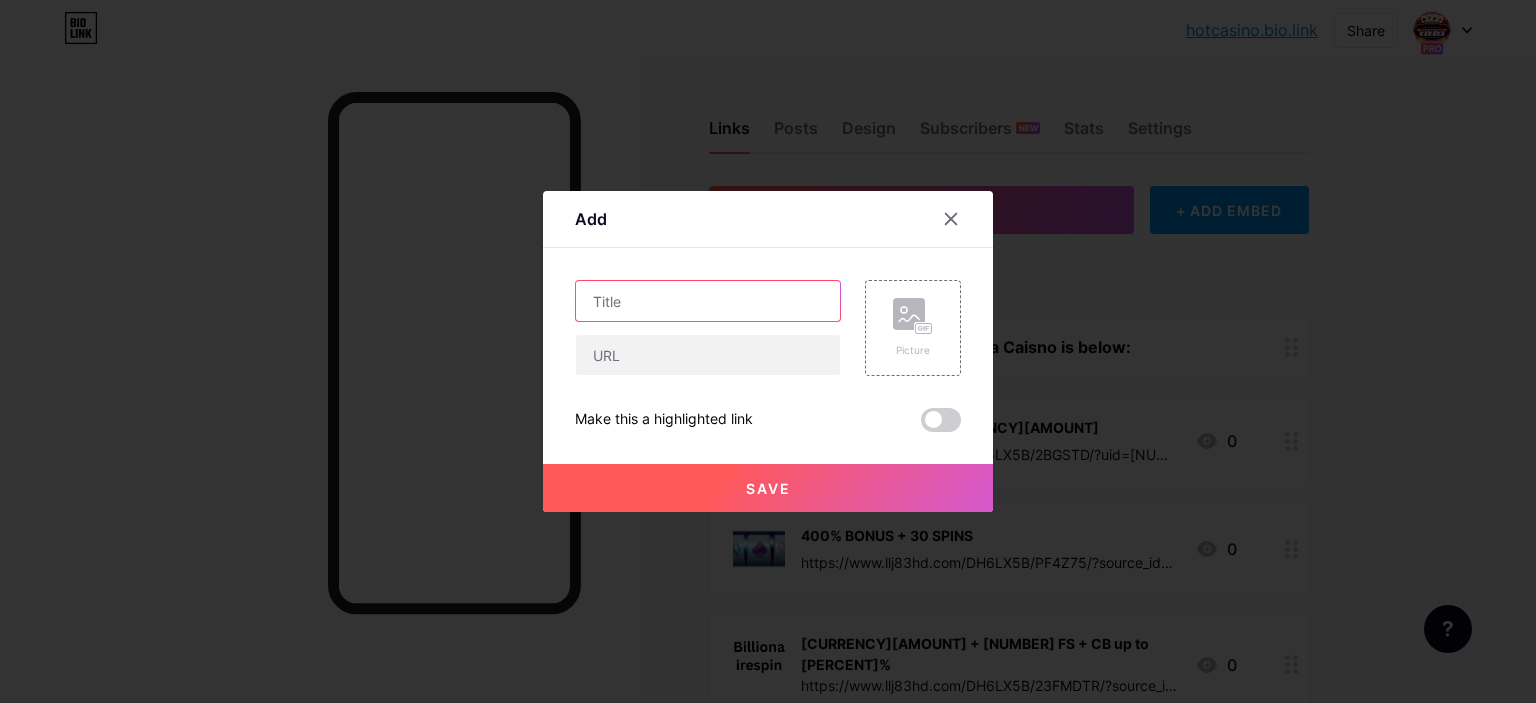 click at bounding box center (708, 301) 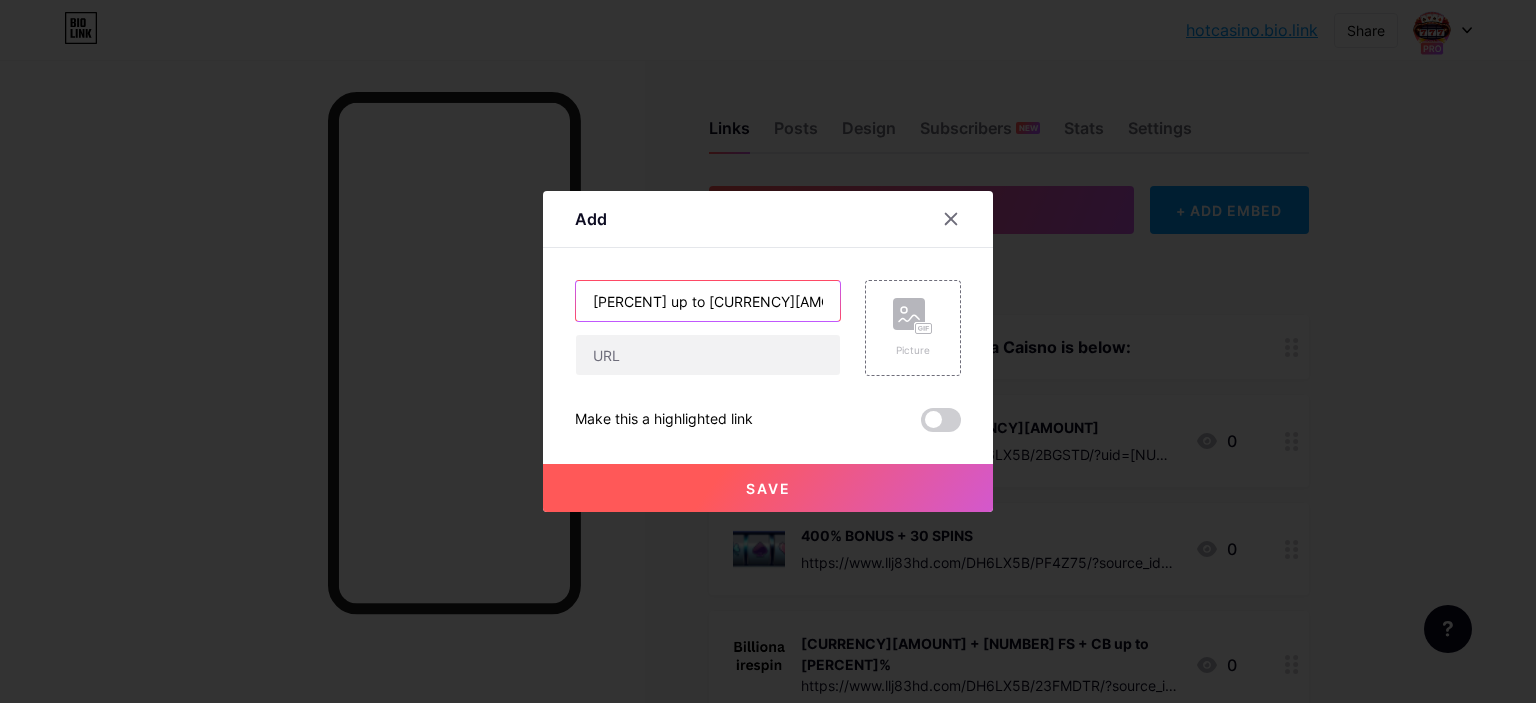 scroll, scrollTop: 0, scrollLeft: 19, axis: horizontal 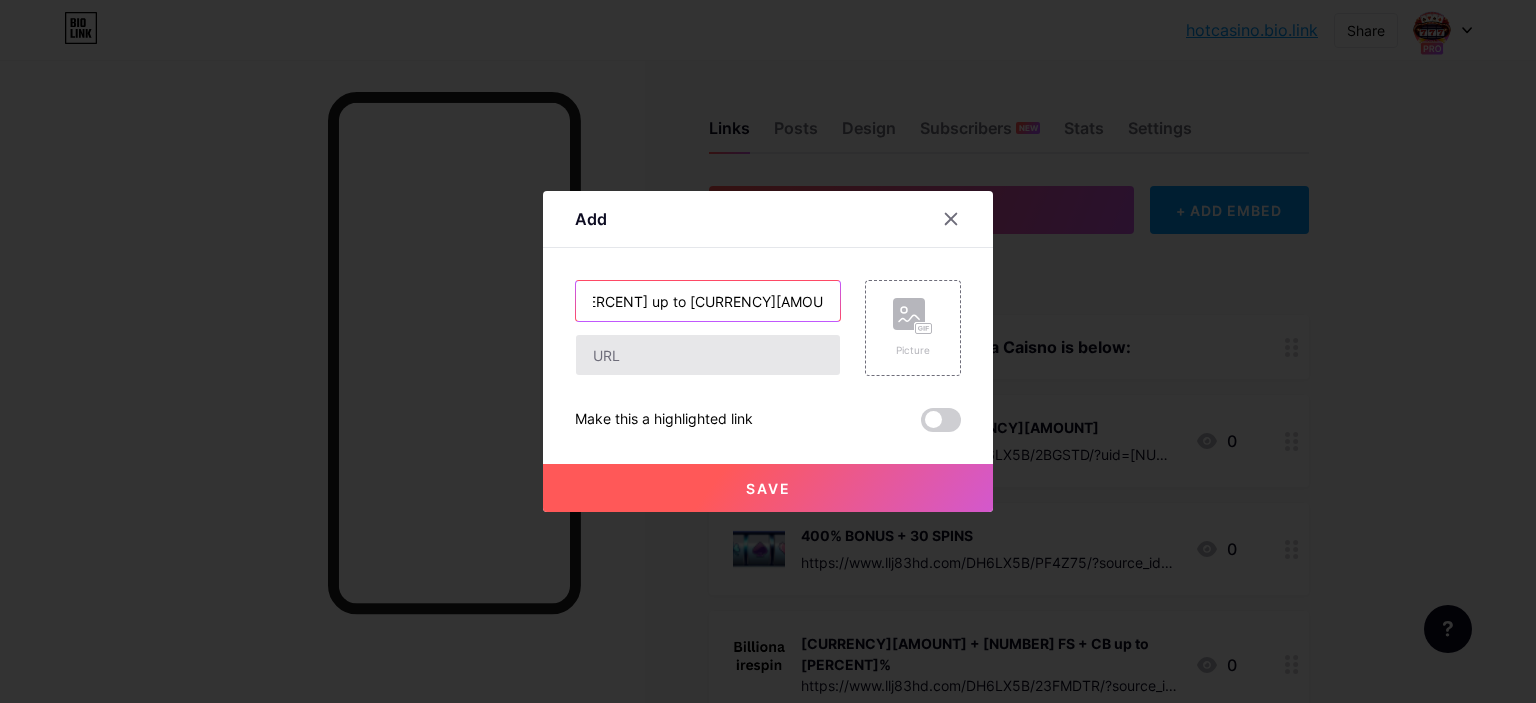 type on "100% up to $8,000 + 500 FREE SPINS" 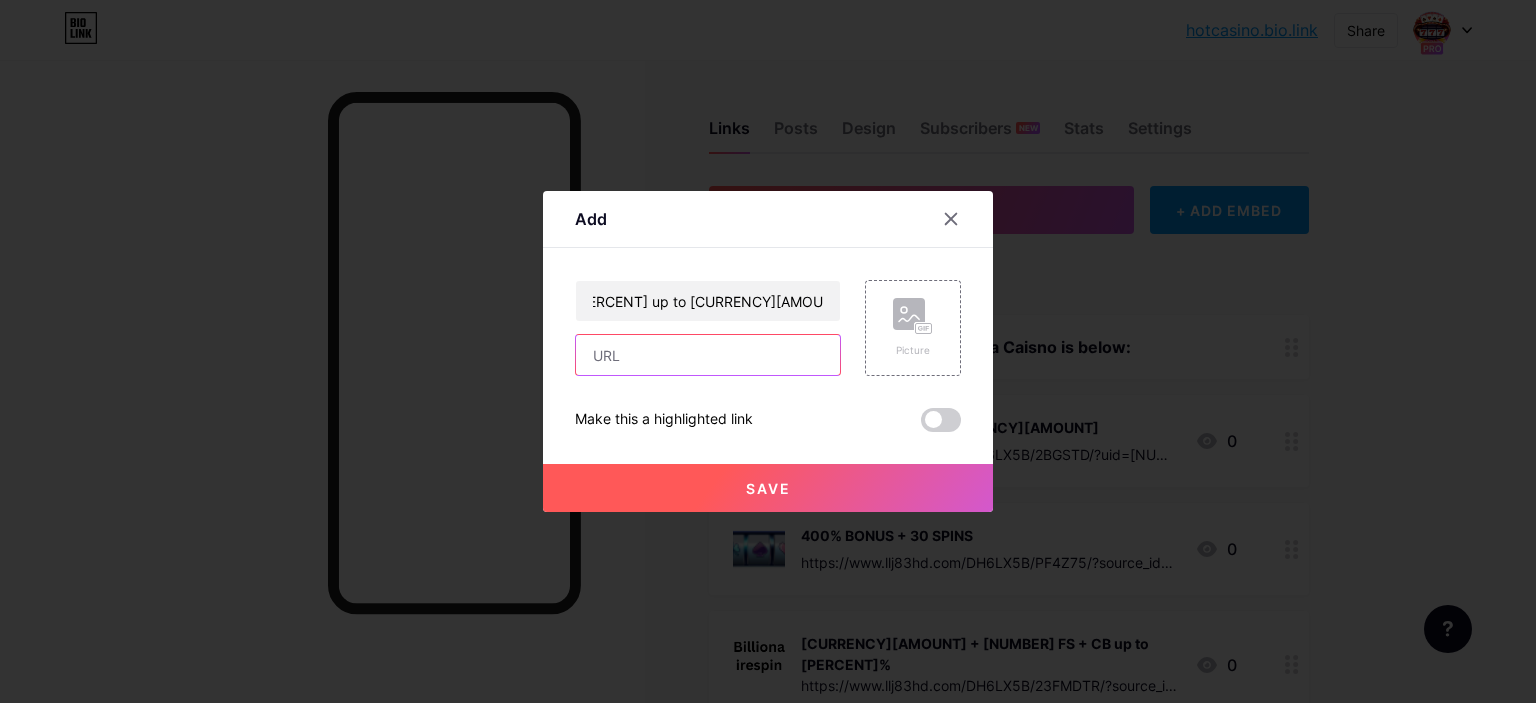 click at bounding box center (708, 355) 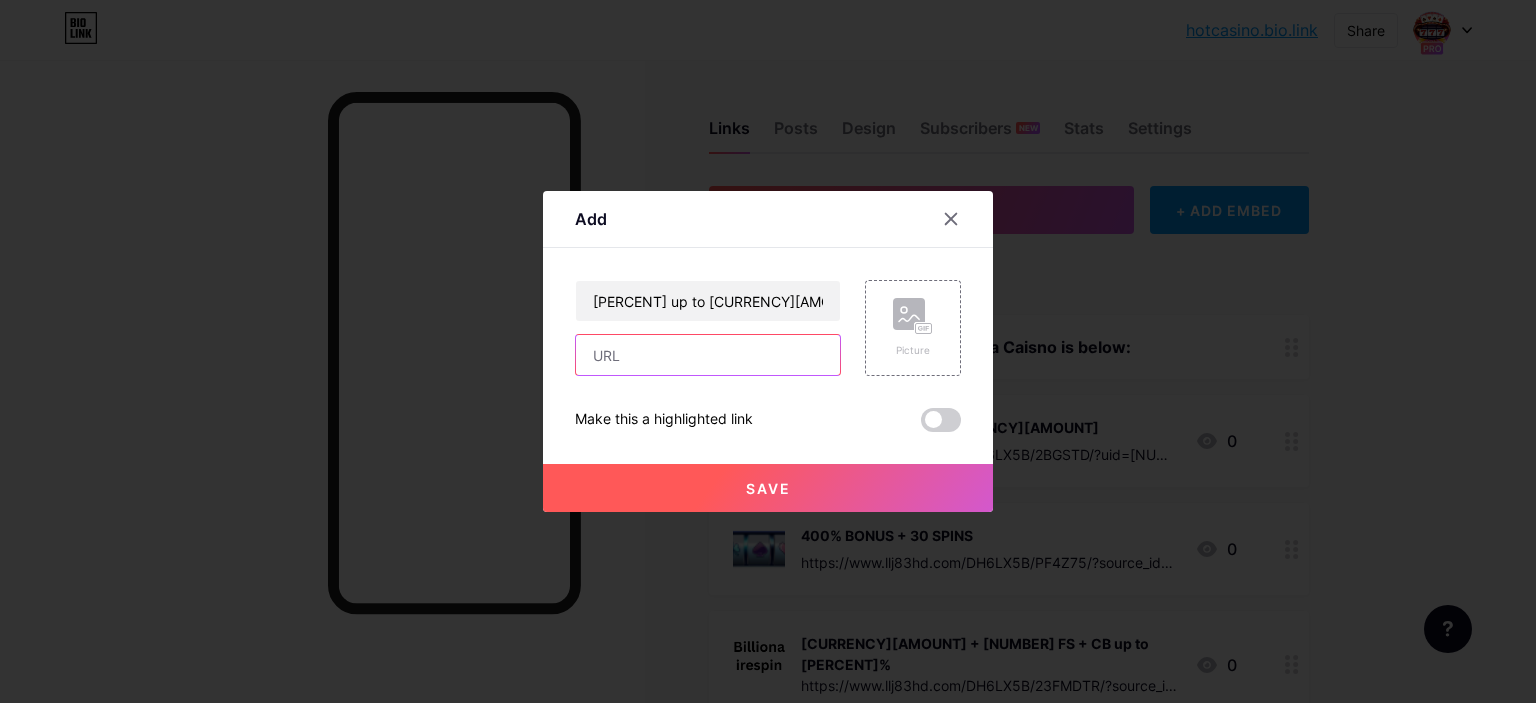 paste on "https://www.llj83hd.com/DH6LX5B/9QRC8G/?source_id=biolink" 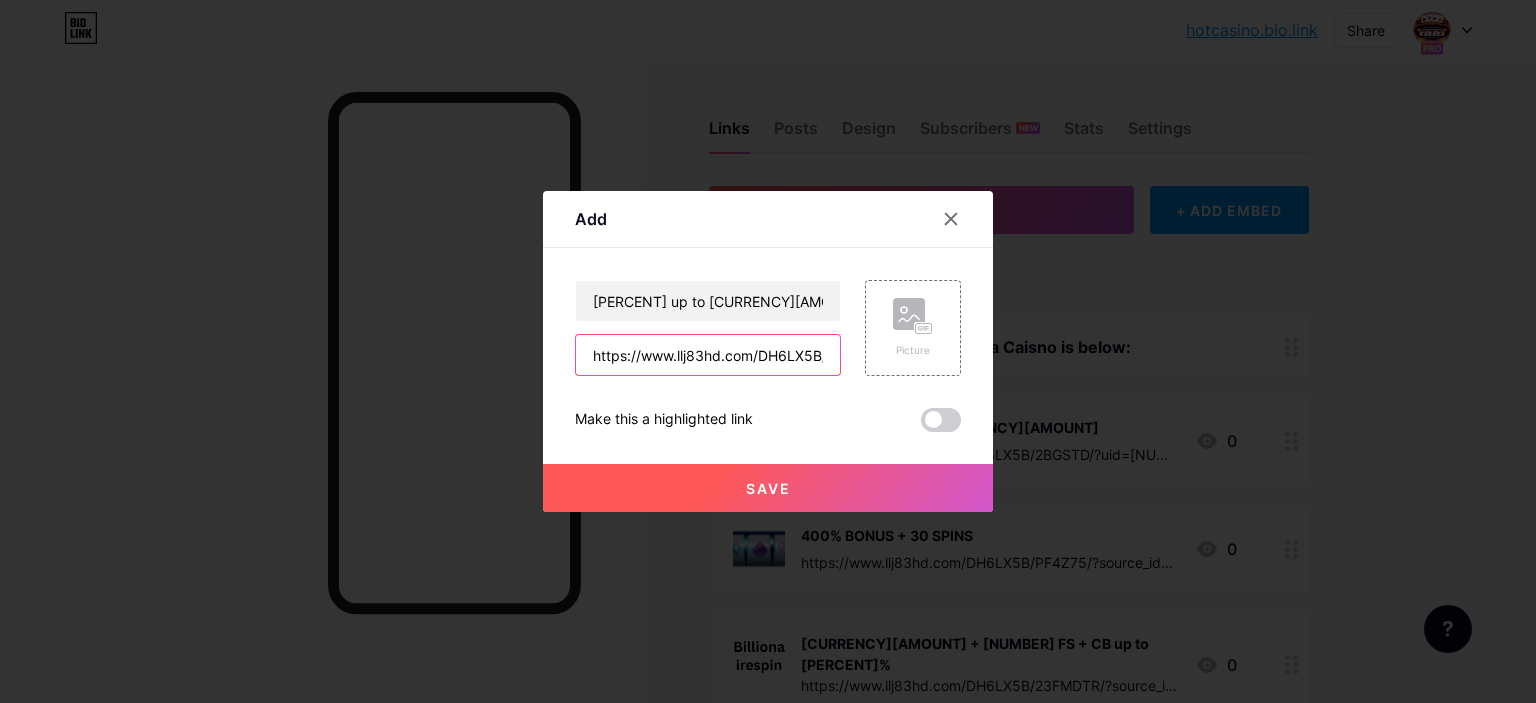 scroll, scrollTop: 0, scrollLeft: 189, axis: horizontal 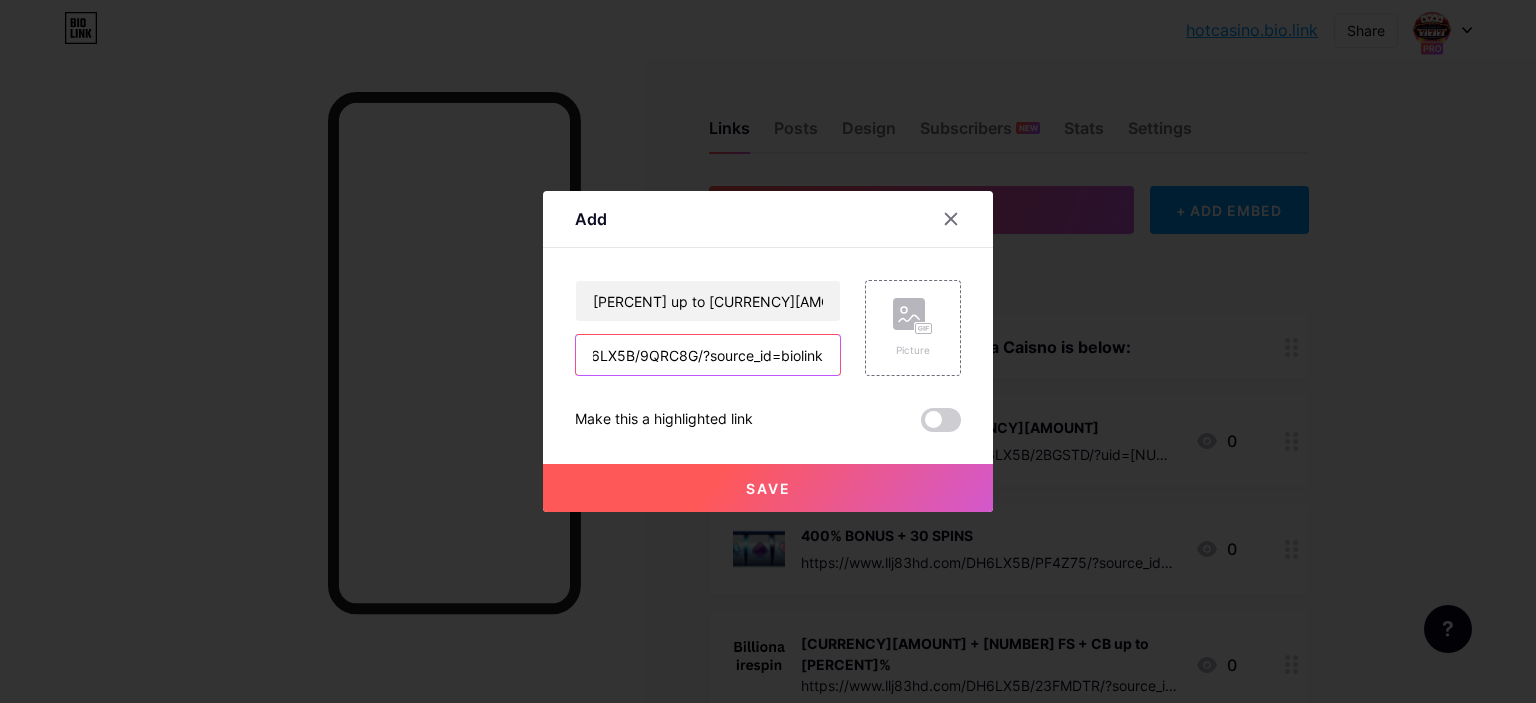 type on "https://www.llj83hd.com/DH6LX5B/9QRC8G/?source_id=biolink" 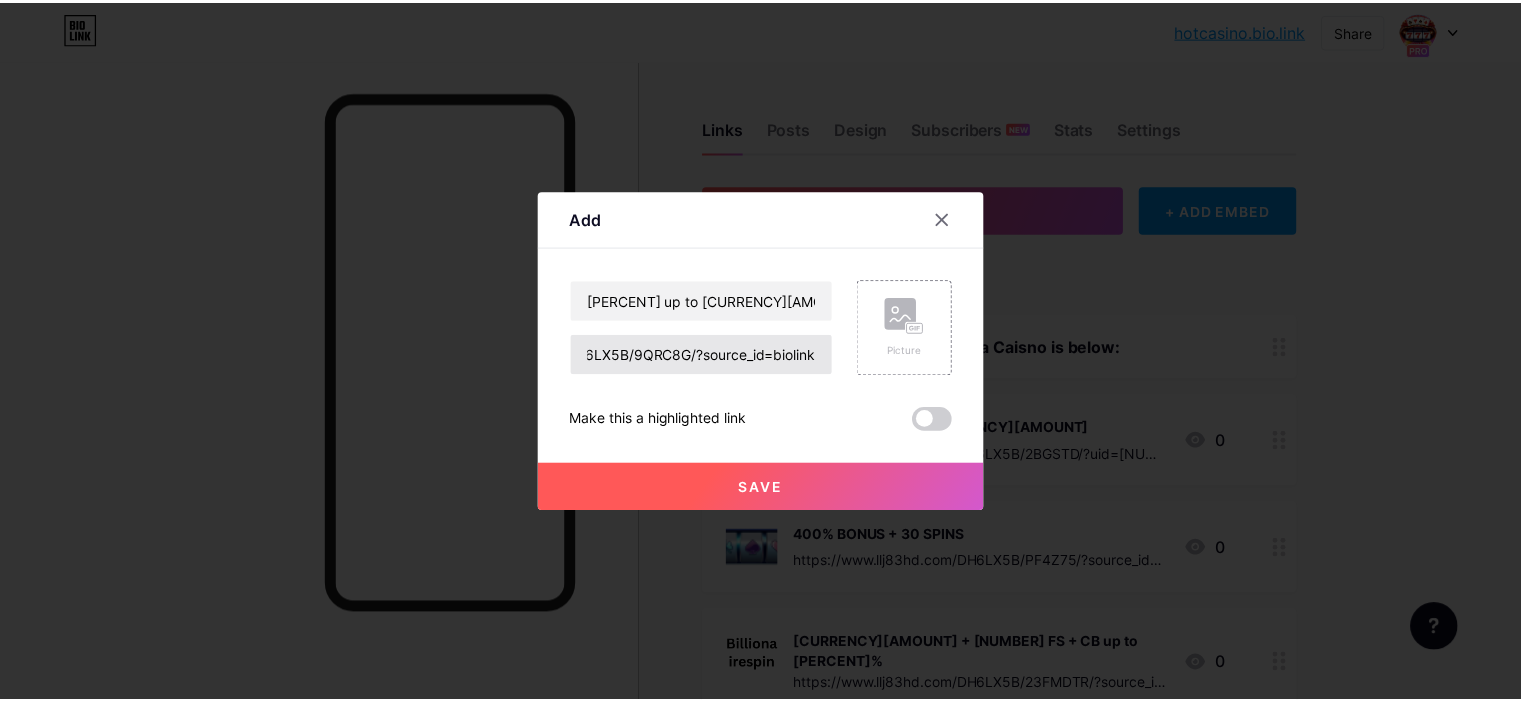 scroll, scrollTop: 0, scrollLeft: 0, axis: both 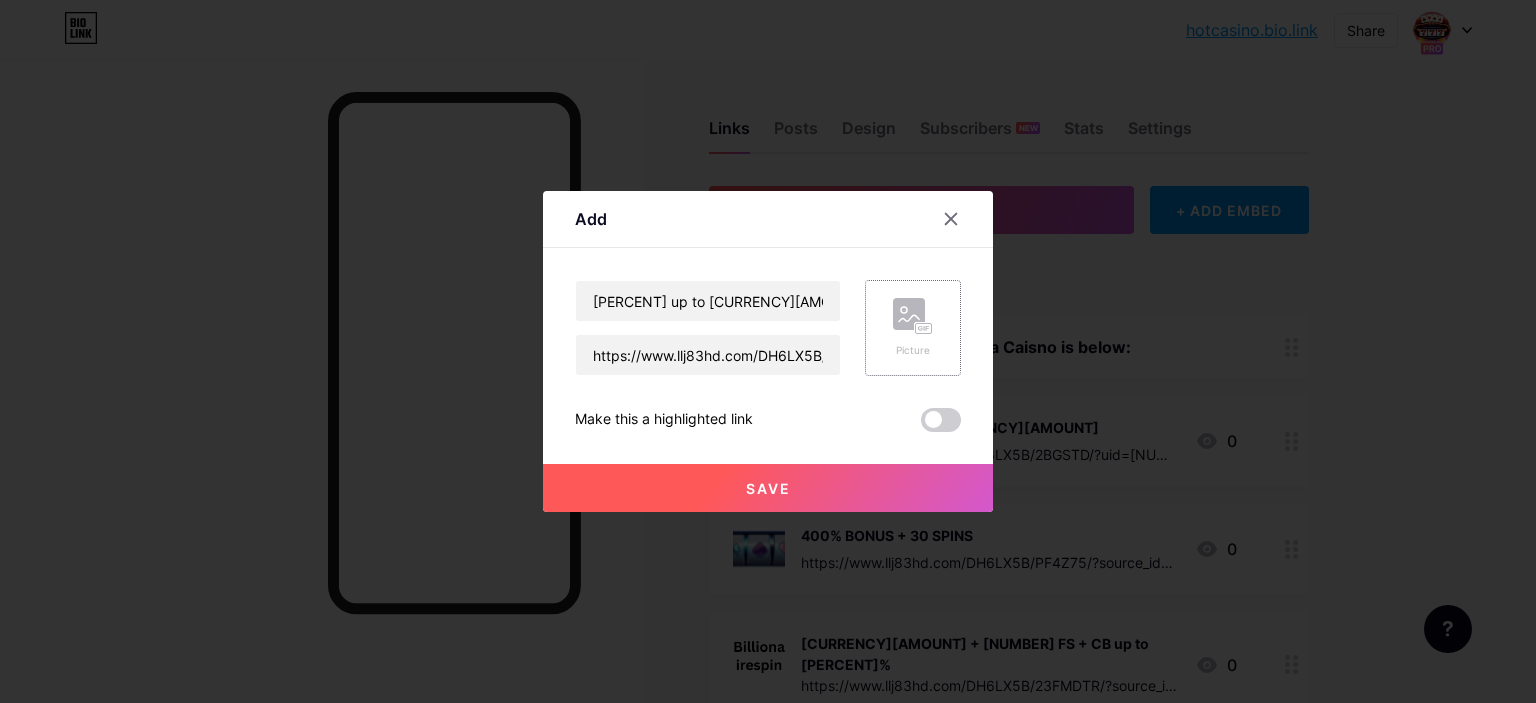 click 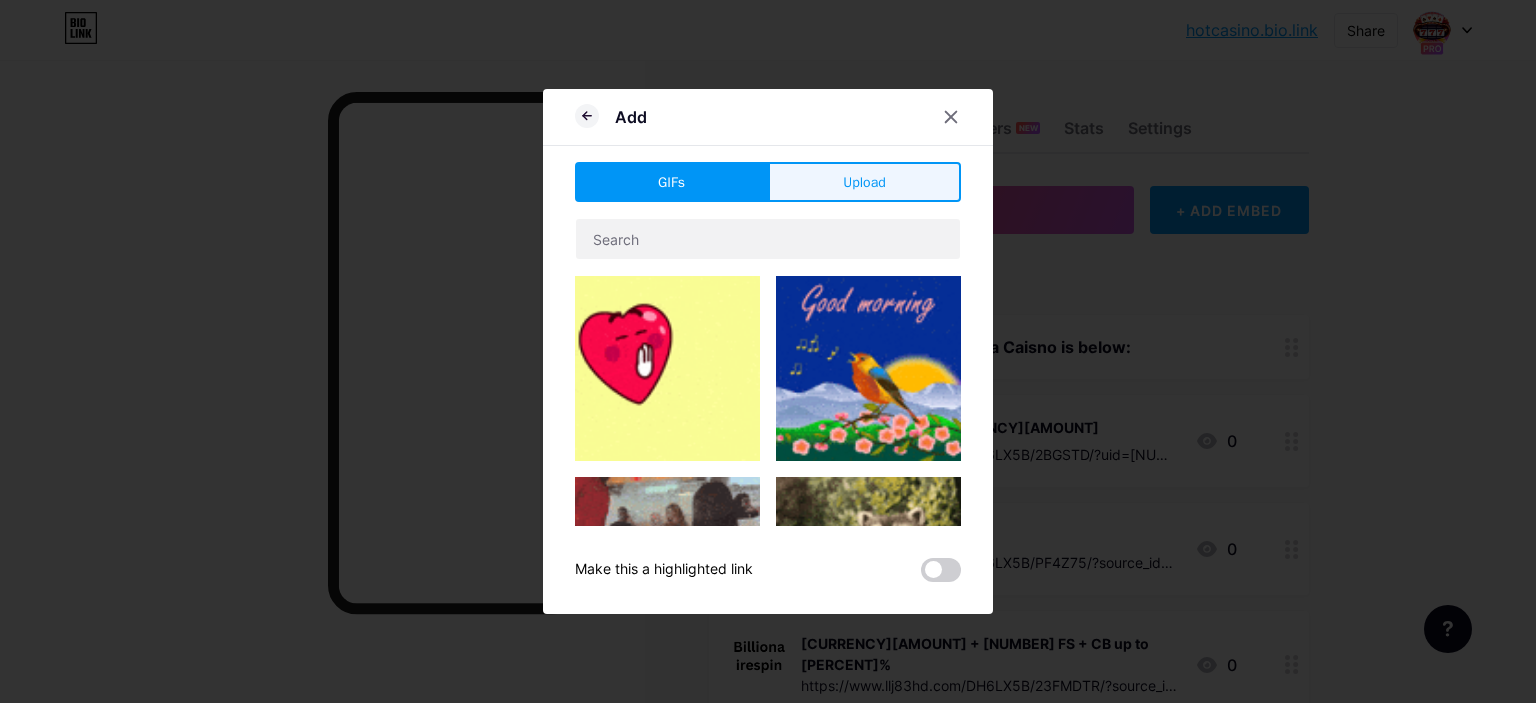 click on "Upload" at bounding box center (864, 182) 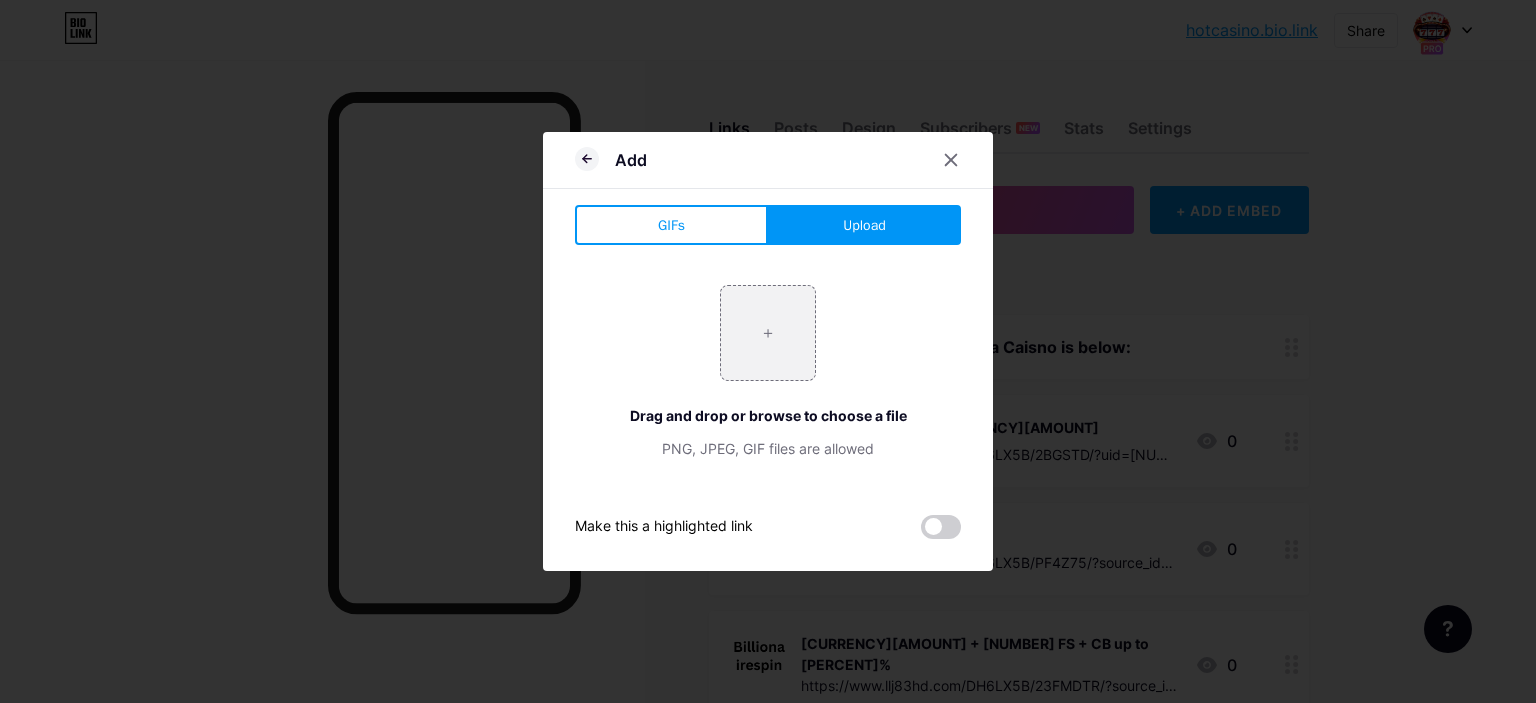 type 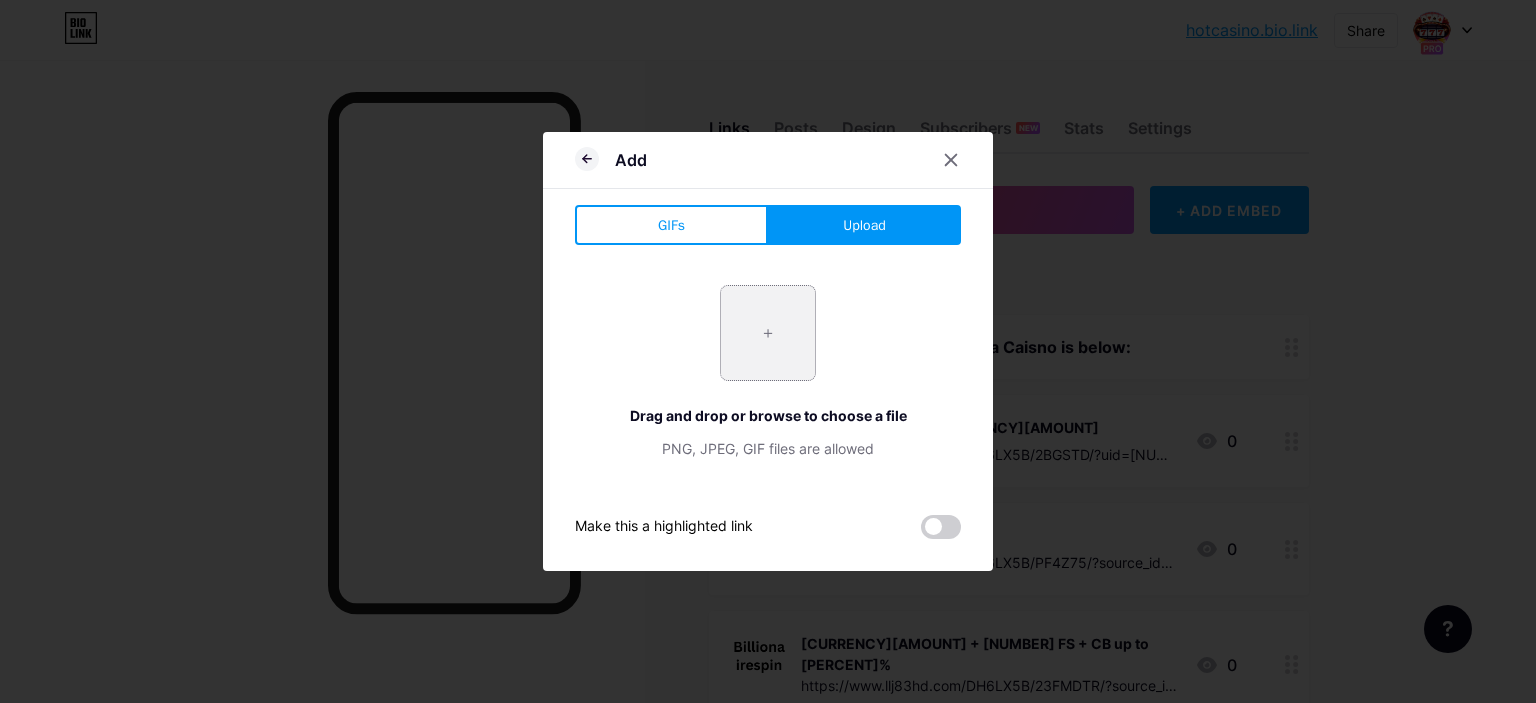 click at bounding box center (768, 333) 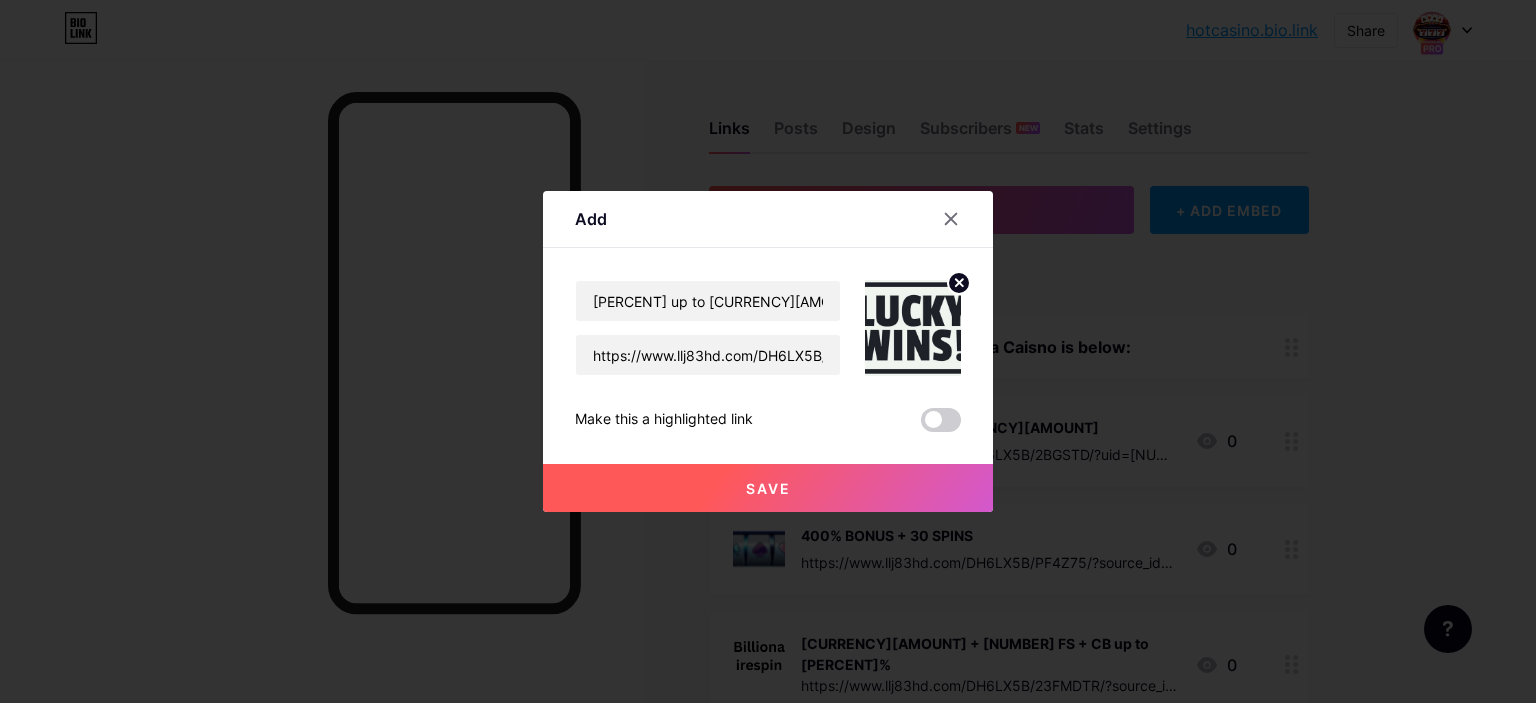 click on "Save" at bounding box center (768, 488) 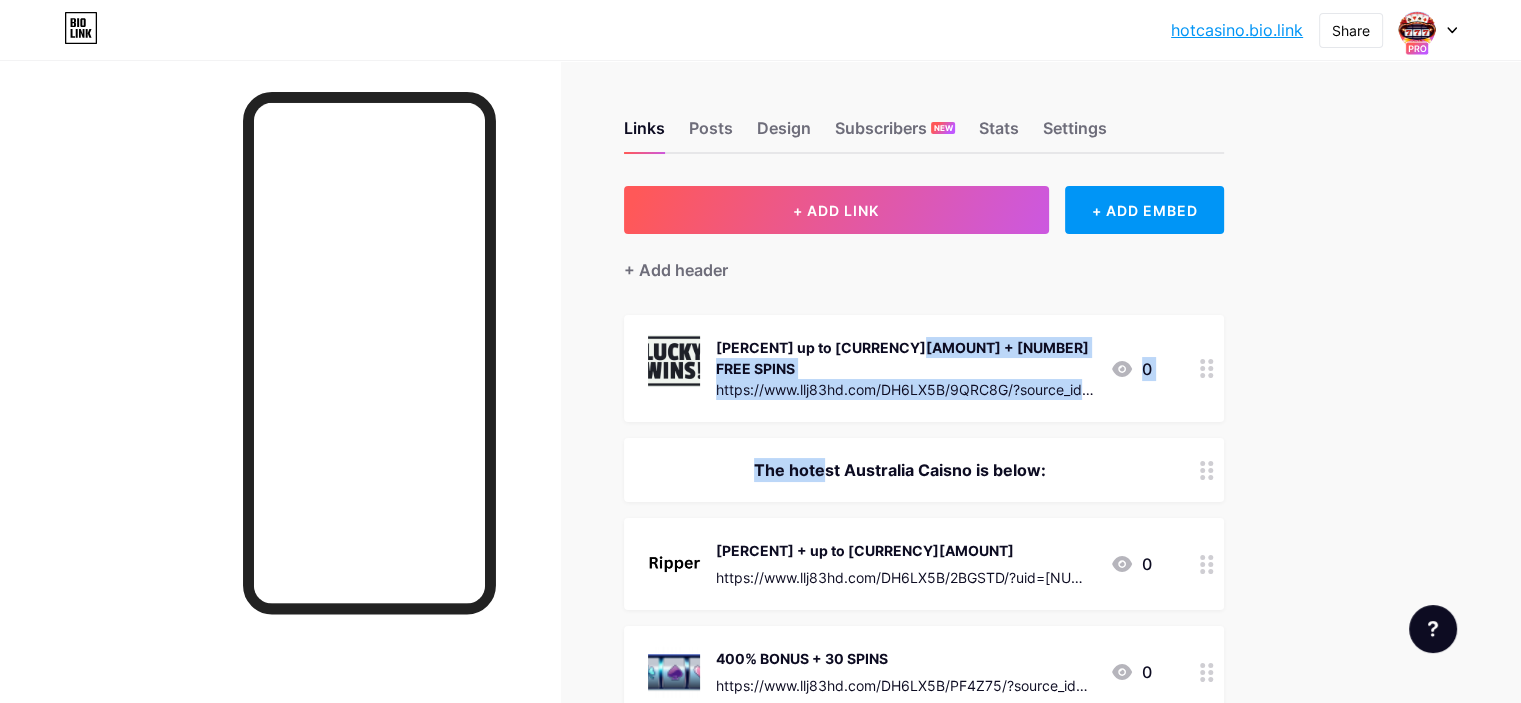 drag, startPoint x: 899, startPoint y: 353, endPoint x: 884, endPoint y: 472, distance: 119.94165 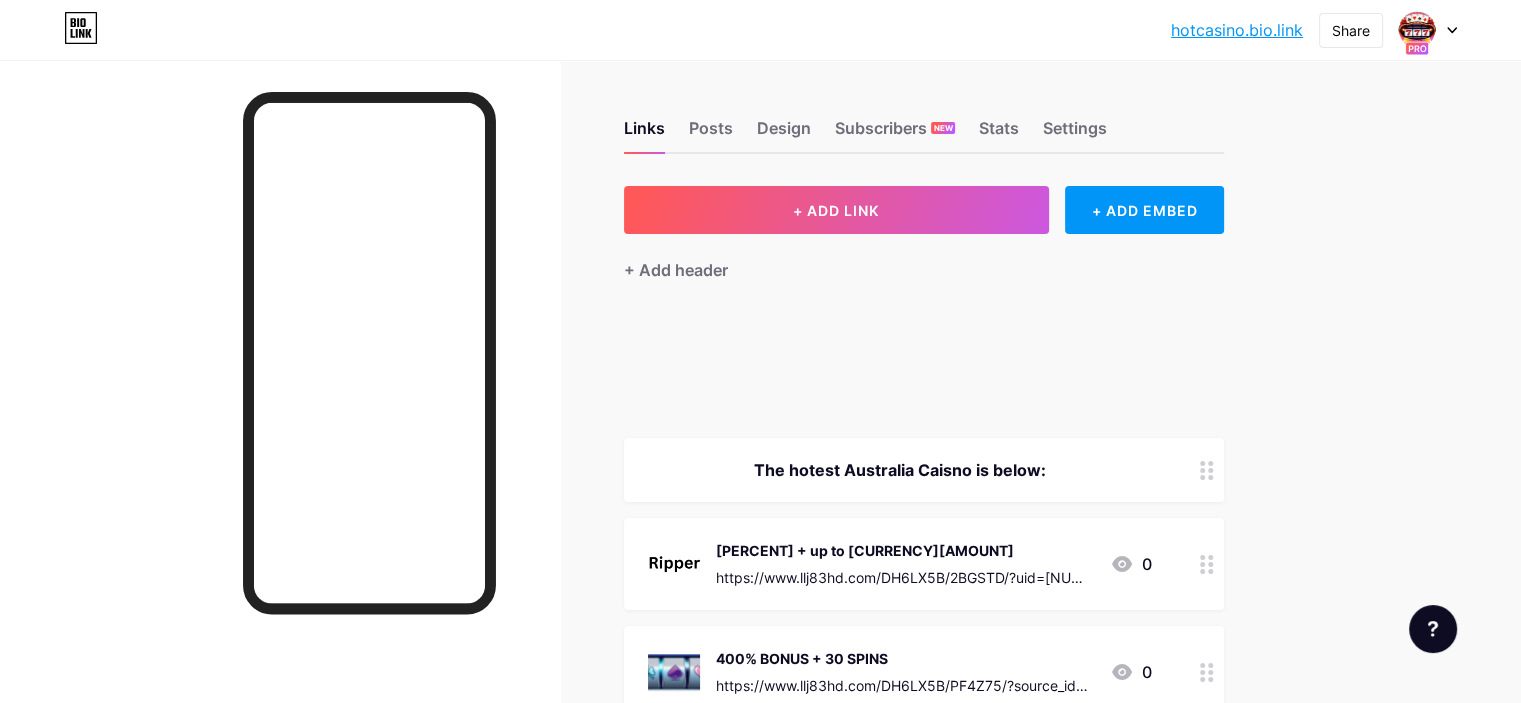 type 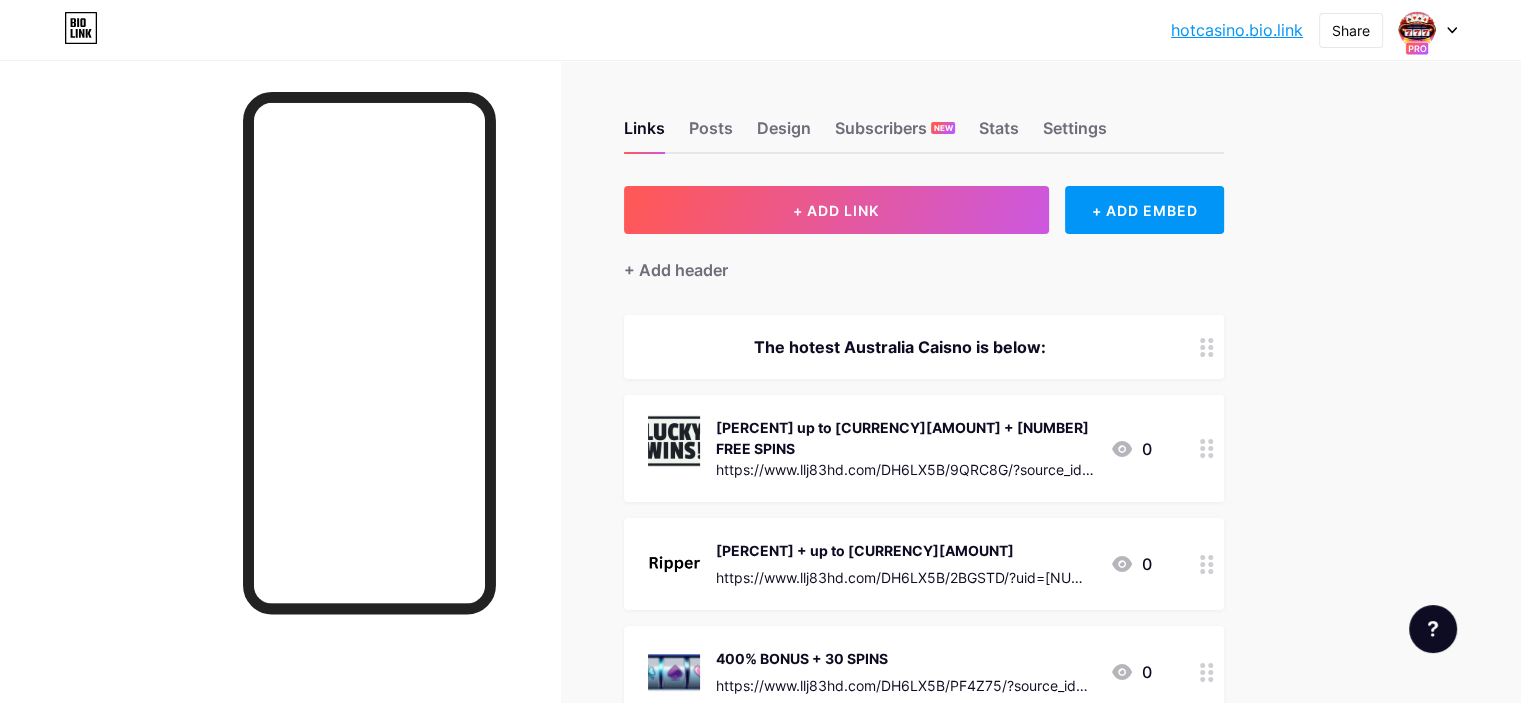 click on "The hotest Australia Caisno is below:" at bounding box center [900, 347] 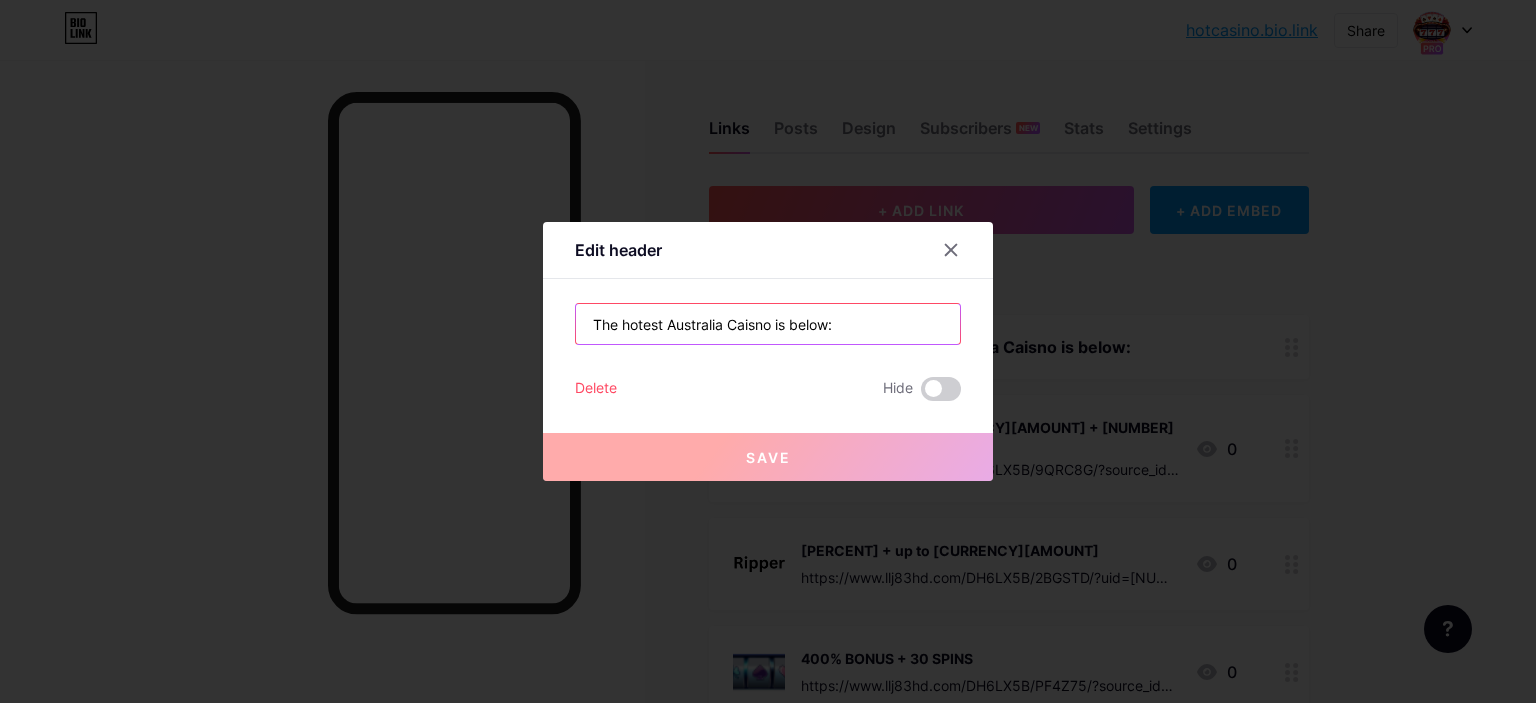 drag, startPoint x: 875, startPoint y: 324, endPoint x: 472, endPoint y: 328, distance: 403.01984 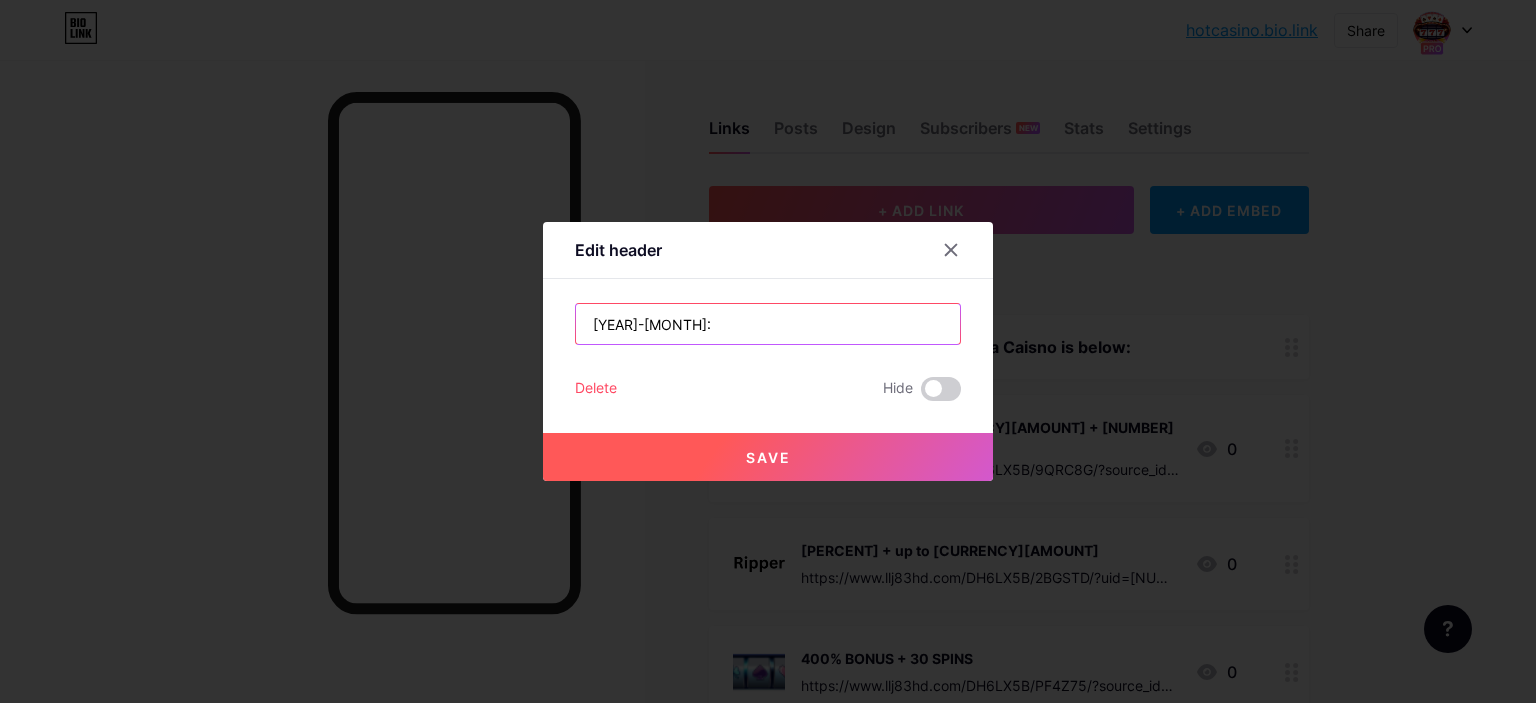 type on "2025-8-2:" 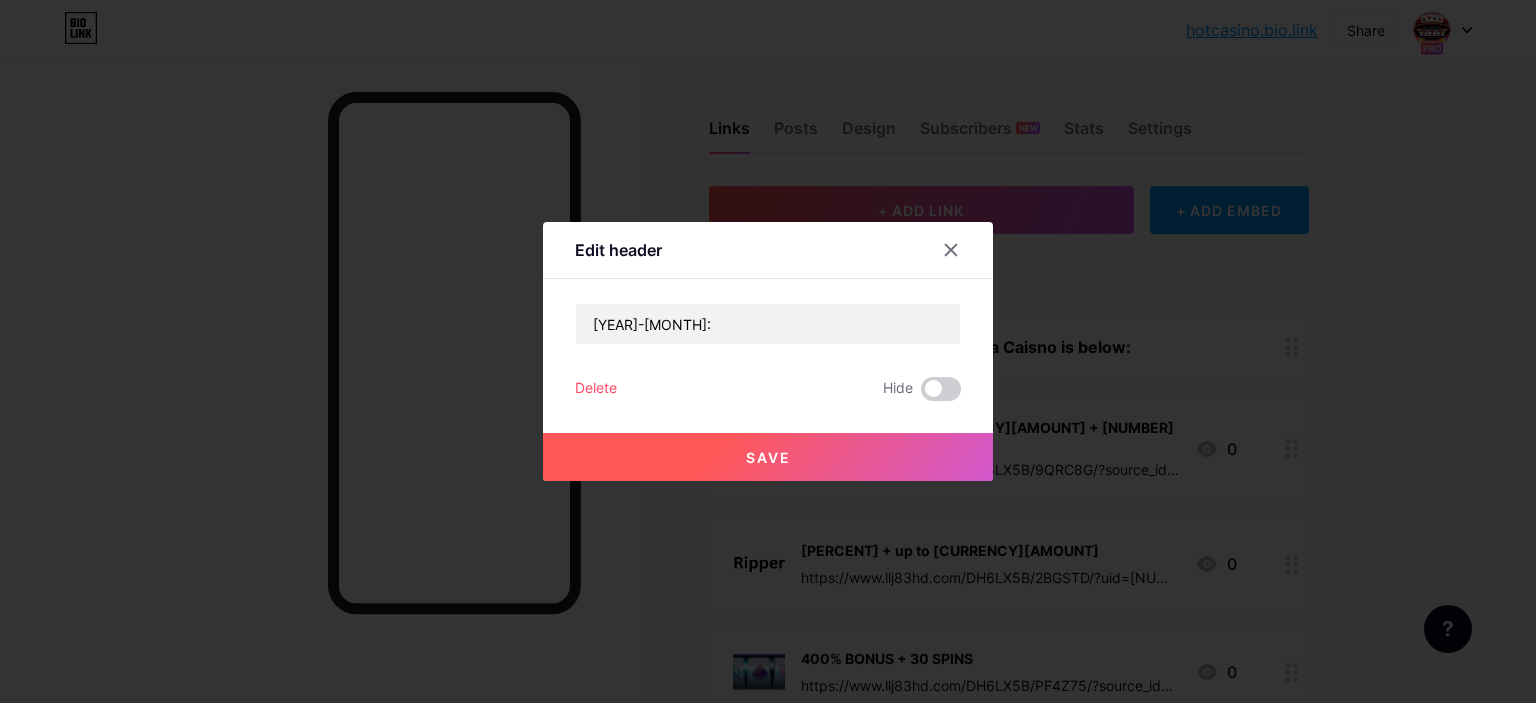 click on "Save" at bounding box center [768, 457] 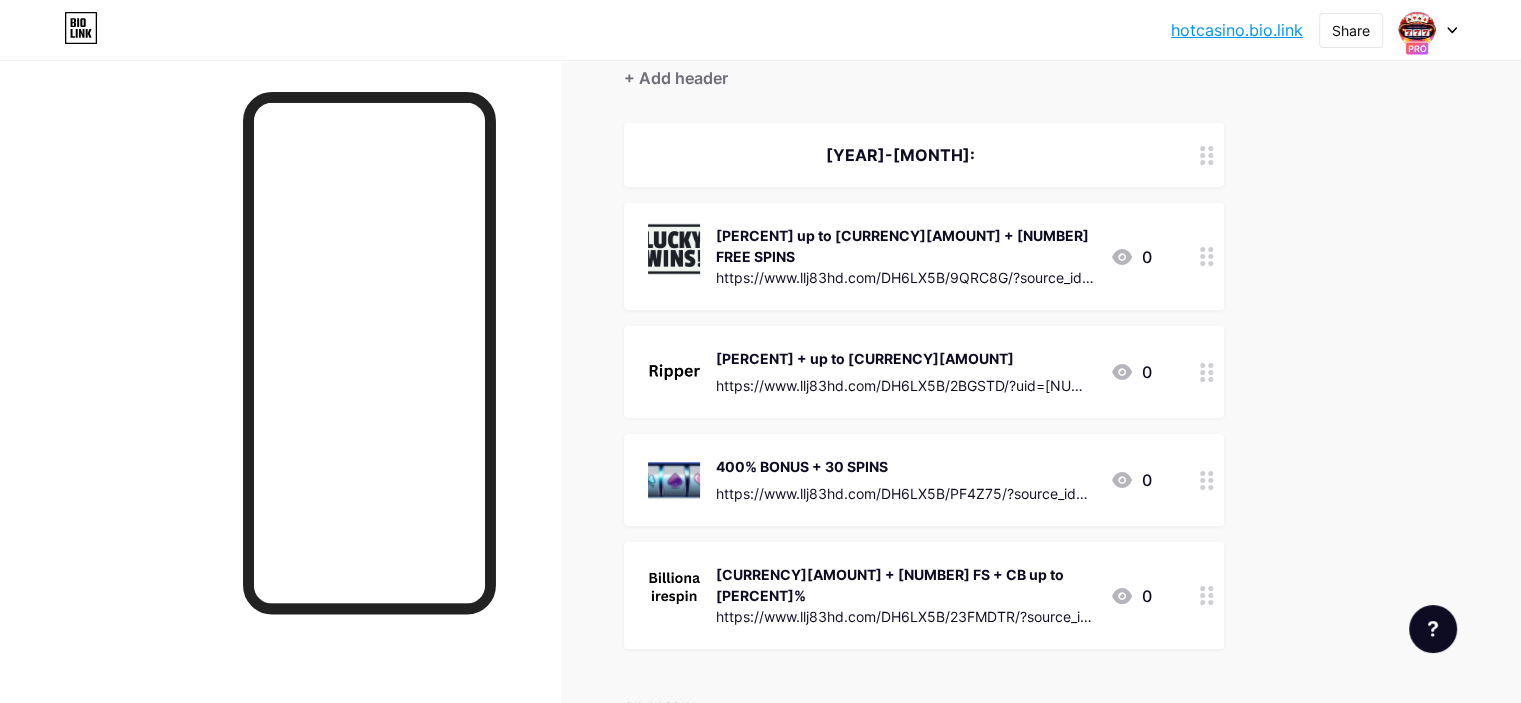scroll, scrollTop: 300, scrollLeft: 0, axis: vertical 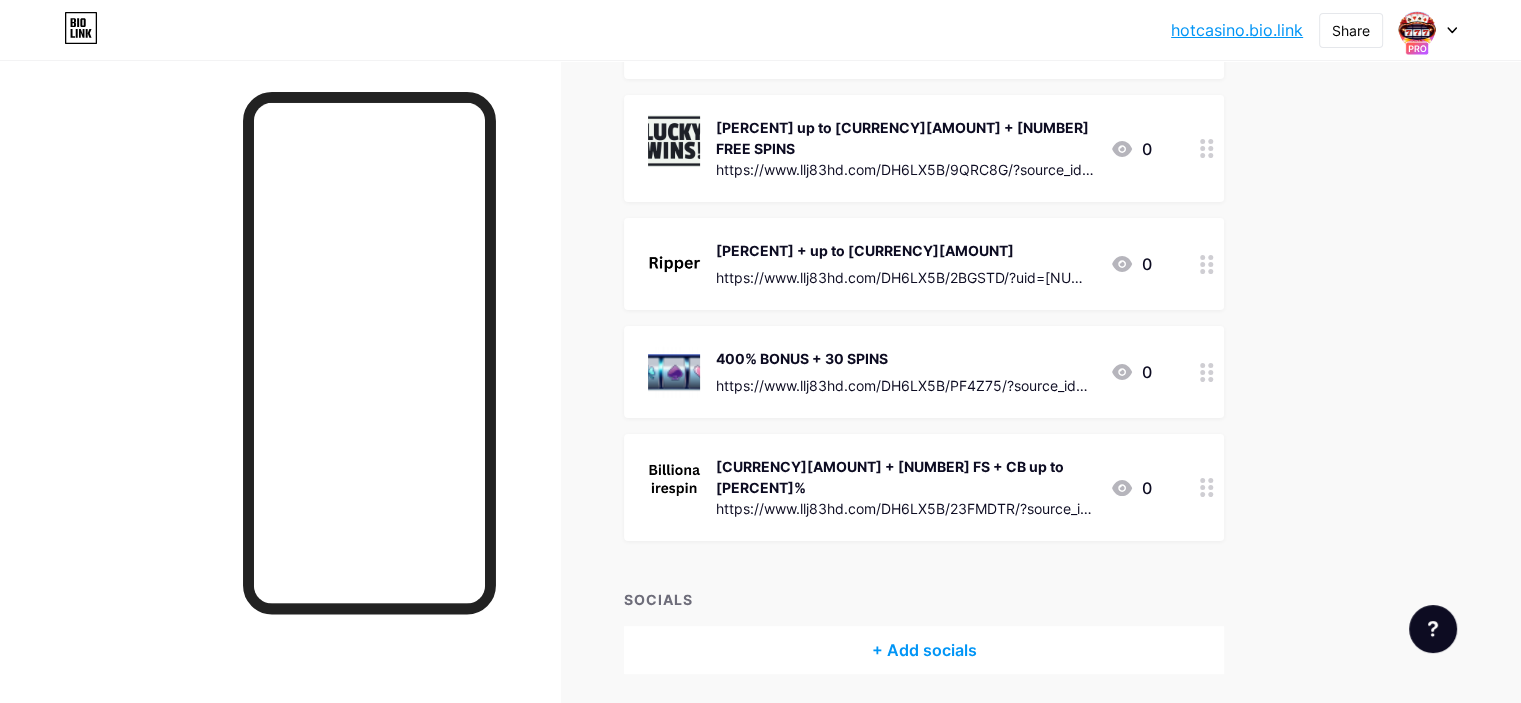 click 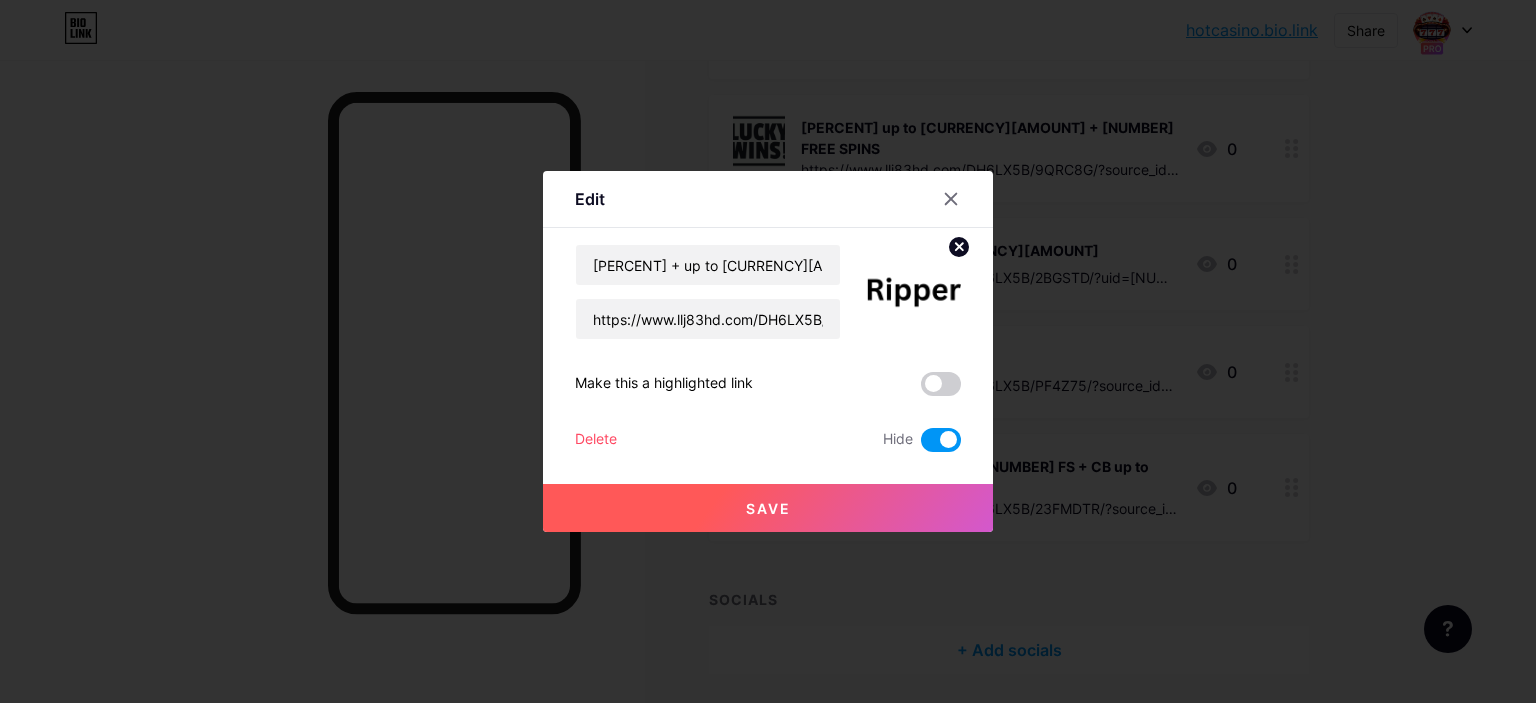 click on "Delete" at bounding box center [596, 440] 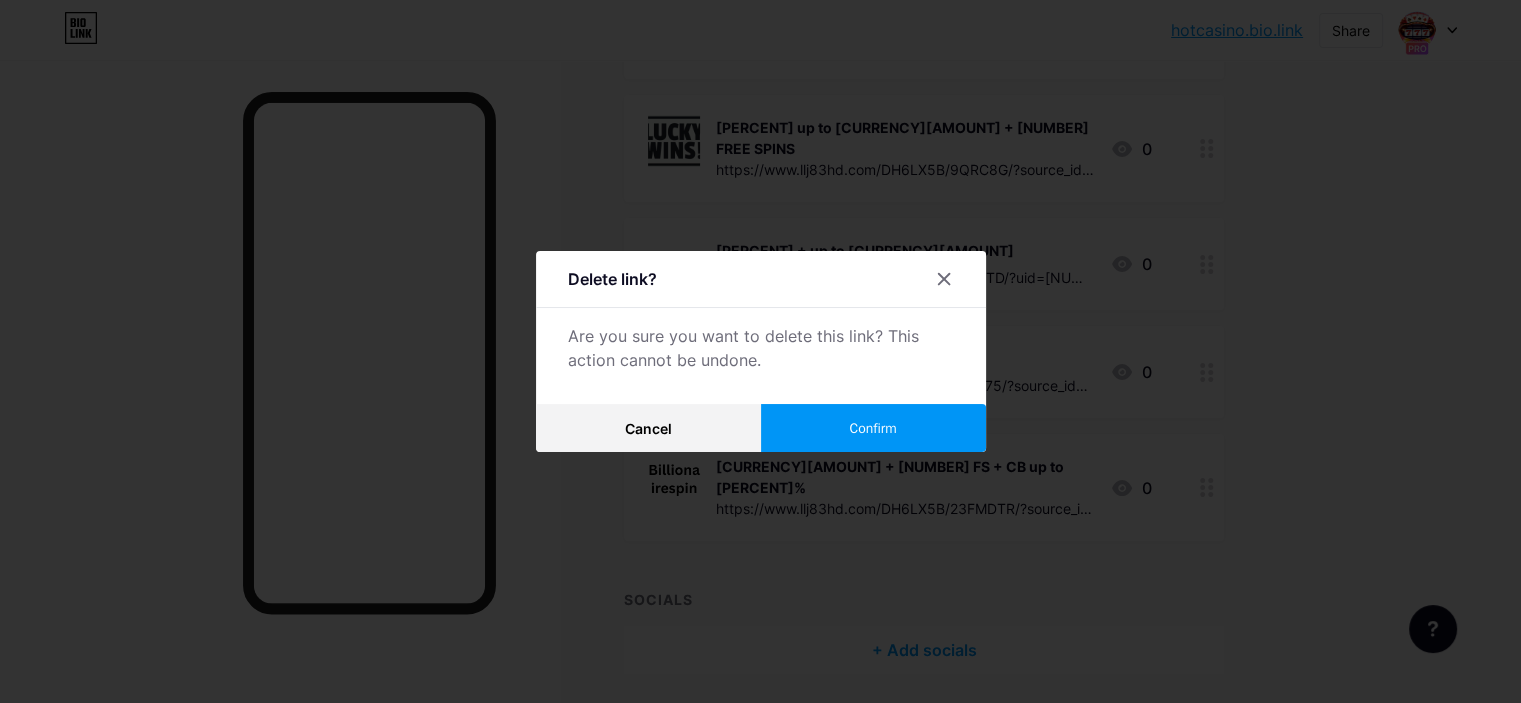 click on "Confirm" at bounding box center [873, 428] 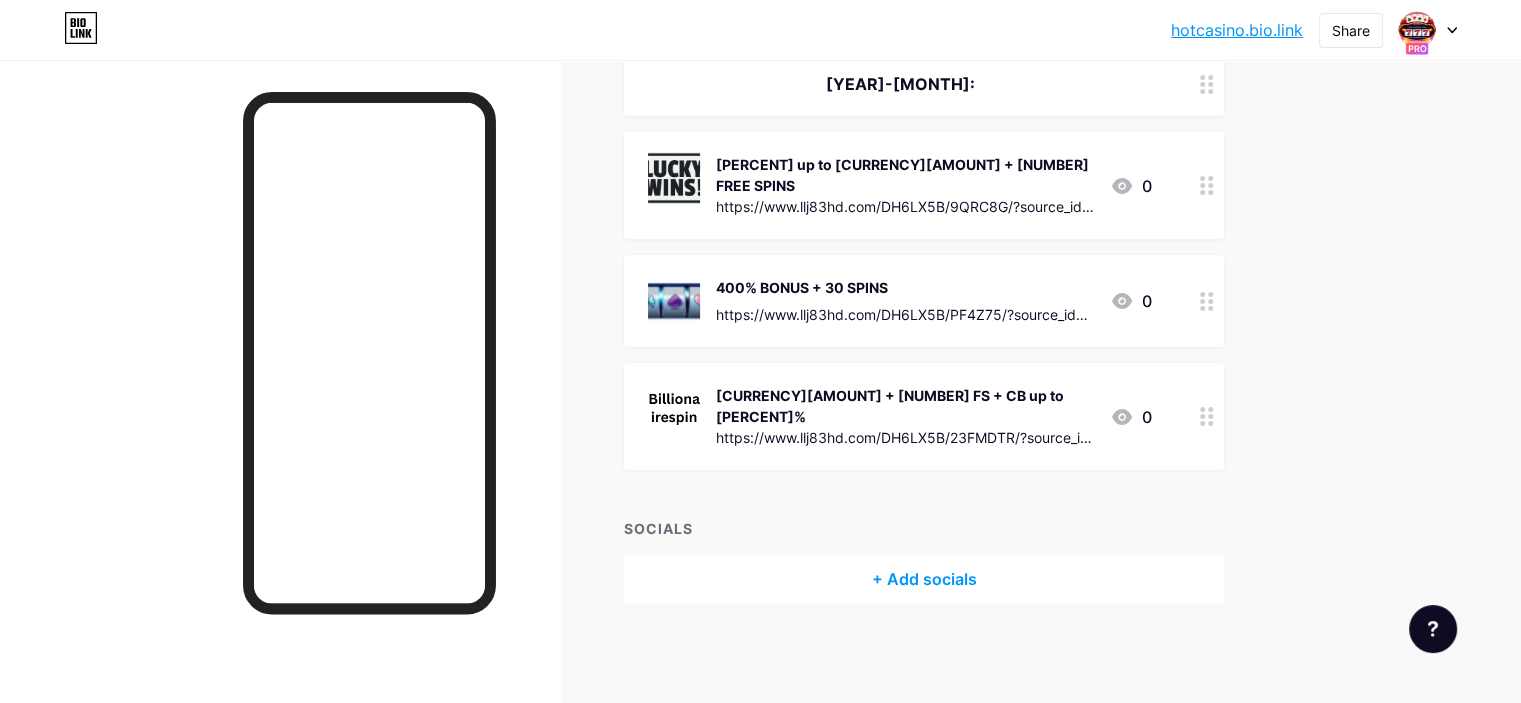scroll, scrollTop: 231, scrollLeft: 0, axis: vertical 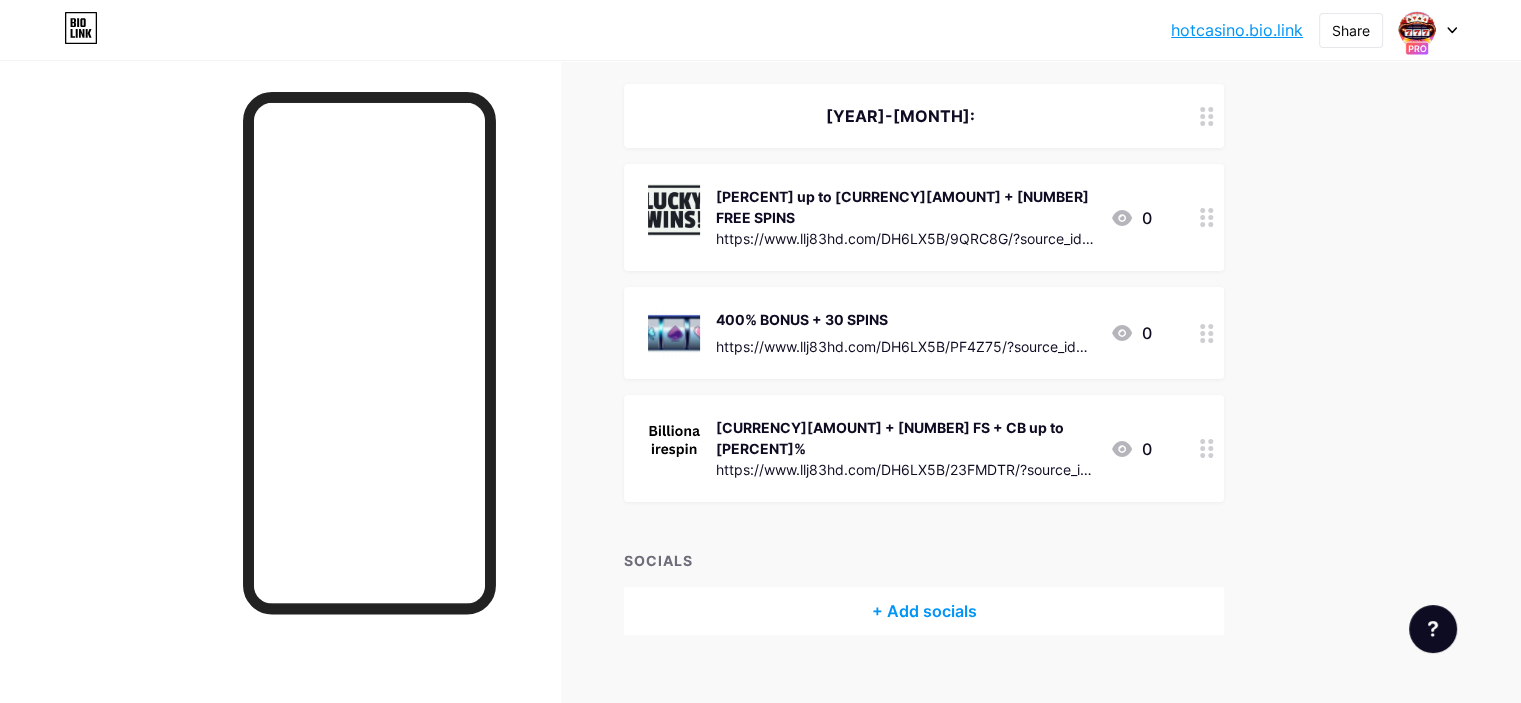 click 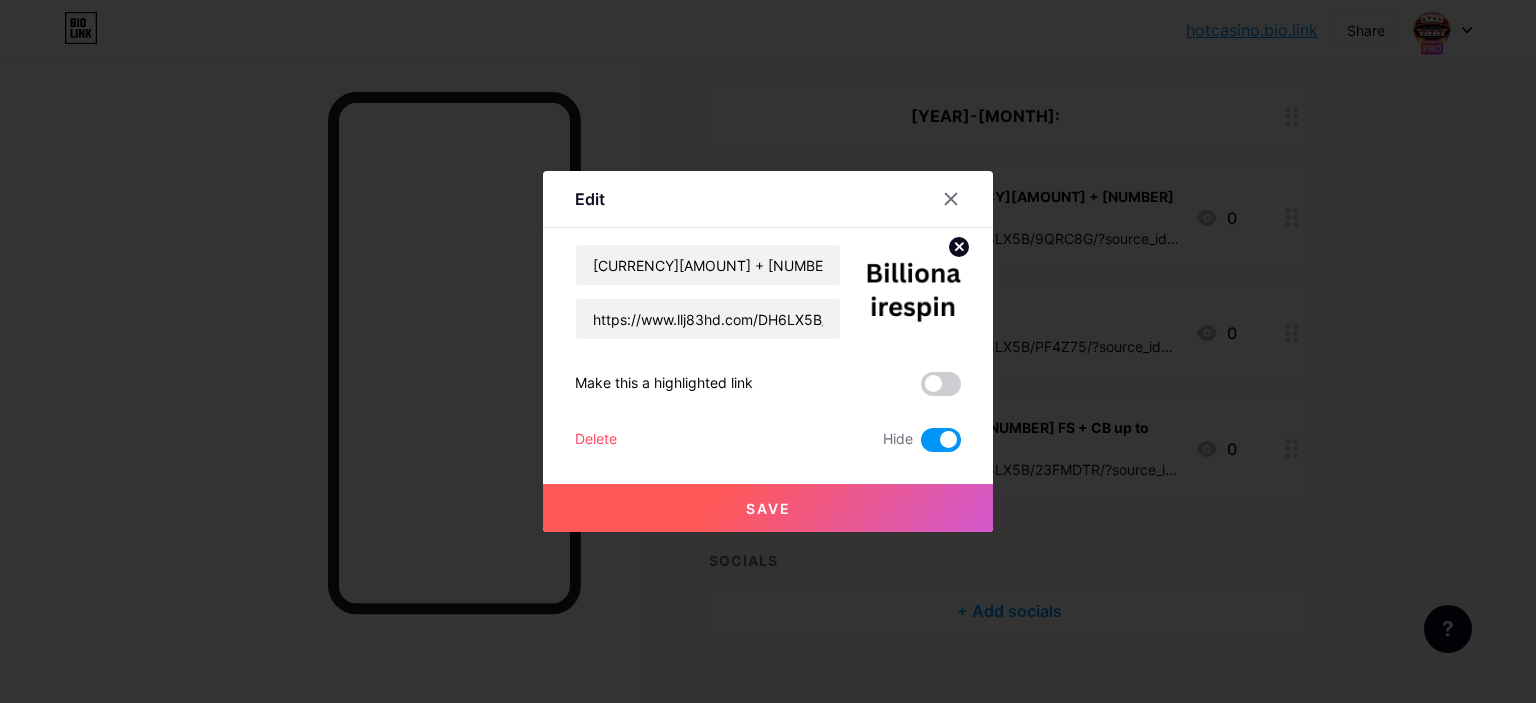 click on "Delete" at bounding box center [596, 440] 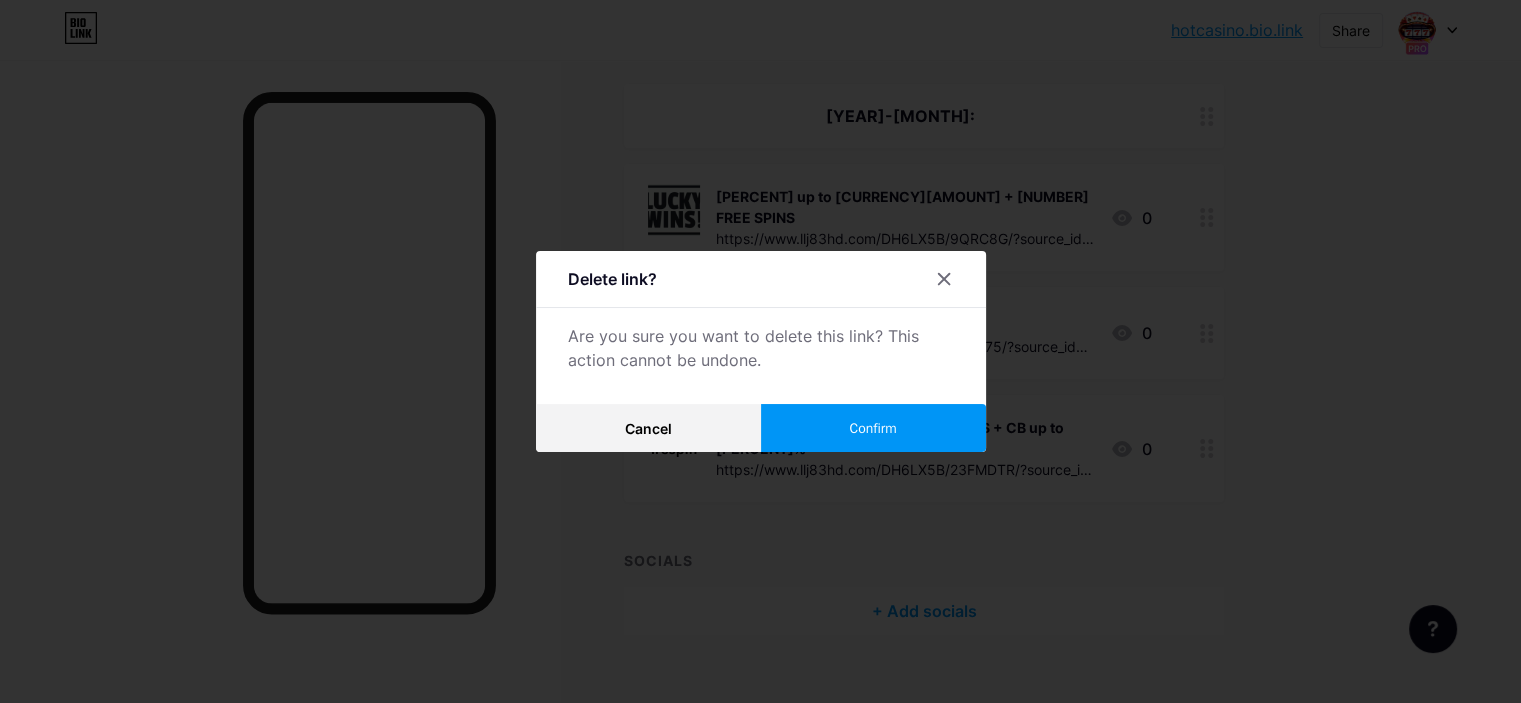 click on "Confirm" at bounding box center [873, 428] 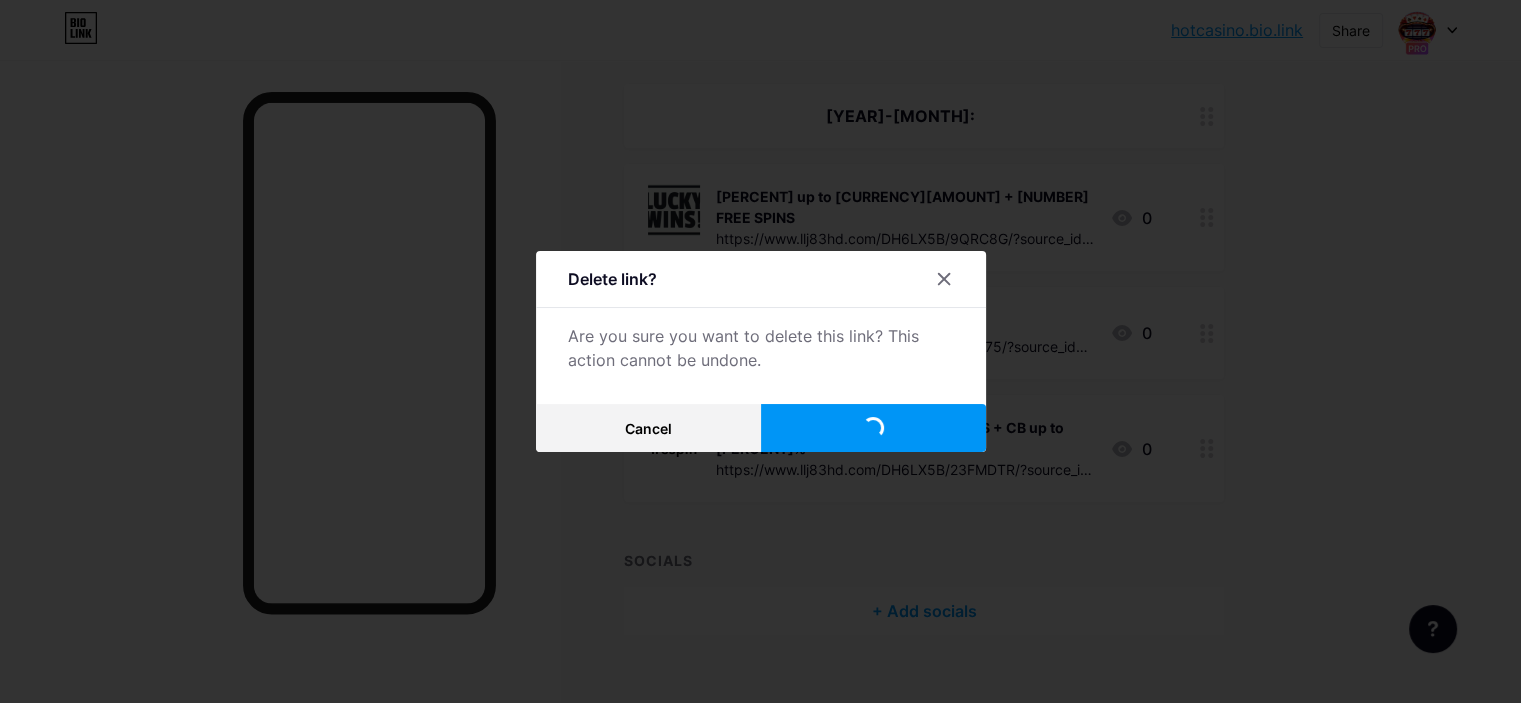 scroll, scrollTop: 123, scrollLeft: 0, axis: vertical 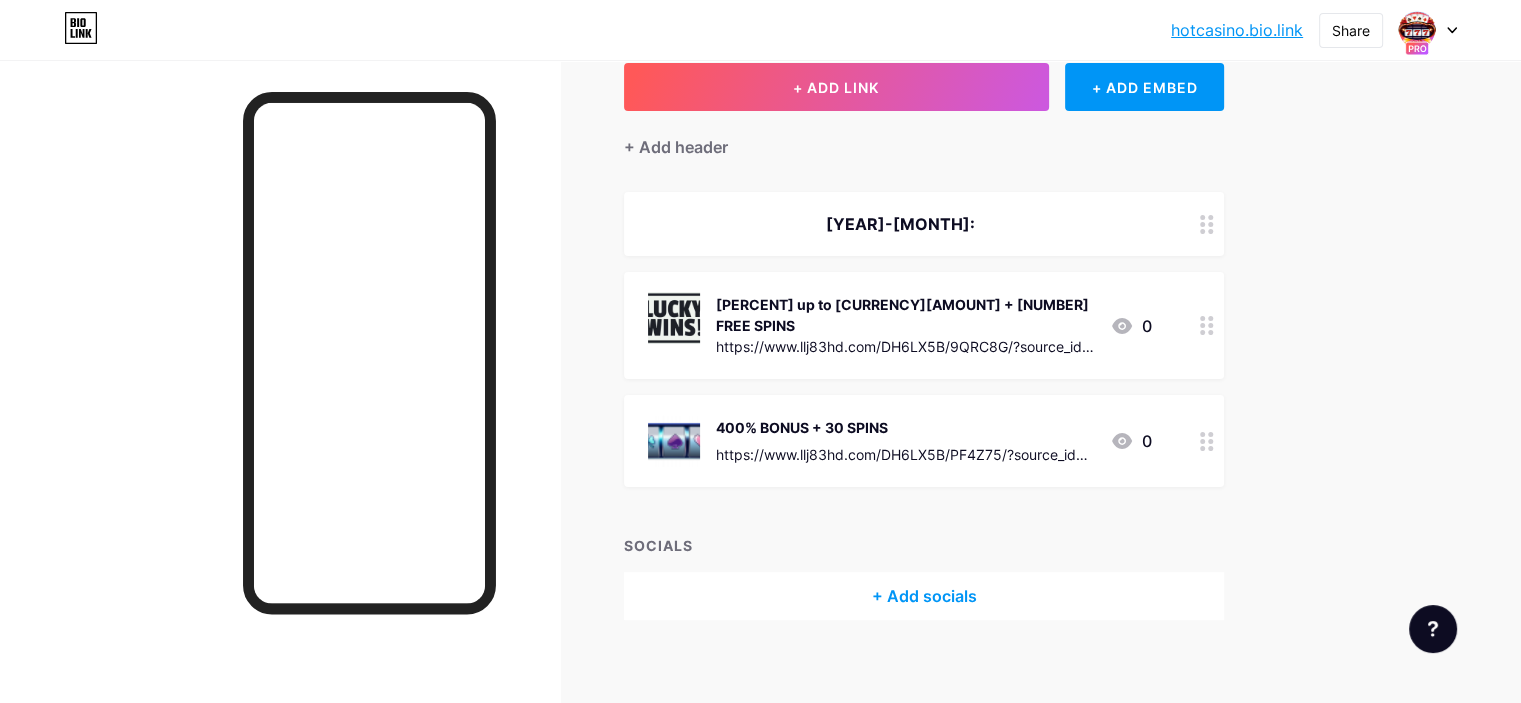 click on "2025-8-2:" at bounding box center (900, 224) 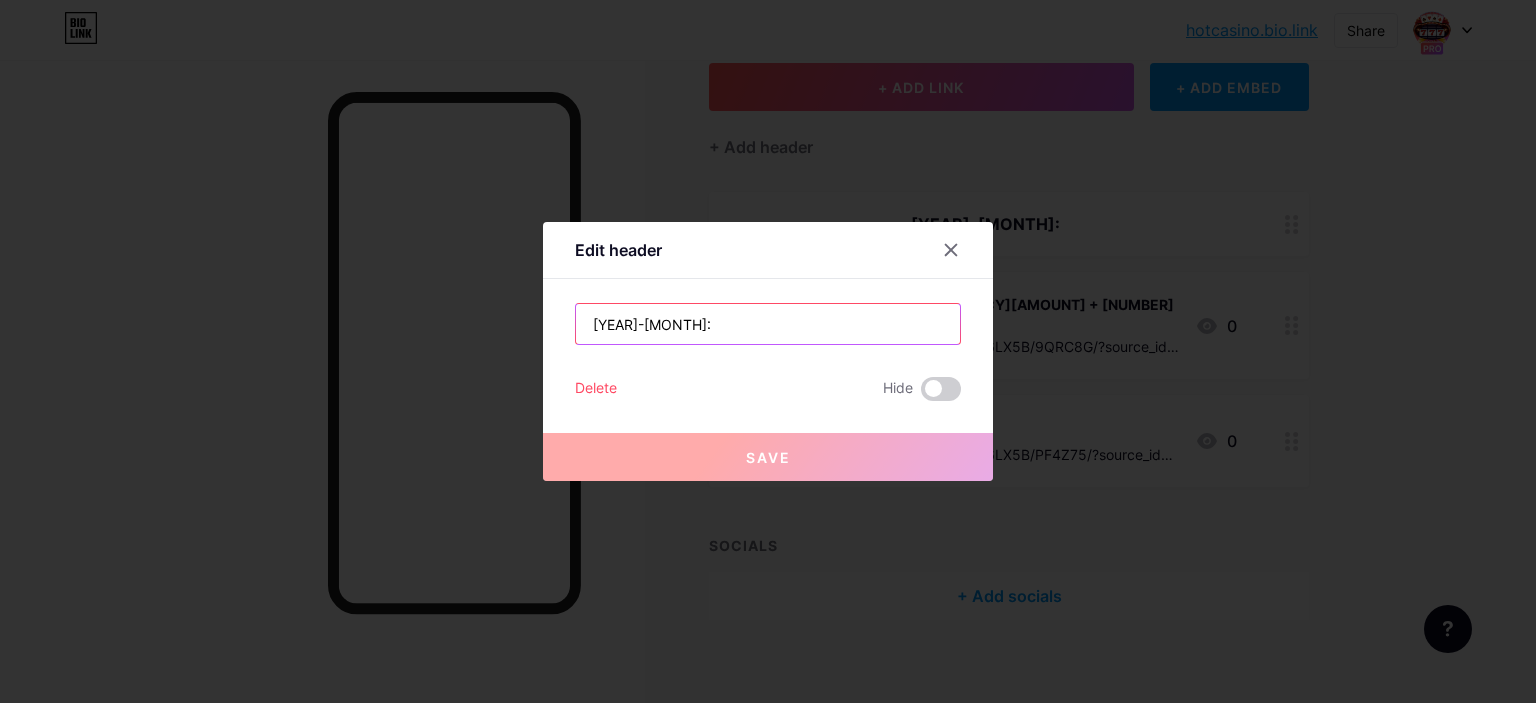 click on "2025-8-2:" at bounding box center [768, 324] 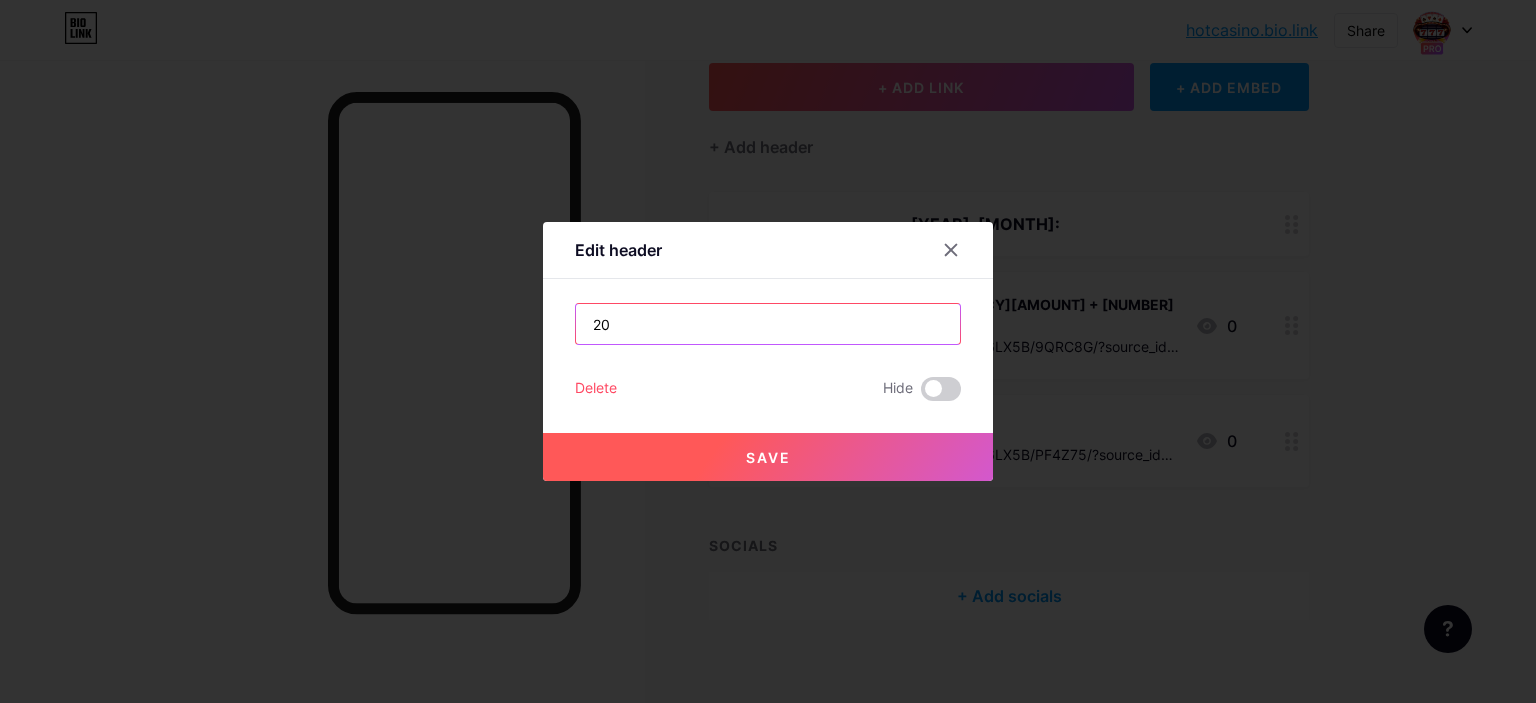 type on "2" 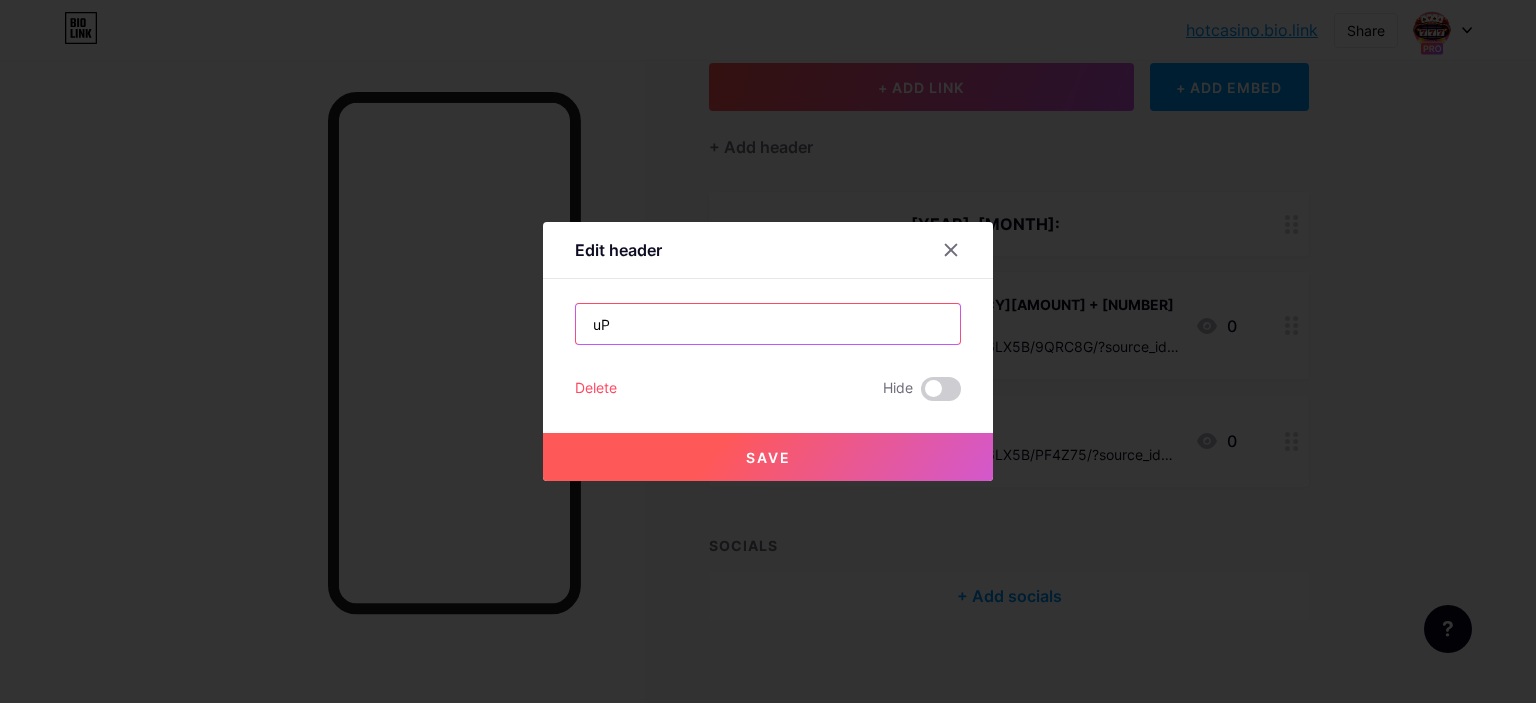 type on "u" 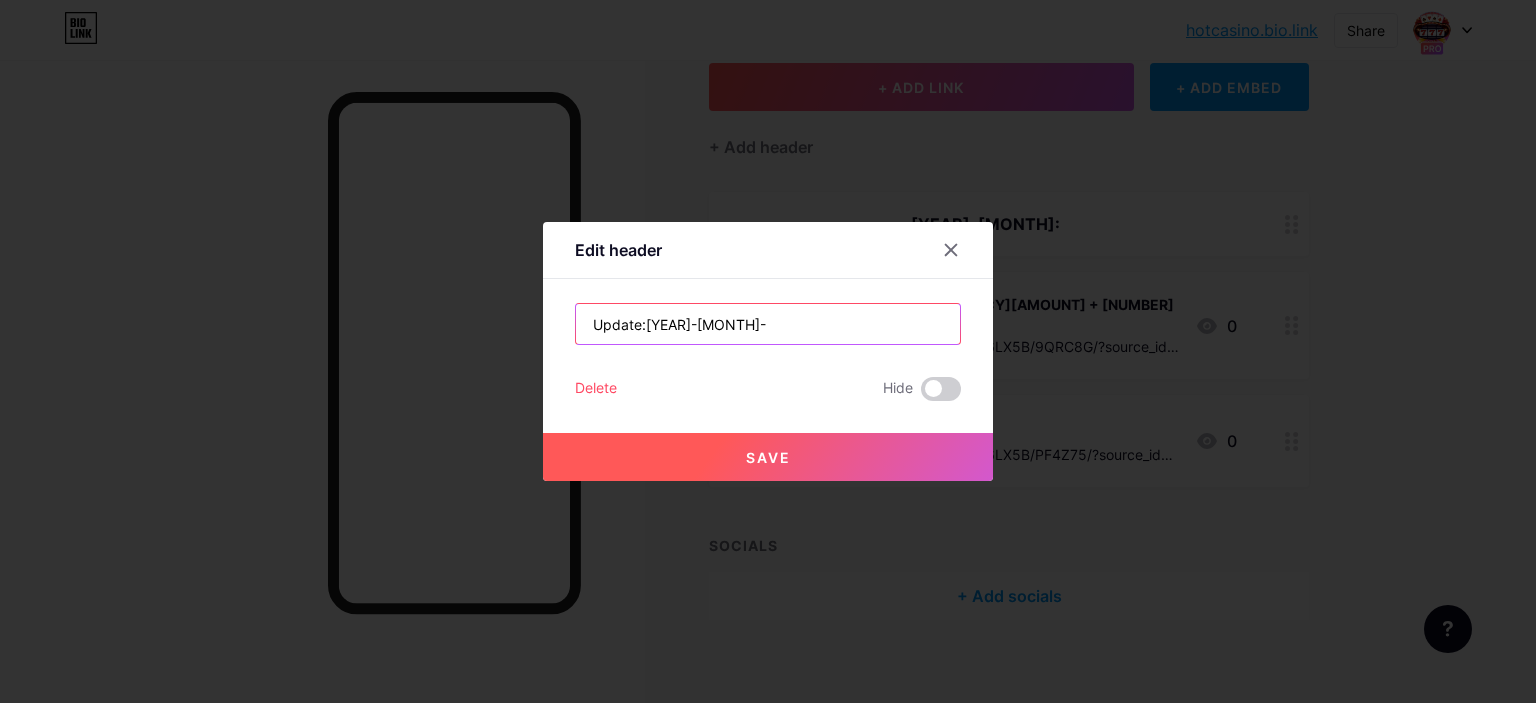 drag, startPoint x: 642, startPoint y: 328, endPoint x: 1017, endPoint y: 327, distance: 375.00134 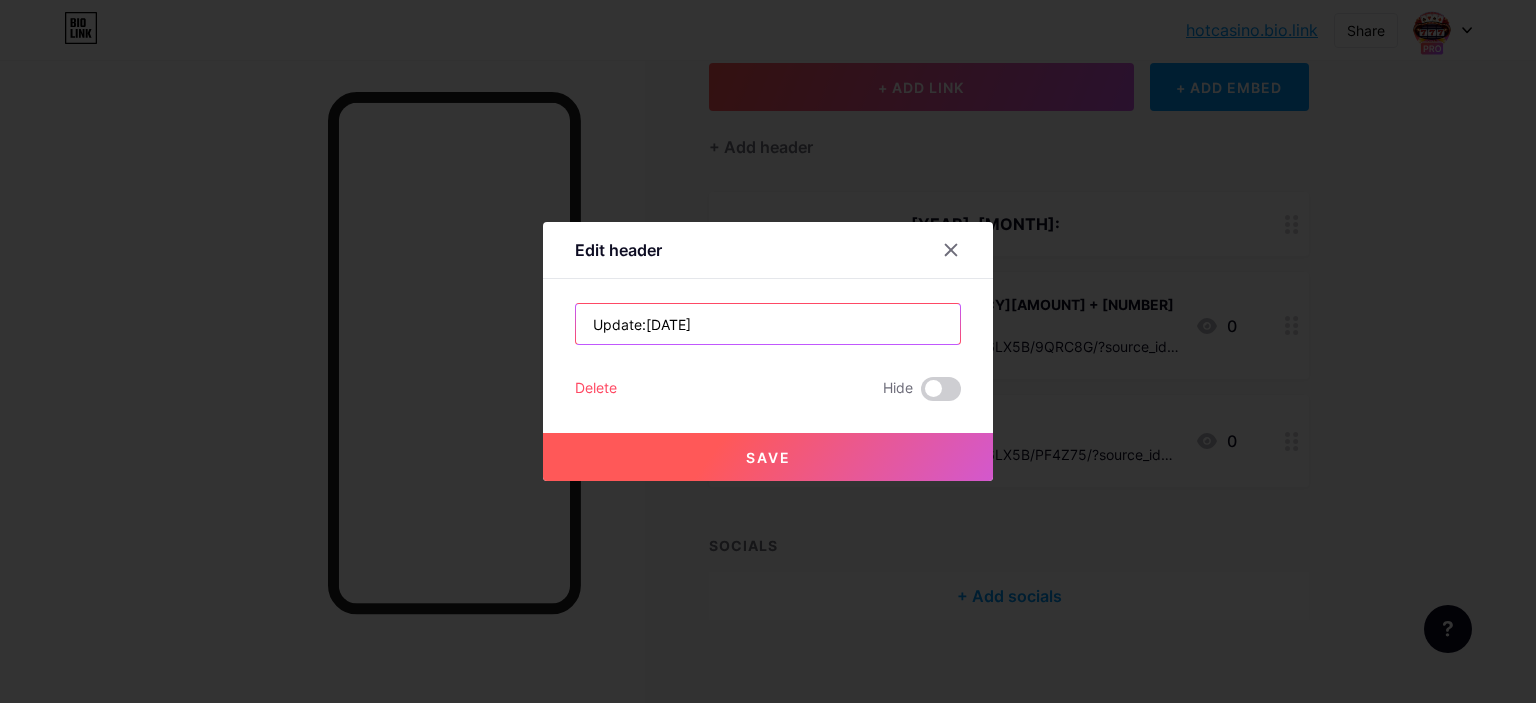 click on "Update:02-08-2025" at bounding box center [768, 324] 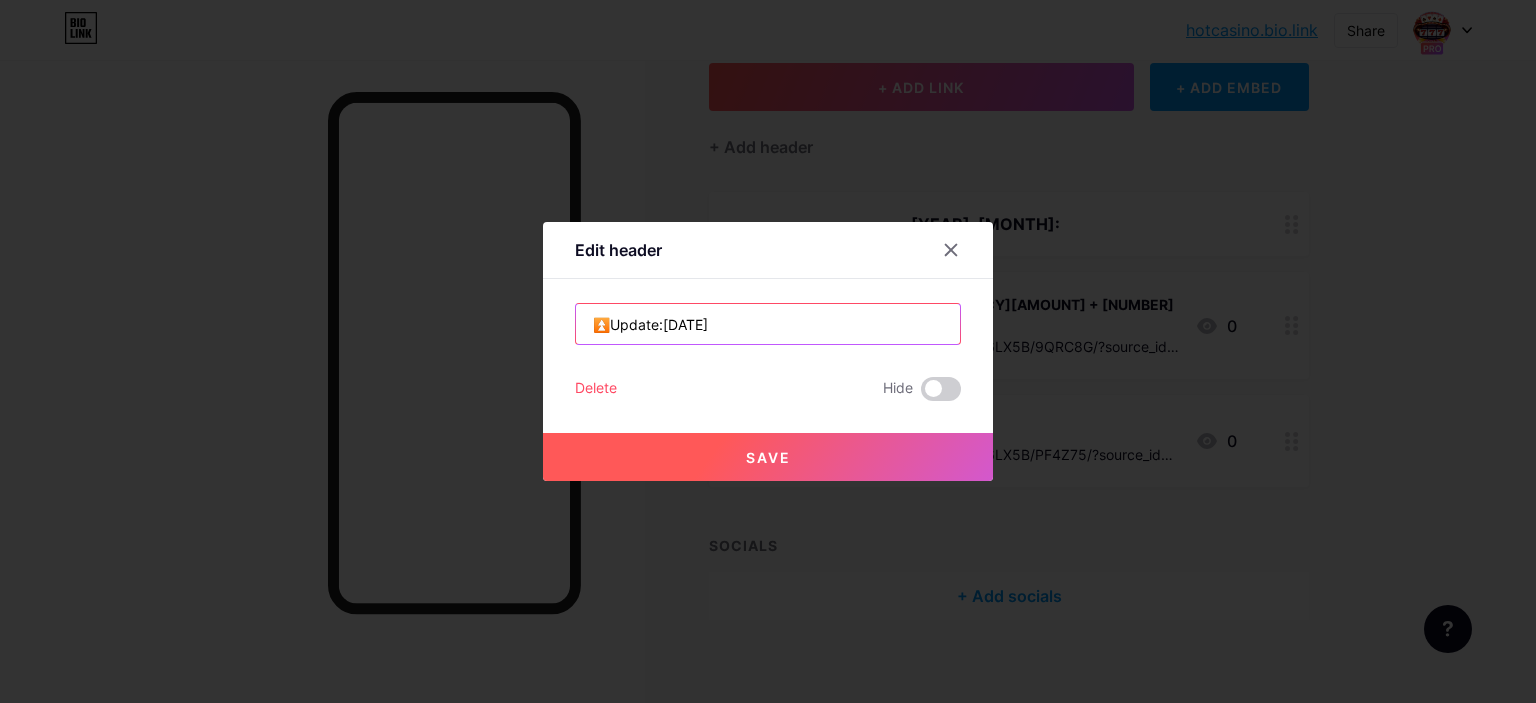 drag, startPoint x: 653, startPoint y: 321, endPoint x: 608, endPoint y: 321, distance: 45 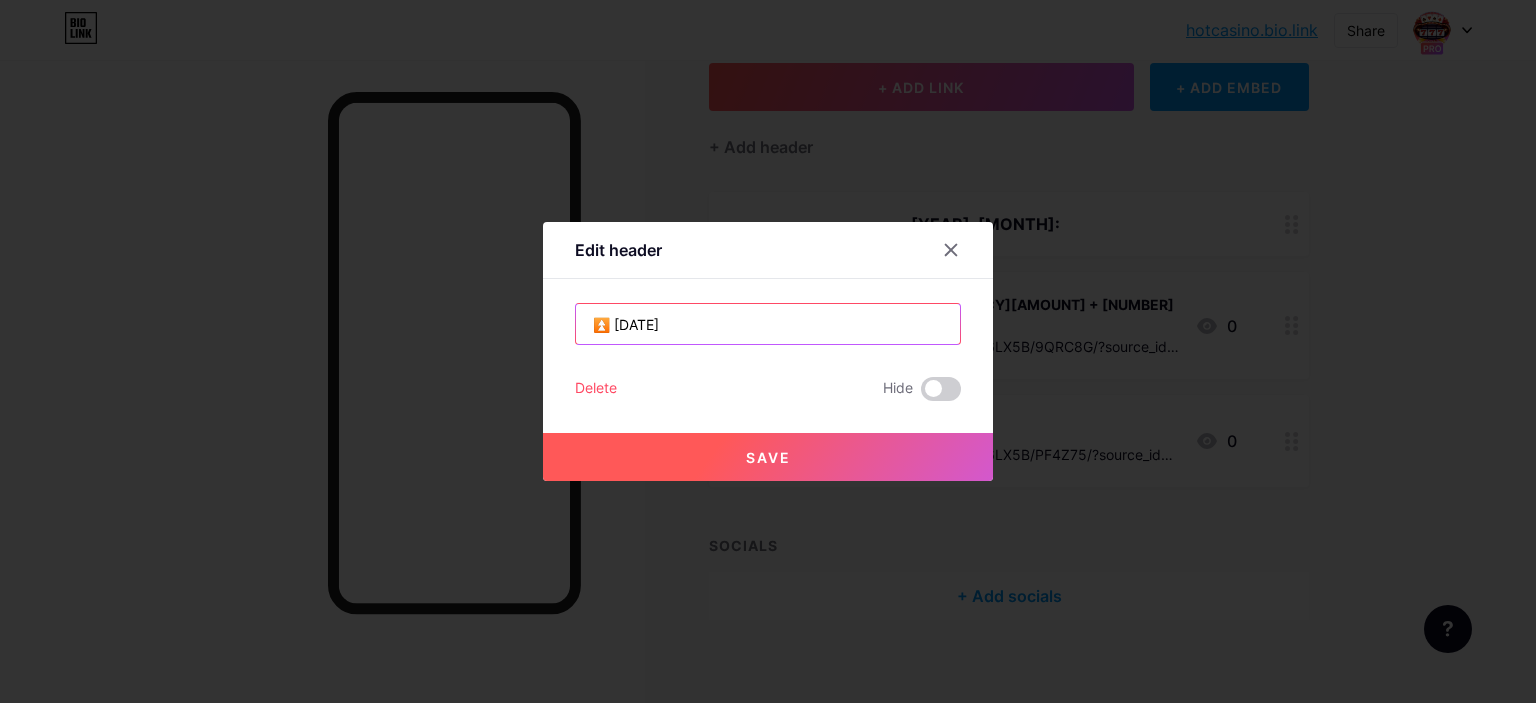 type on "⏫ [DATE]" 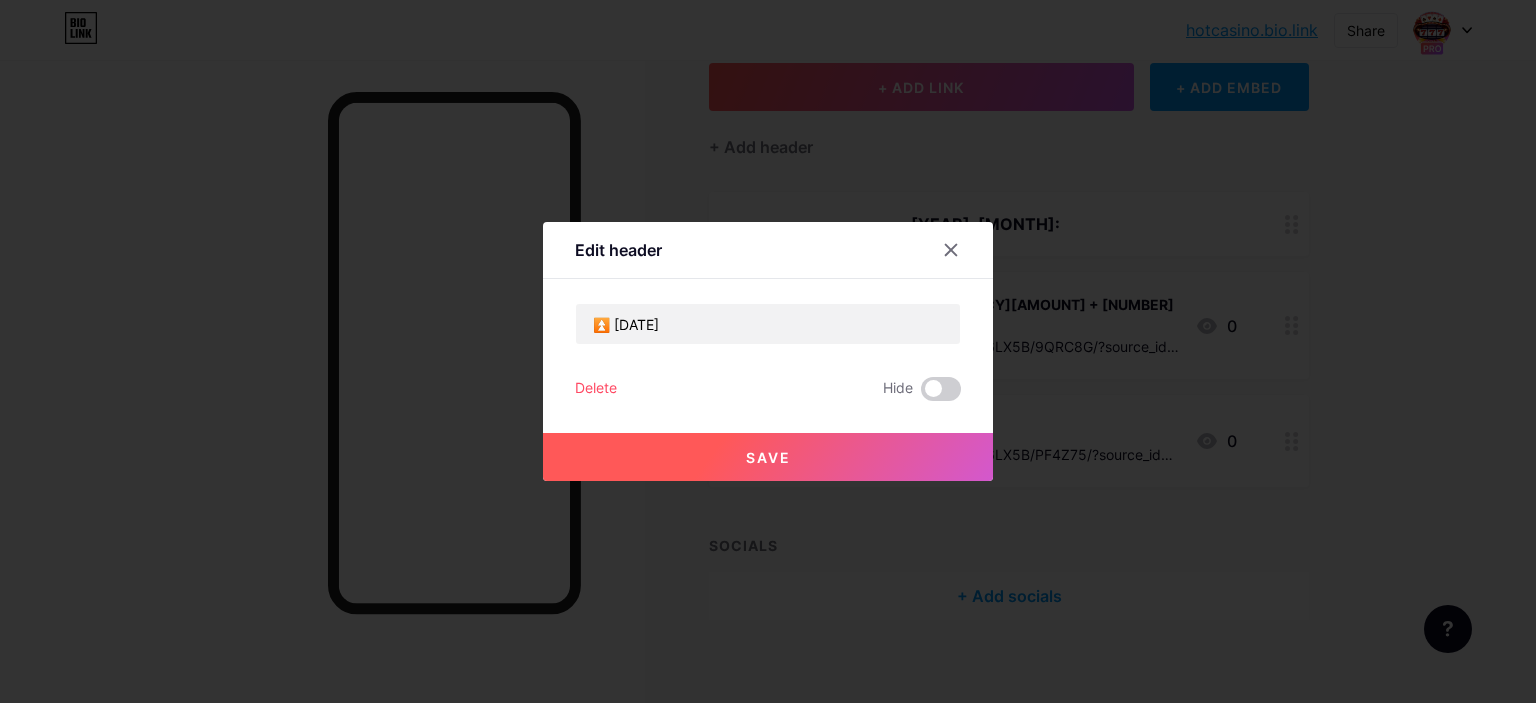 click on "Save" at bounding box center [768, 457] 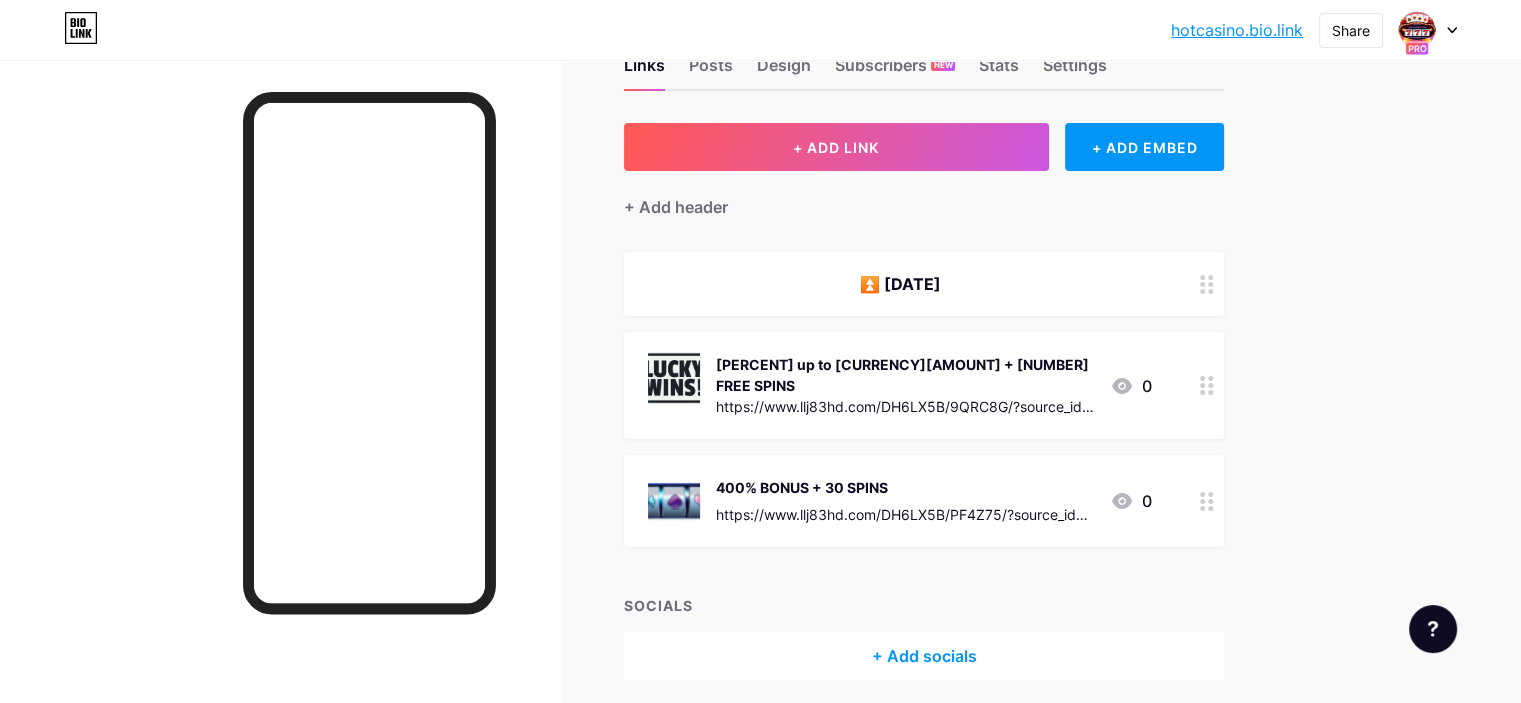 scroll, scrollTop: 0, scrollLeft: 0, axis: both 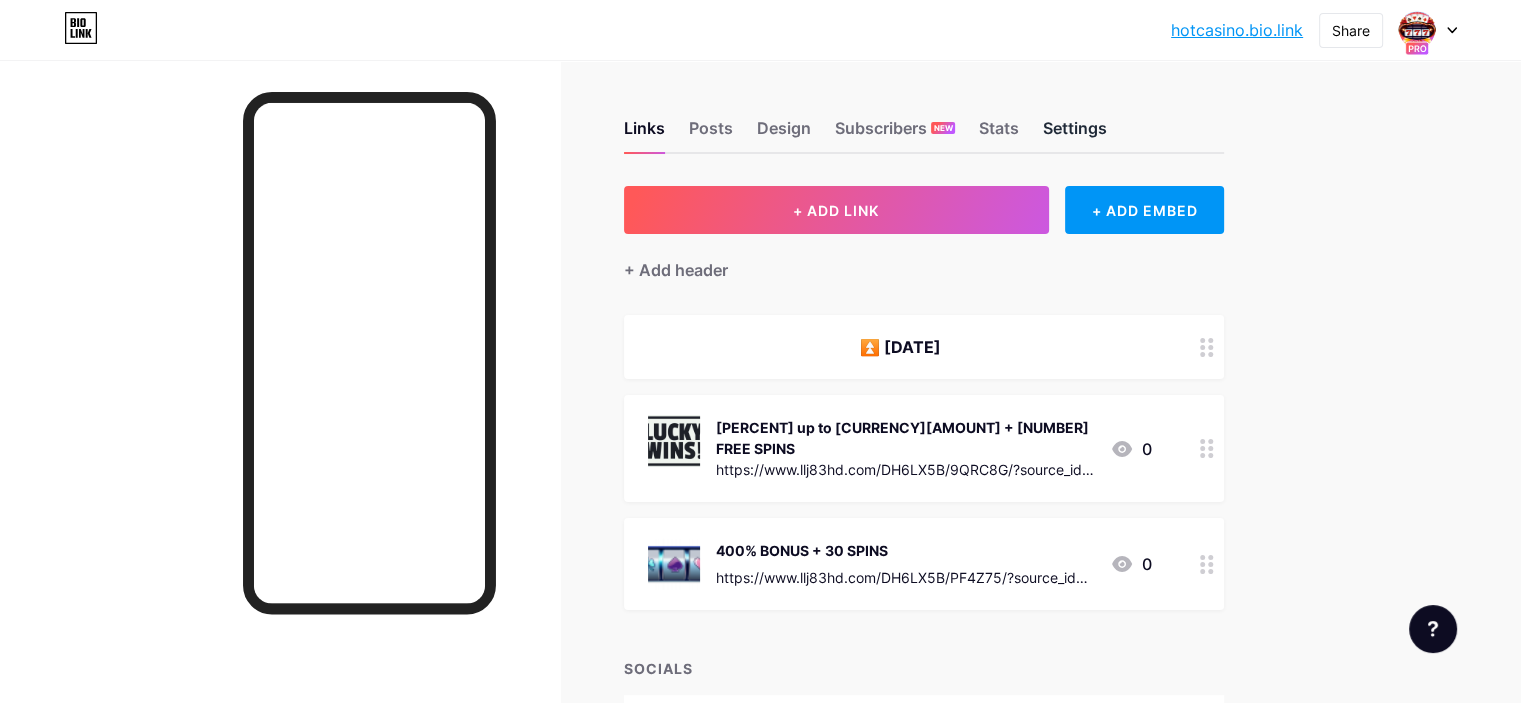 click on "Settings" at bounding box center (1075, 134) 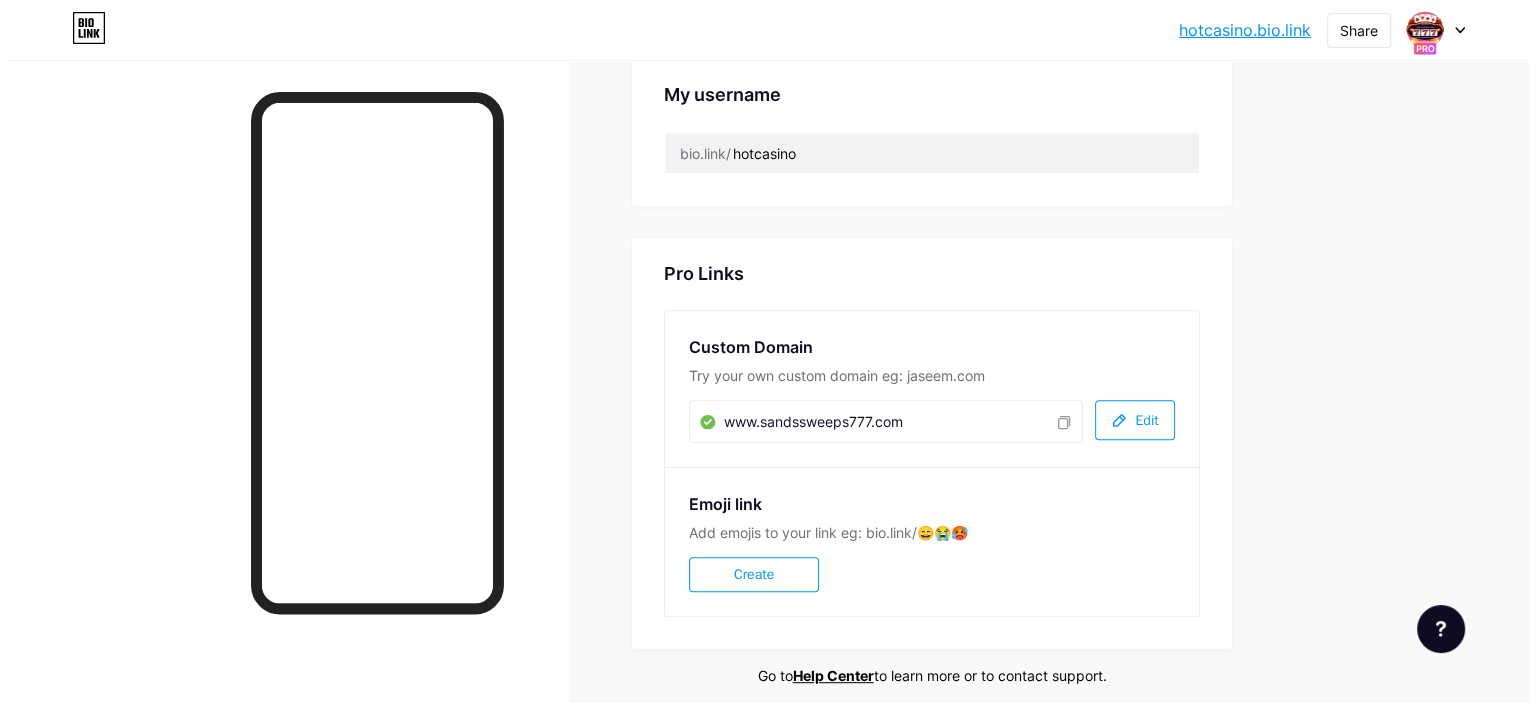 scroll, scrollTop: 965, scrollLeft: 0, axis: vertical 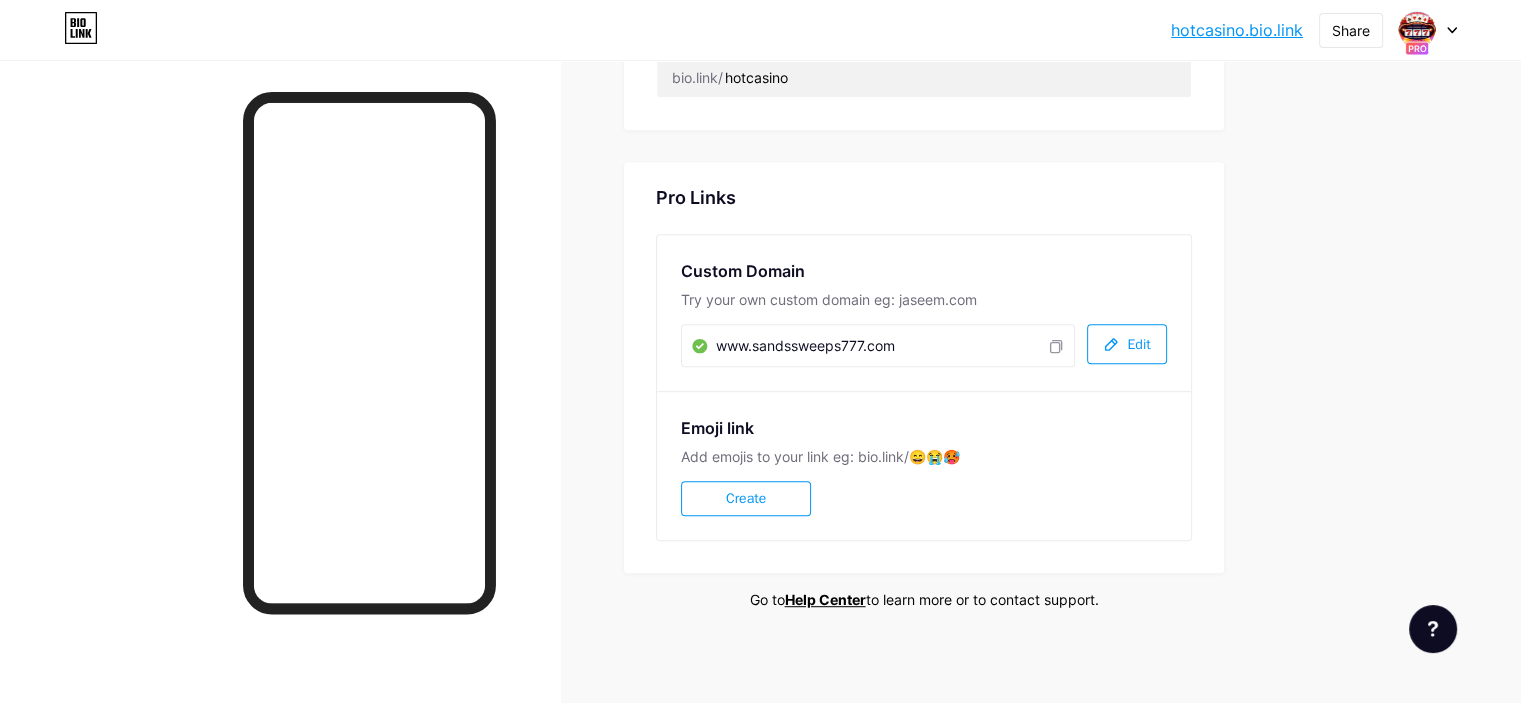 click on "Edit" at bounding box center [1138, 344] 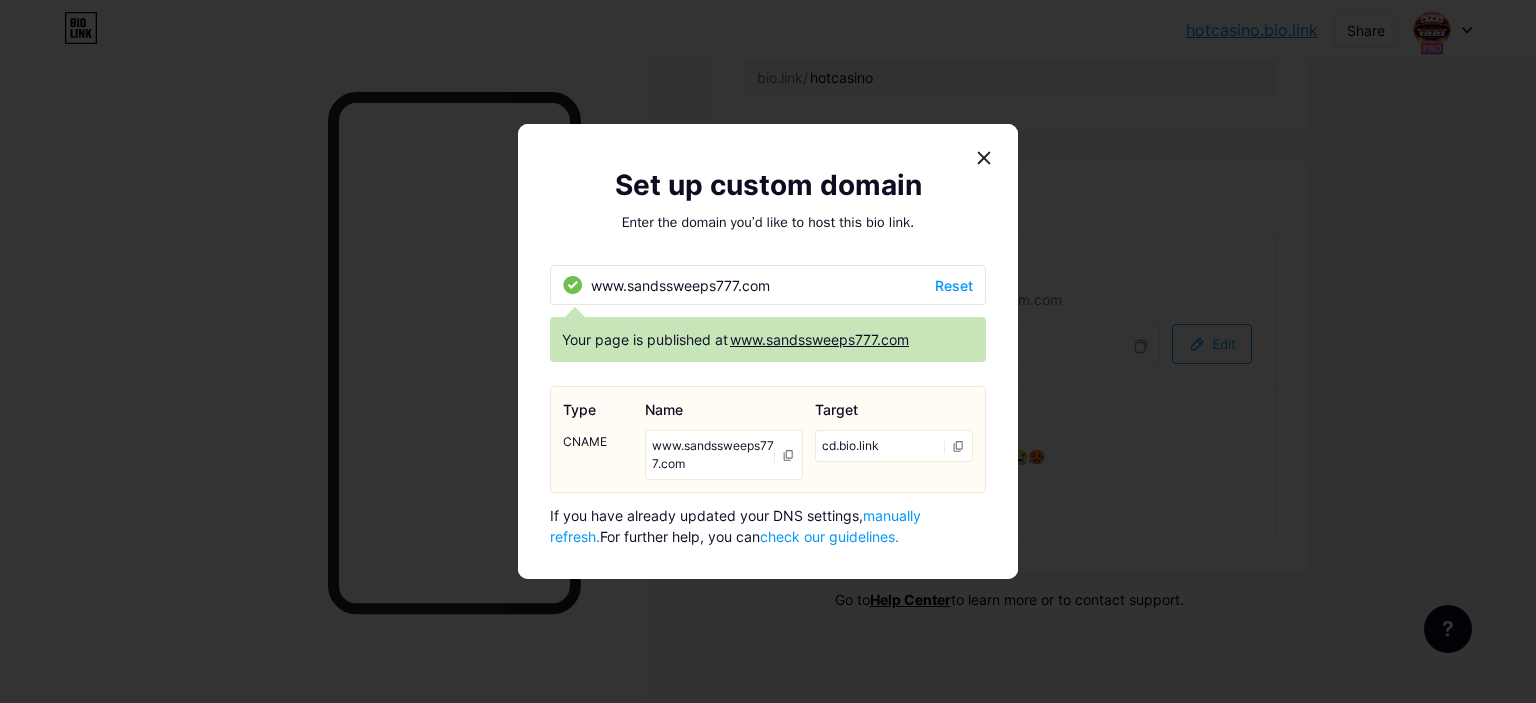 click on "www.sandssweeps777.com
Reset" at bounding box center [768, 285] 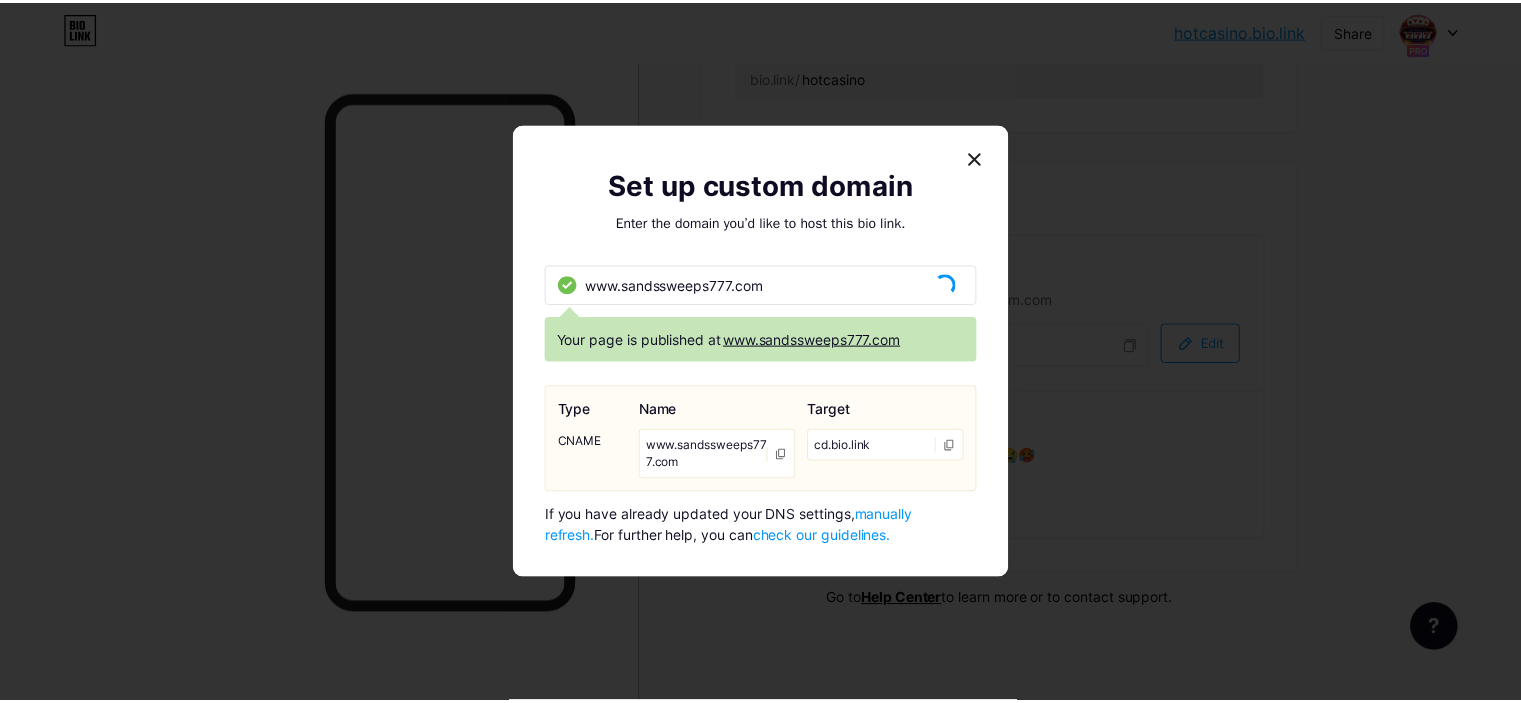 scroll, scrollTop: 957, scrollLeft: 0, axis: vertical 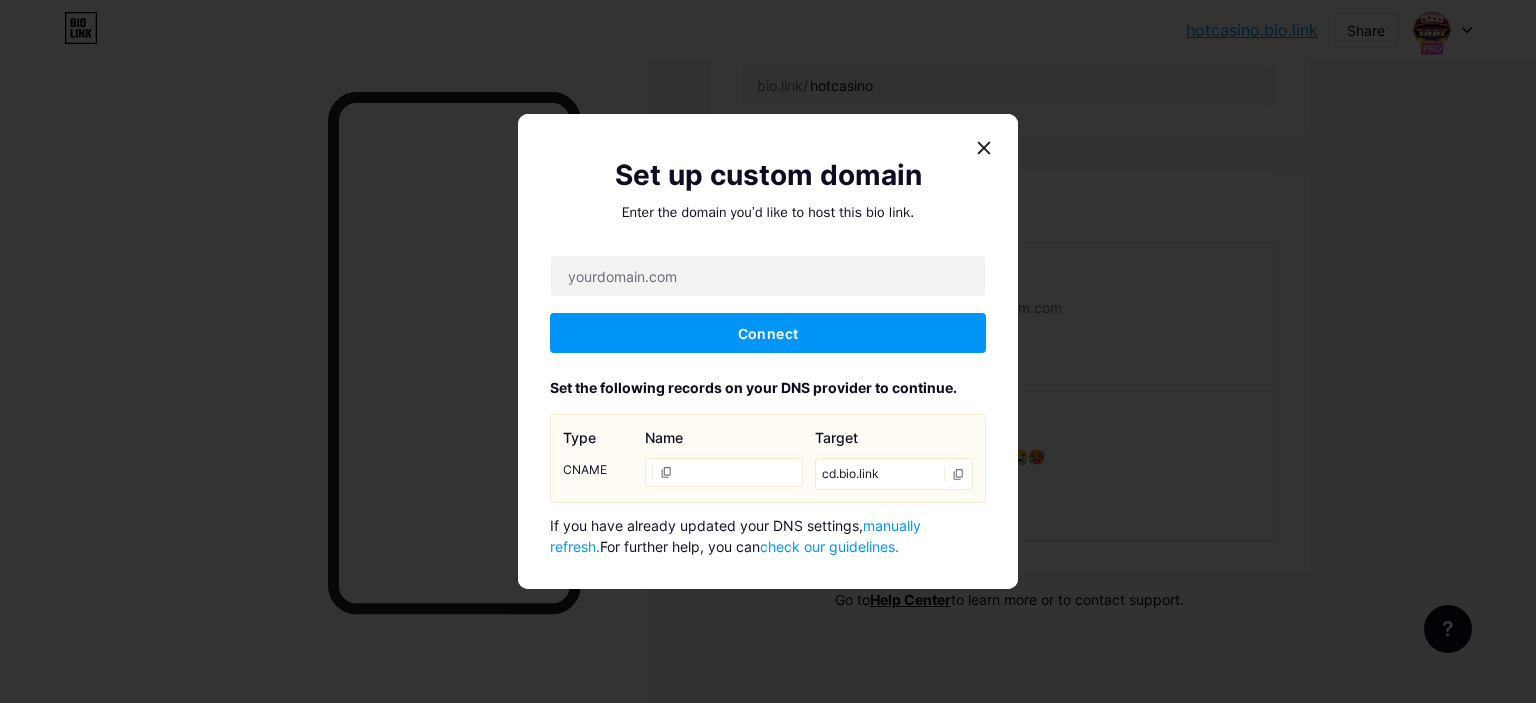 click at bounding box center [724, 472] 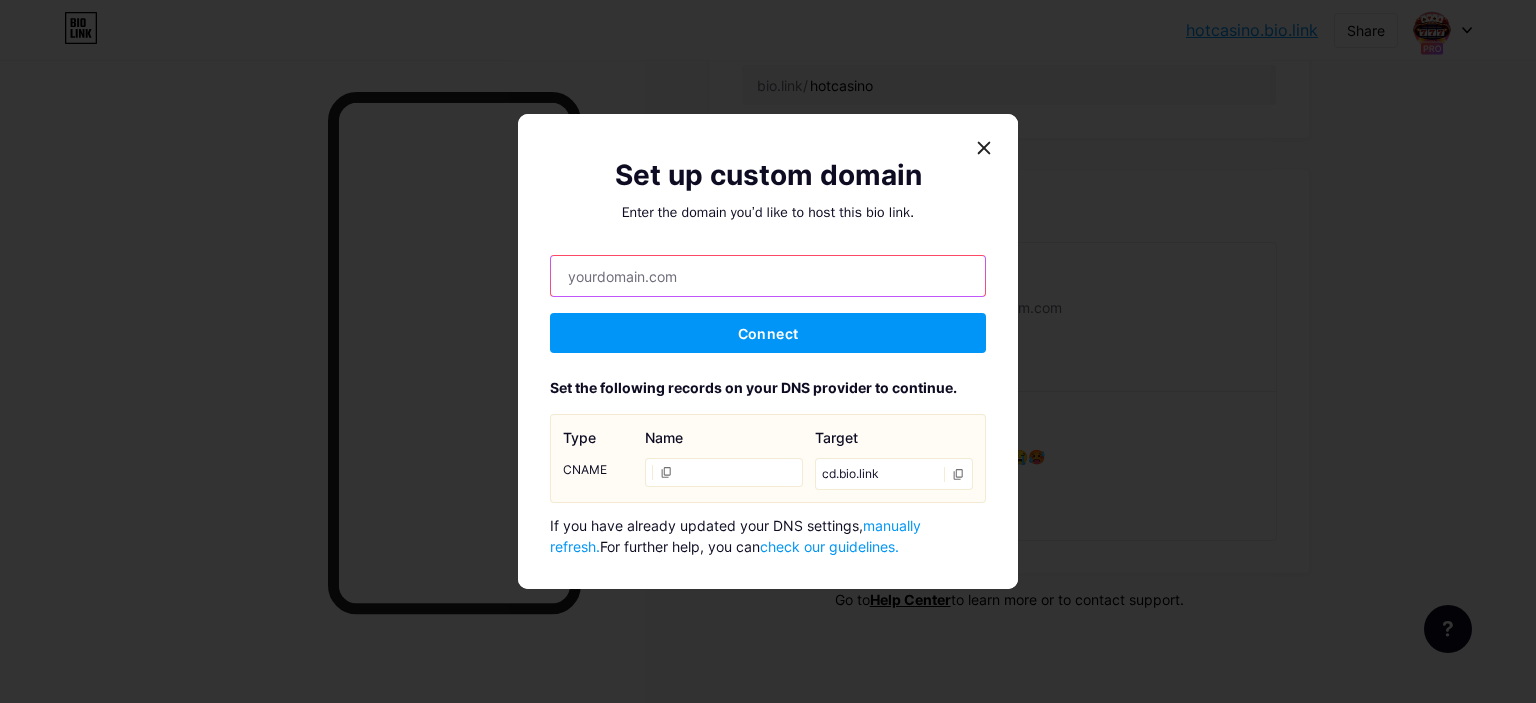 click at bounding box center (768, 276) 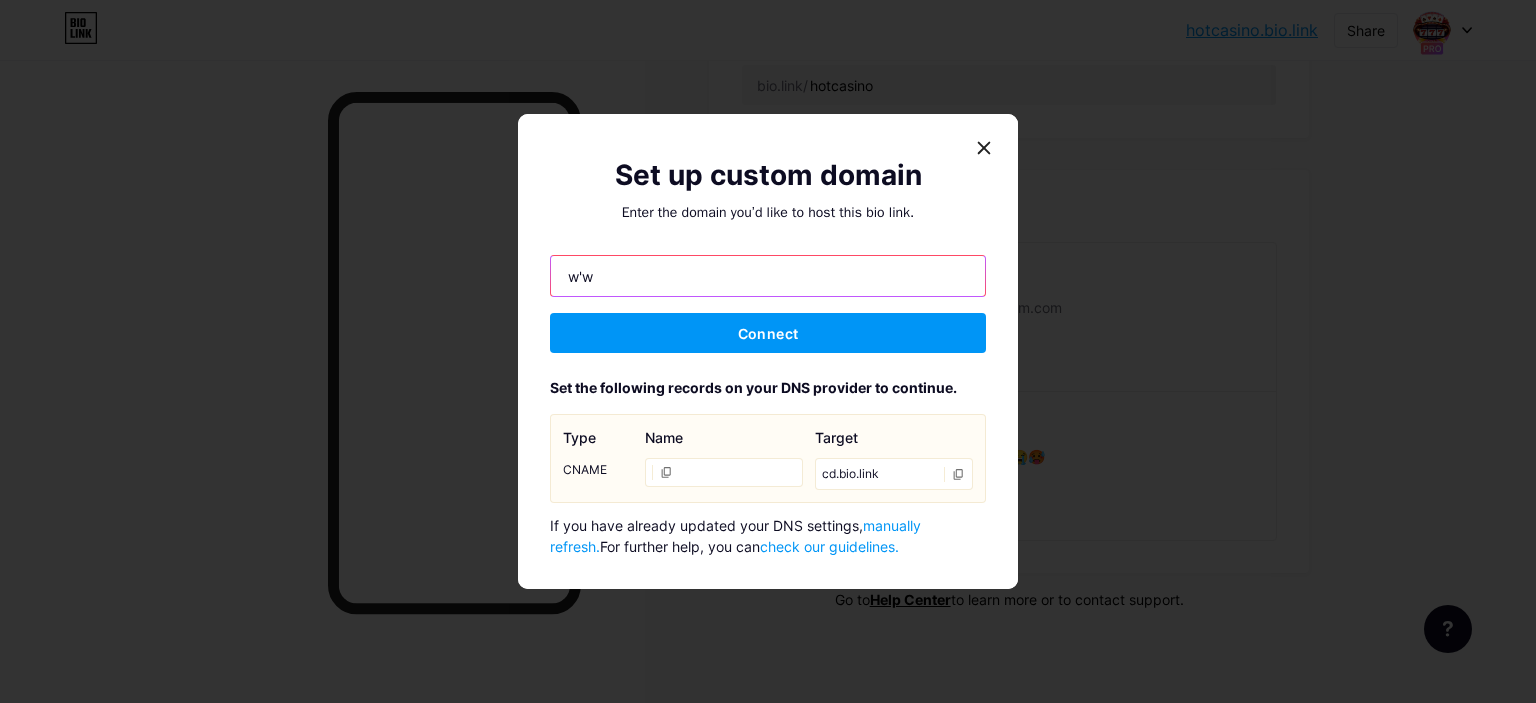 type on "w" 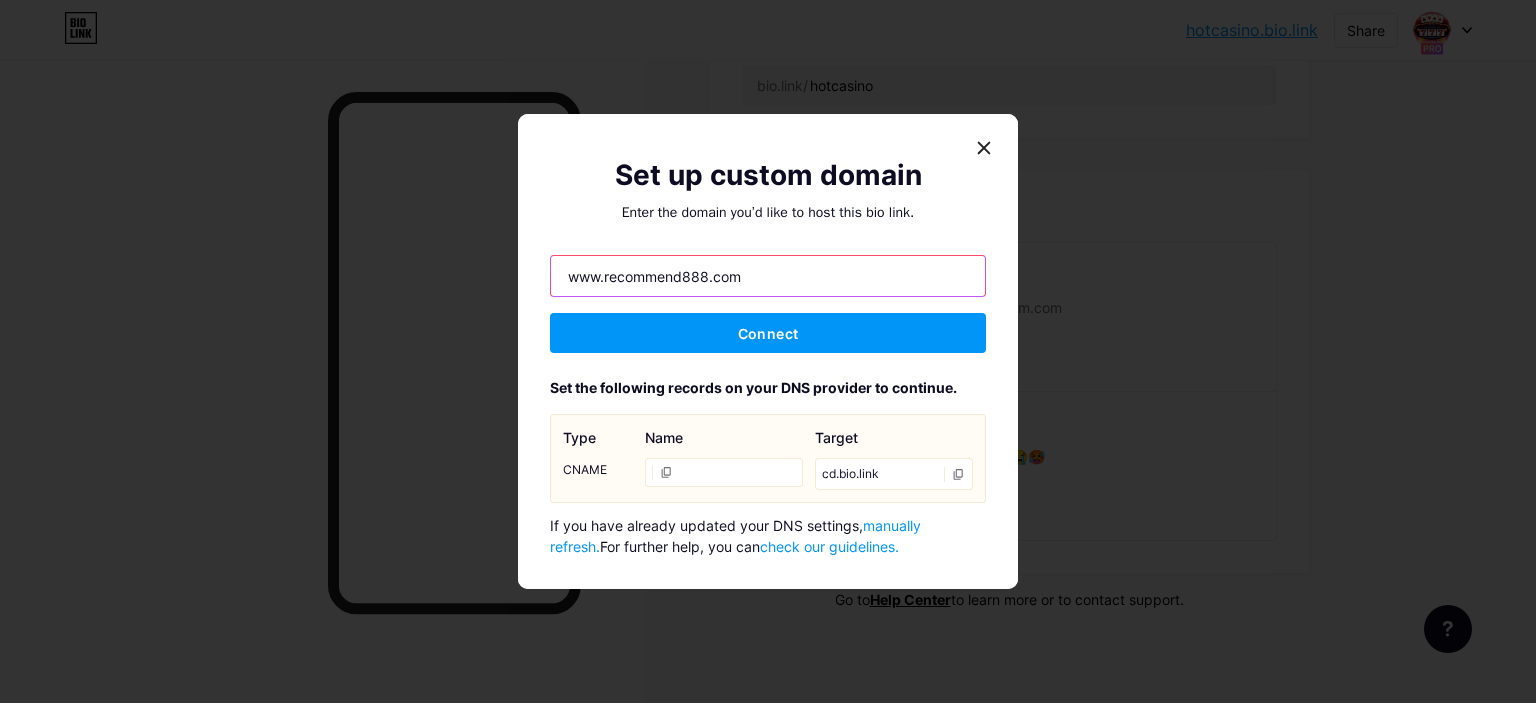 type on "www.recommend888.com" 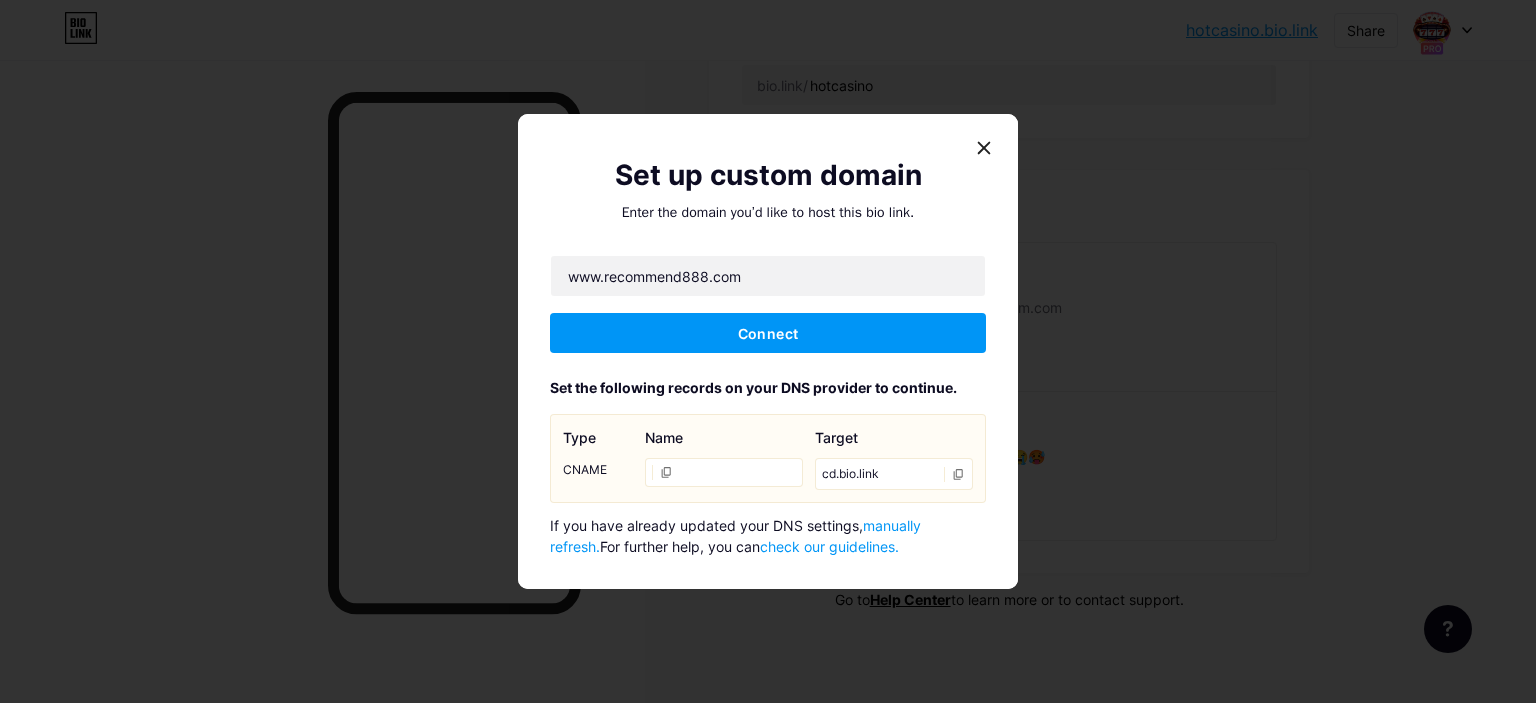 click 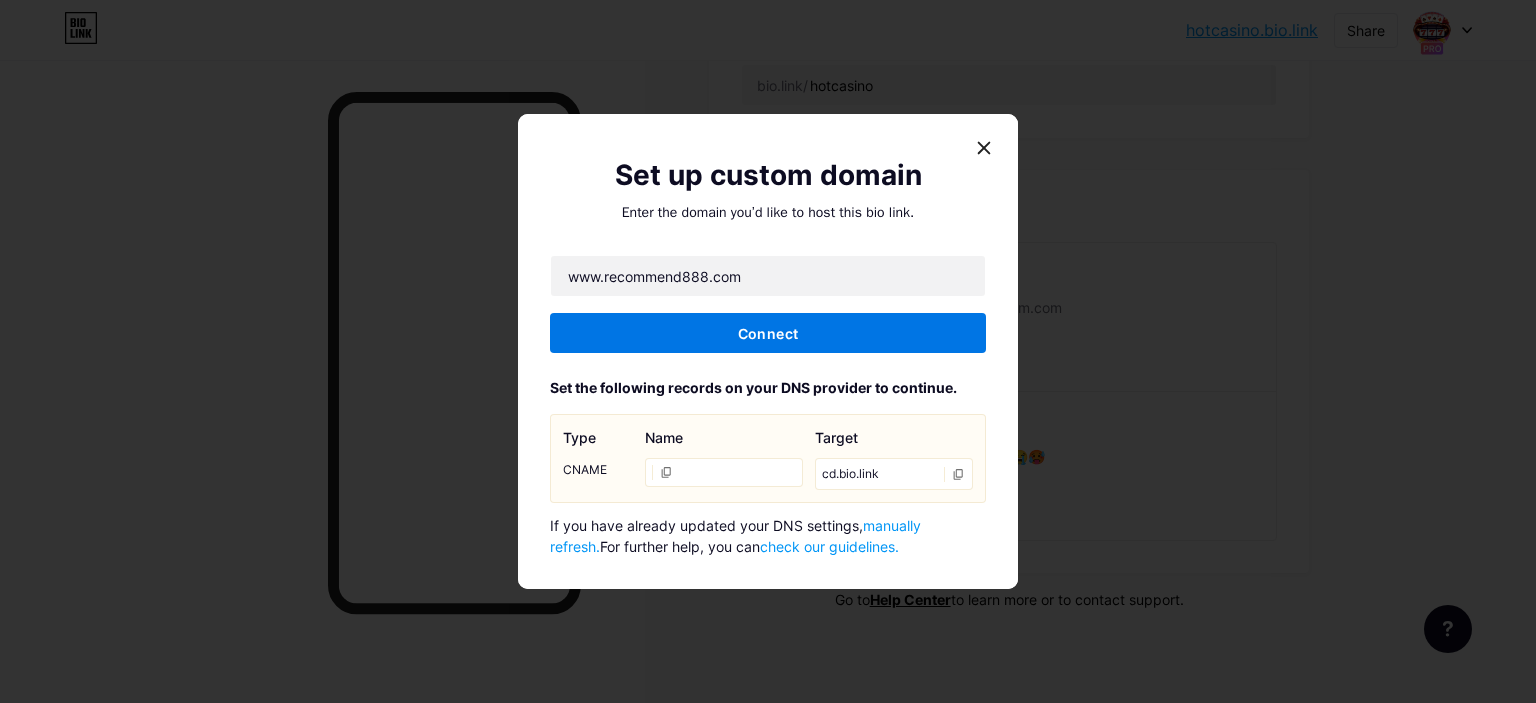 click on "Connect" at bounding box center [768, 333] 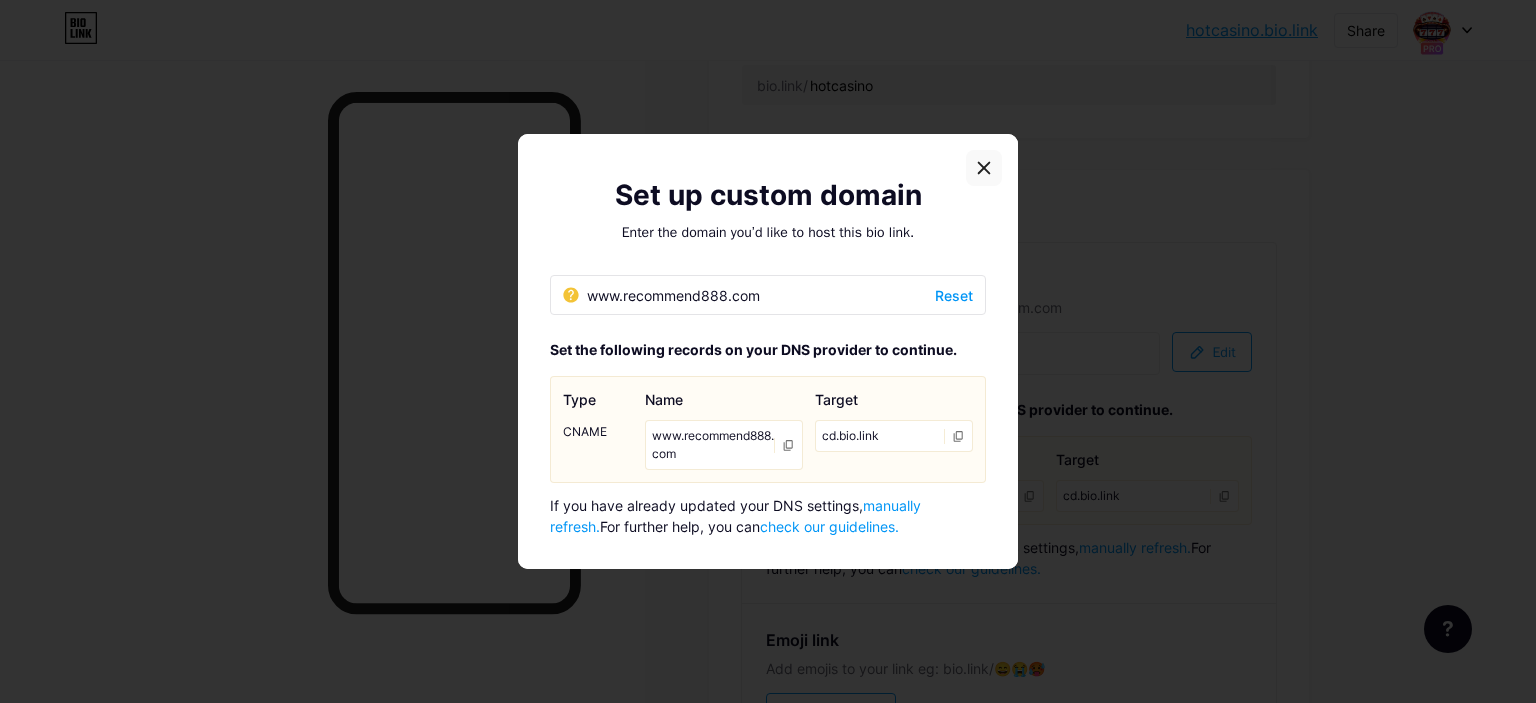 click 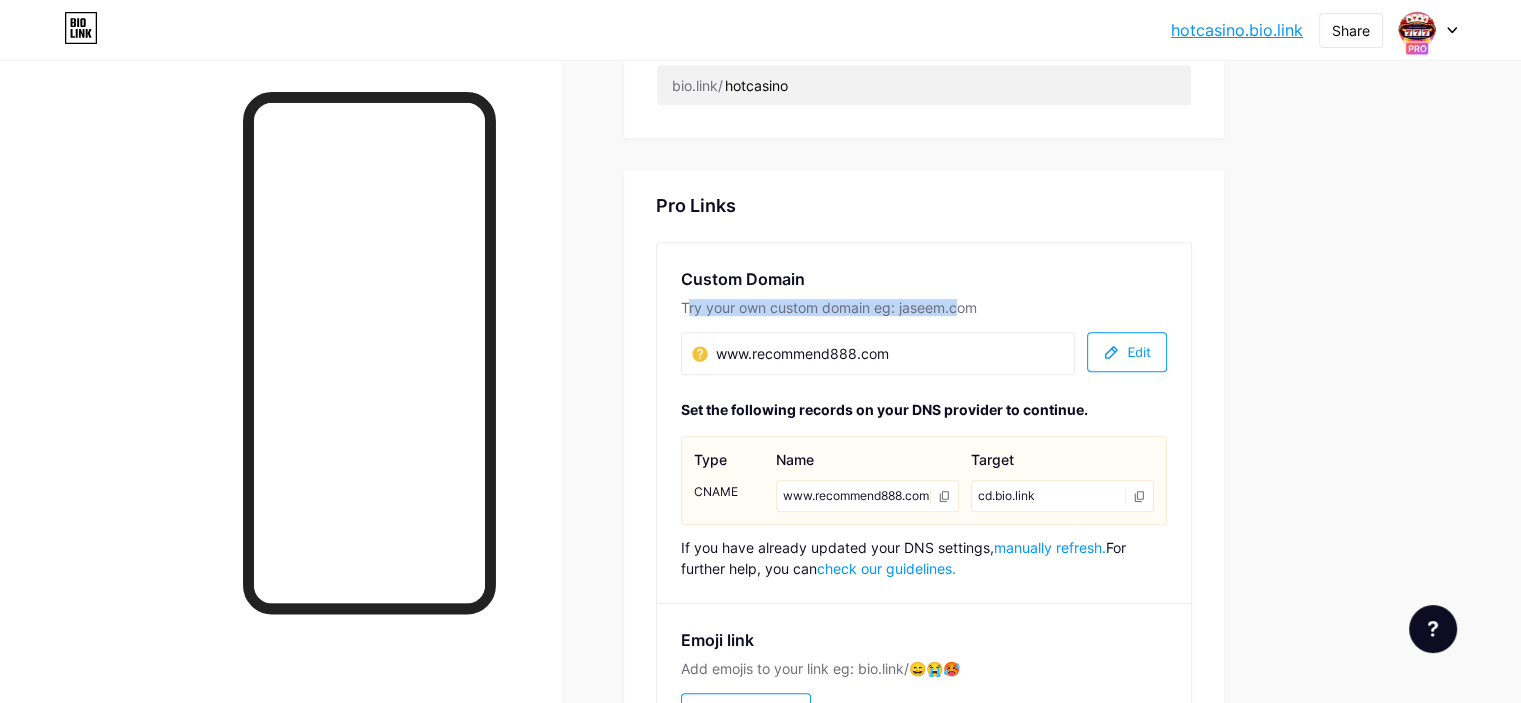 drag, startPoint x: 813, startPoint y: 302, endPoint x: 1118, endPoint y: 296, distance: 305.05902 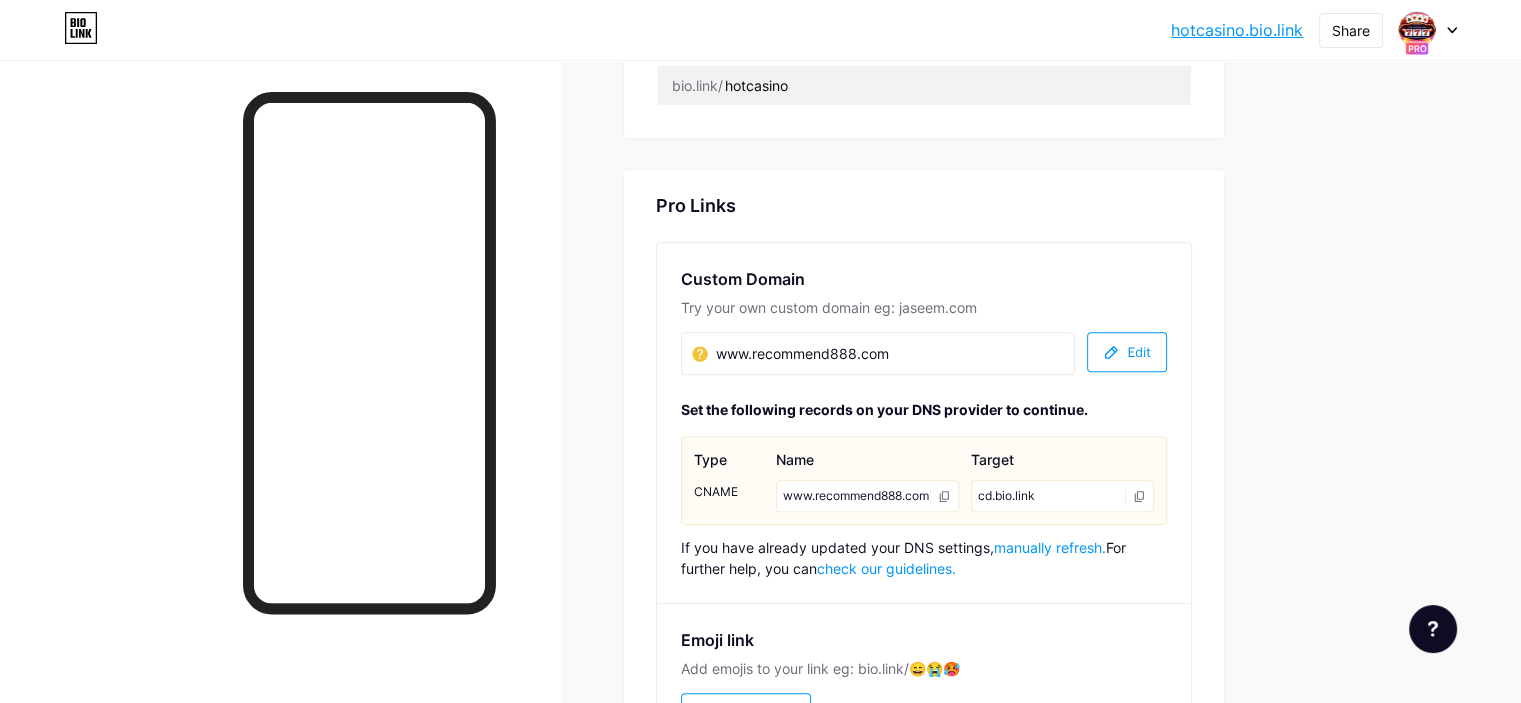 click on "Try your own custom domain eg: jaseem.com" at bounding box center [924, 307] 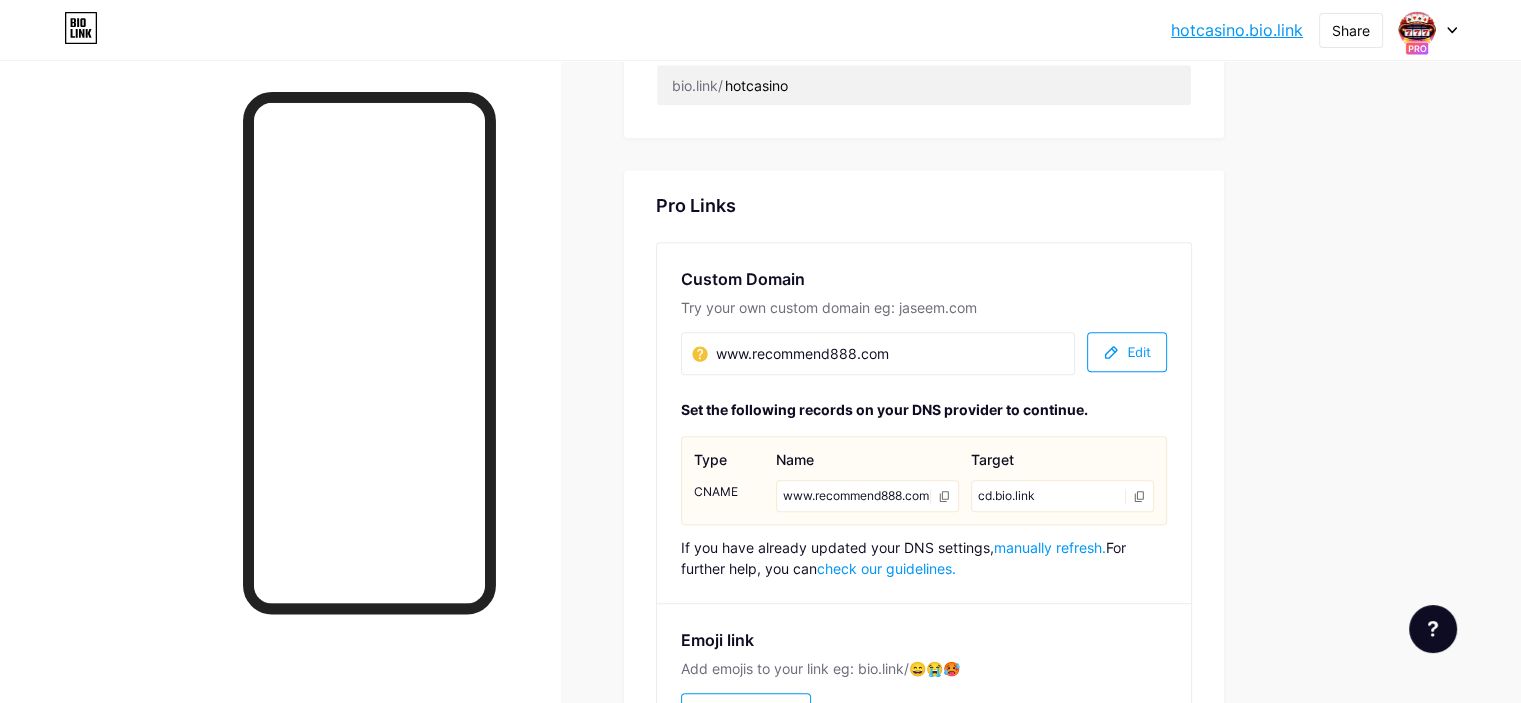 click 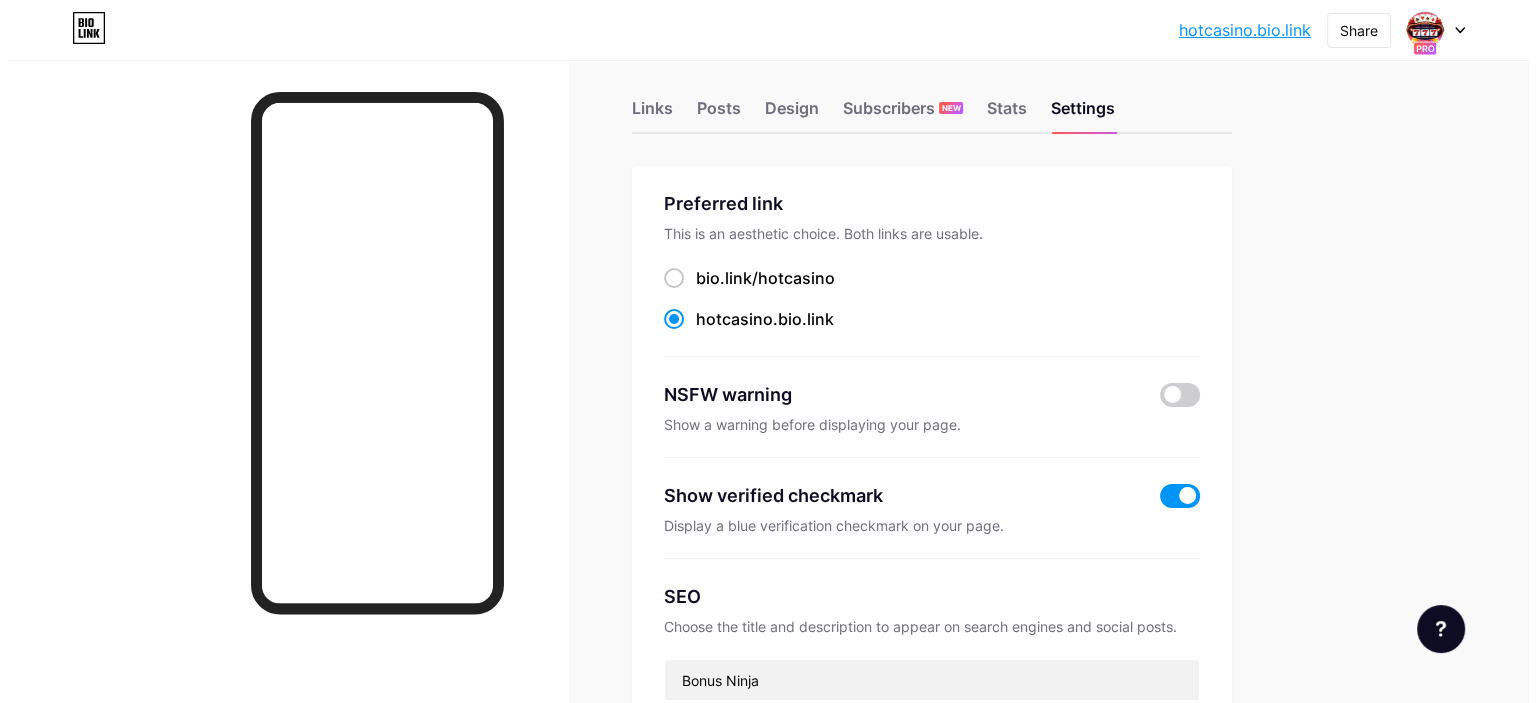 scroll, scrollTop: 0, scrollLeft: 0, axis: both 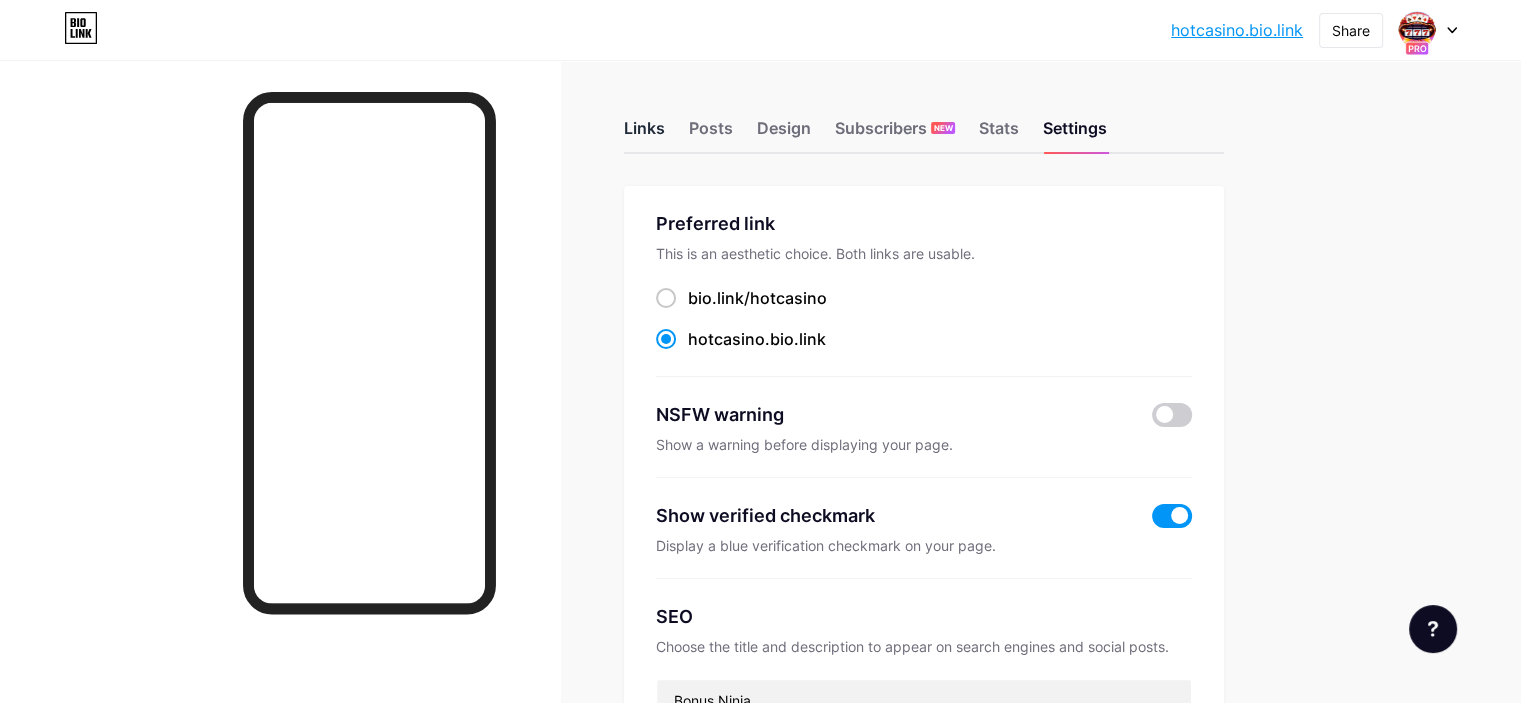 click on "Links" at bounding box center (644, 134) 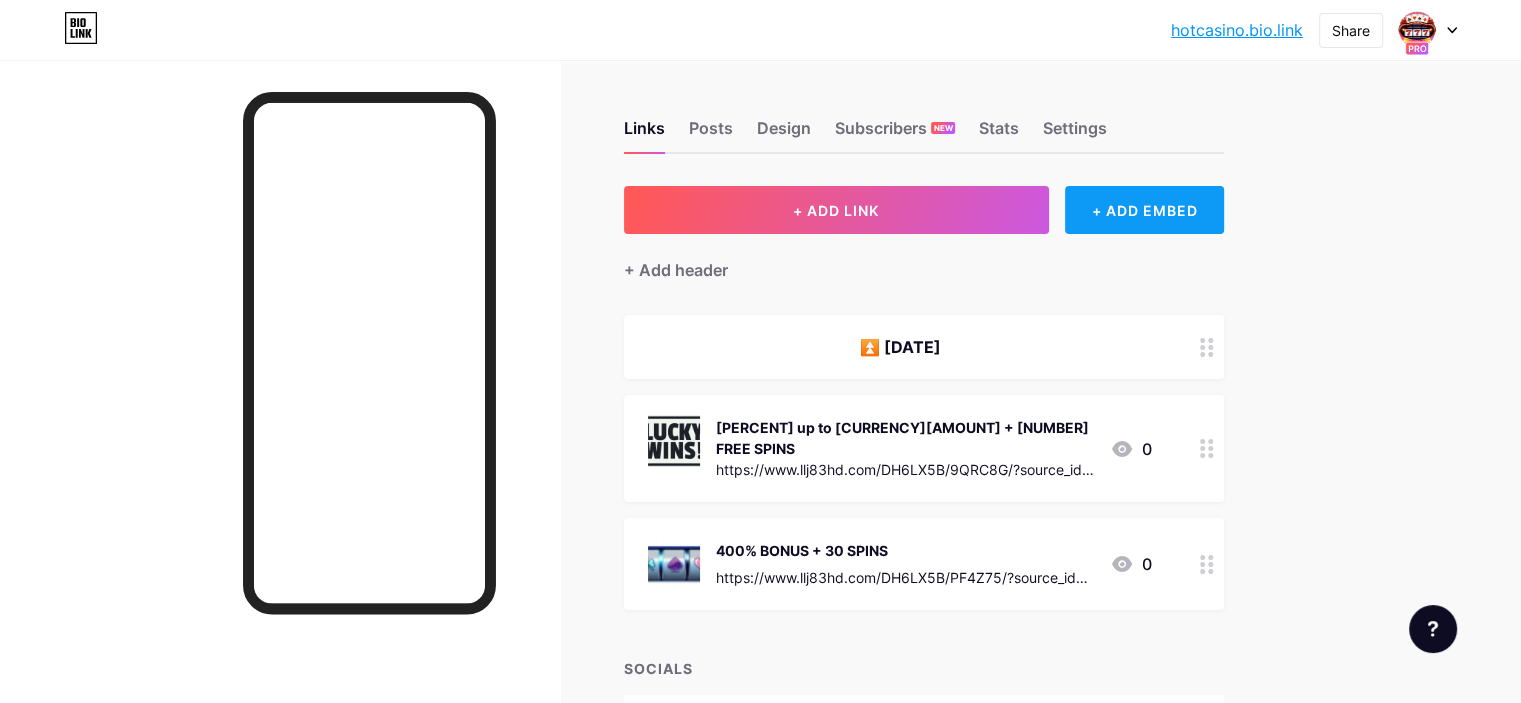 click on "+ ADD EMBED" at bounding box center (1144, 210) 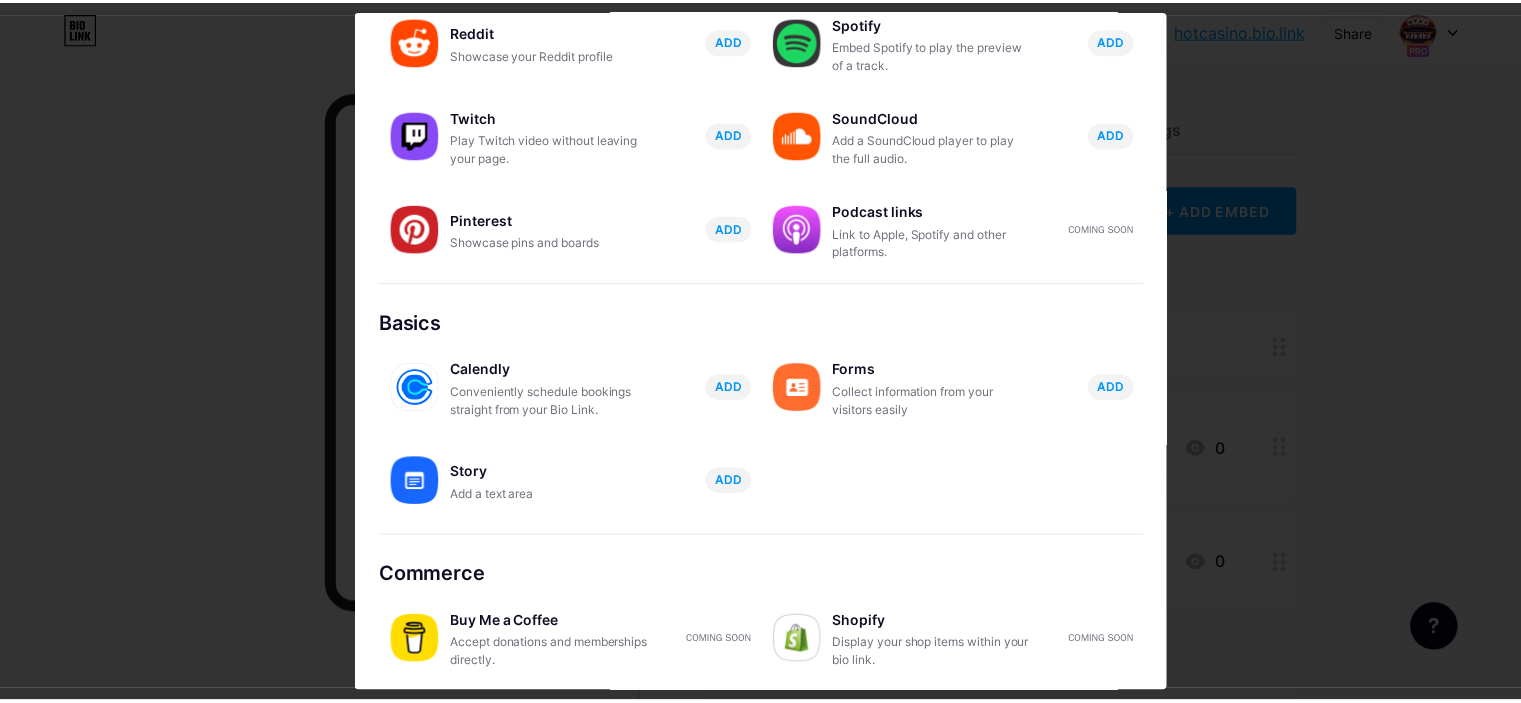 scroll, scrollTop: 0, scrollLeft: 0, axis: both 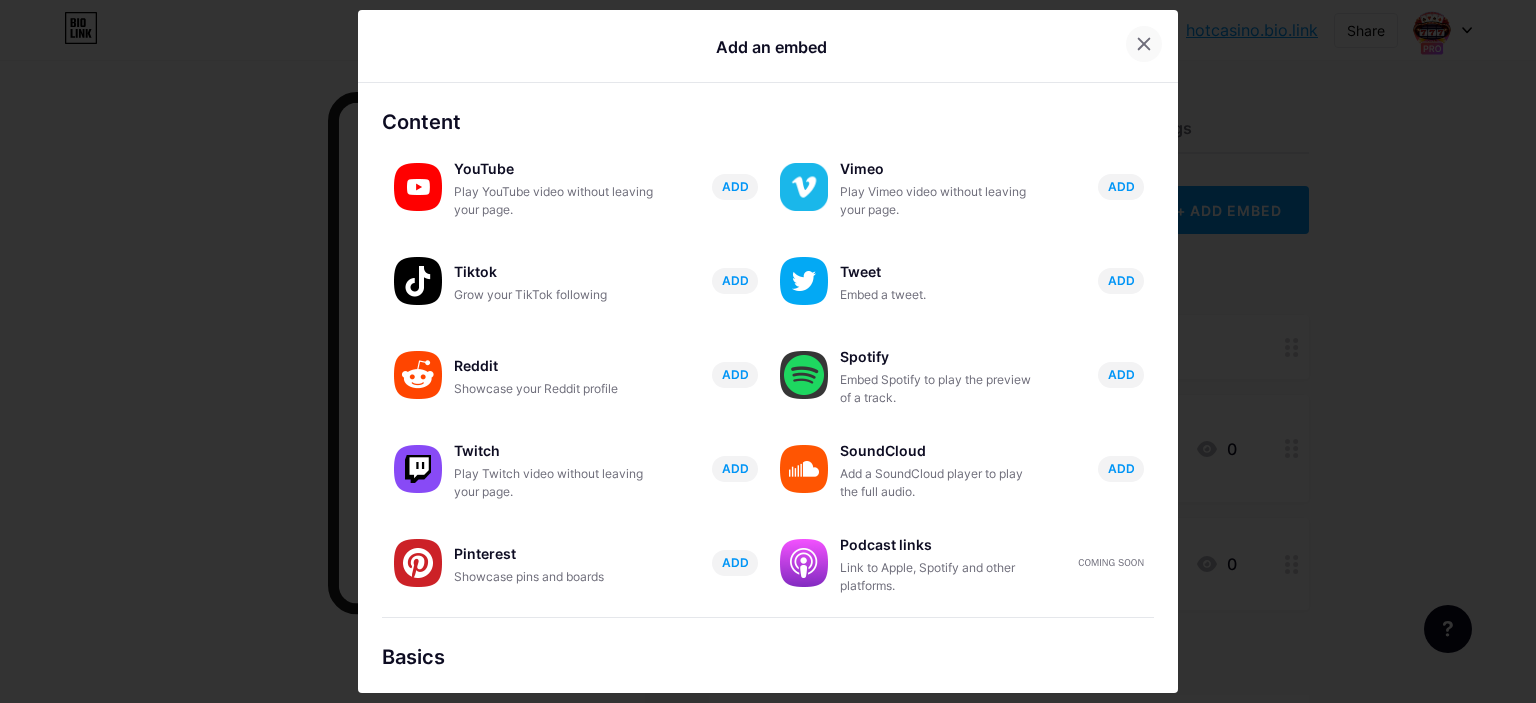 click at bounding box center [1144, 44] 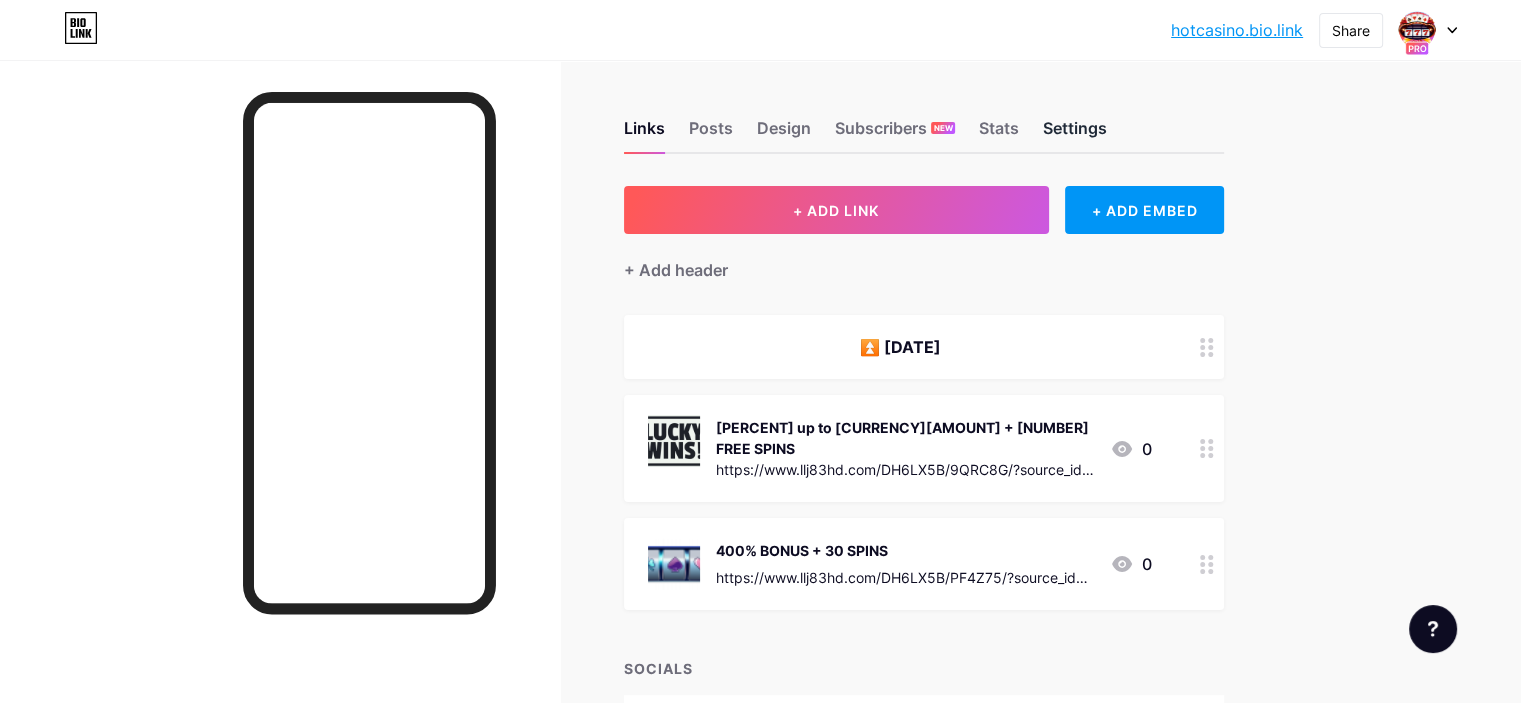 click on "Settings" at bounding box center [1075, 134] 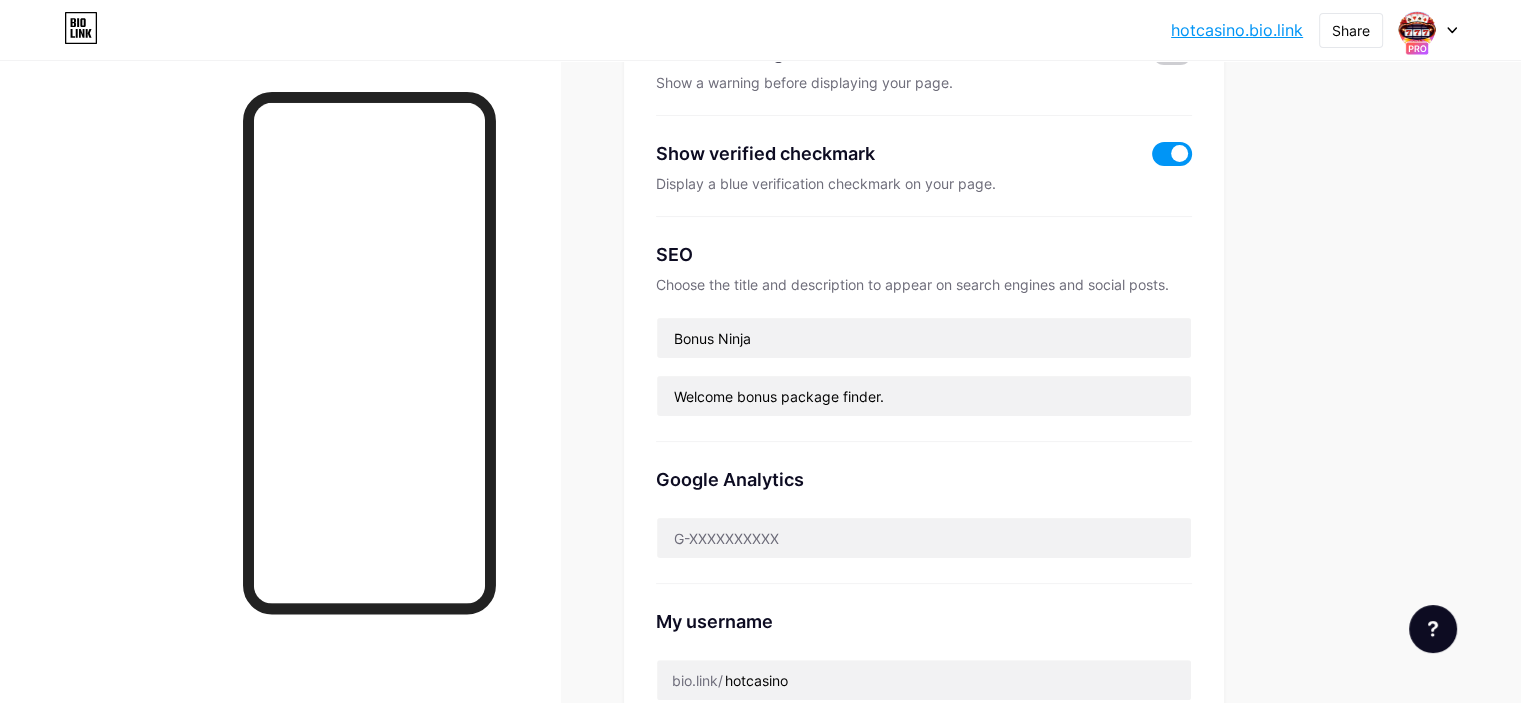 scroll, scrollTop: 400, scrollLeft: 0, axis: vertical 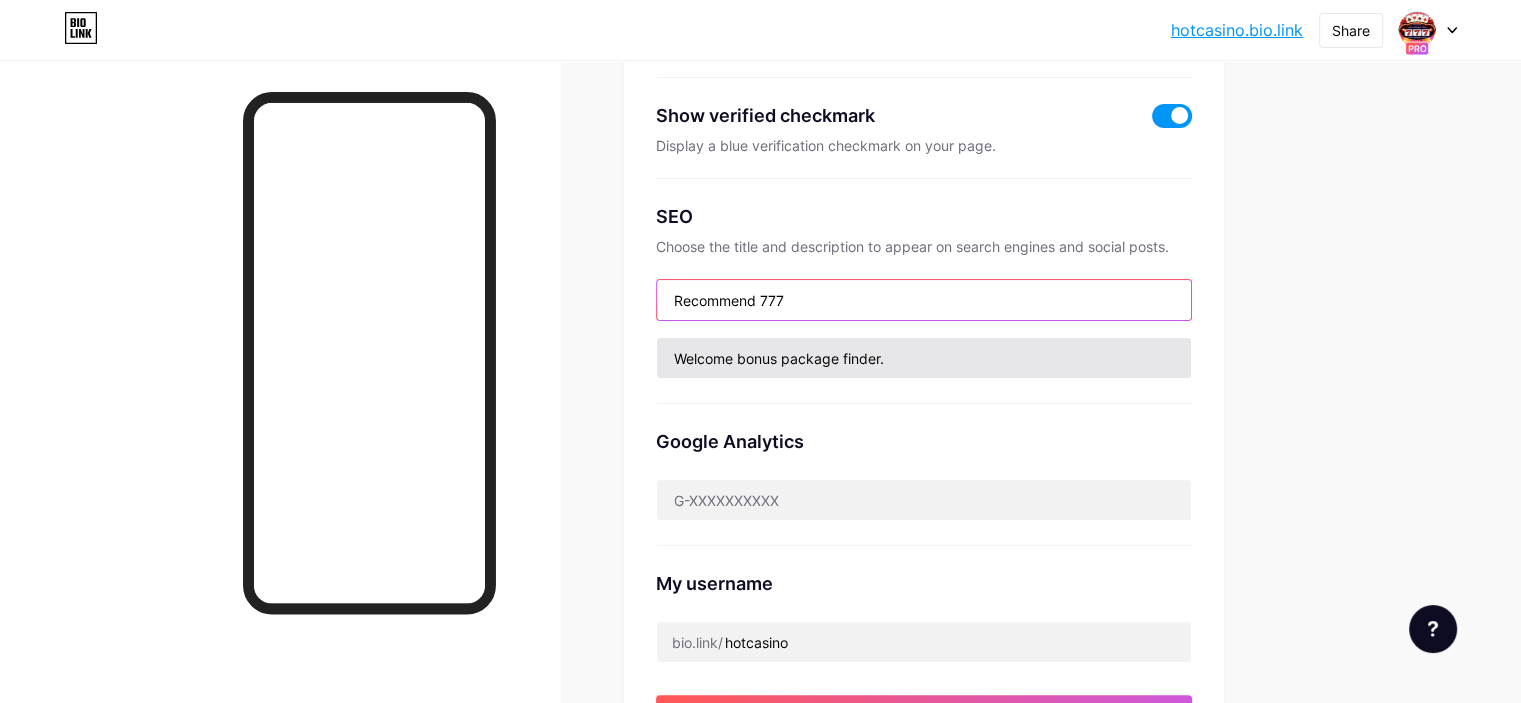 type on "Recommend 777" 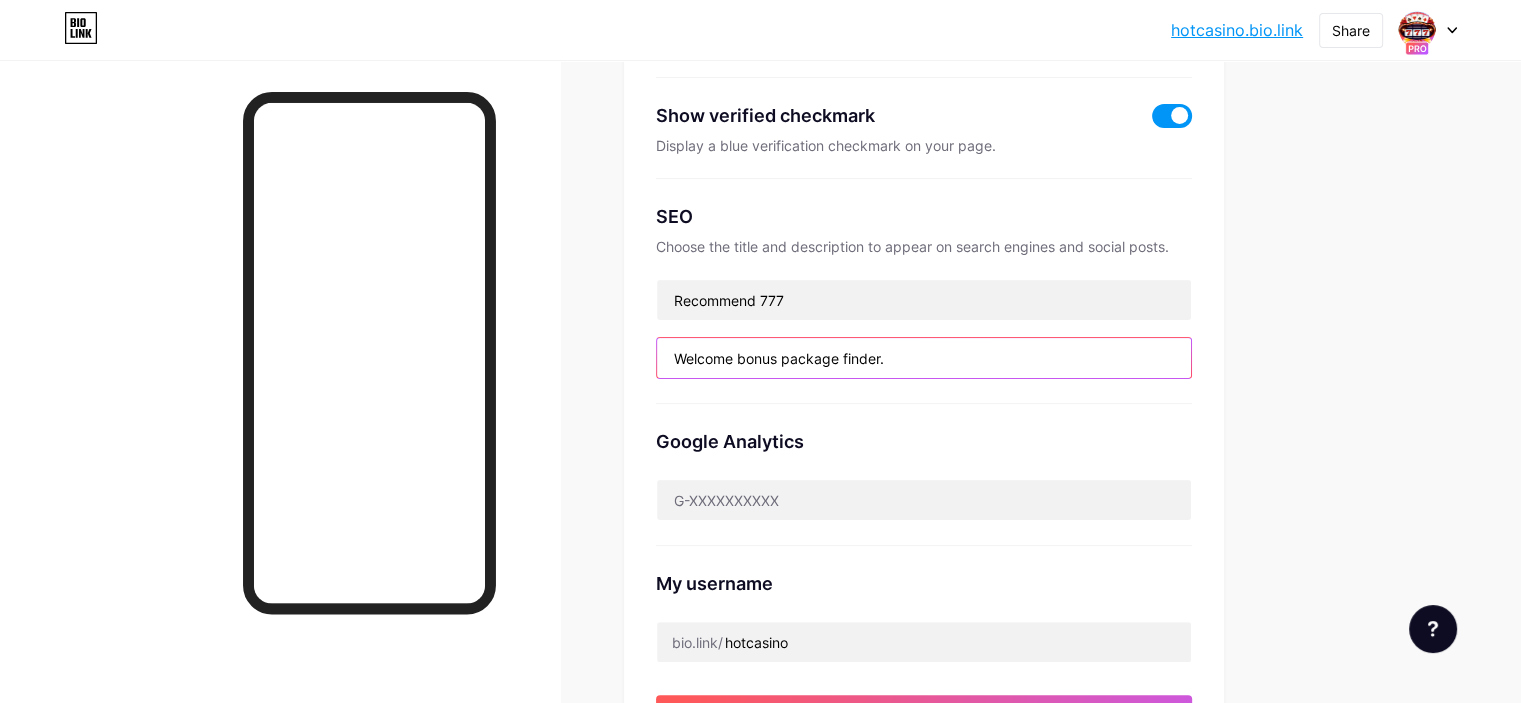 drag, startPoint x: 1017, startPoint y: 357, endPoint x: 650, endPoint y: 367, distance: 367.1362 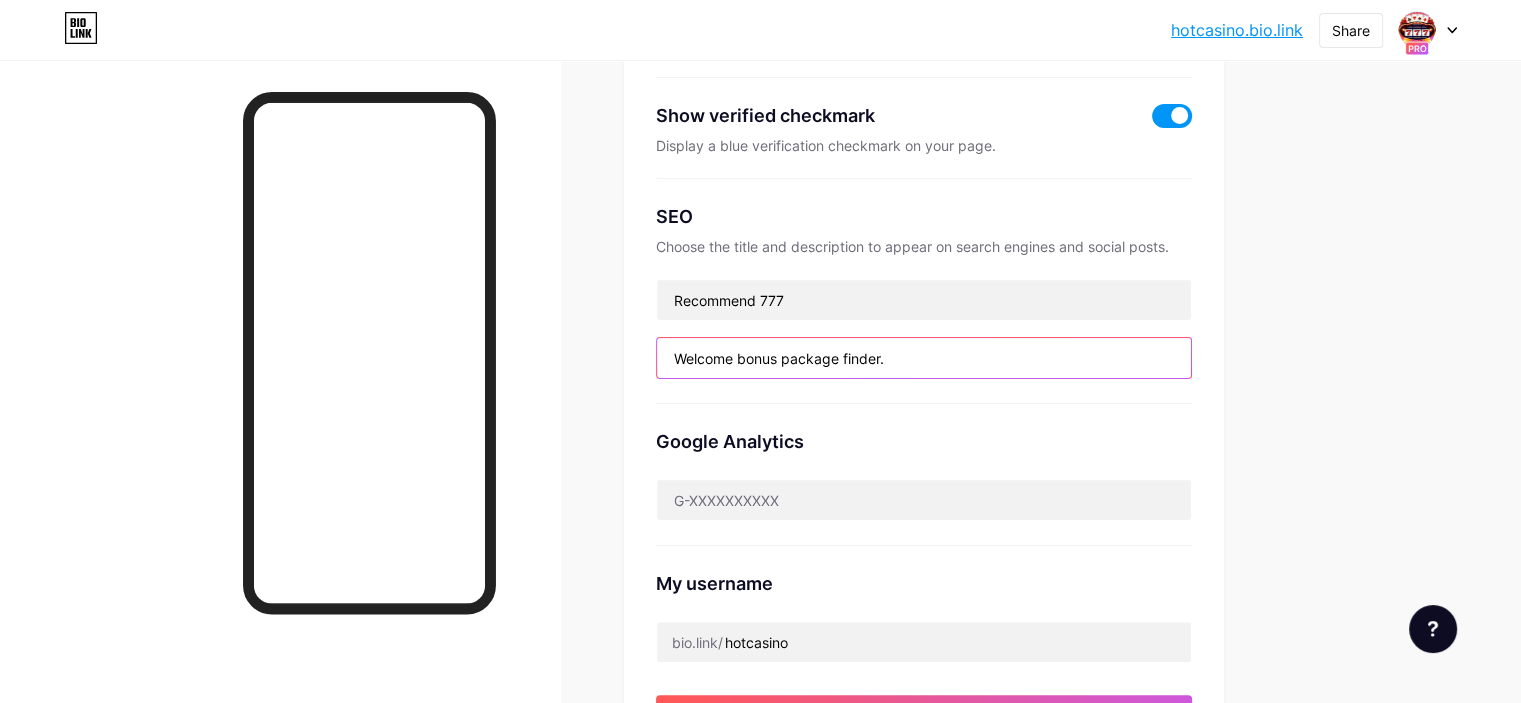 scroll, scrollTop: 700, scrollLeft: 0, axis: vertical 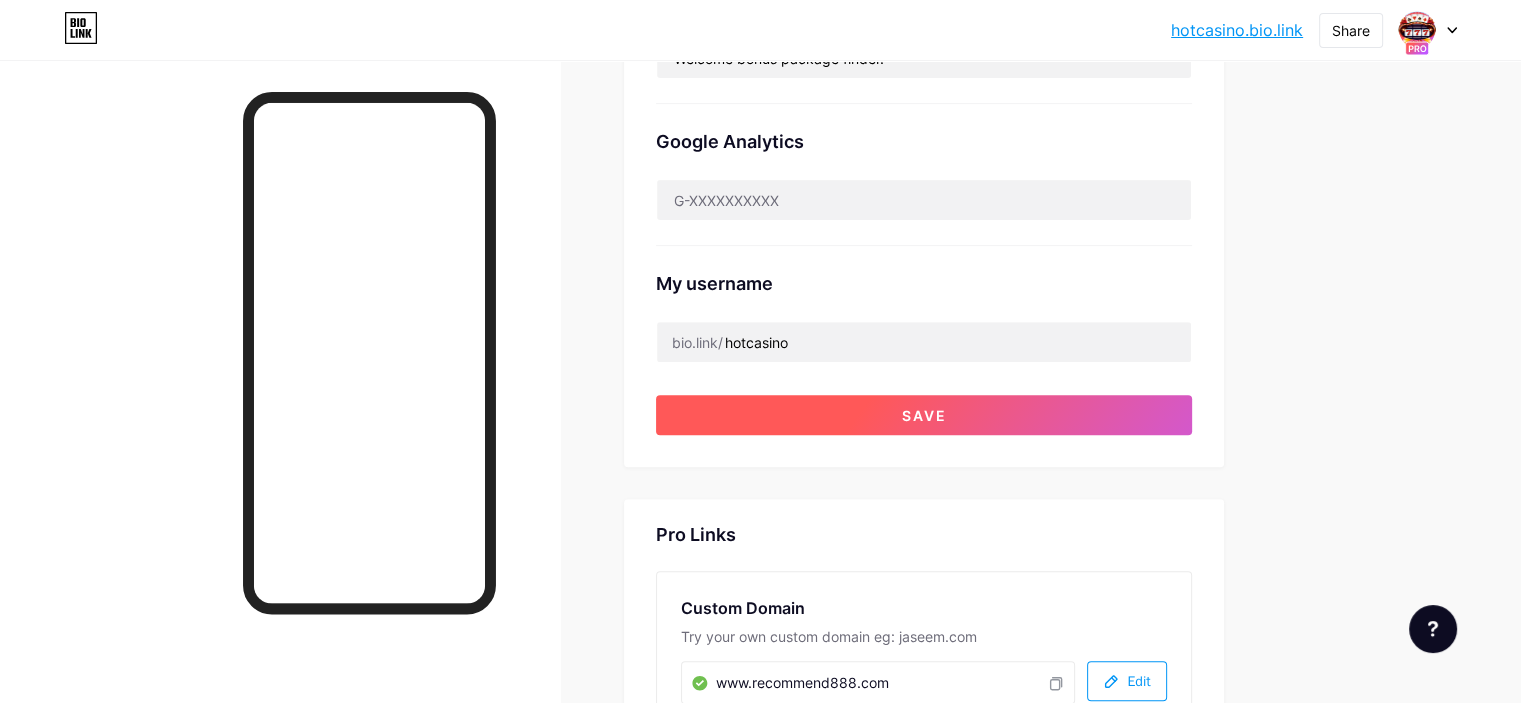 click on "Save" at bounding box center [924, 415] 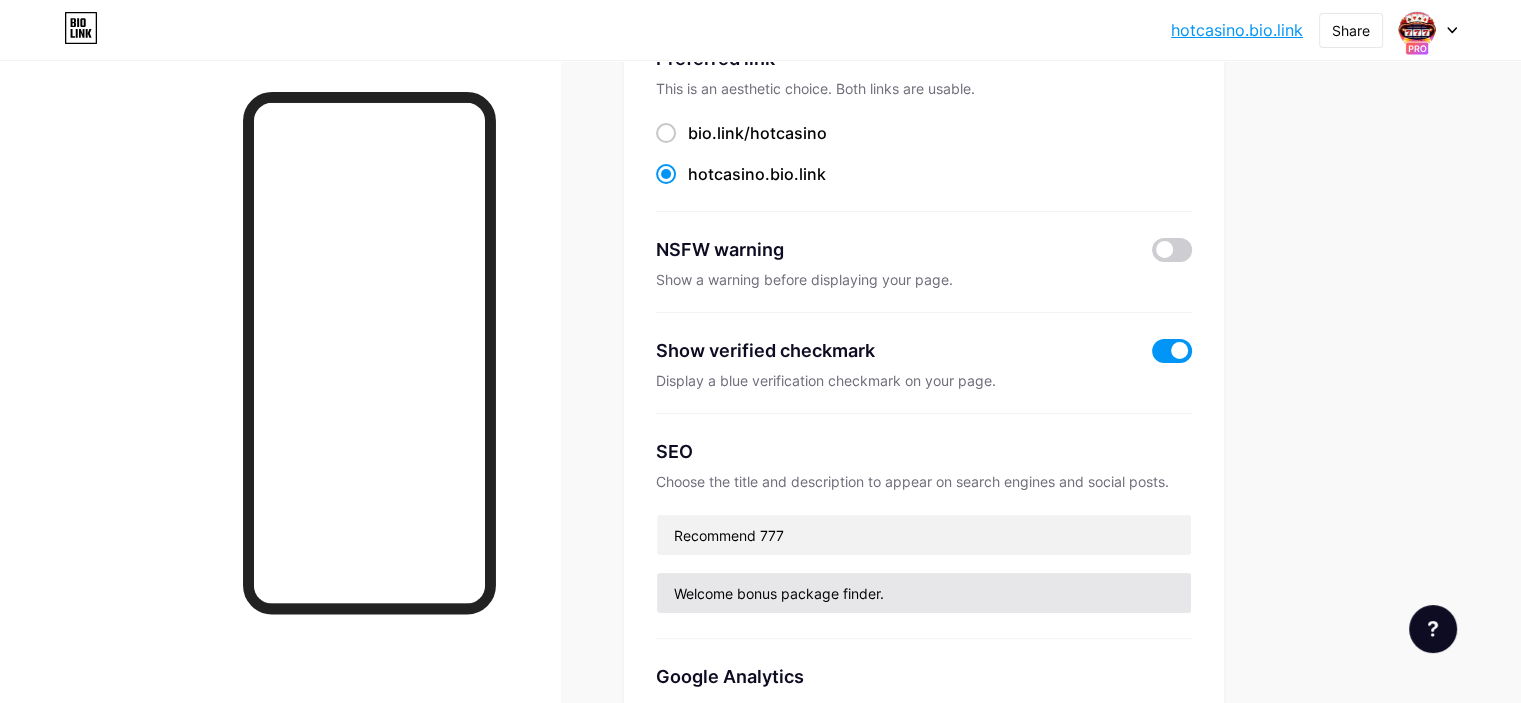 scroll, scrollTop: 0, scrollLeft: 0, axis: both 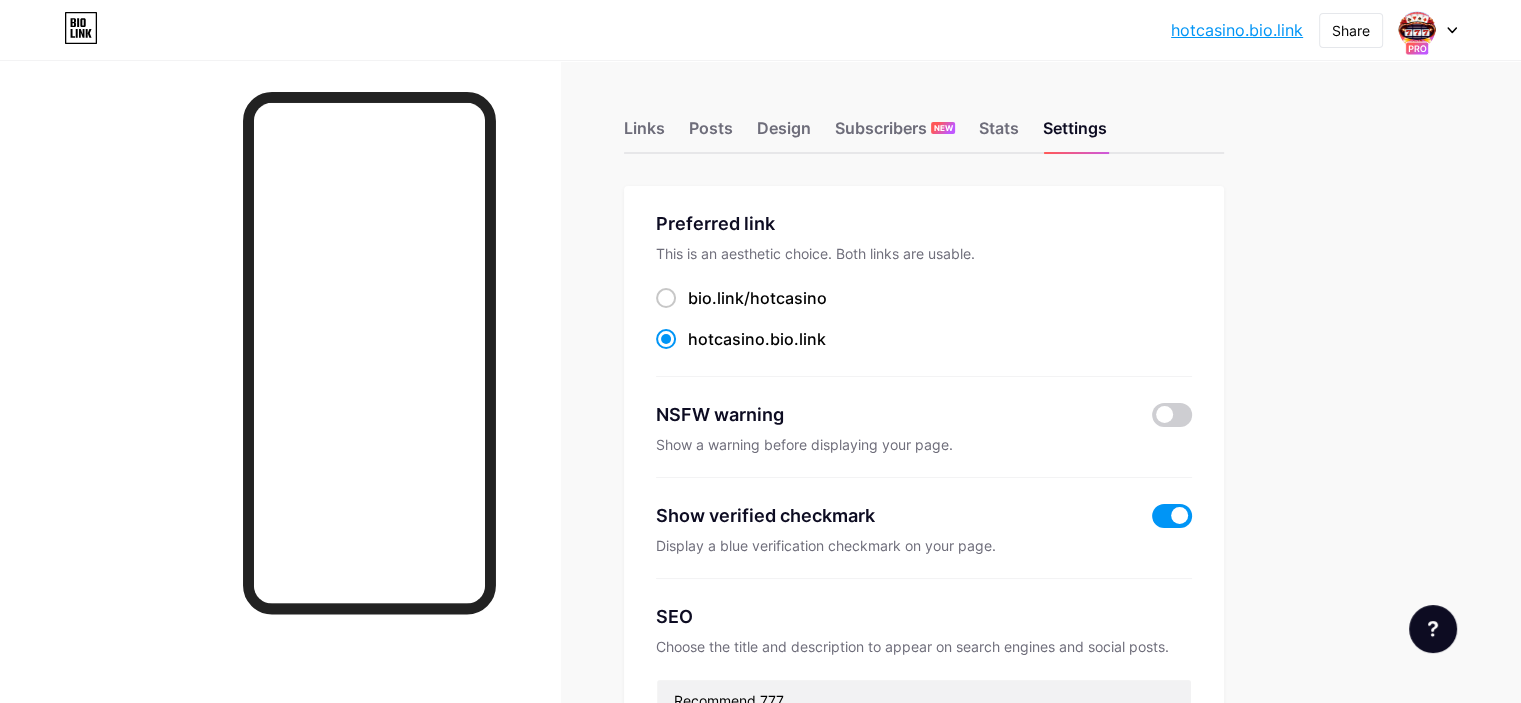 click at bounding box center (1428, 30) 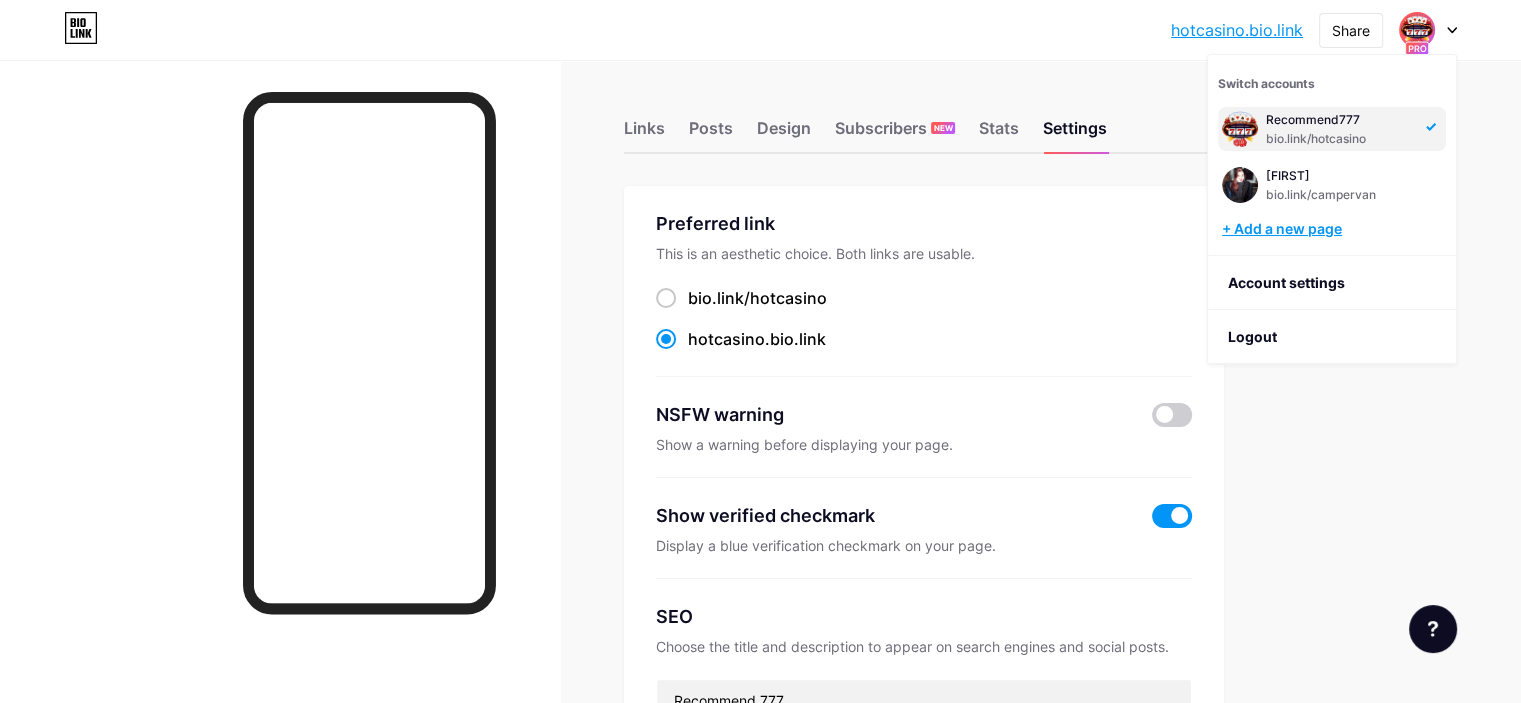 click on "+ Add a new page" at bounding box center [1334, 229] 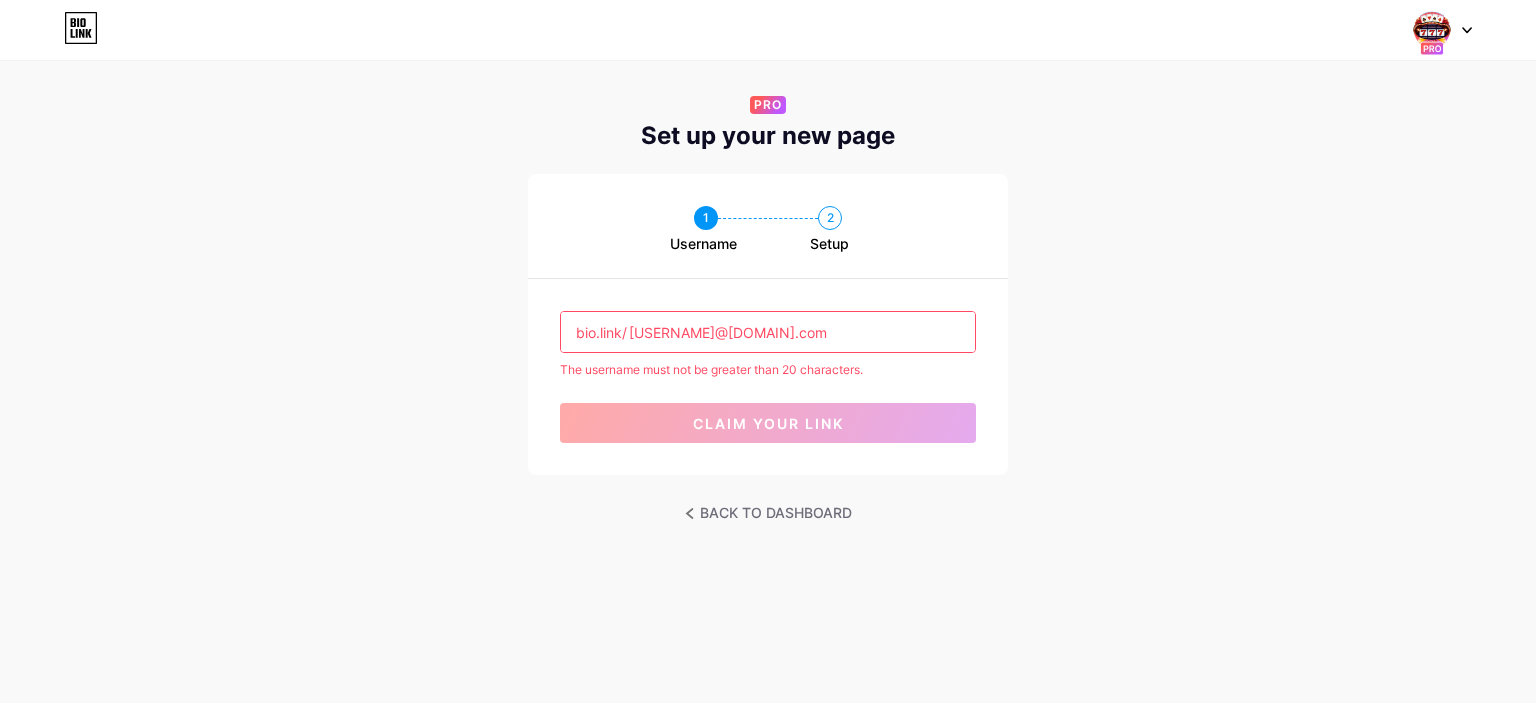 drag, startPoint x: 632, startPoint y: 334, endPoint x: 985, endPoint y: 342, distance: 353.09064 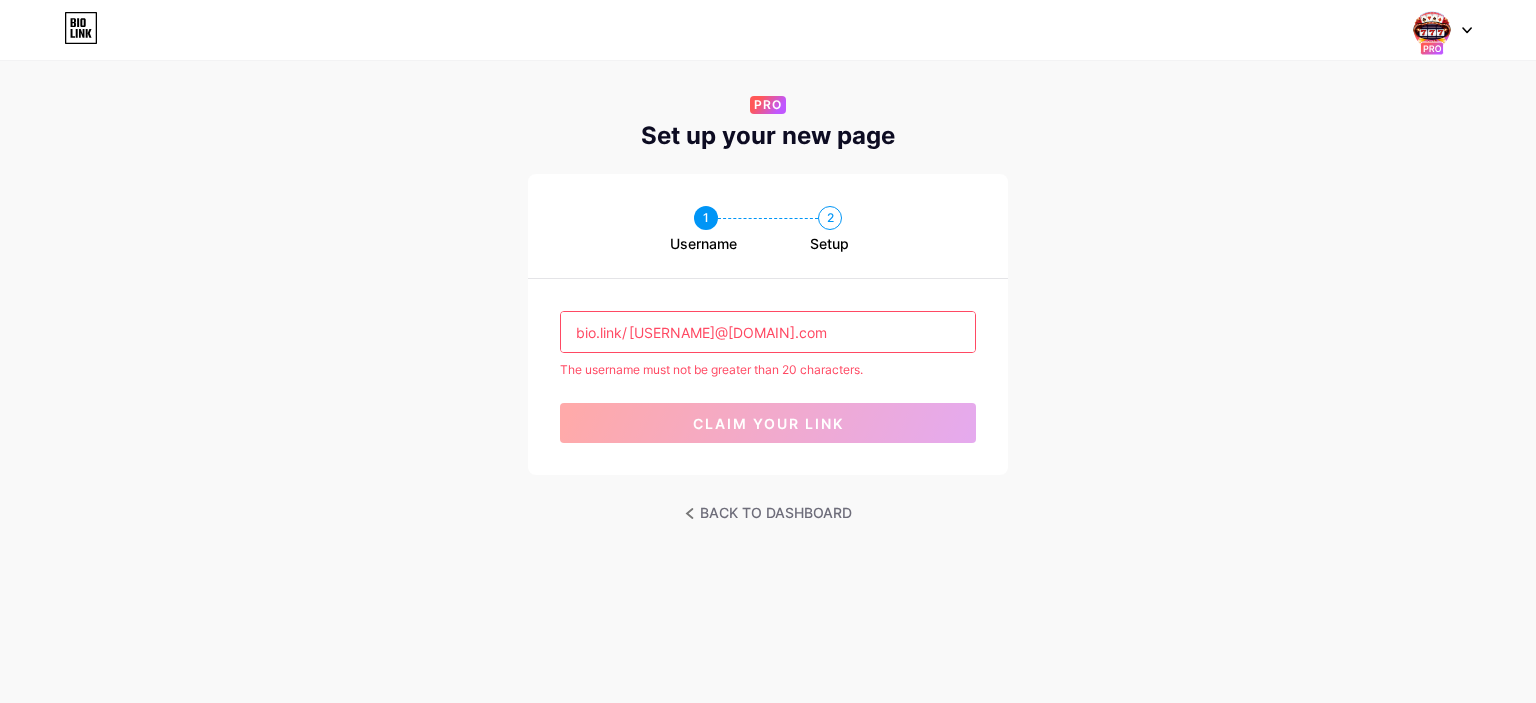click on "dongxiu2018@gmail.com" at bounding box center [768, 332] 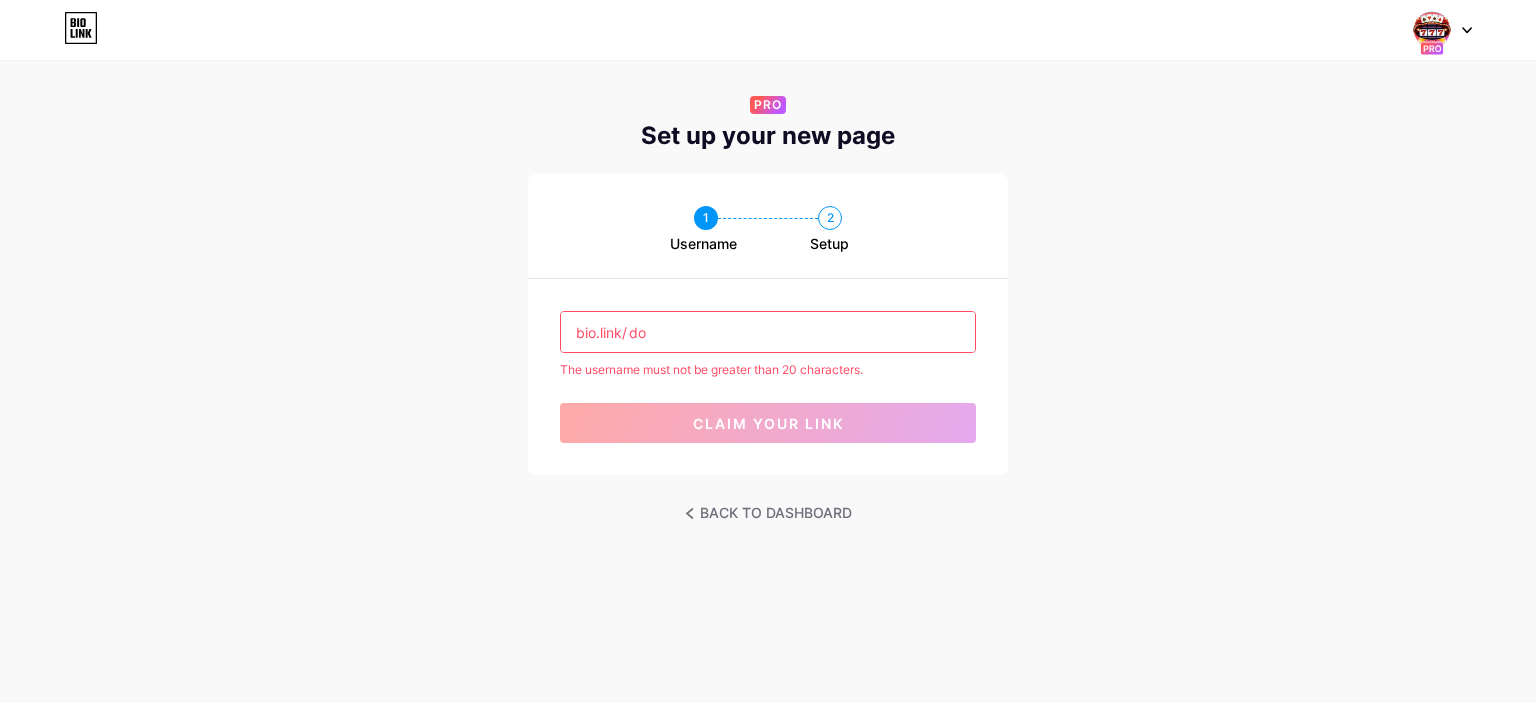 type on "d" 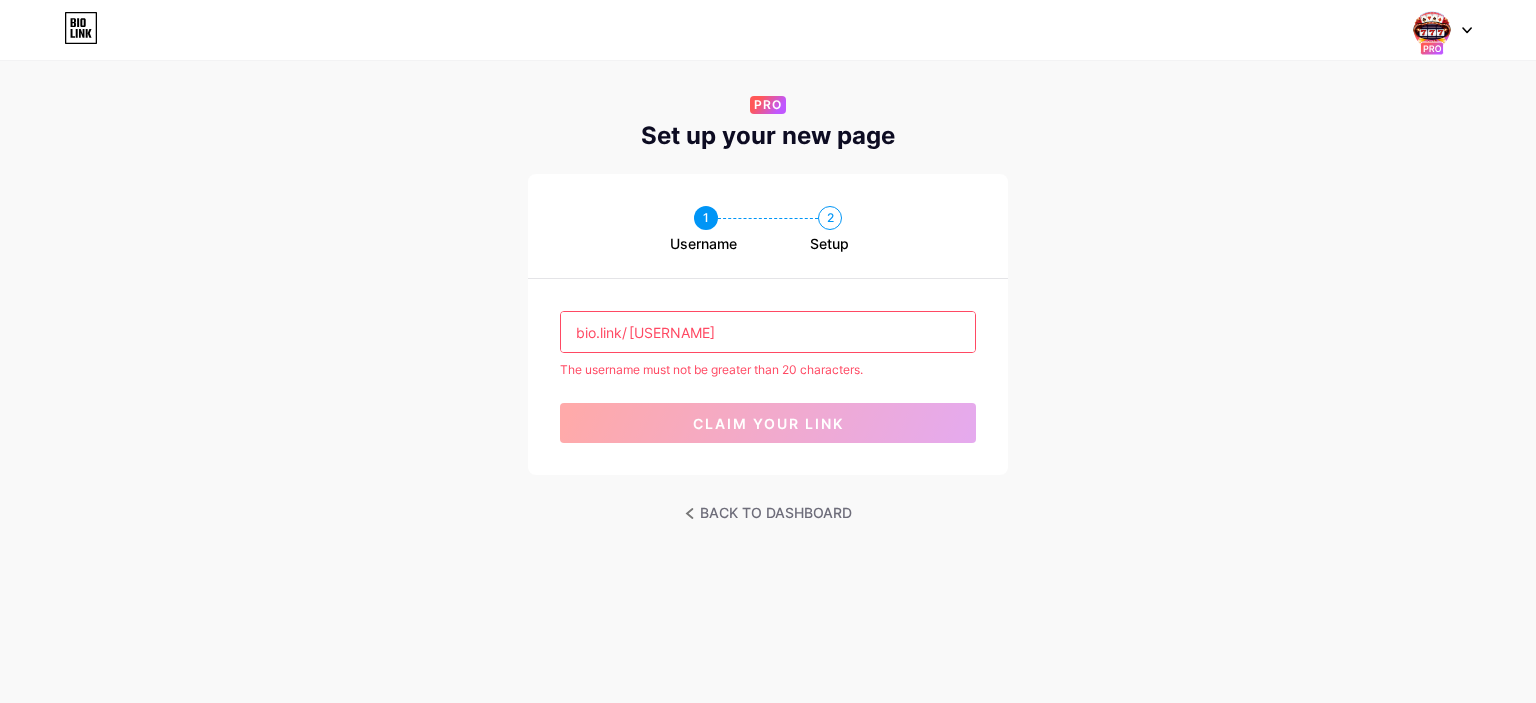 click on "1   Username
2   Setup   bio.link/   cpaaa     The username must not be greater than 20 characters.     claim your link" at bounding box center [768, 324] 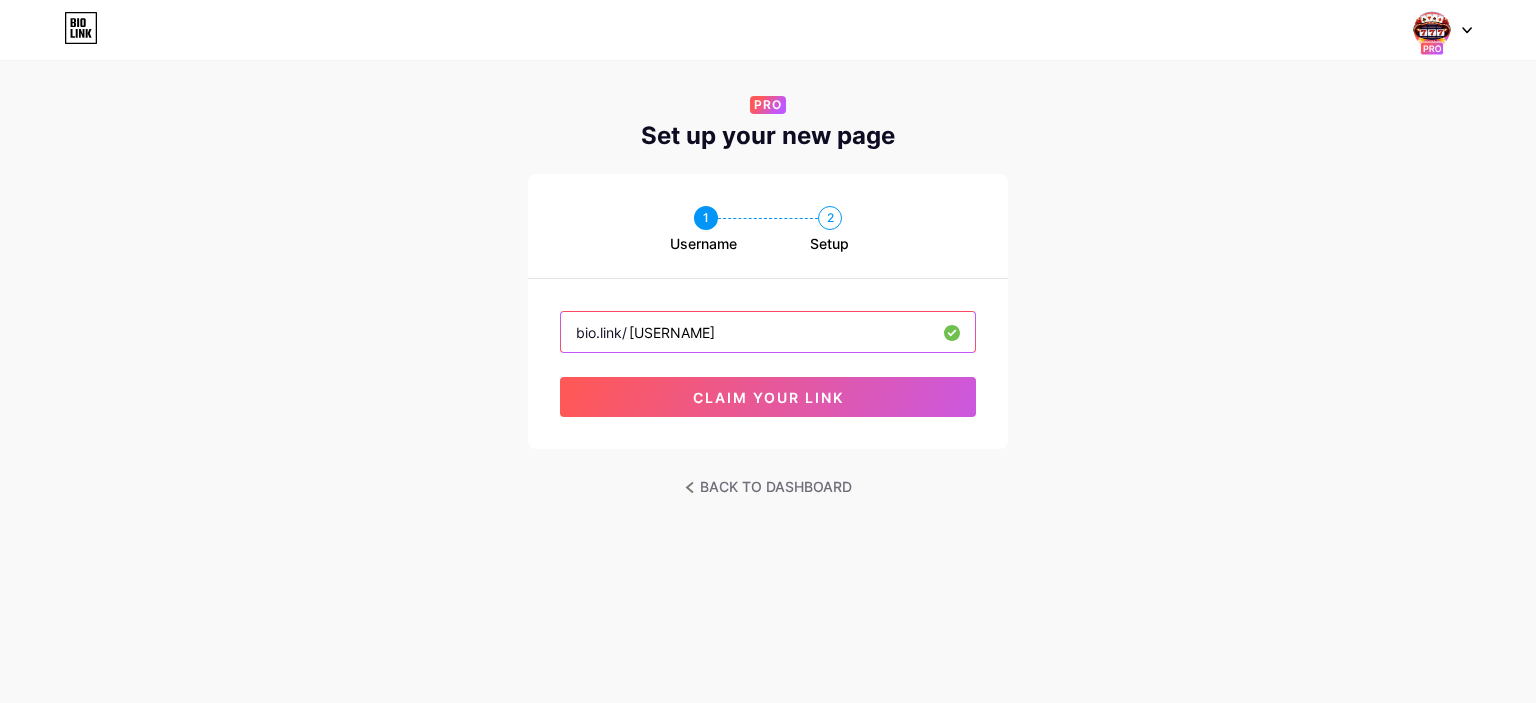click on "cpaaa" at bounding box center (768, 332) 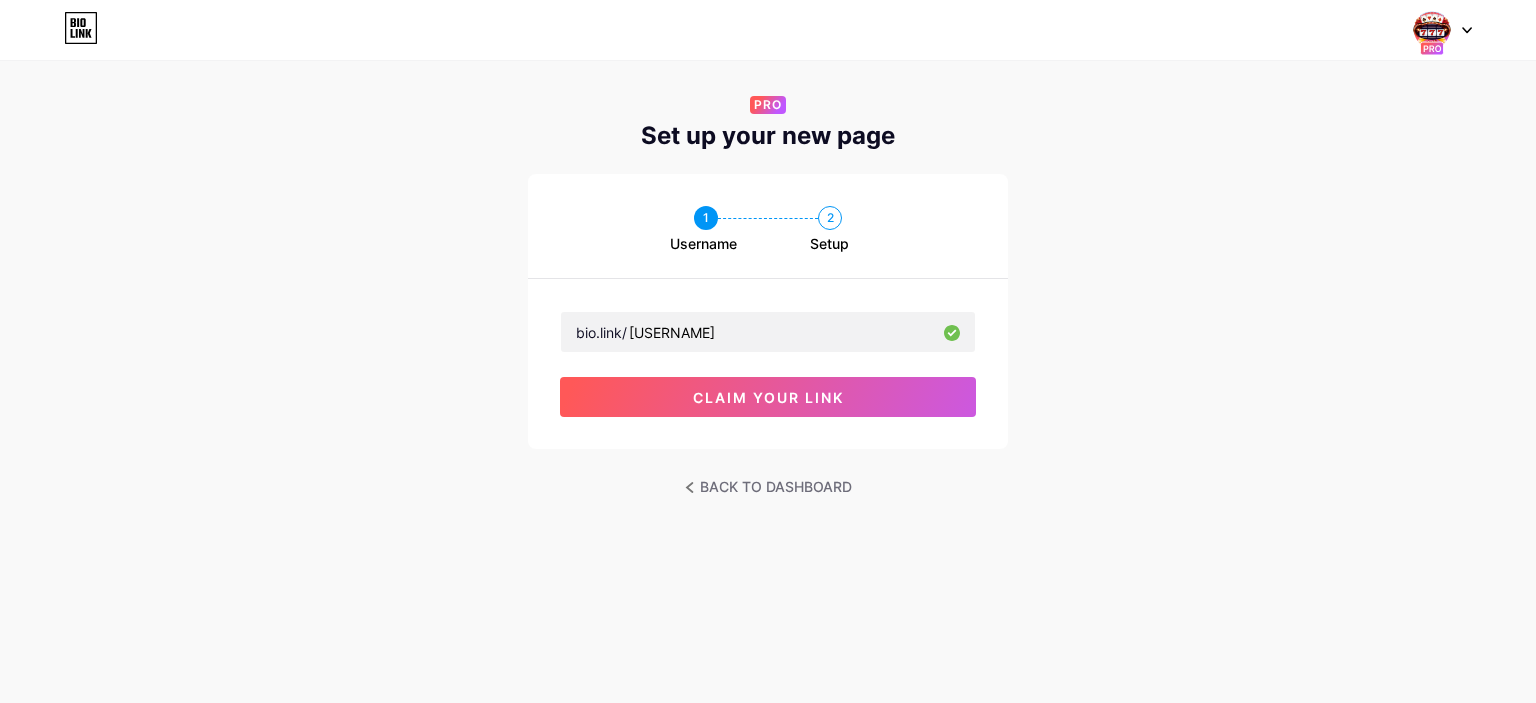 click on "1   Username
2   Setup   bio.link/   cpaaa         claim your link" at bounding box center [768, 311] 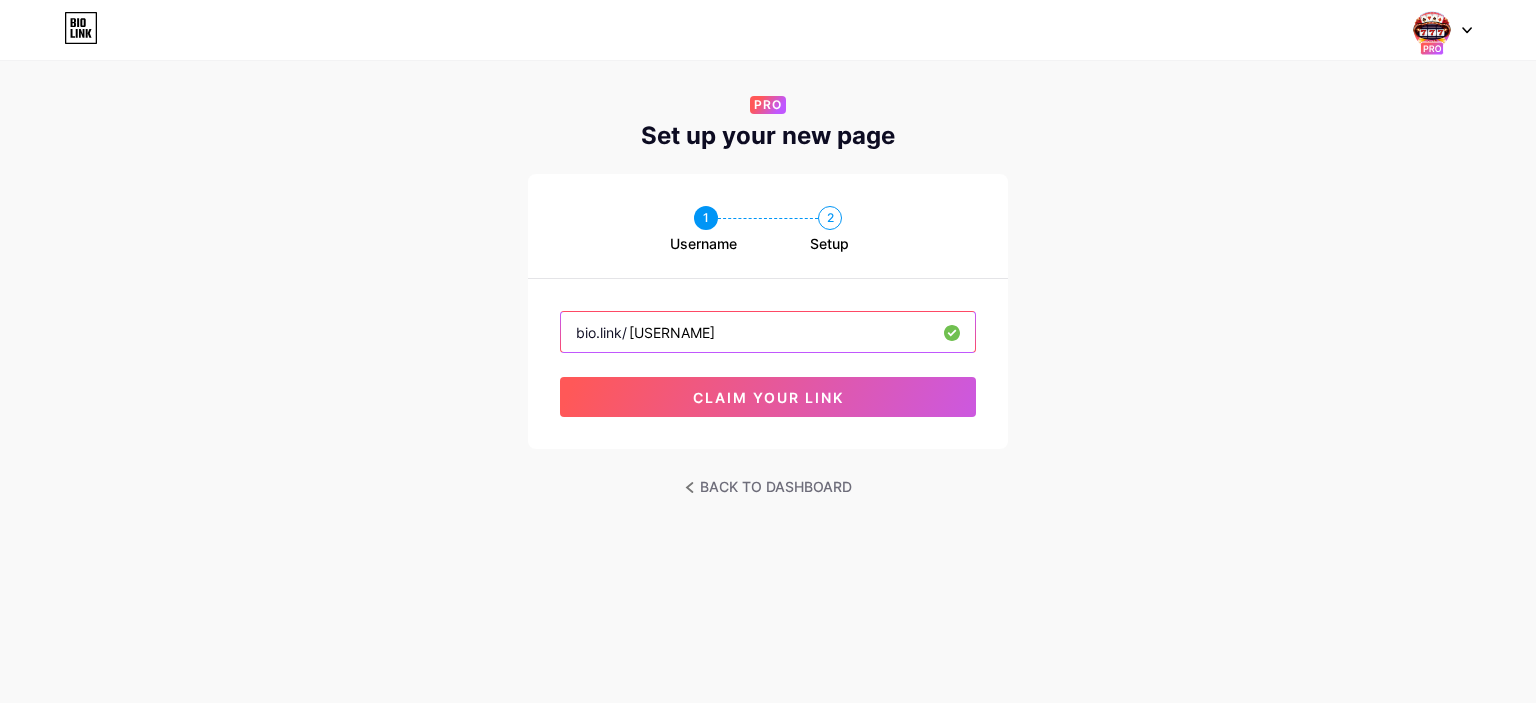 drag, startPoint x: 643, startPoint y: 327, endPoint x: 628, endPoint y: 327, distance: 15 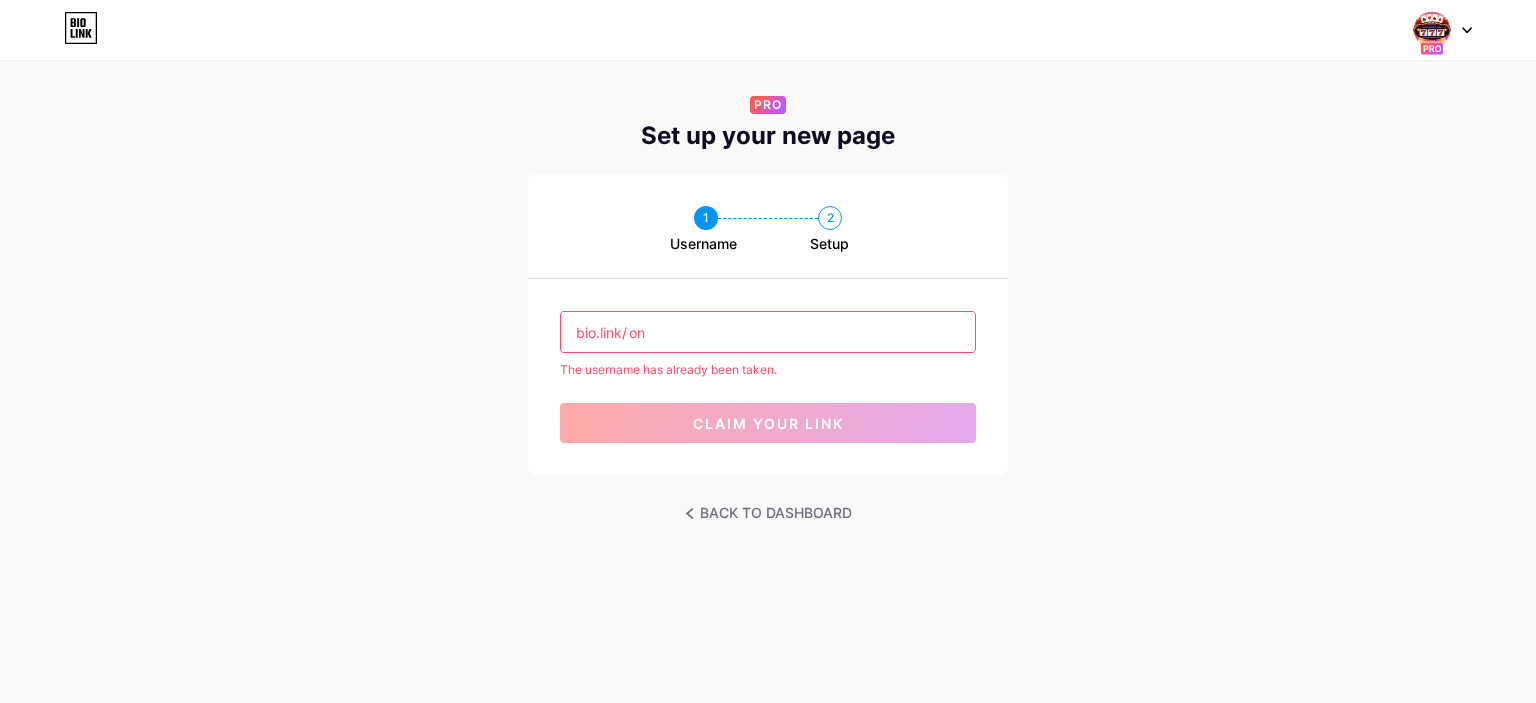type on "o" 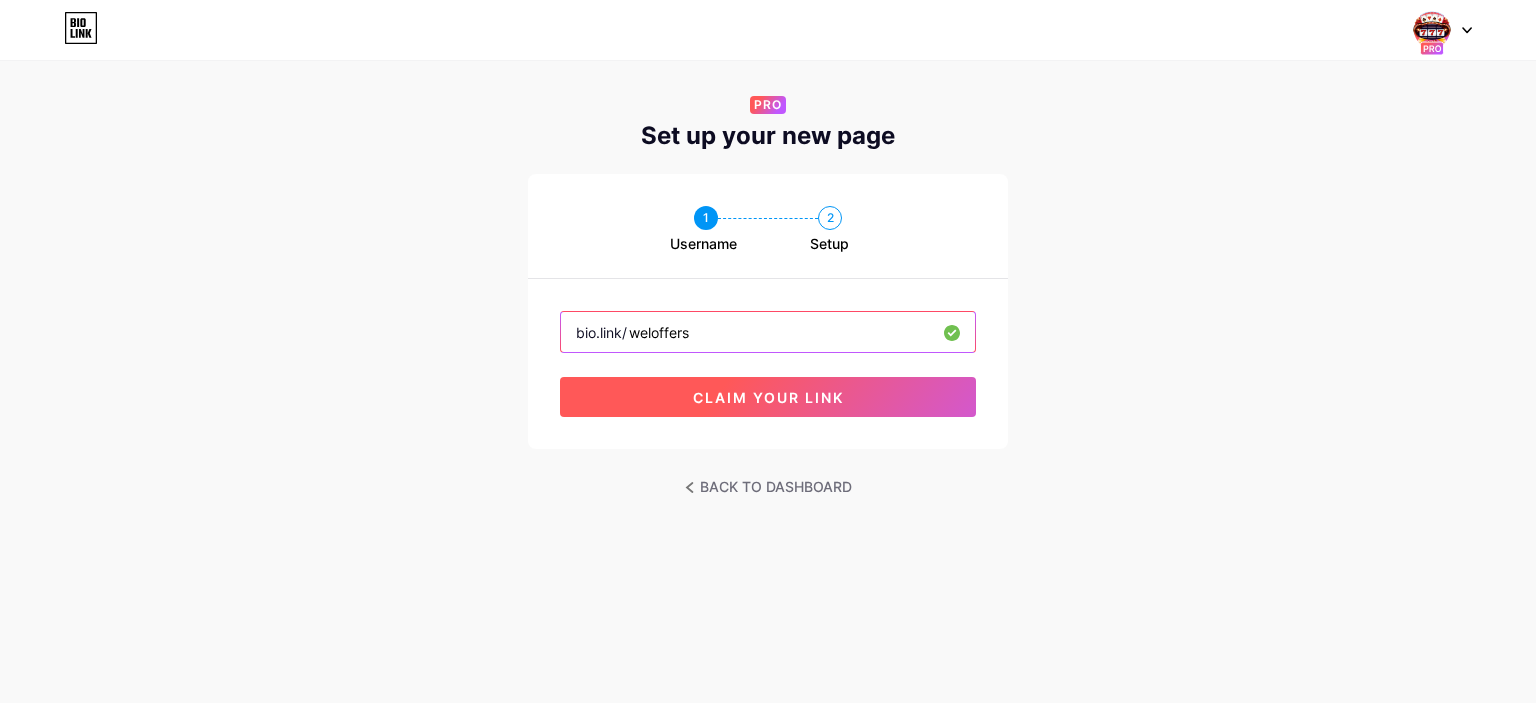 type on "weloffers" 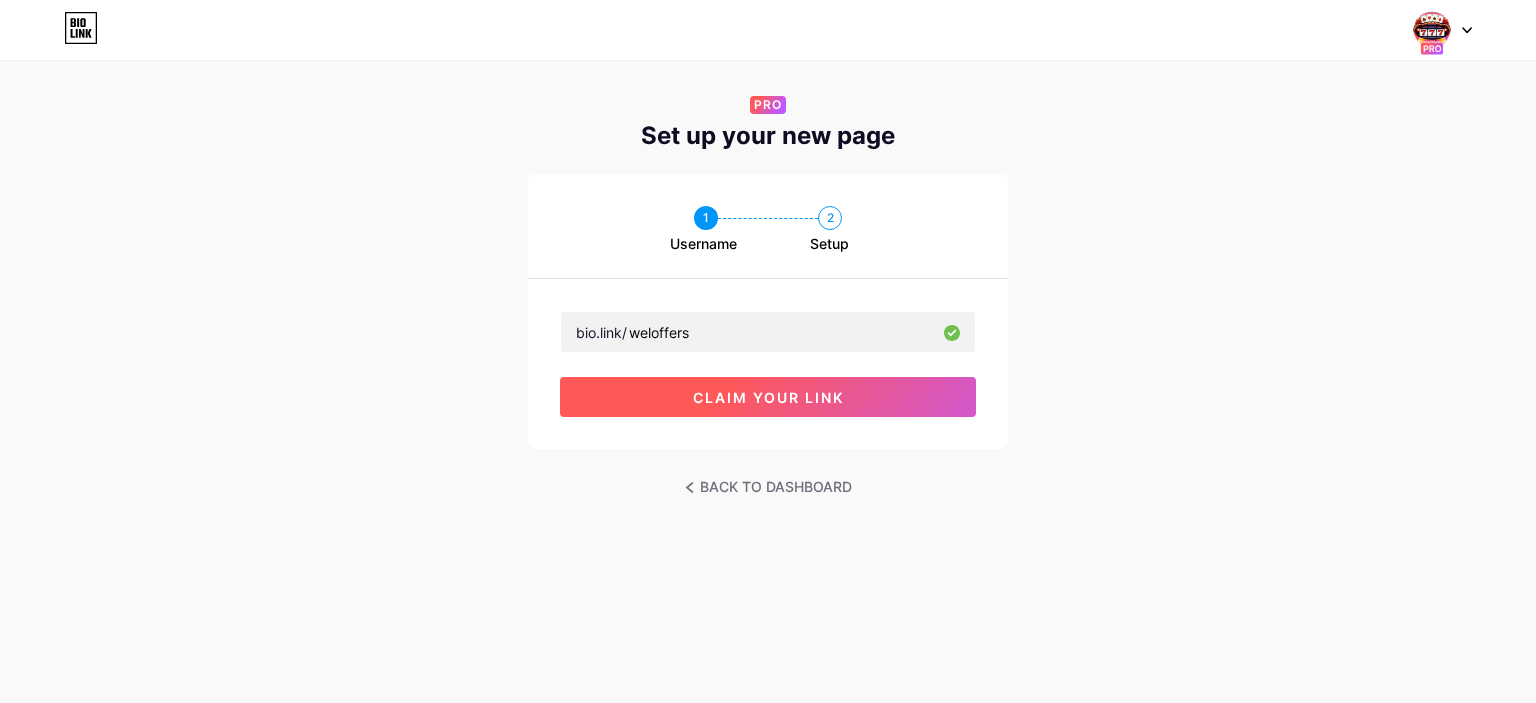 click on "claim your link" at bounding box center (768, 397) 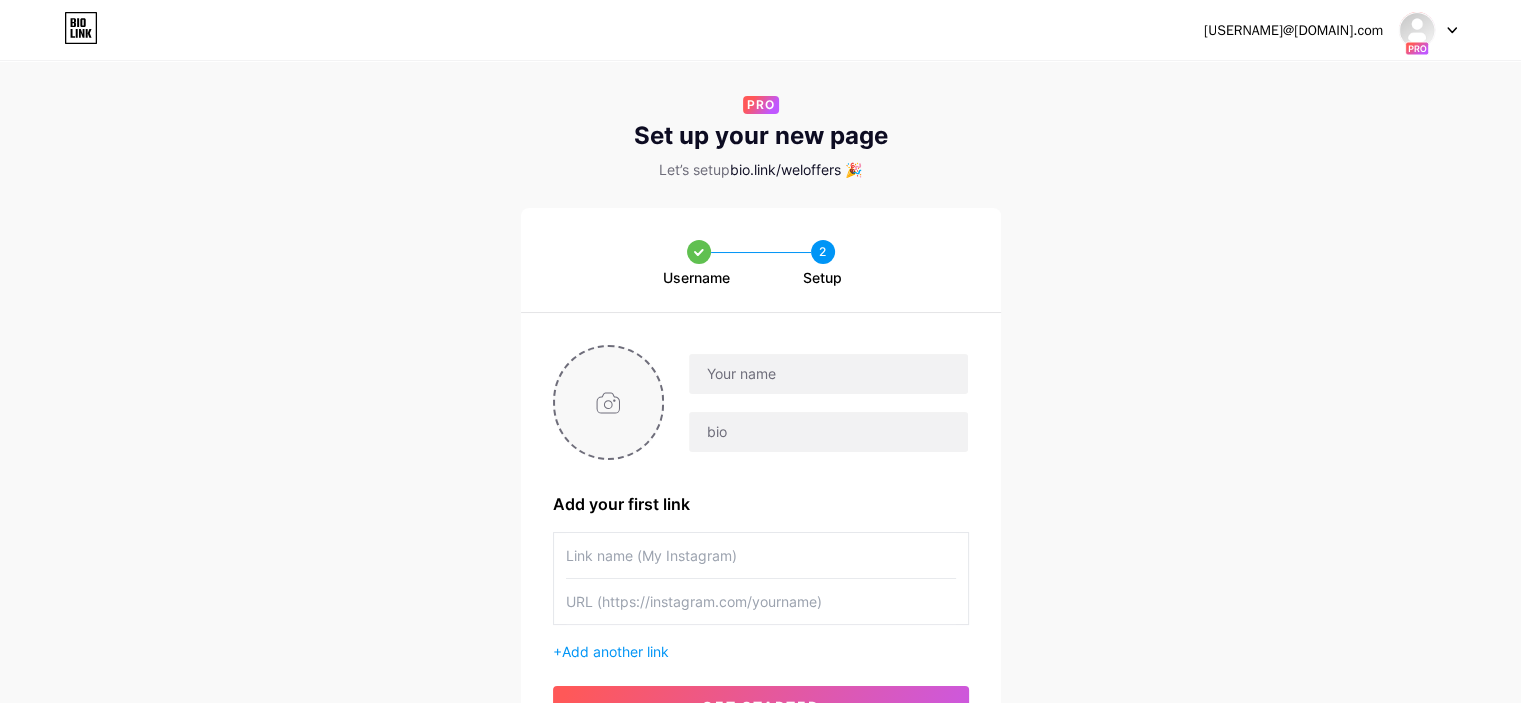 click at bounding box center (609, 402) 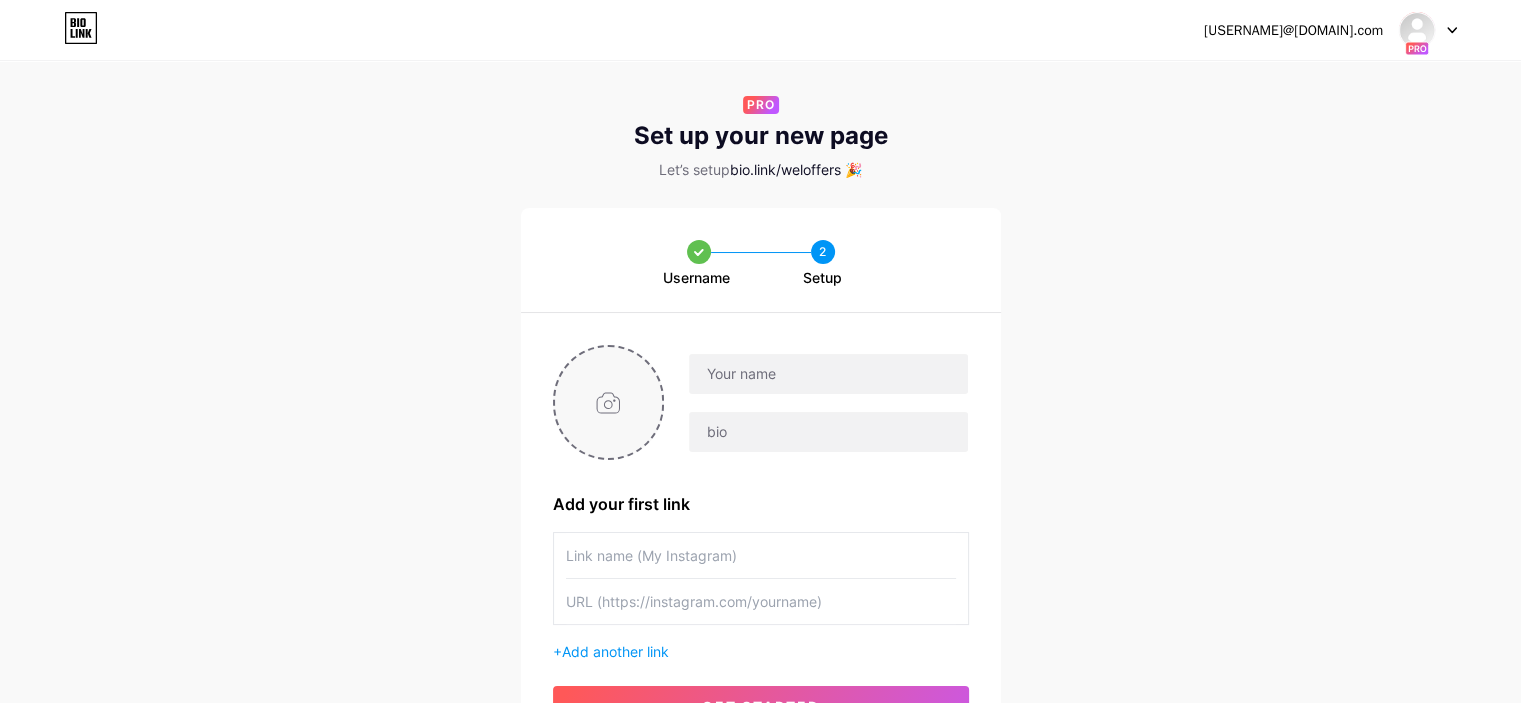type on "C:\fakepath\recommend777.png" 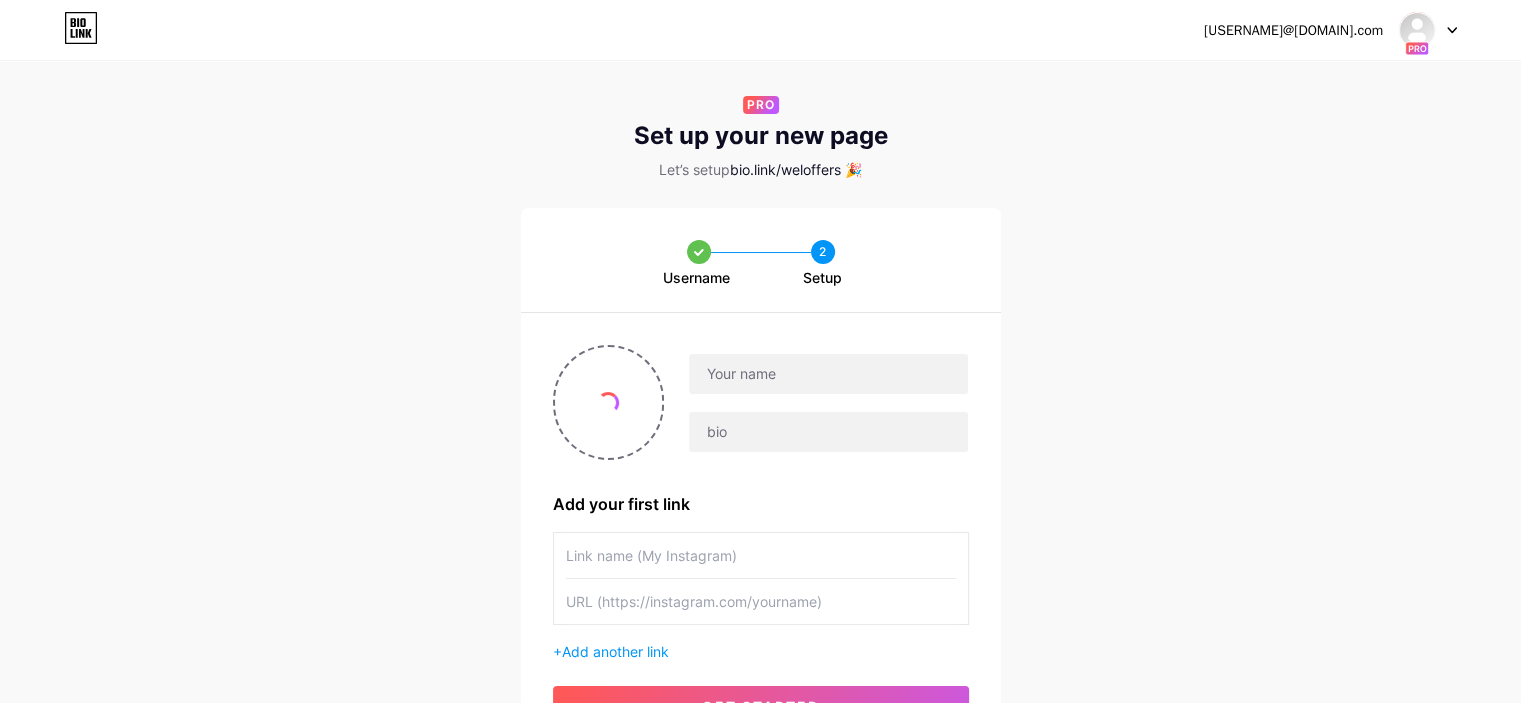 click on "Username     2   Setup                   Add your first link
+  Add another link     get started" at bounding box center [760, 483] 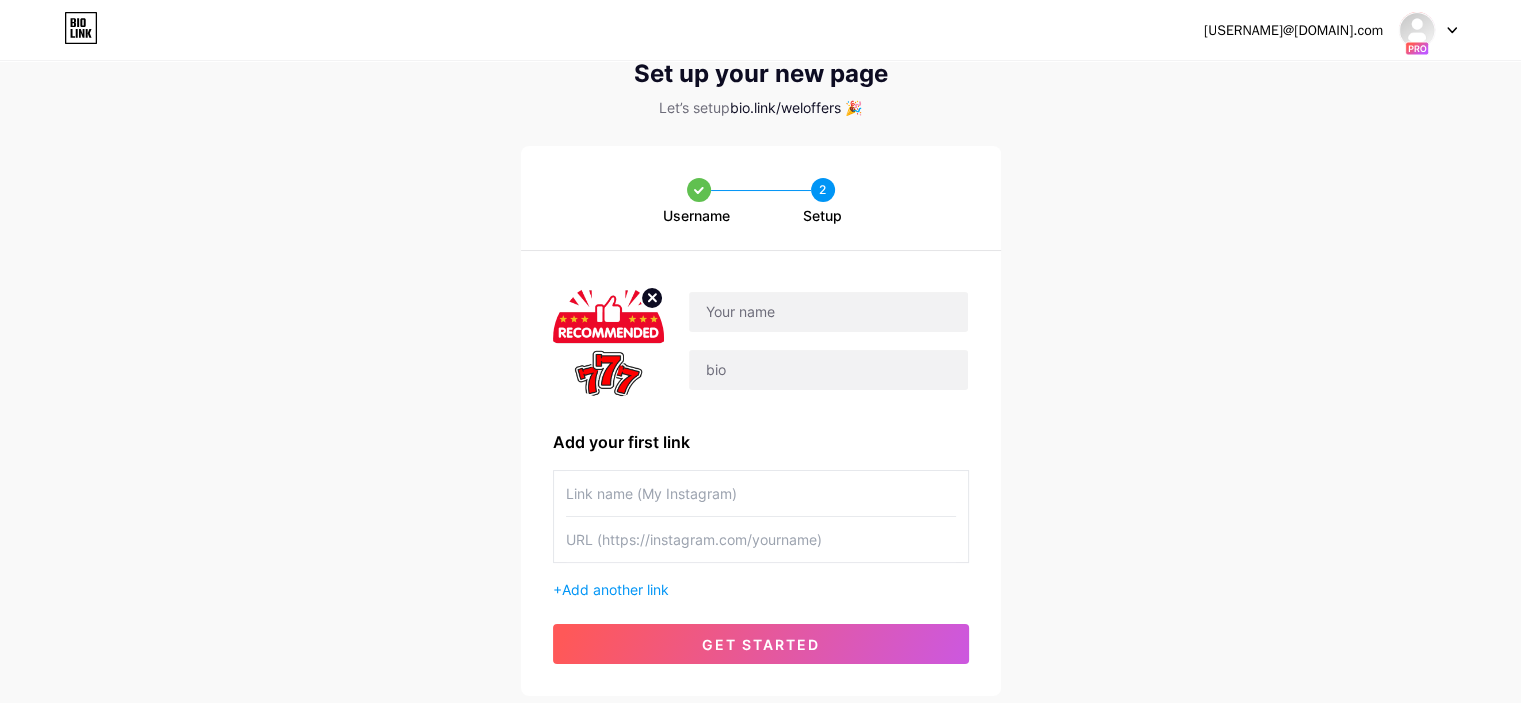 scroll, scrollTop: 134, scrollLeft: 0, axis: vertical 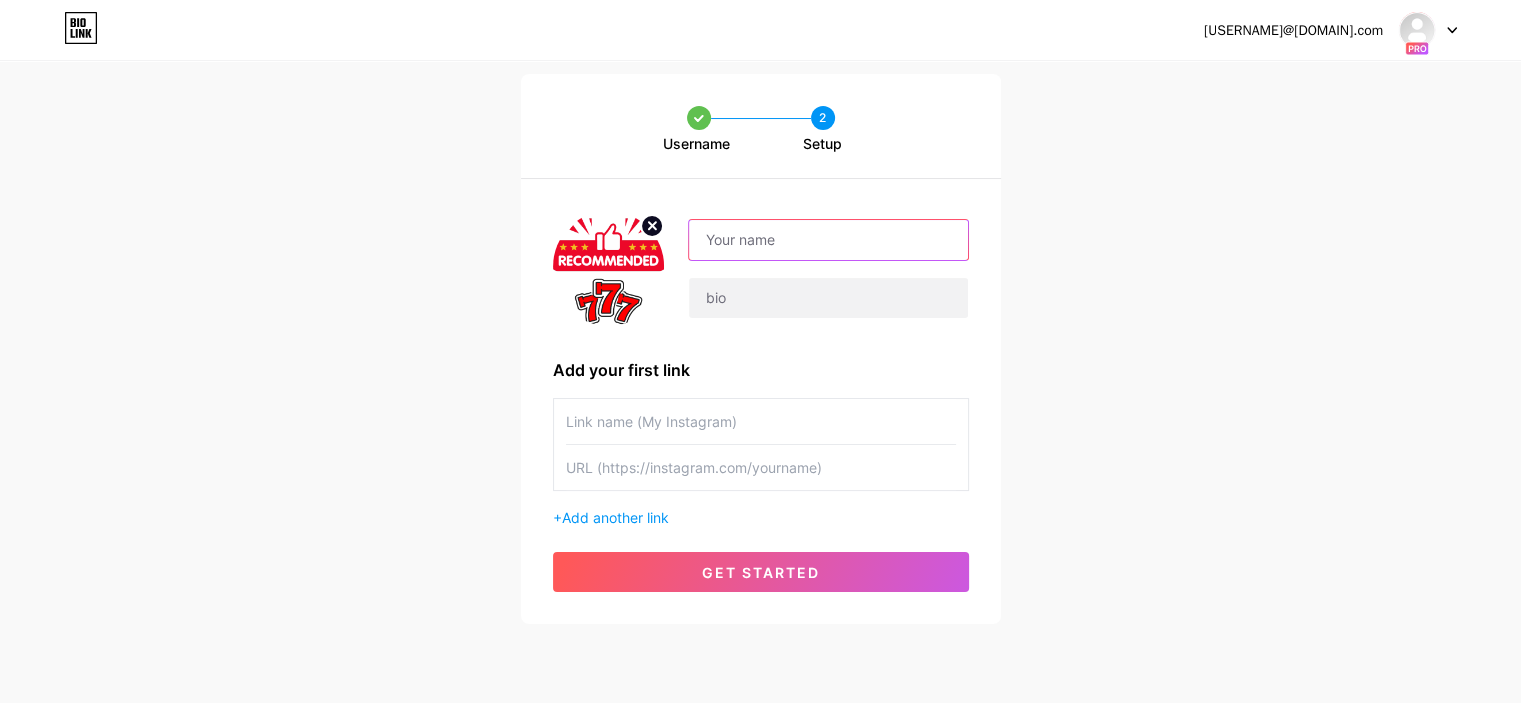 click at bounding box center [828, 240] 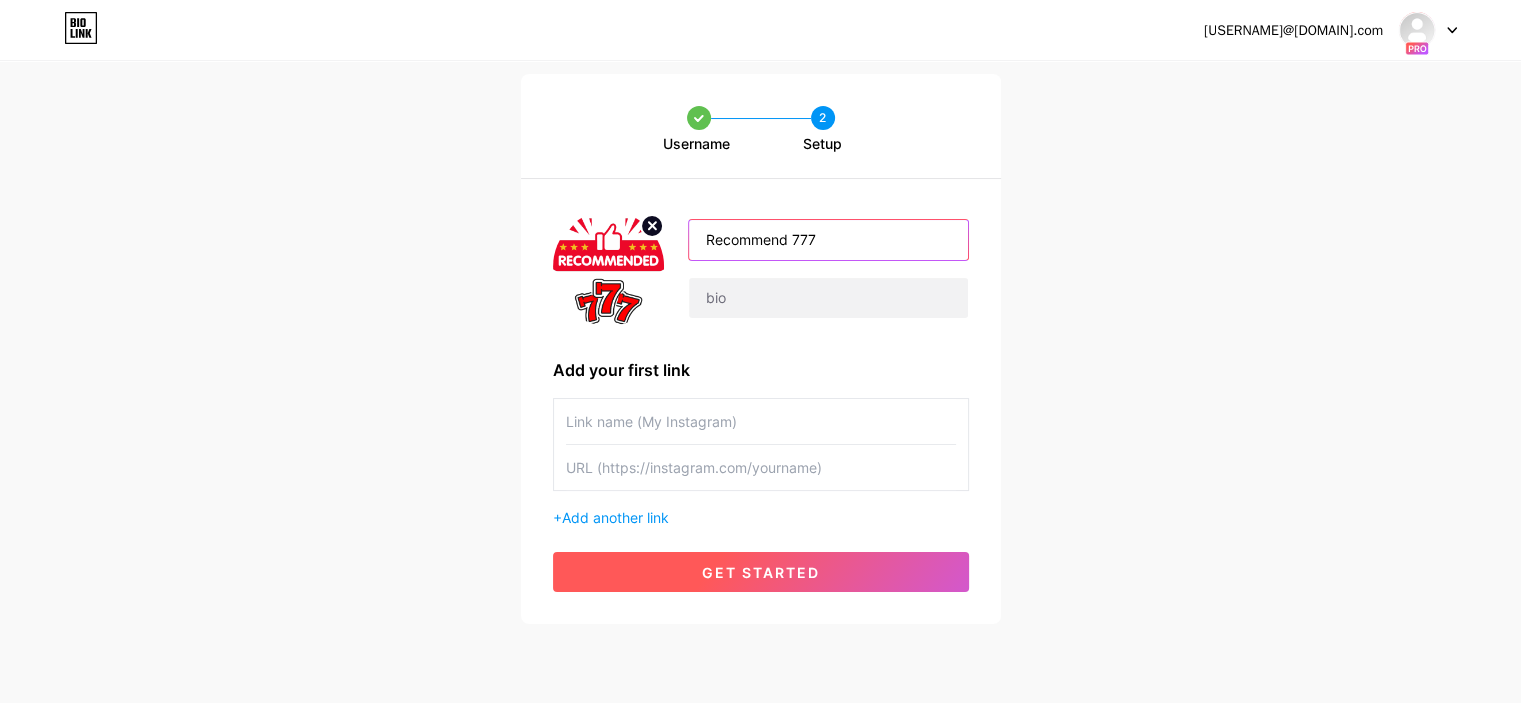 type on "Recommend 777" 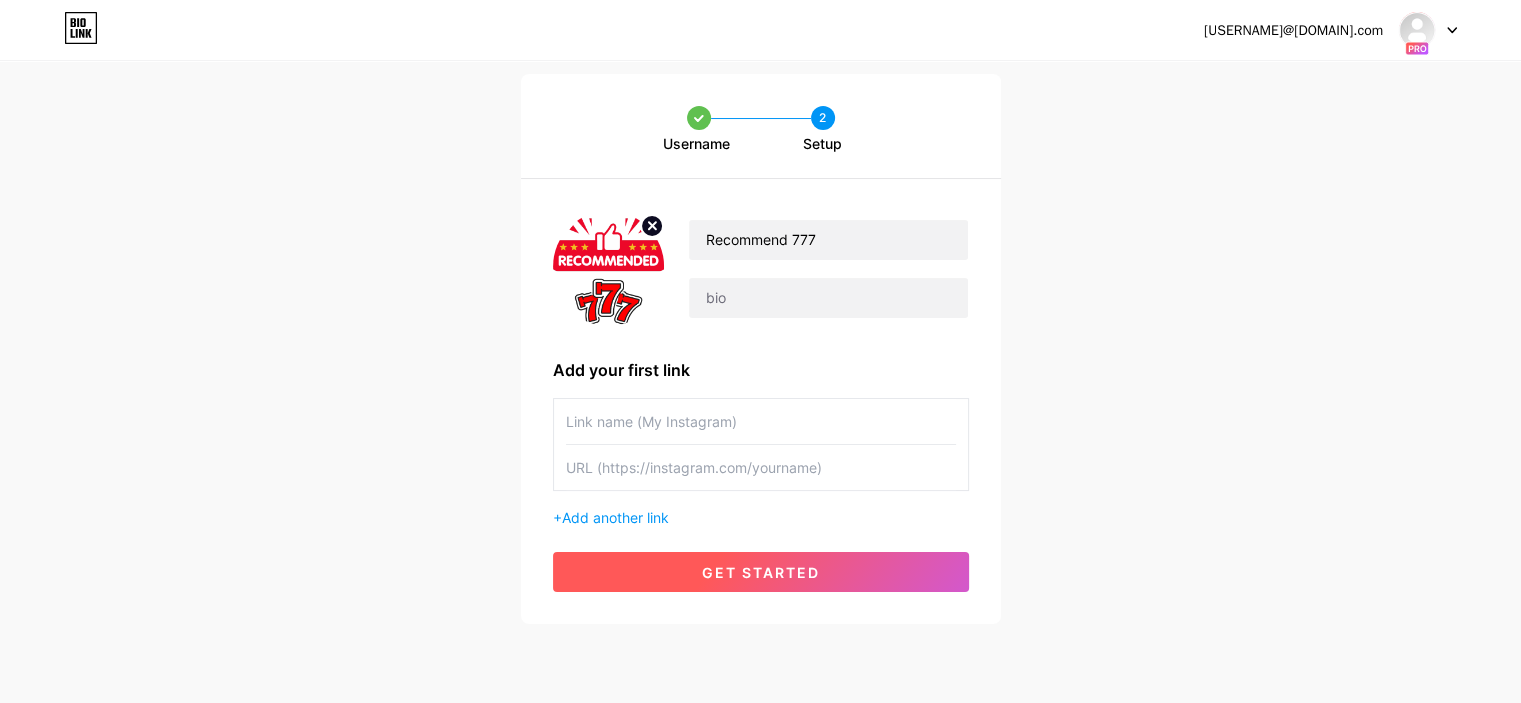 click on "get started" at bounding box center (761, 572) 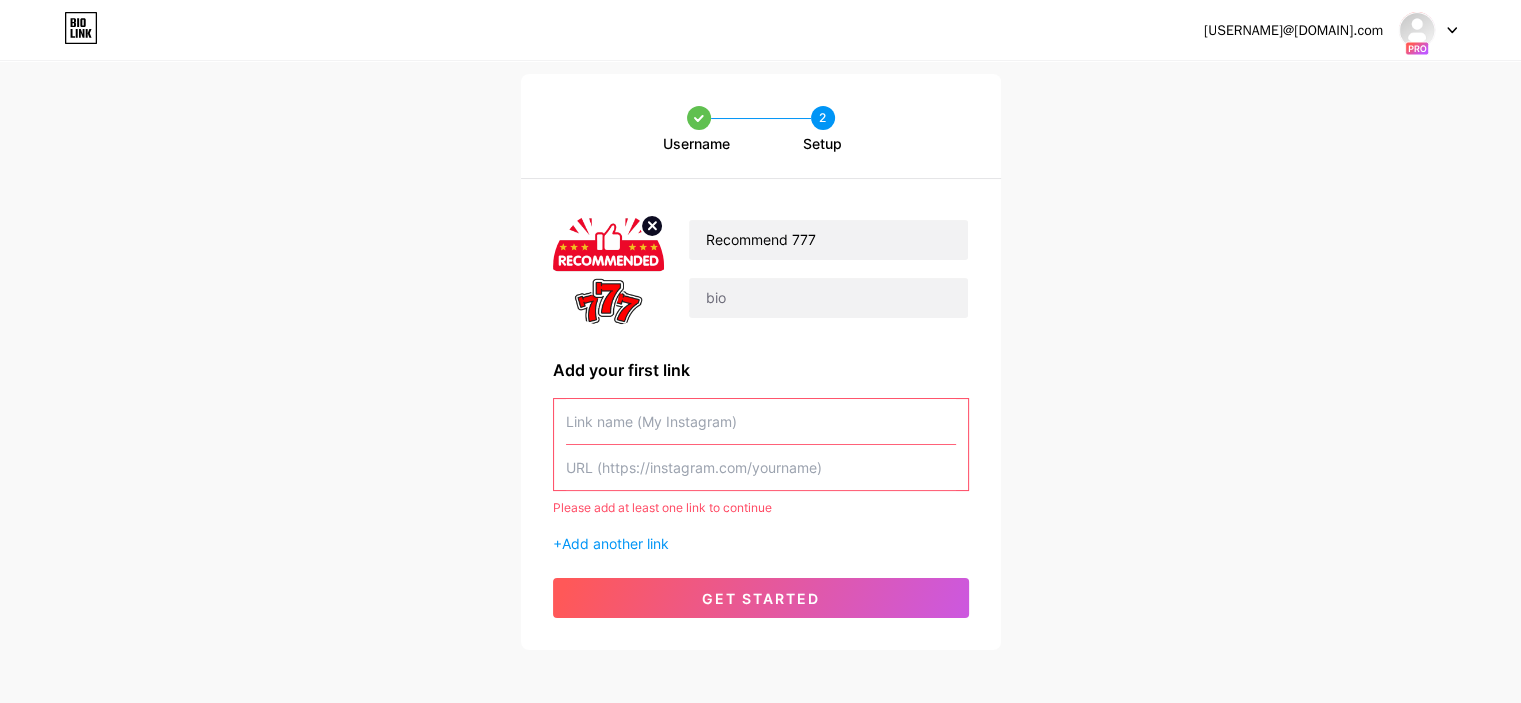 click at bounding box center [761, 421] 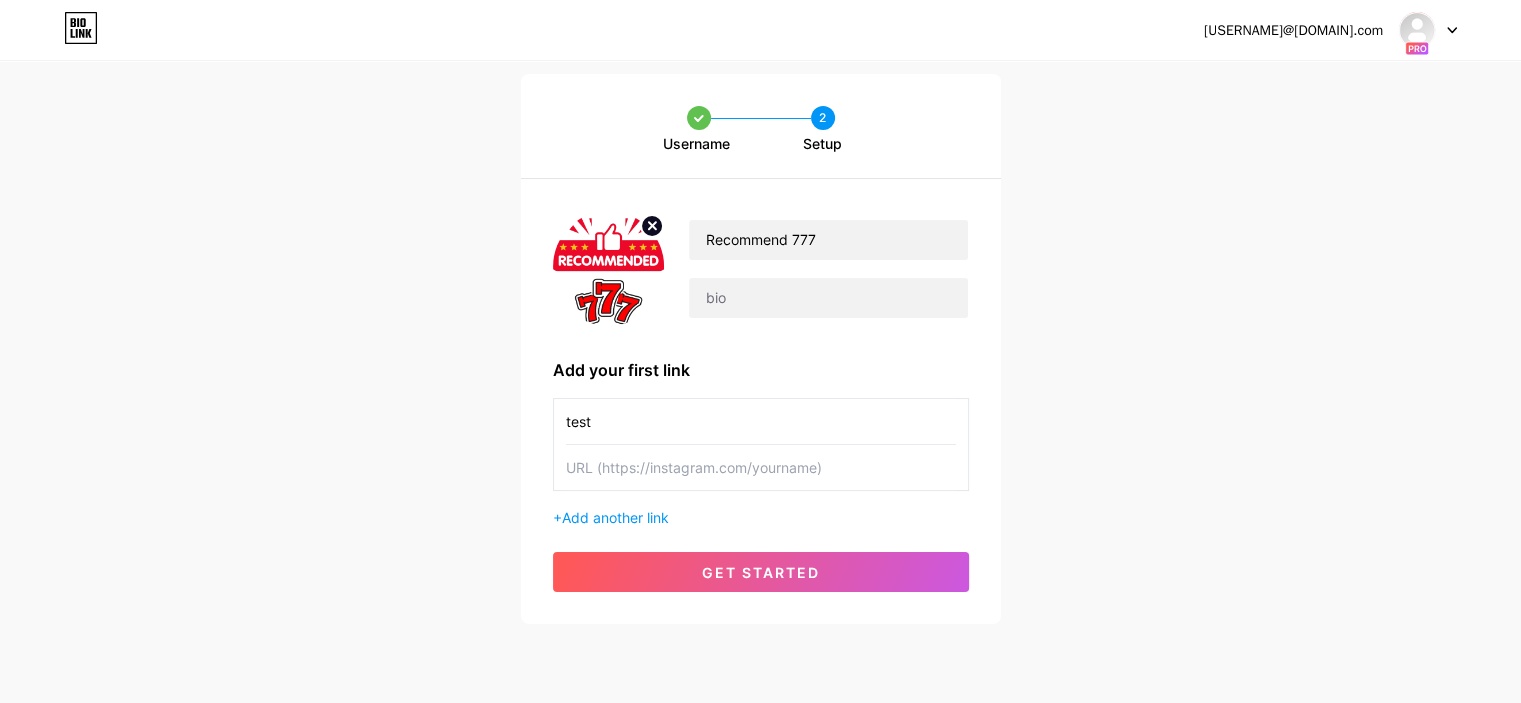 type on "test" 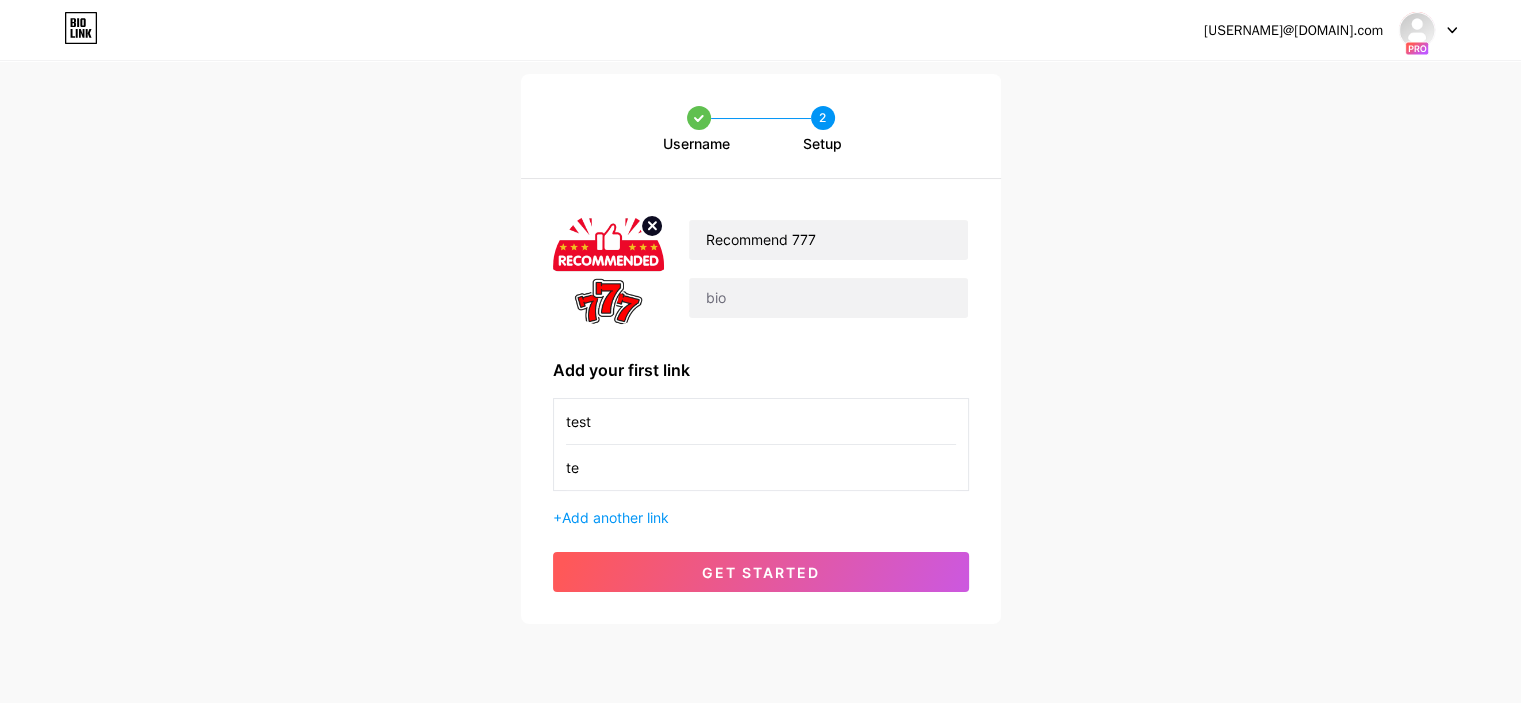 type on "t" 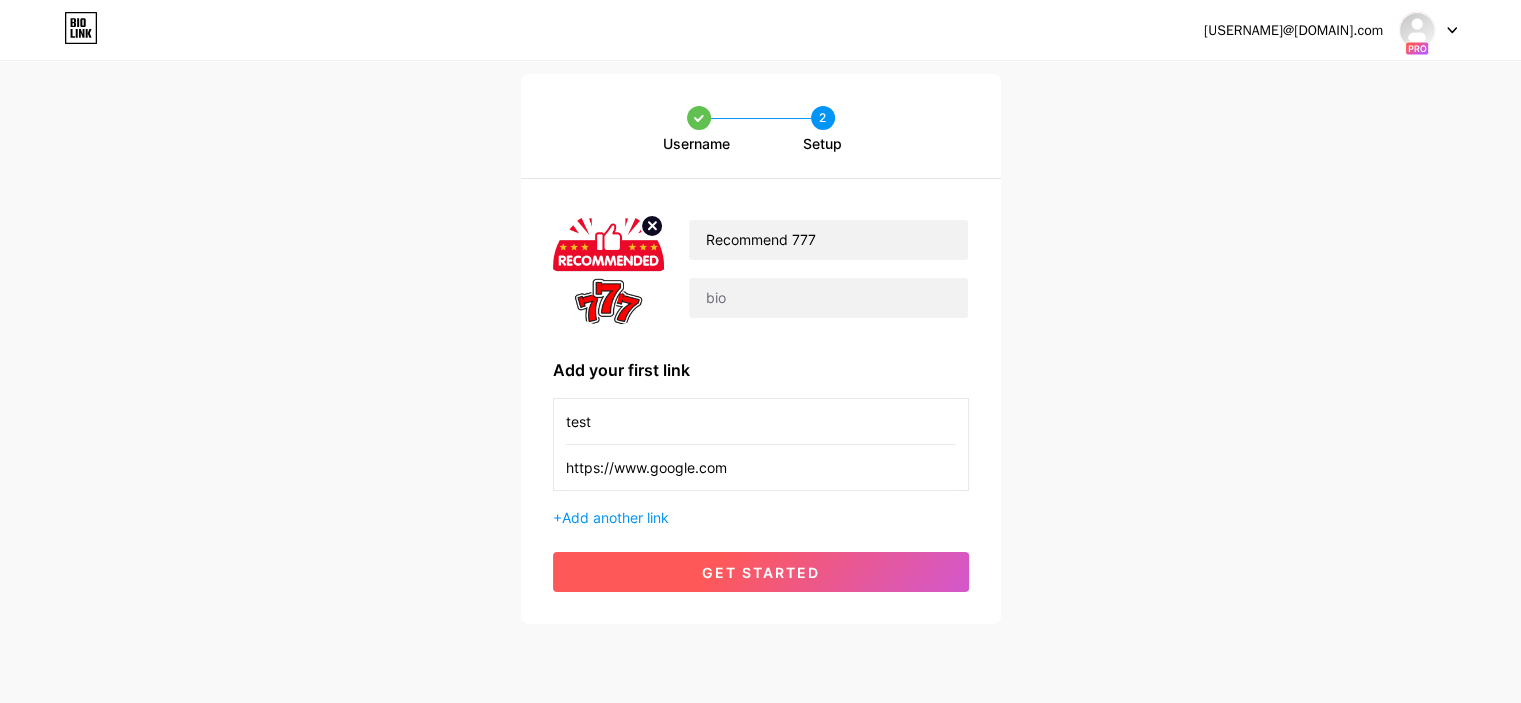 type on "https://www.google.com" 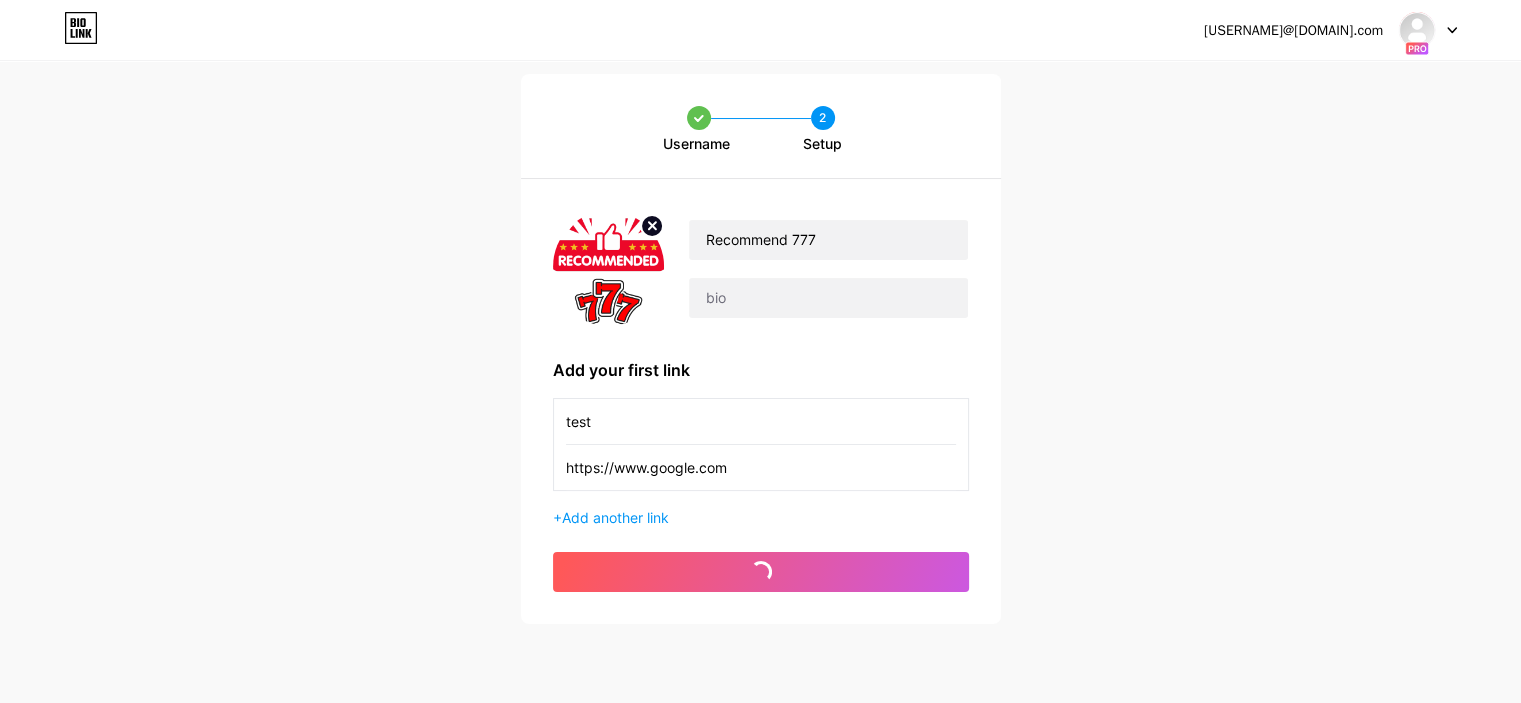 click on "Username     2   Setup               Recommend 777         Add your first link   test   https://www.google.com
+  Add another link     get started" at bounding box center (760, 349) 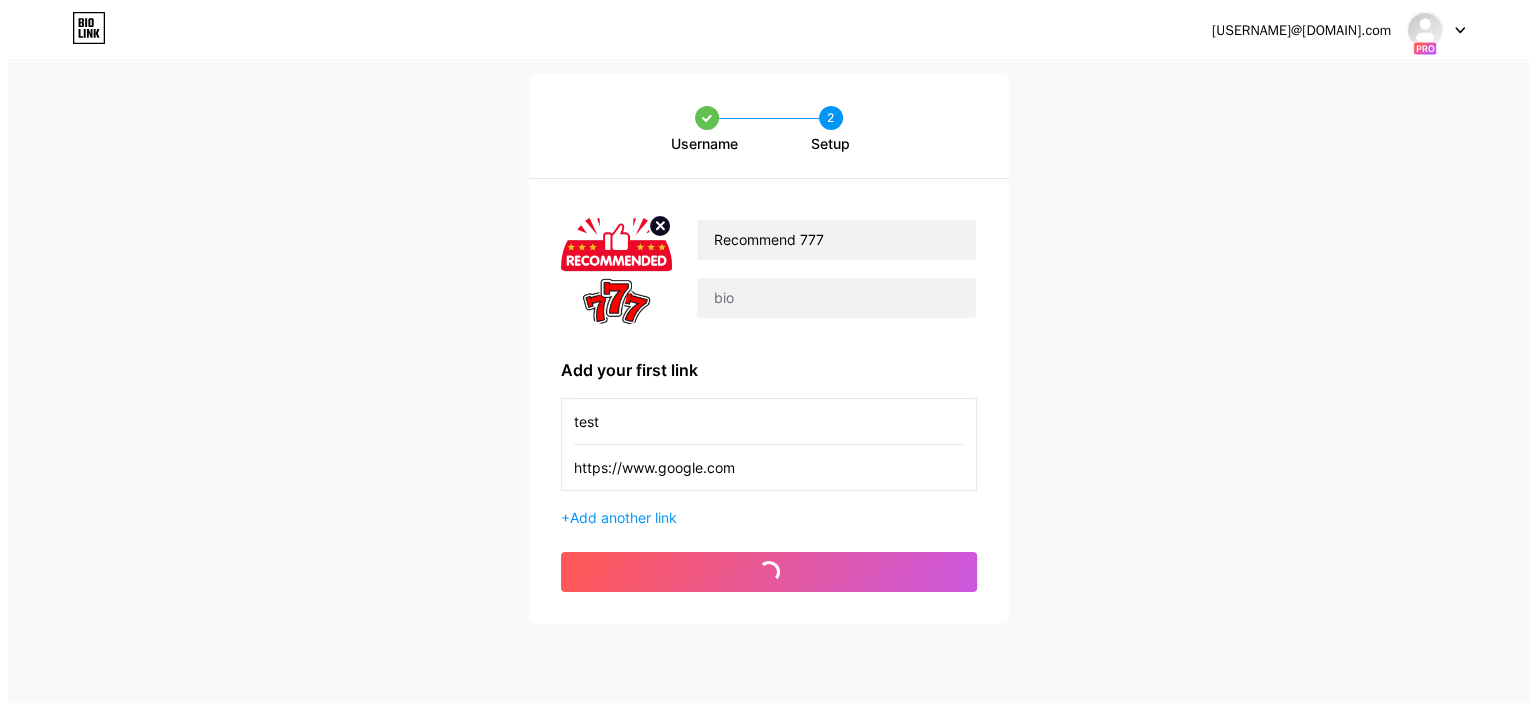 scroll, scrollTop: 0, scrollLeft: 0, axis: both 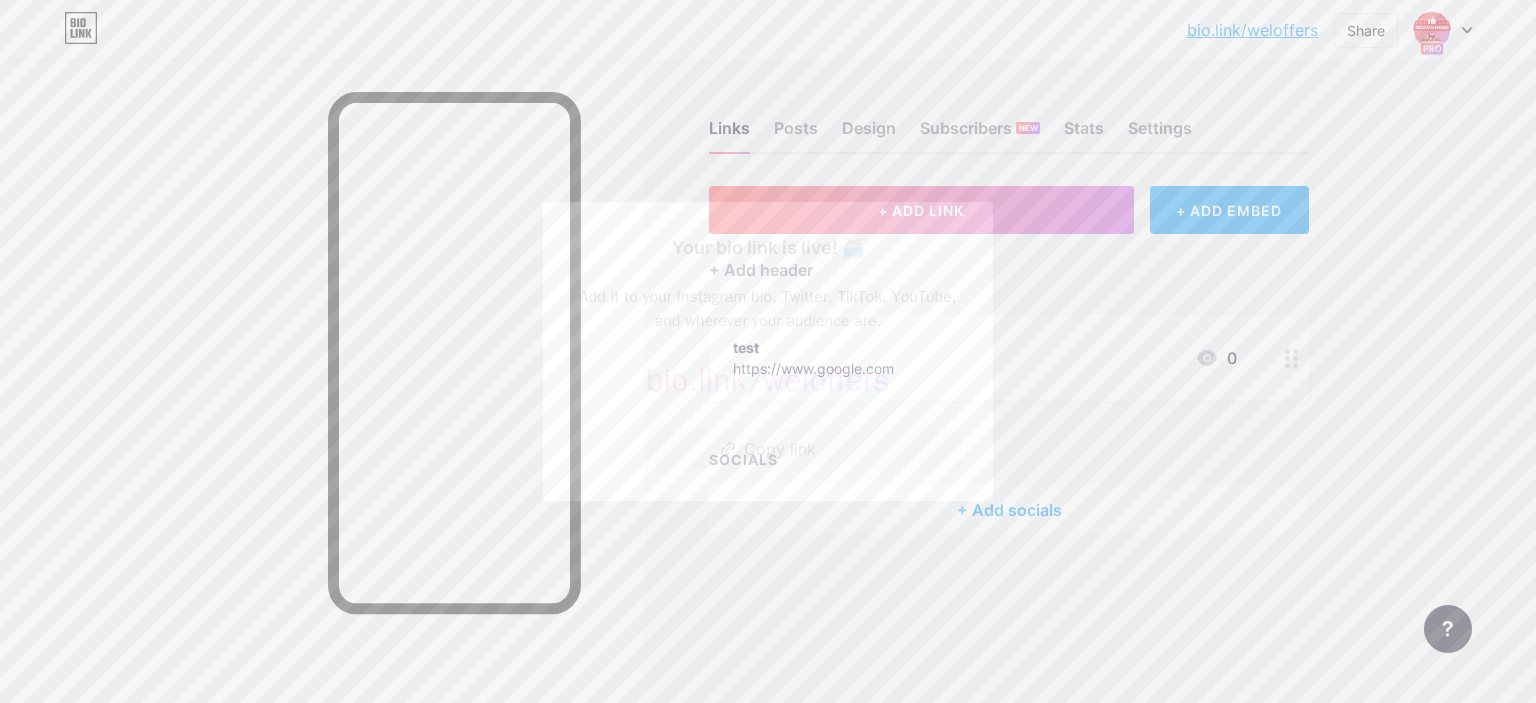click at bounding box center [768, 351] 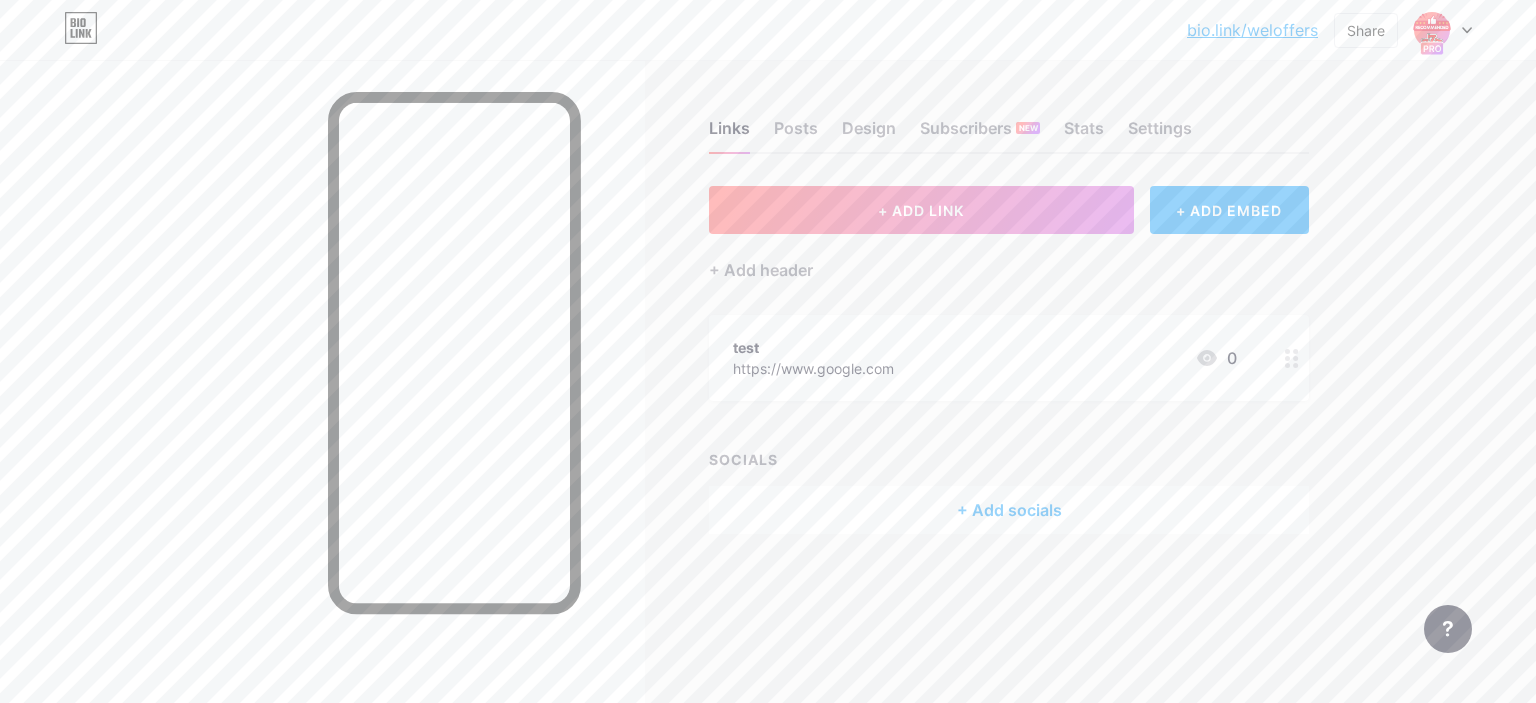 click 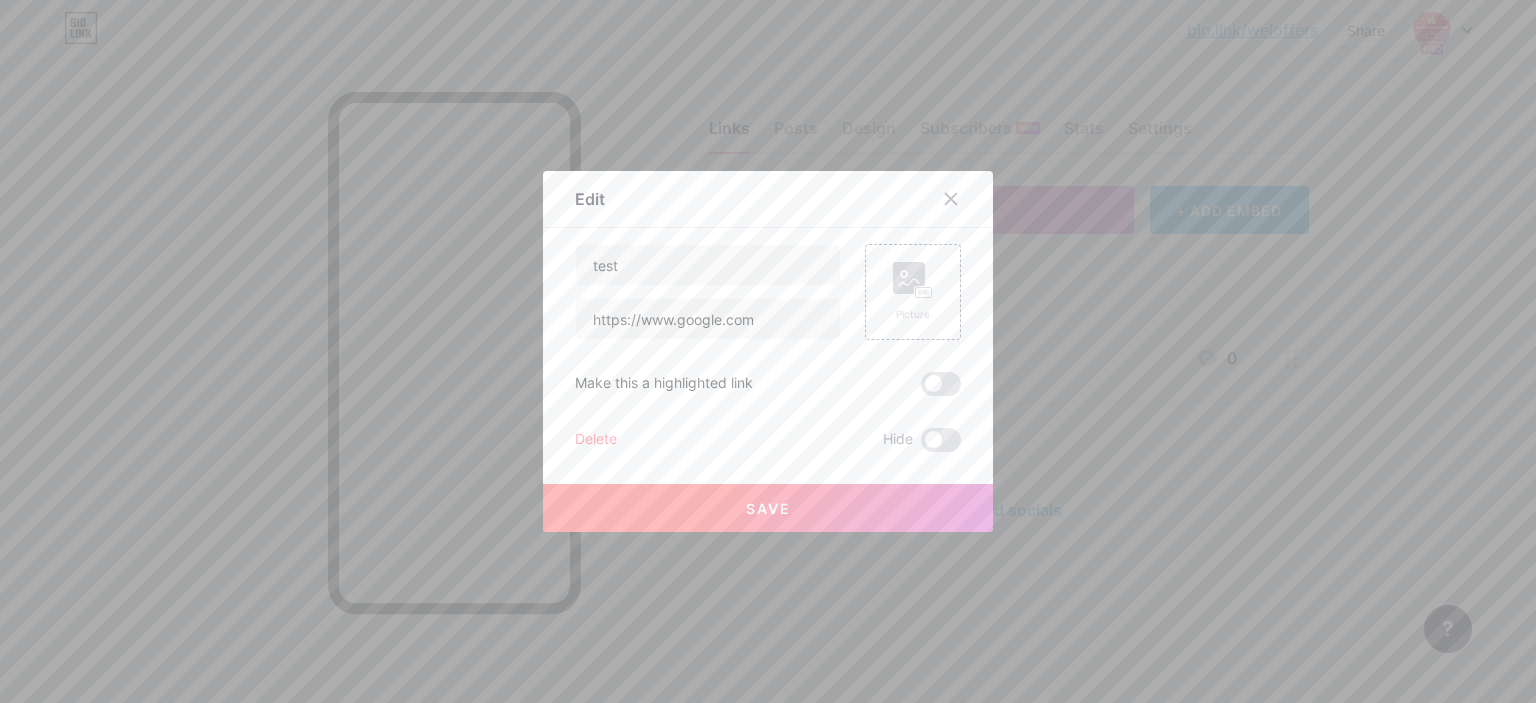 click at bounding box center [768, 351] 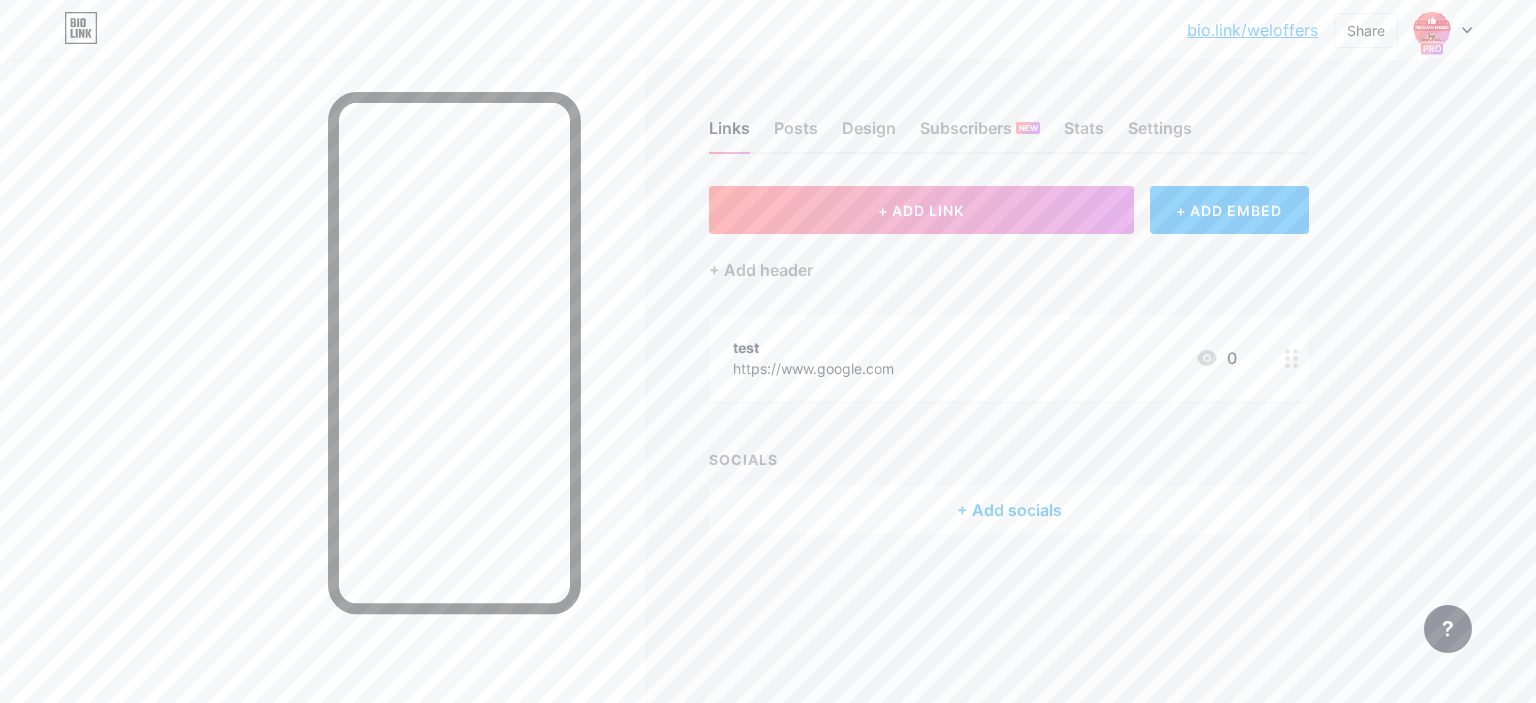 click 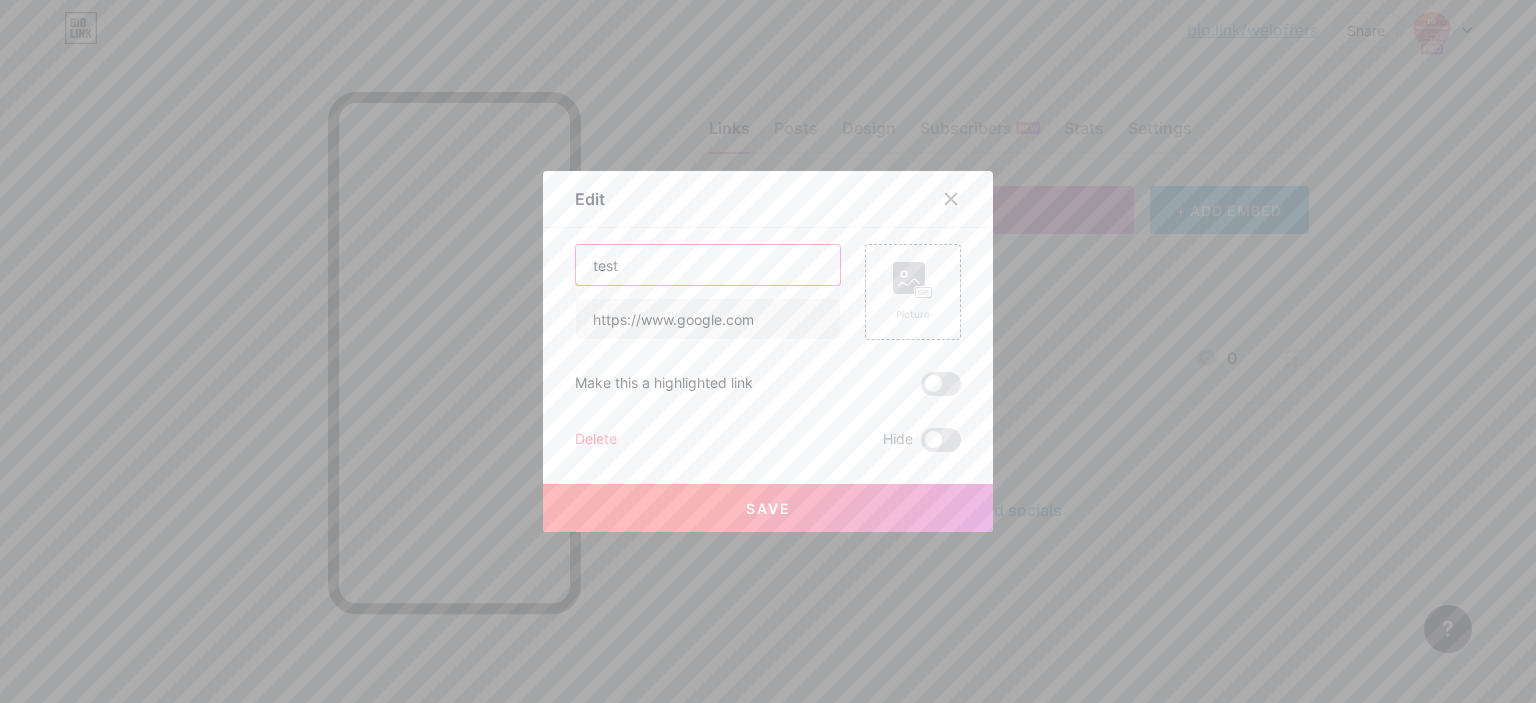 drag, startPoint x: 727, startPoint y: 275, endPoint x: 539, endPoint y: 266, distance: 188.2153 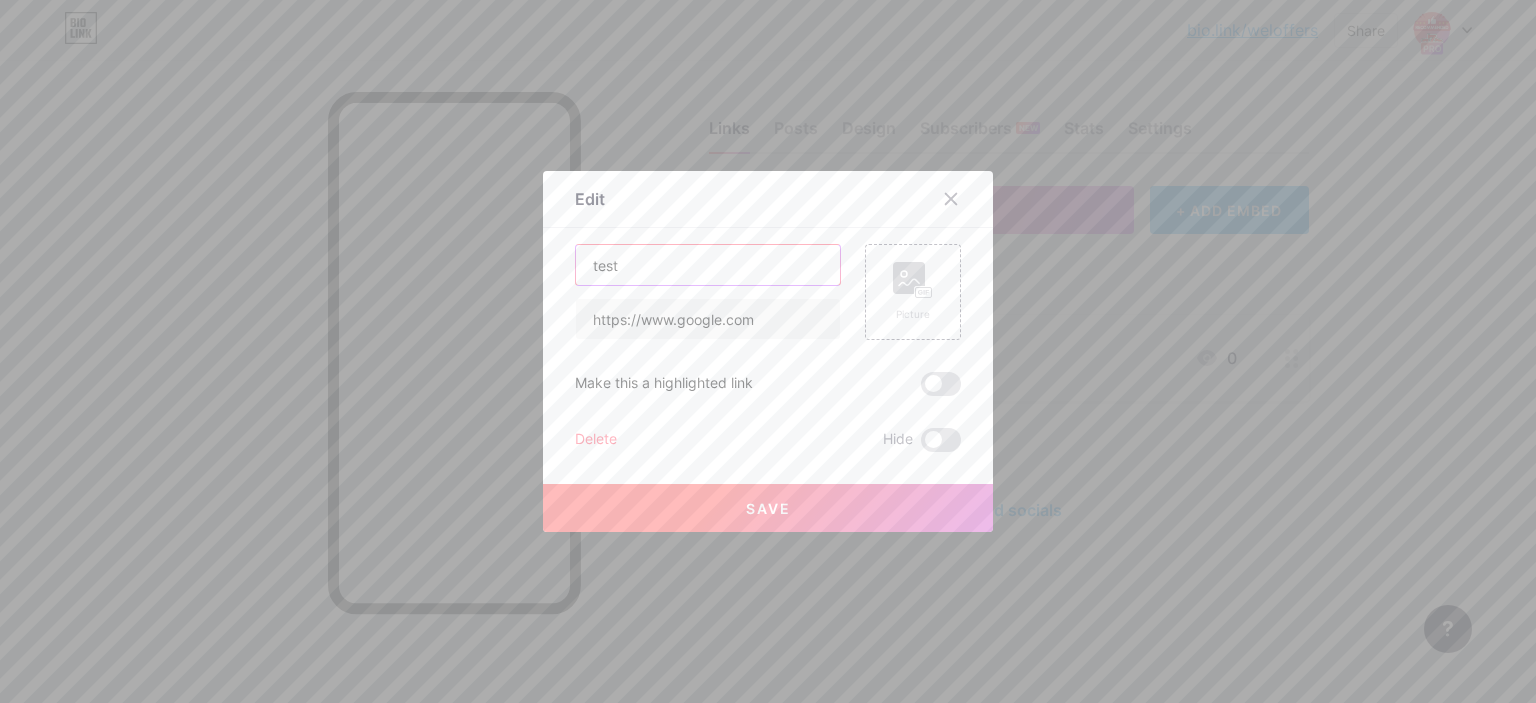 click on "Edit           Content
YouTube
Play YouTube video without leaving your page.
ADD
Vimeo
Play Vimeo video without leaving your page.
ADD
Tiktok
Grow your TikTok following
ADD
Tweet
Embed a tweet.
ADD
Reddit
Showcase your Reddit profile
ADD
Spotify
Embed Spotify to play the preview of a track.
ADD
Twitch
Play Twitch video without leaving your page.
ADD
SoundCloud" at bounding box center [768, 351] 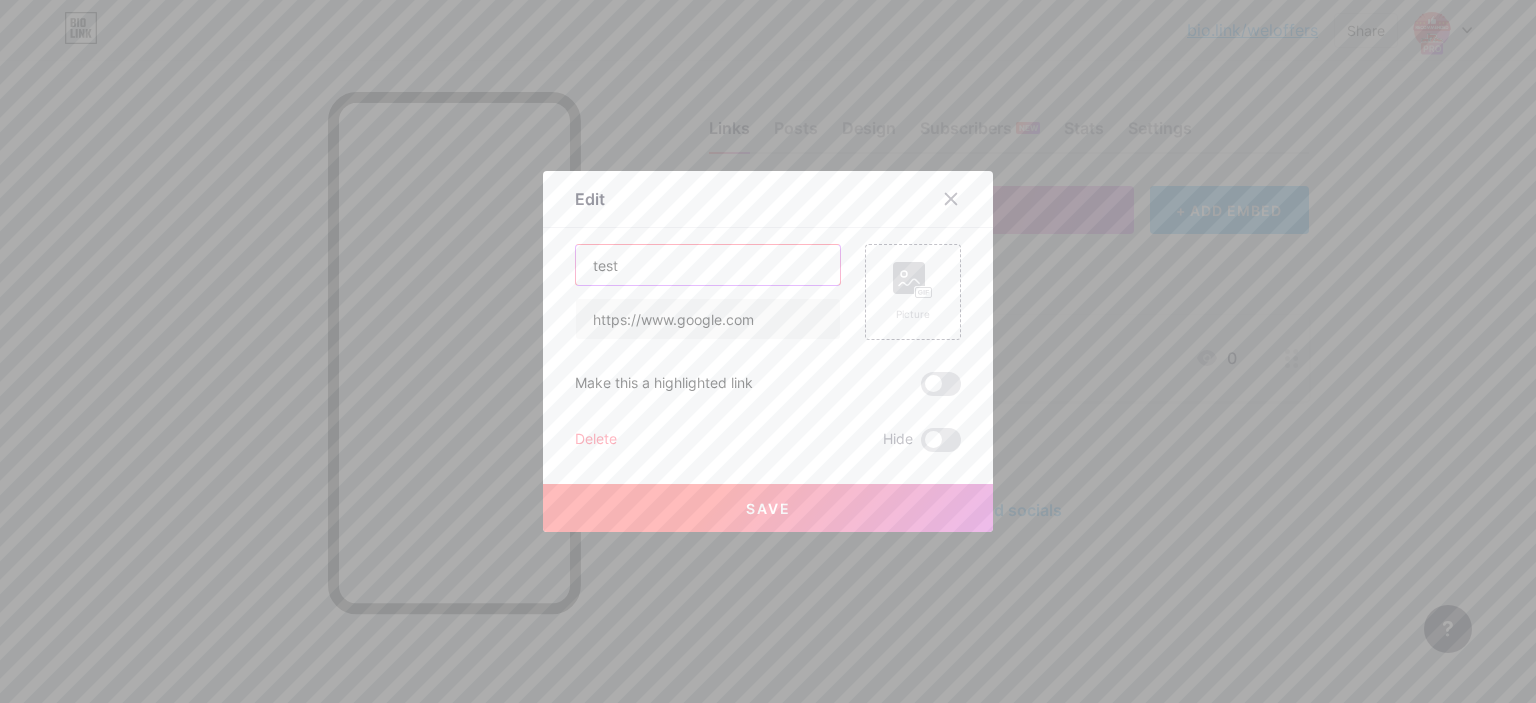 paste on "AU - Hit Me casino" 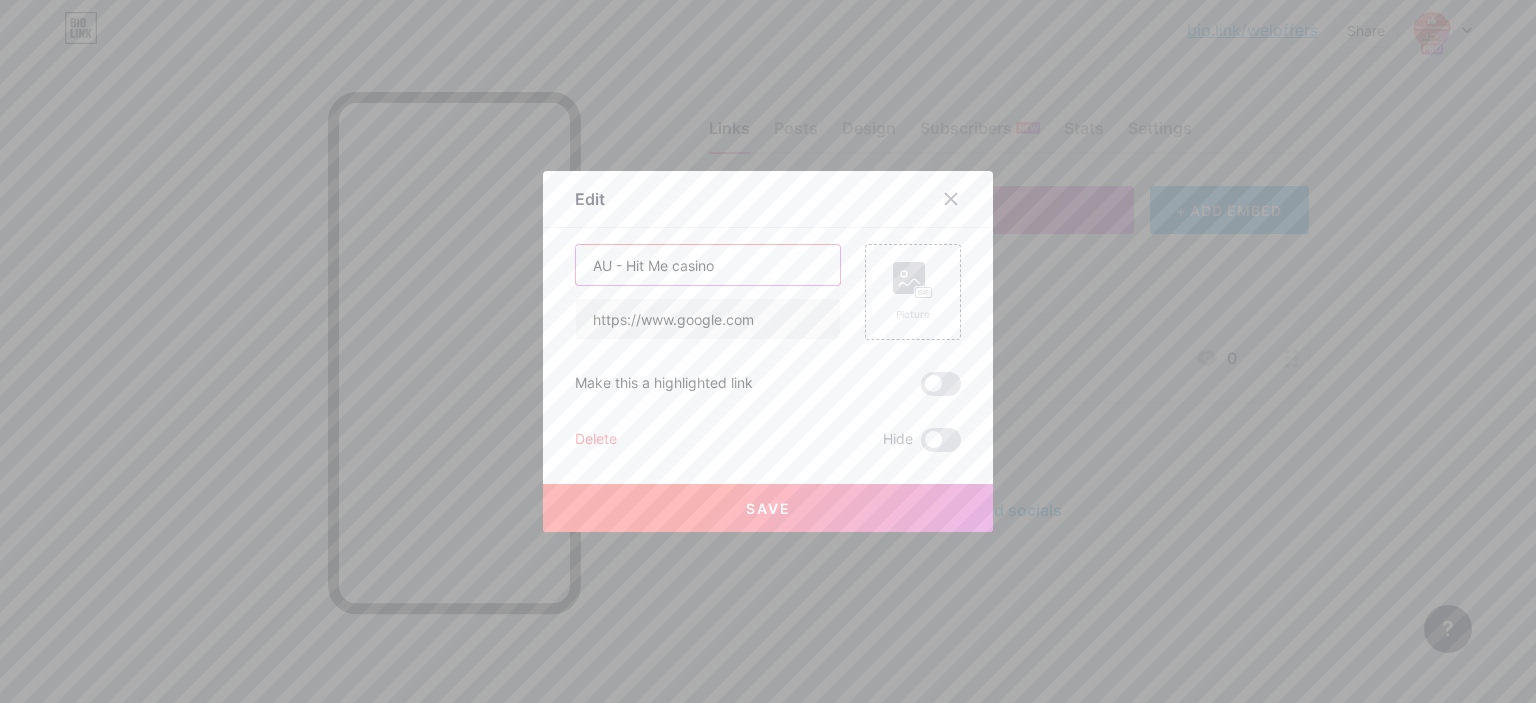 drag, startPoint x: 616, startPoint y: 264, endPoint x: 224, endPoint y: 250, distance: 392.2499 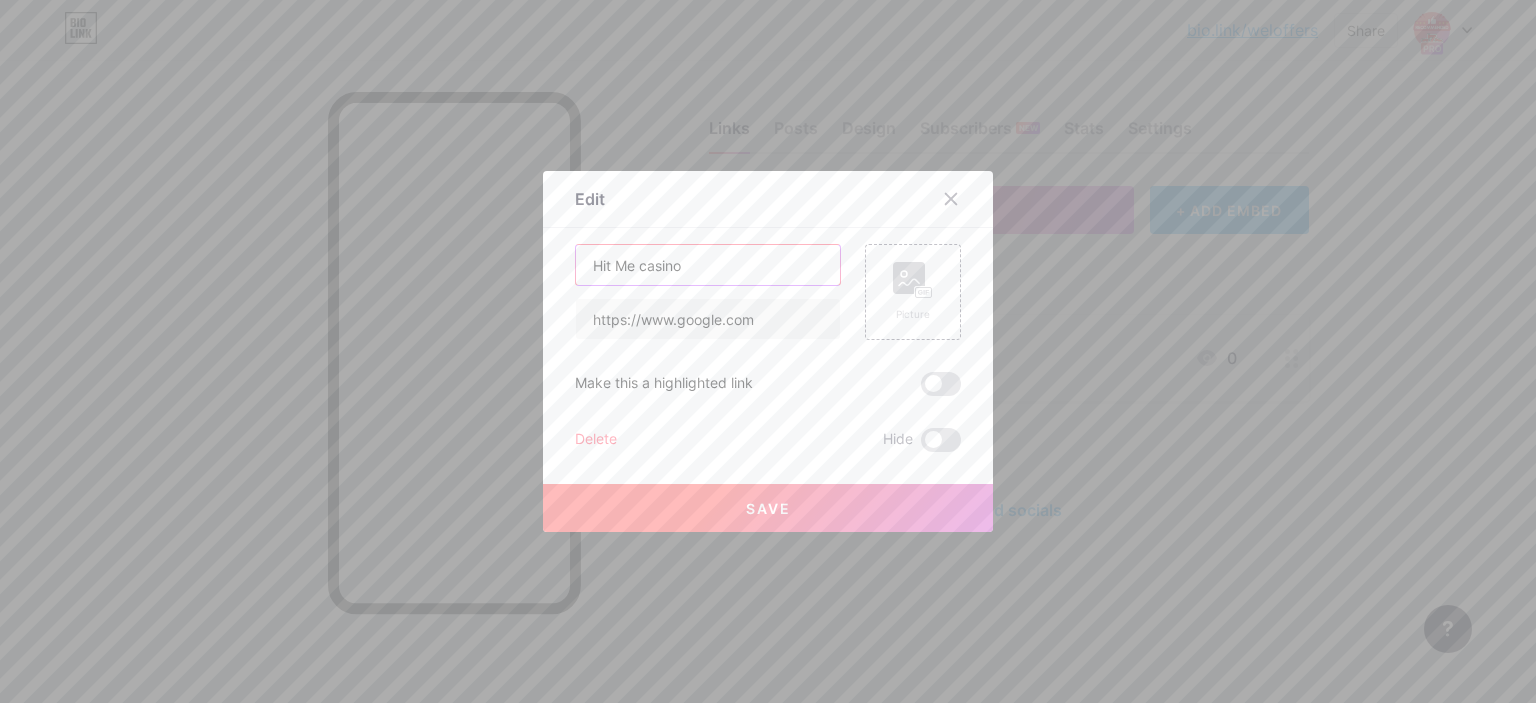 type on "Hit Me casino" 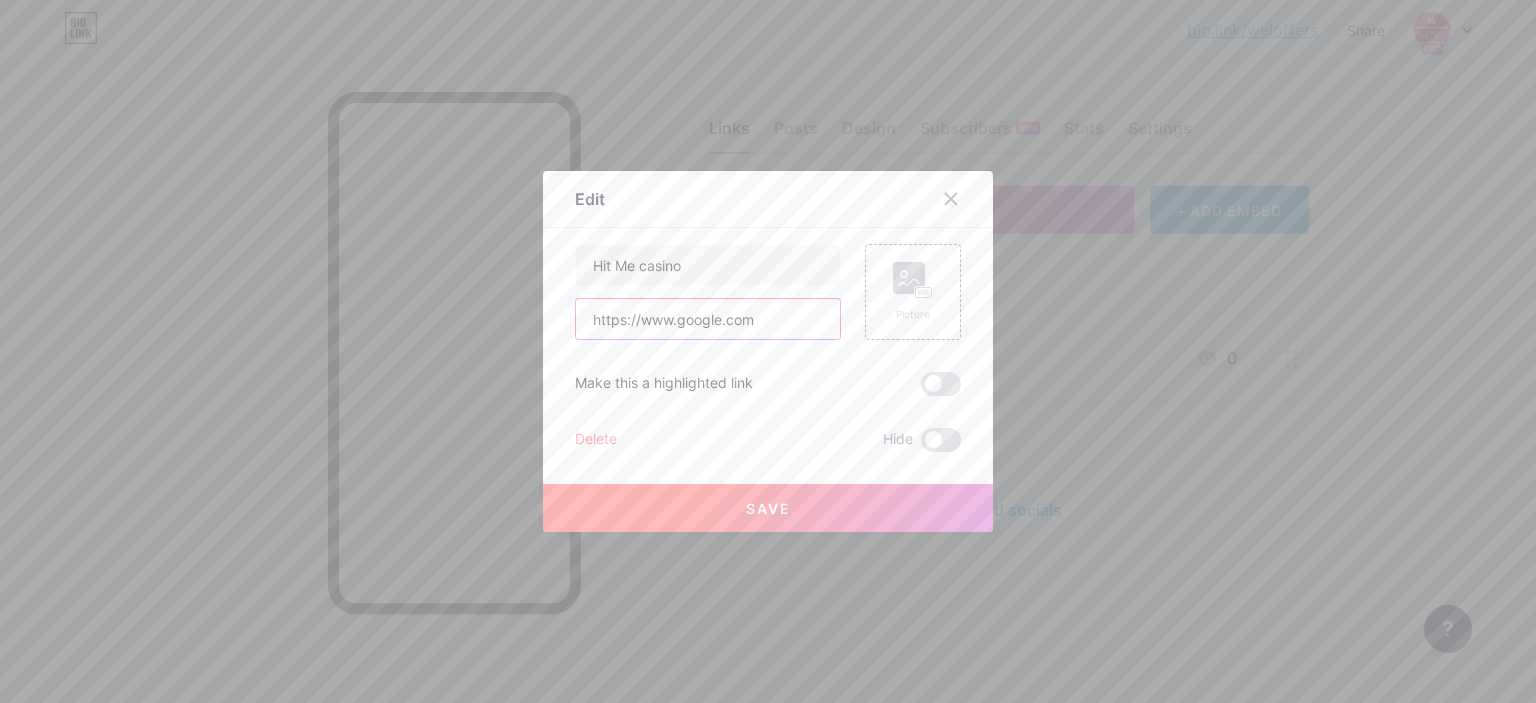 drag, startPoint x: 760, startPoint y: 327, endPoint x: 500, endPoint y: 334, distance: 260.0942 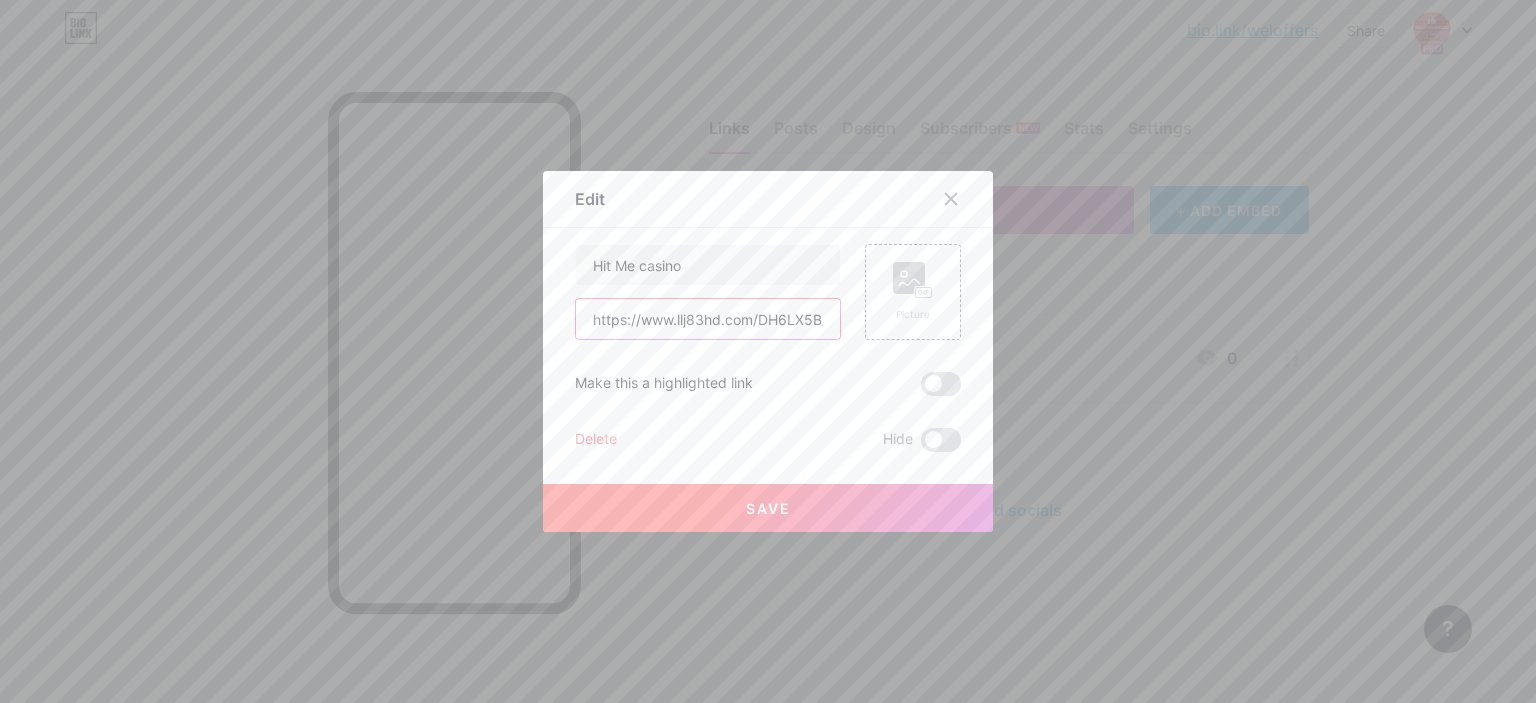 scroll, scrollTop: 0, scrollLeft: 191, axis: horizontal 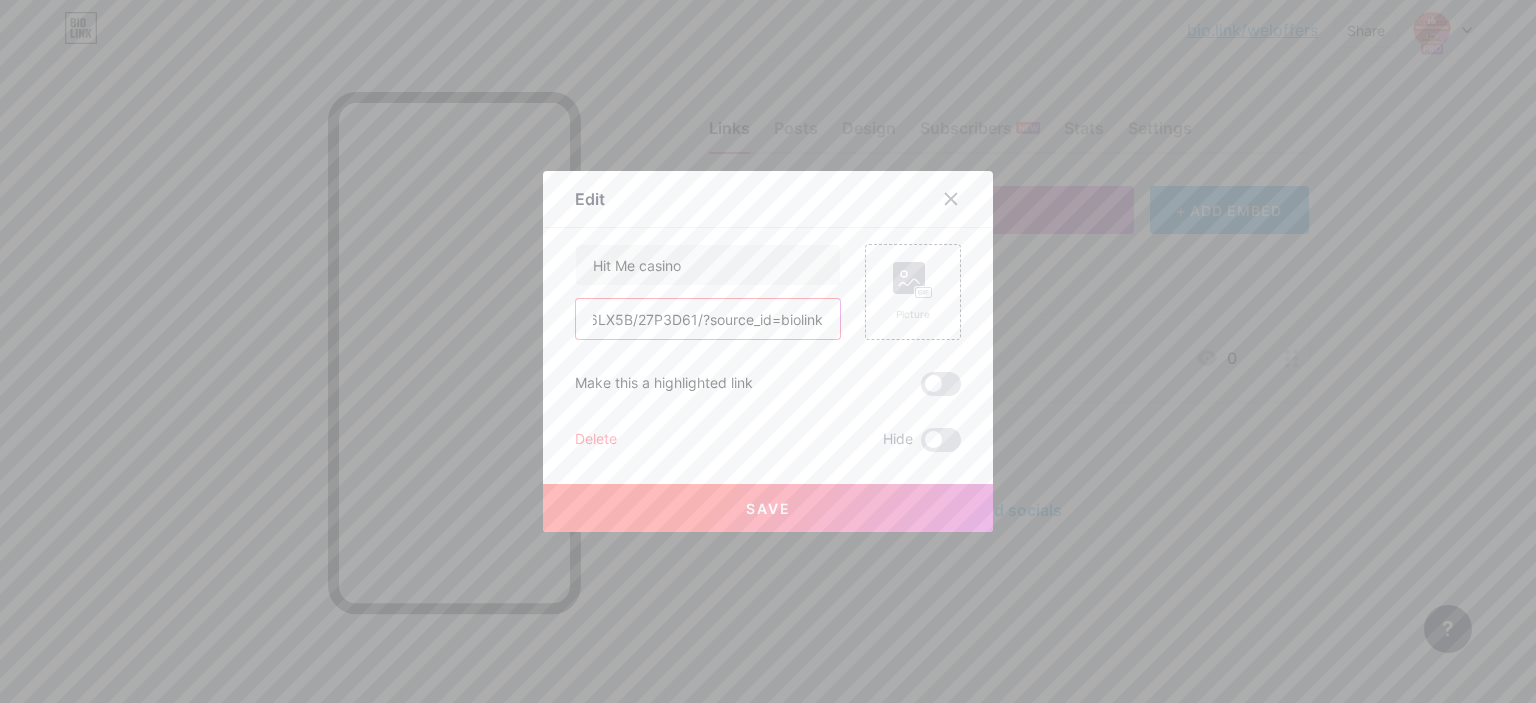 type on "https://www.llj83hd.com/DH6LX5B/27P3D61/?source_id=biolink" 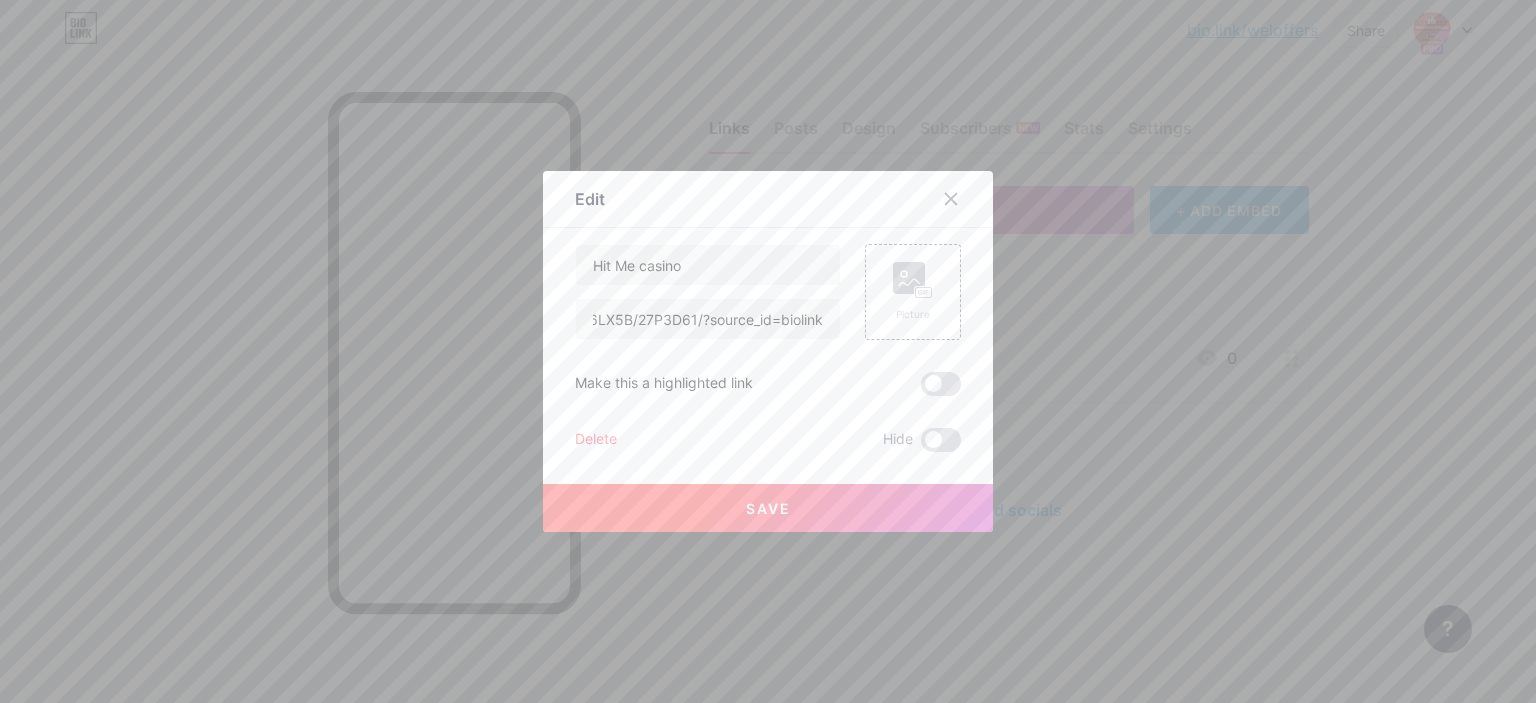 click on "Save" at bounding box center (768, 508) 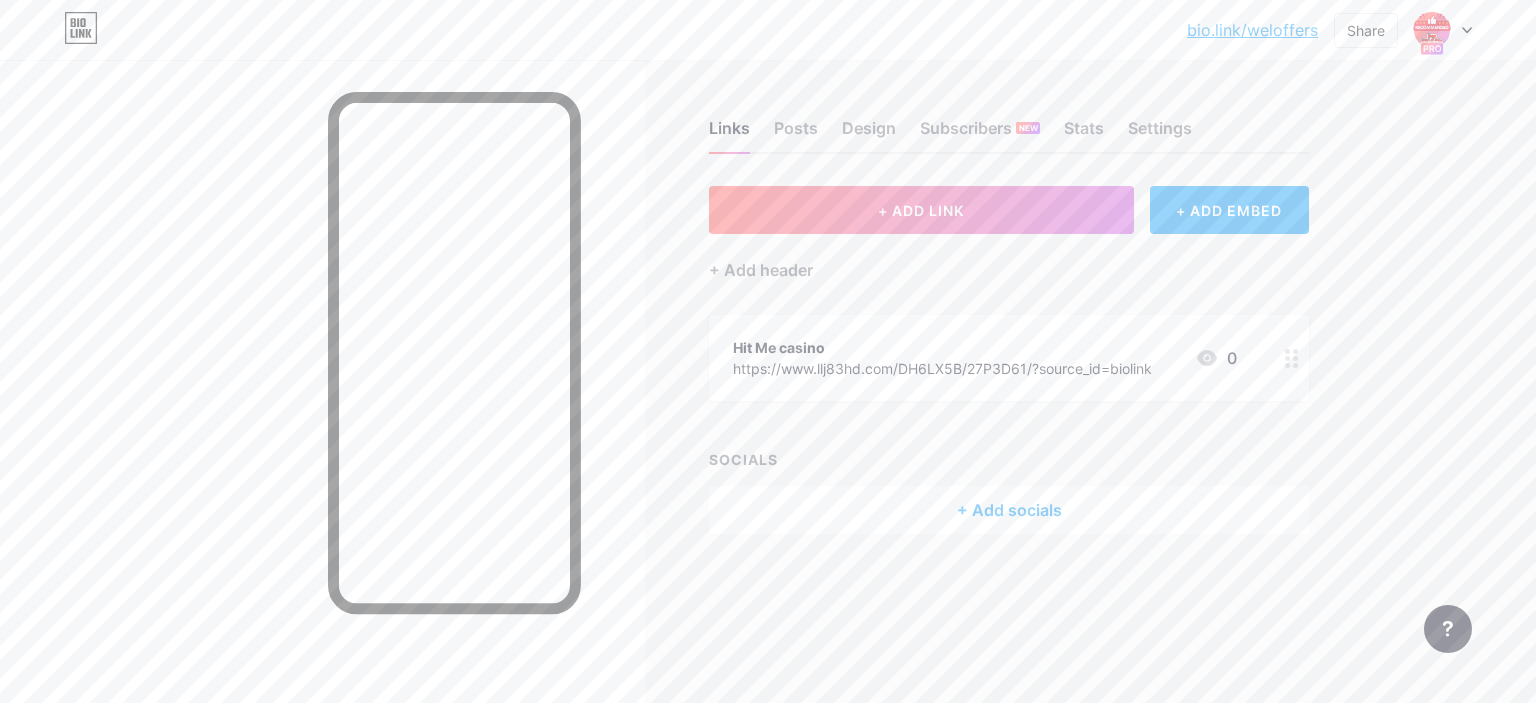 click 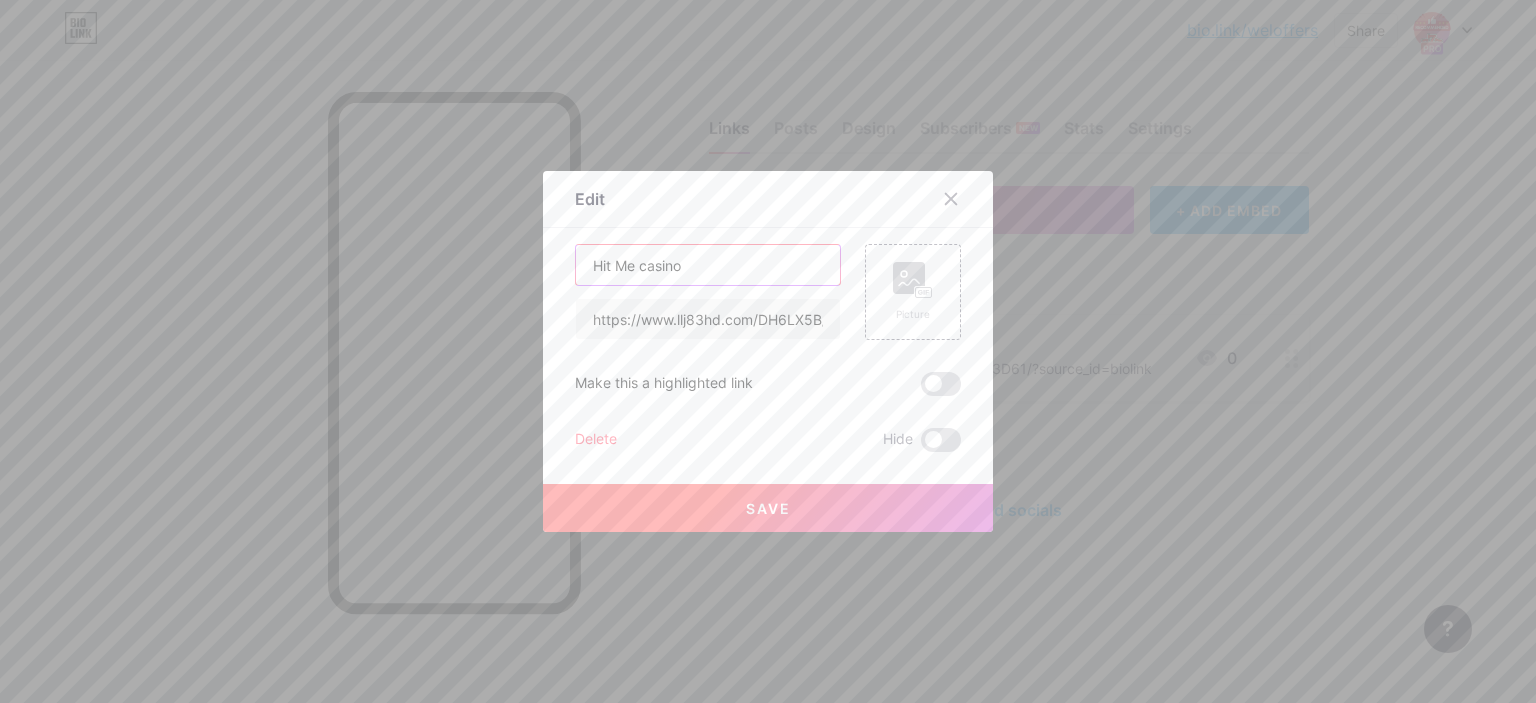 click on "Hit Me casino" at bounding box center [708, 265] 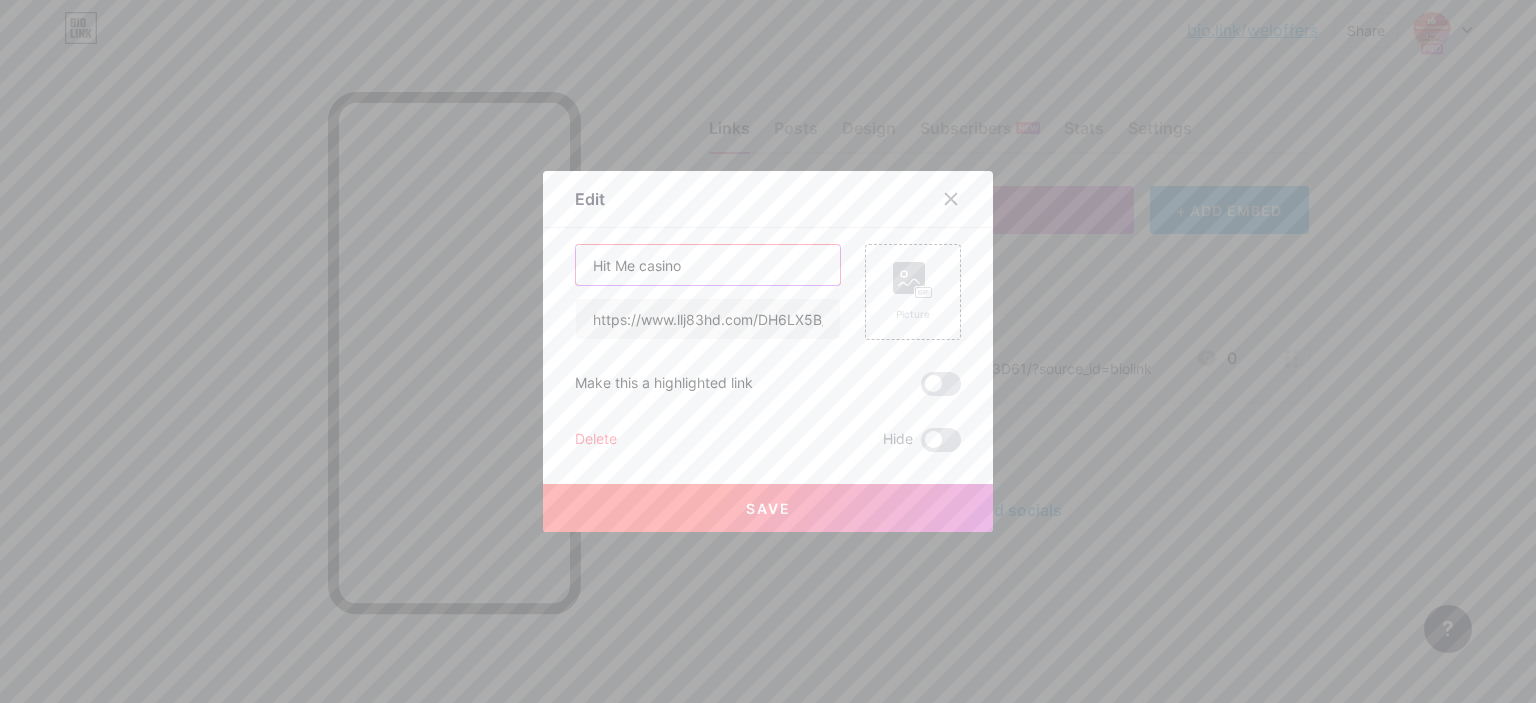 paste on "250% UP TO $4,000 + 250 FREE SPINS BONUS" 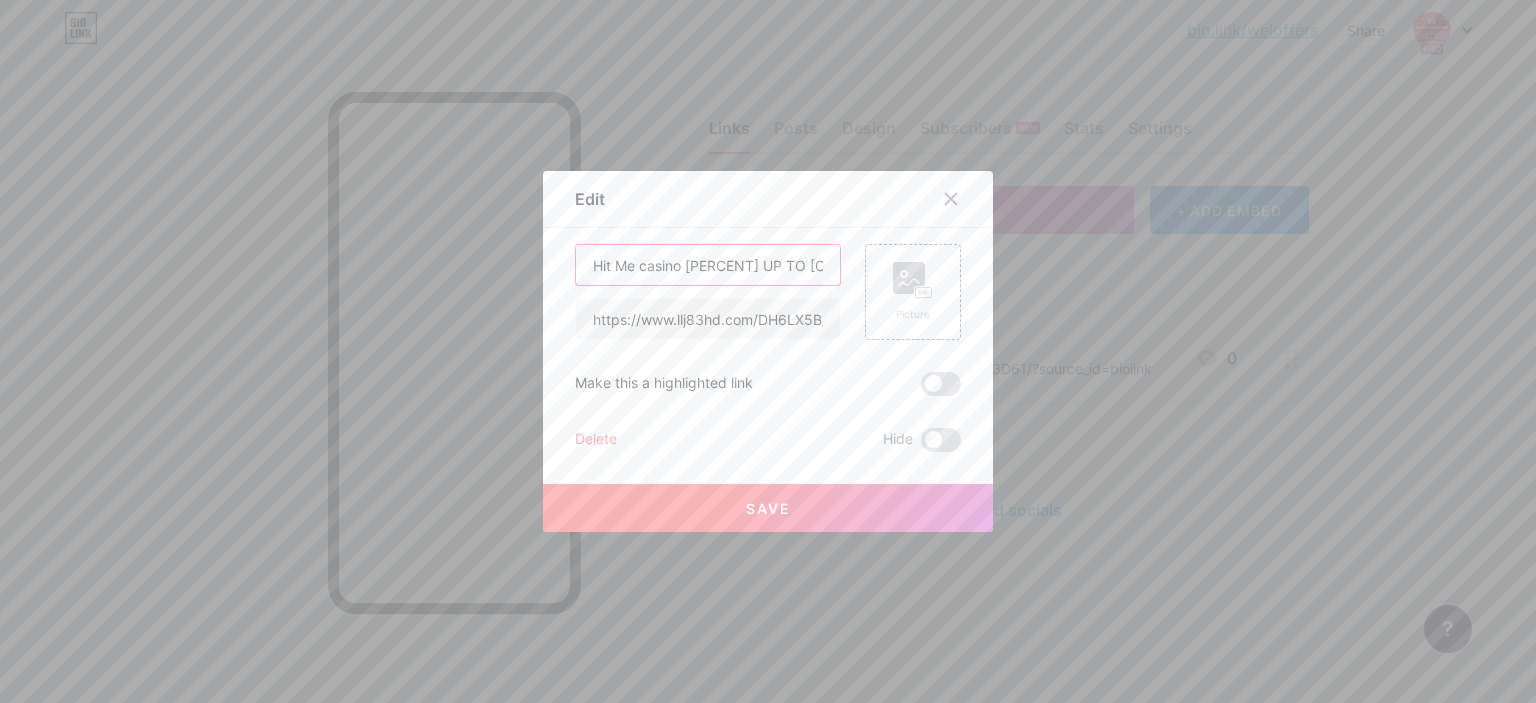 scroll, scrollTop: 0, scrollLeft: 176, axis: horizontal 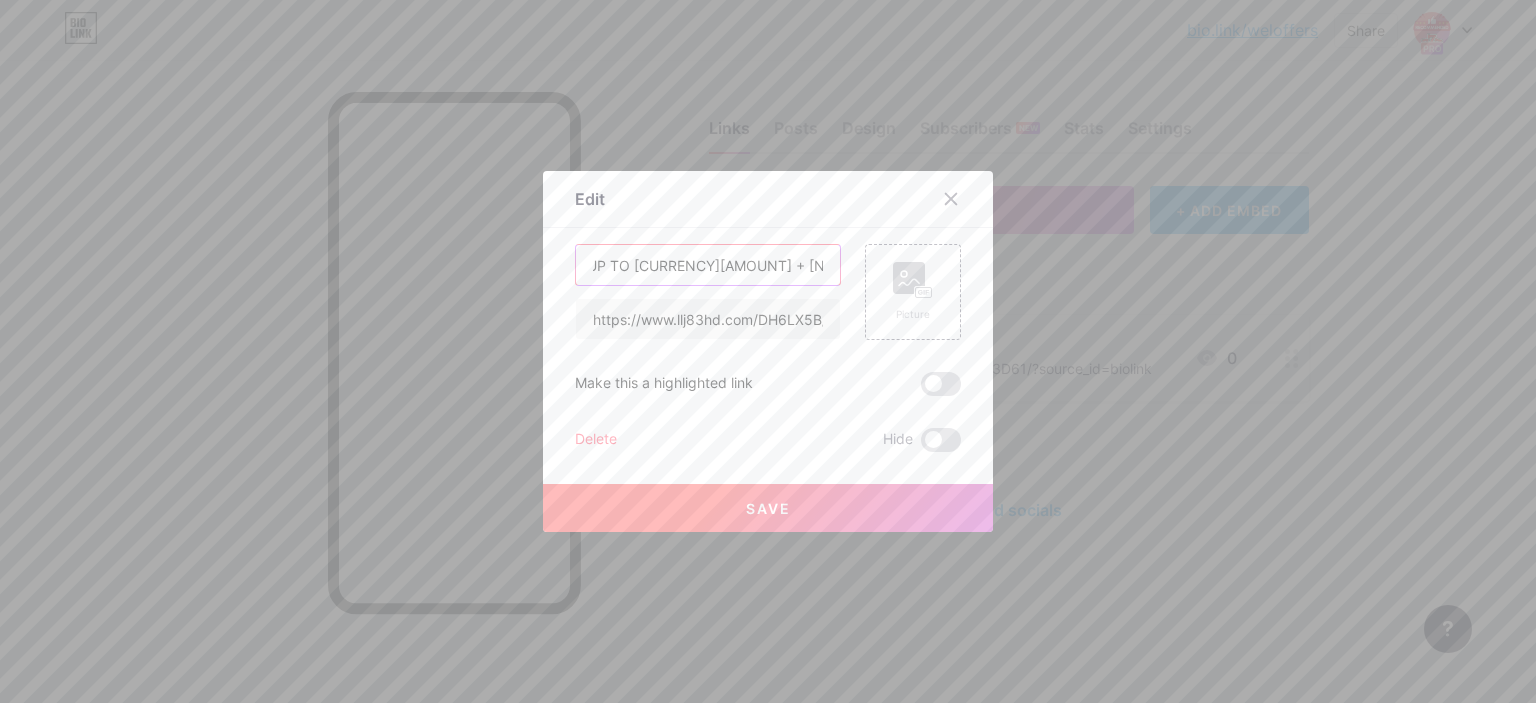 type on "Hit Me casino 250% UP TO $4,000 + 250 FREE SPINS BONUS" 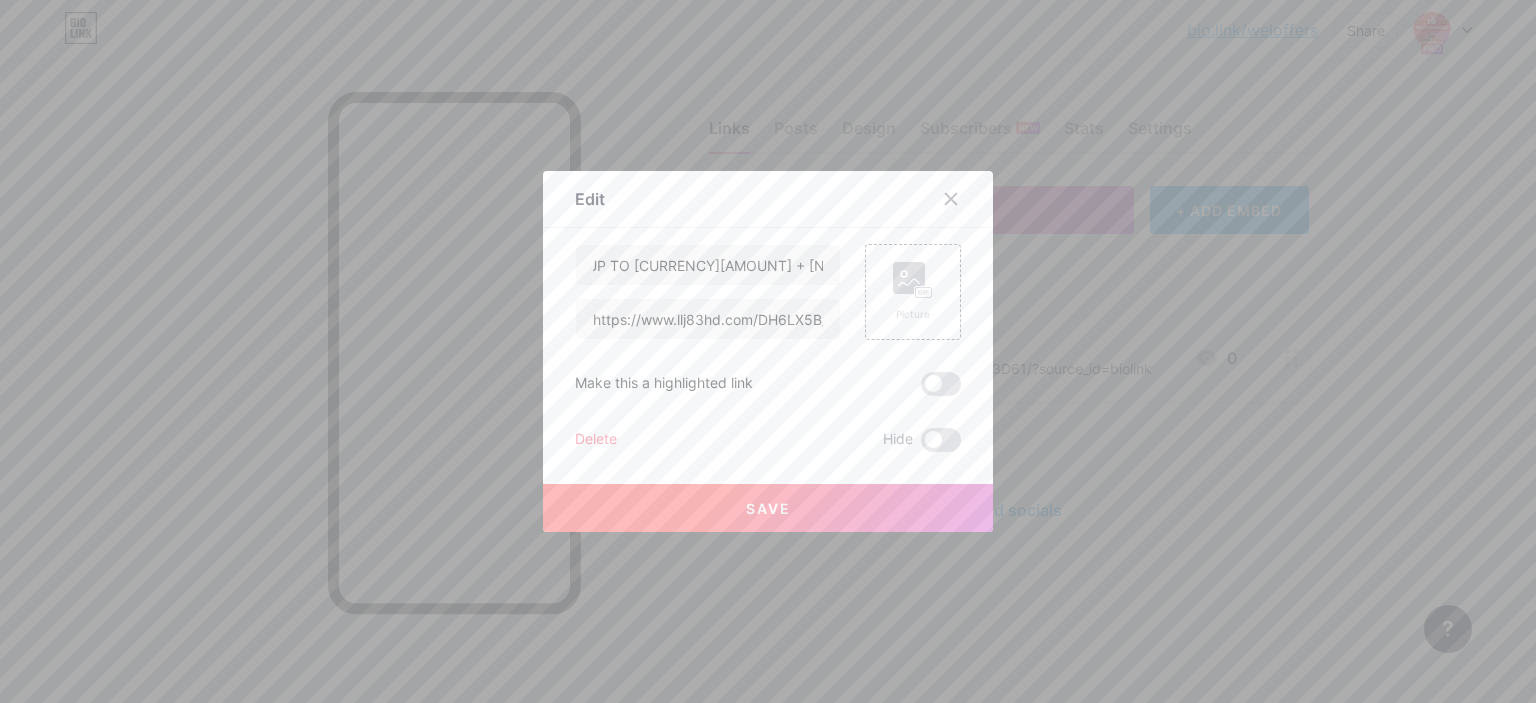 click on "Save" at bounding box center (768, 508) 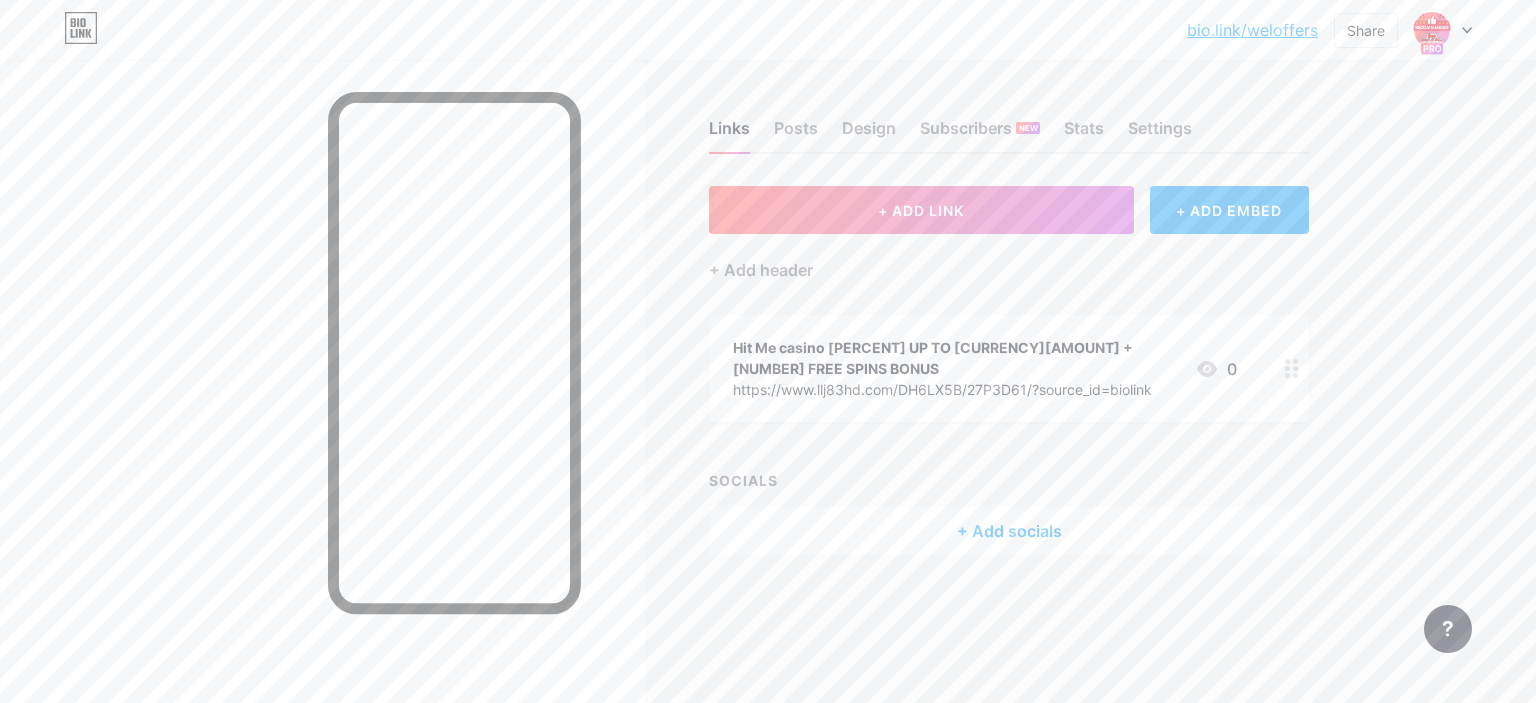 click on "Hit Me casino 250% UP TO $4,000 + 250 FREE SPINS BONUS" at bounding box center [956, 358] 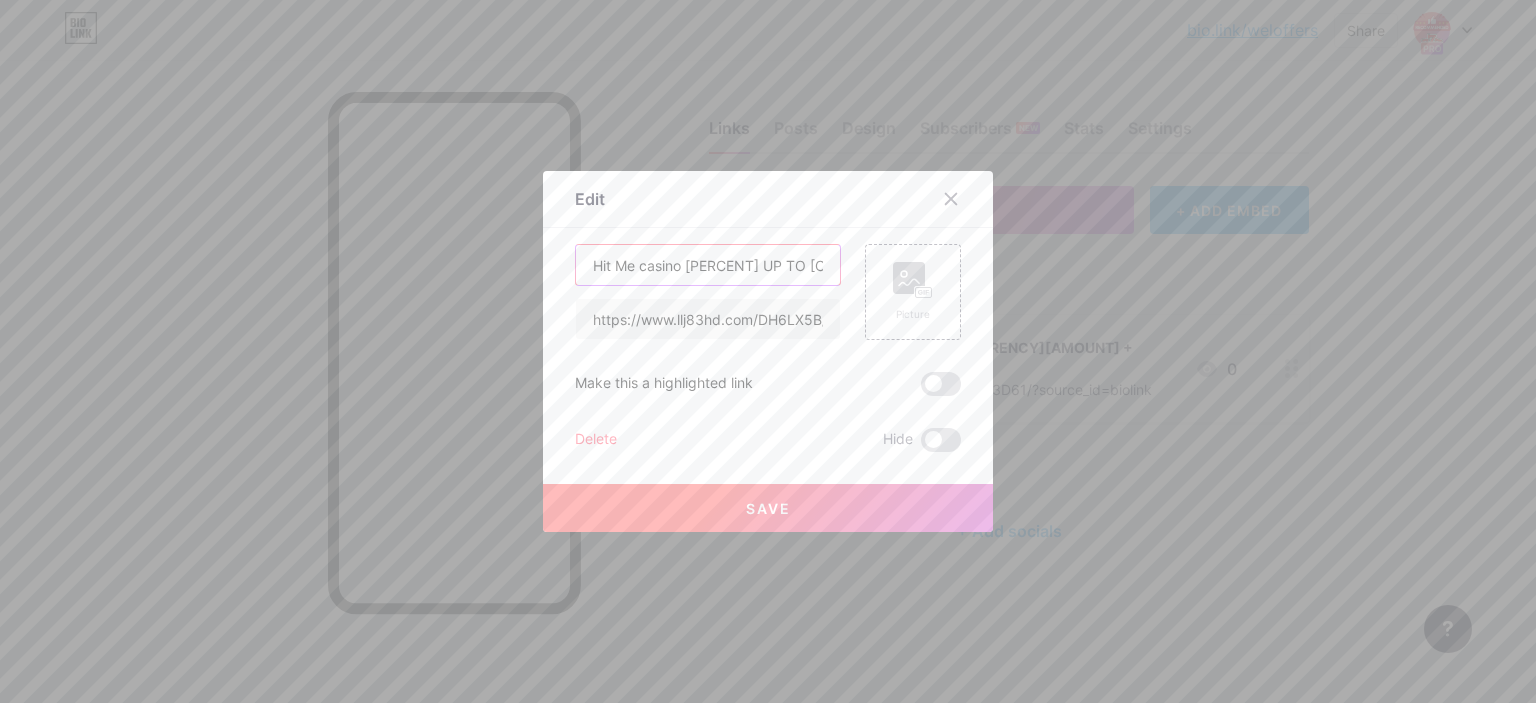 click on "Hit Me casino 250% UP TO $4,000 + 250 FREE SPINS BONUS" at bounding box center (708, 265) 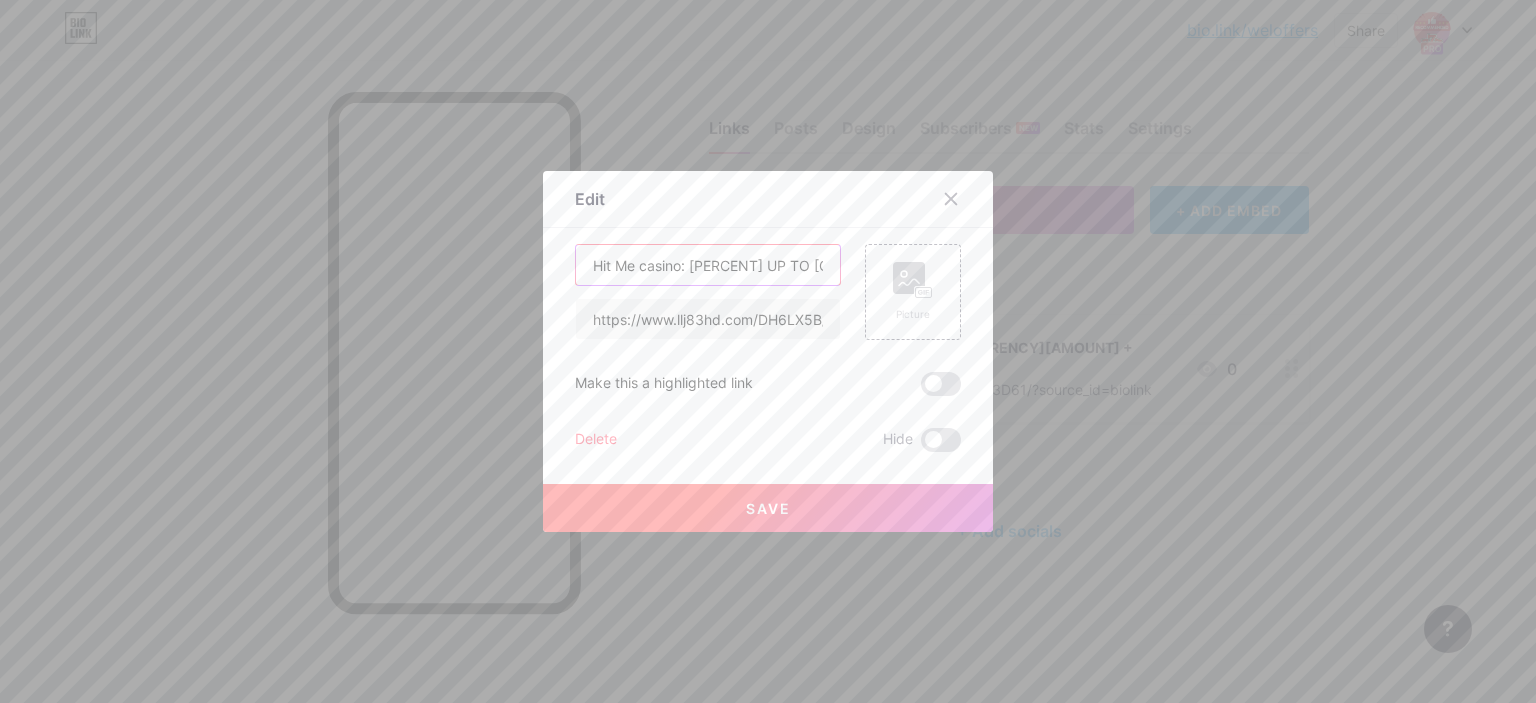 type on "Hit Me casino: 250% UP TO $4,000 + 250 FREE SPINS BONUS" 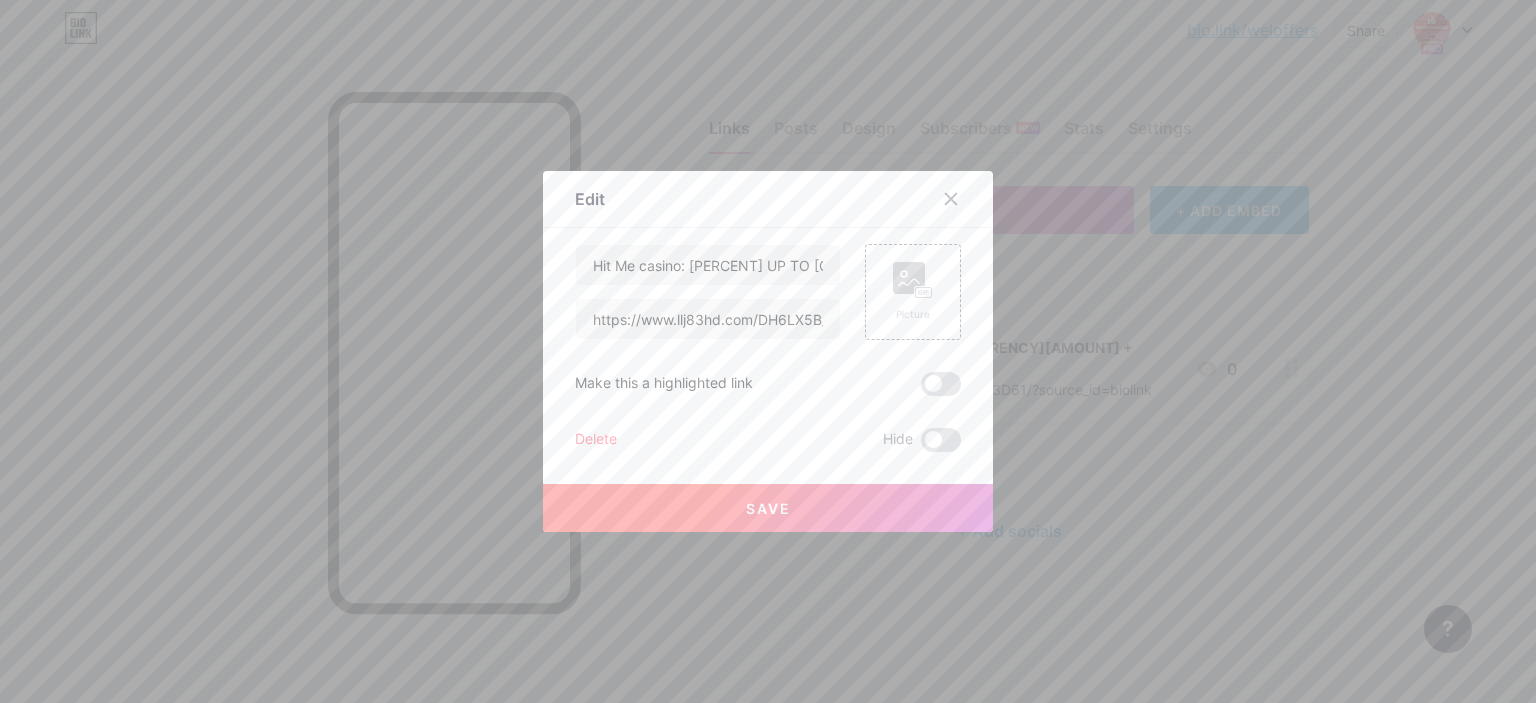 click on "Save" at bounding box center [768, 508] 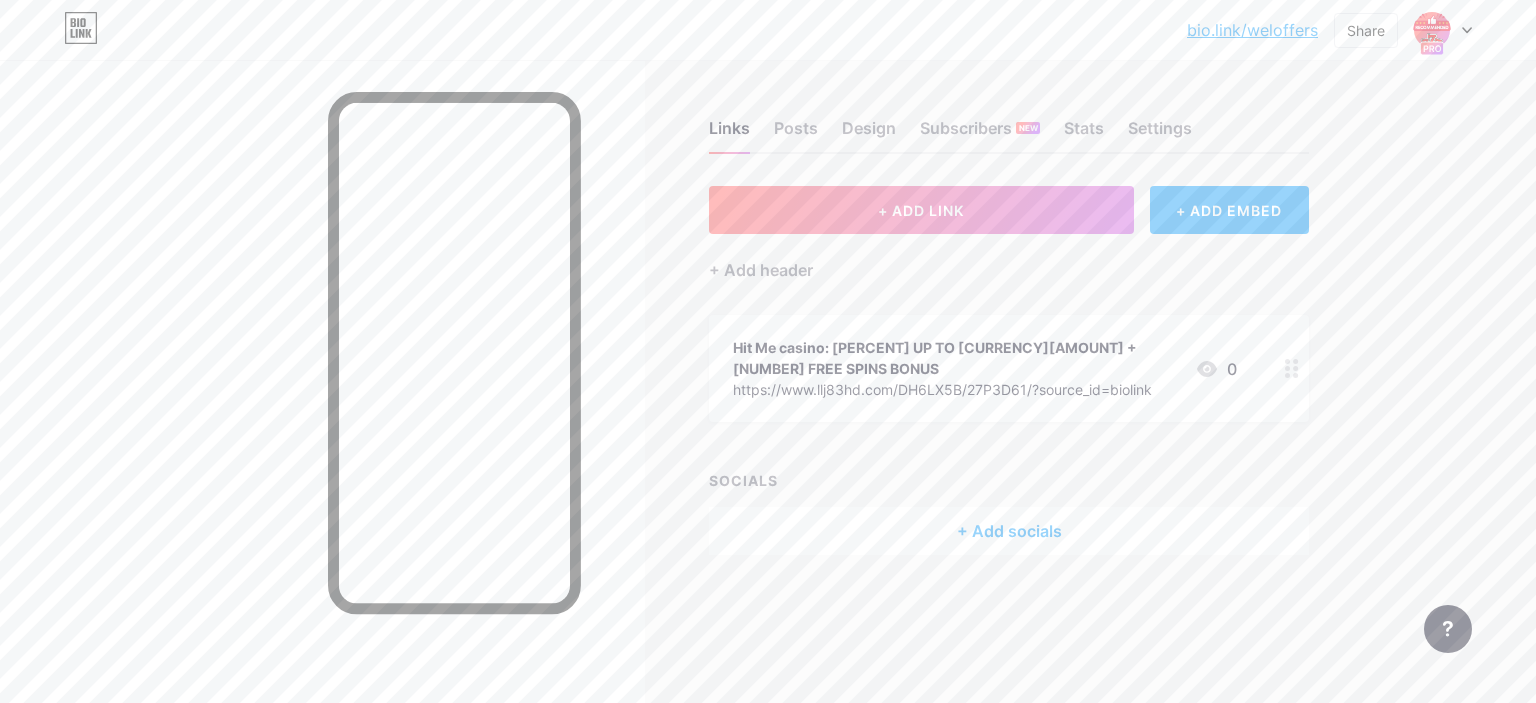 click on "https://www.llj83hd.com/DH6LX5B/27P3D61/?source_id=biolink" at bounding box center (956, 389) 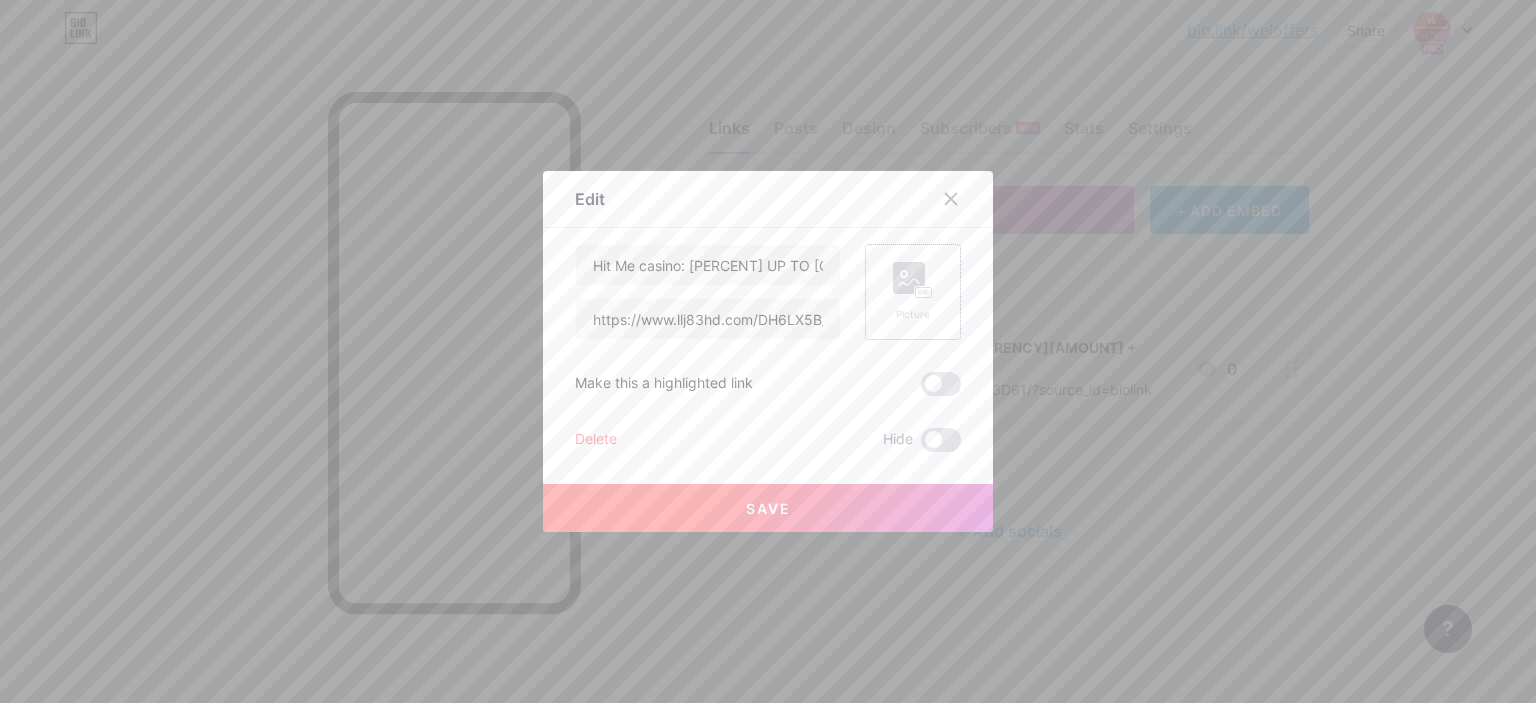 click 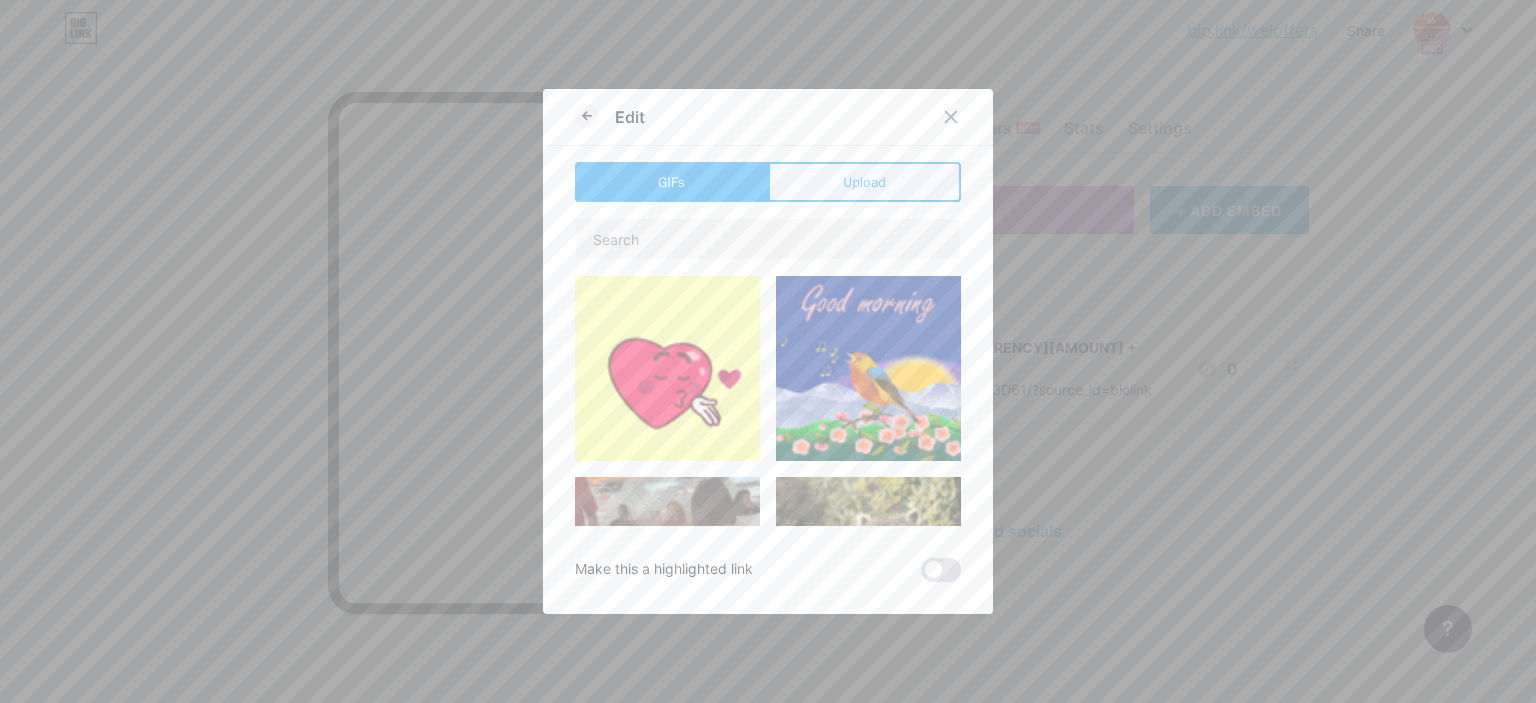 click on "Upload" at bounding box center [864, 182] 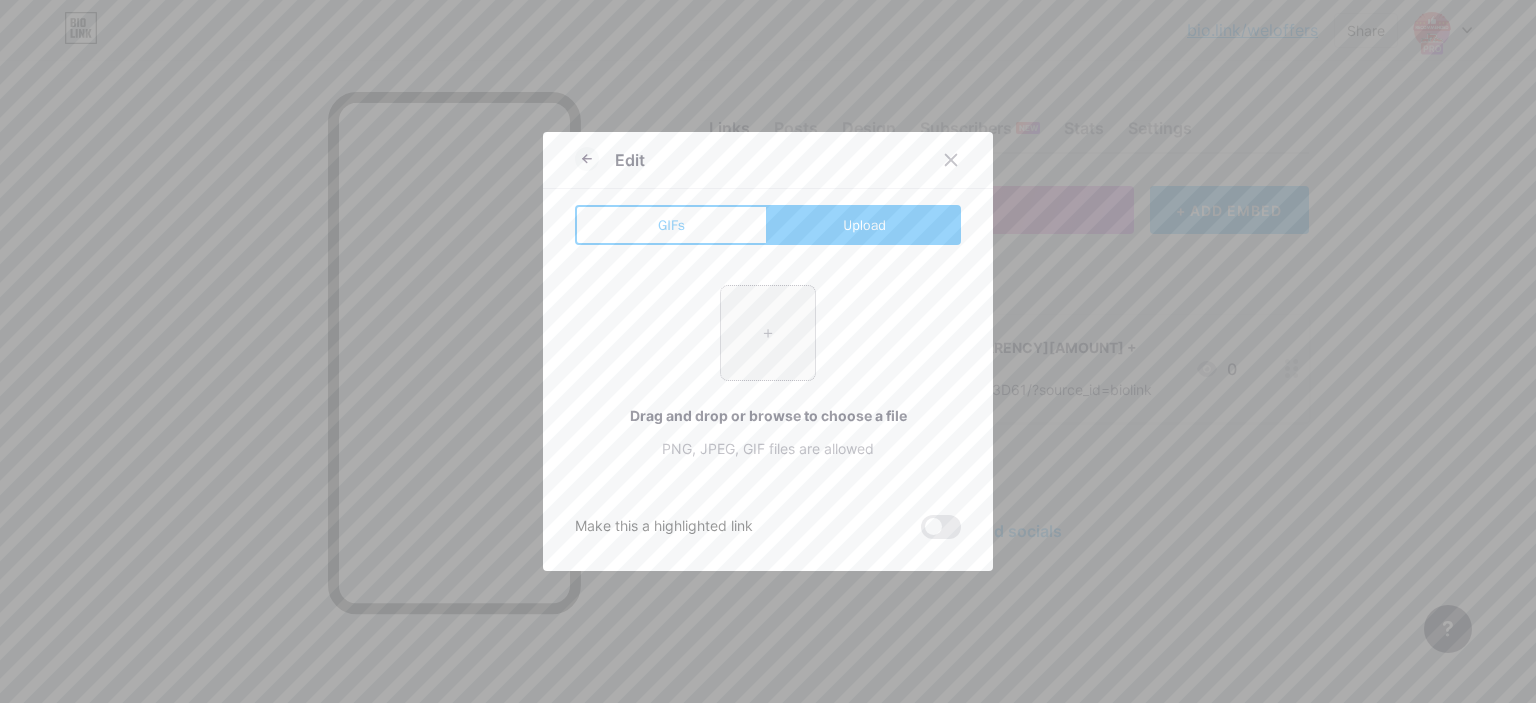 click at bounding box center [768, 333] 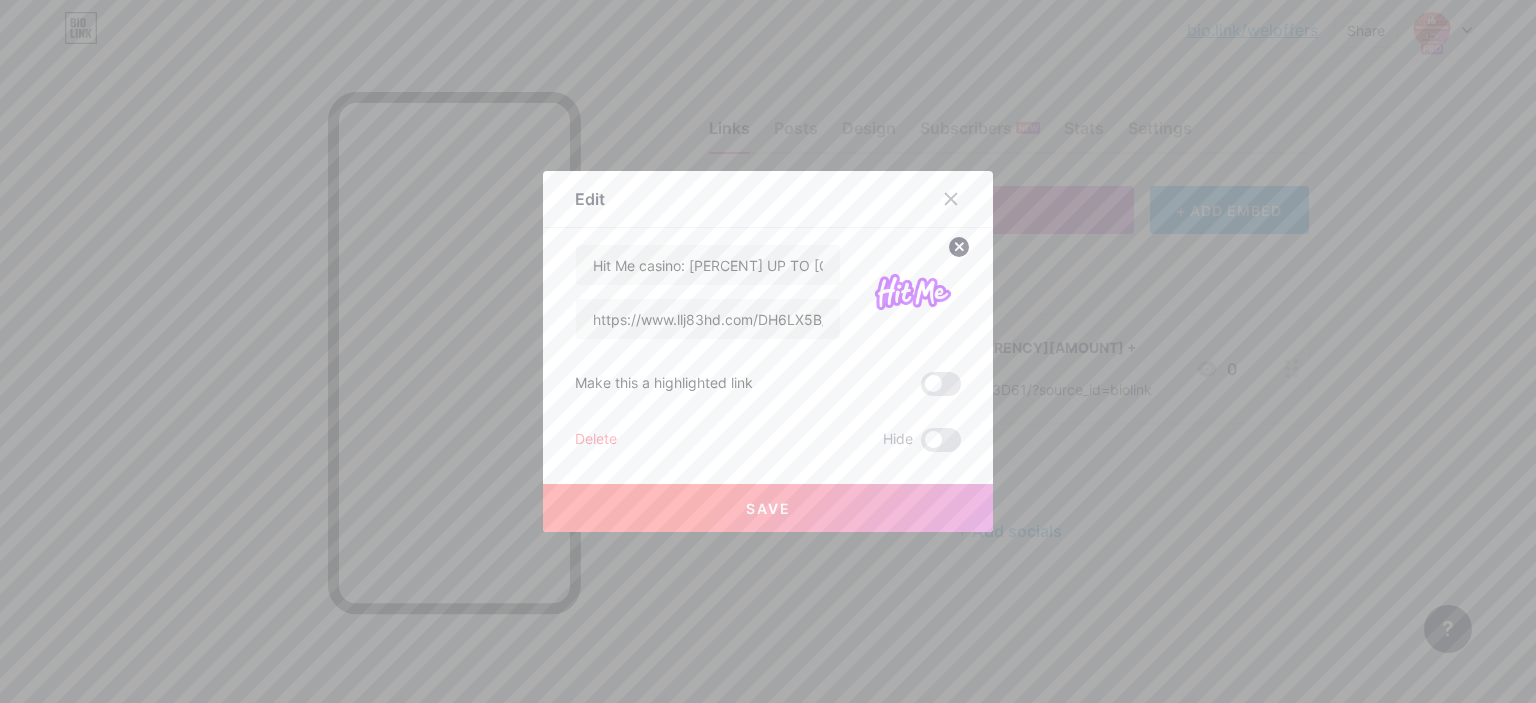 click on "Save" at bounding box center (768, 508) 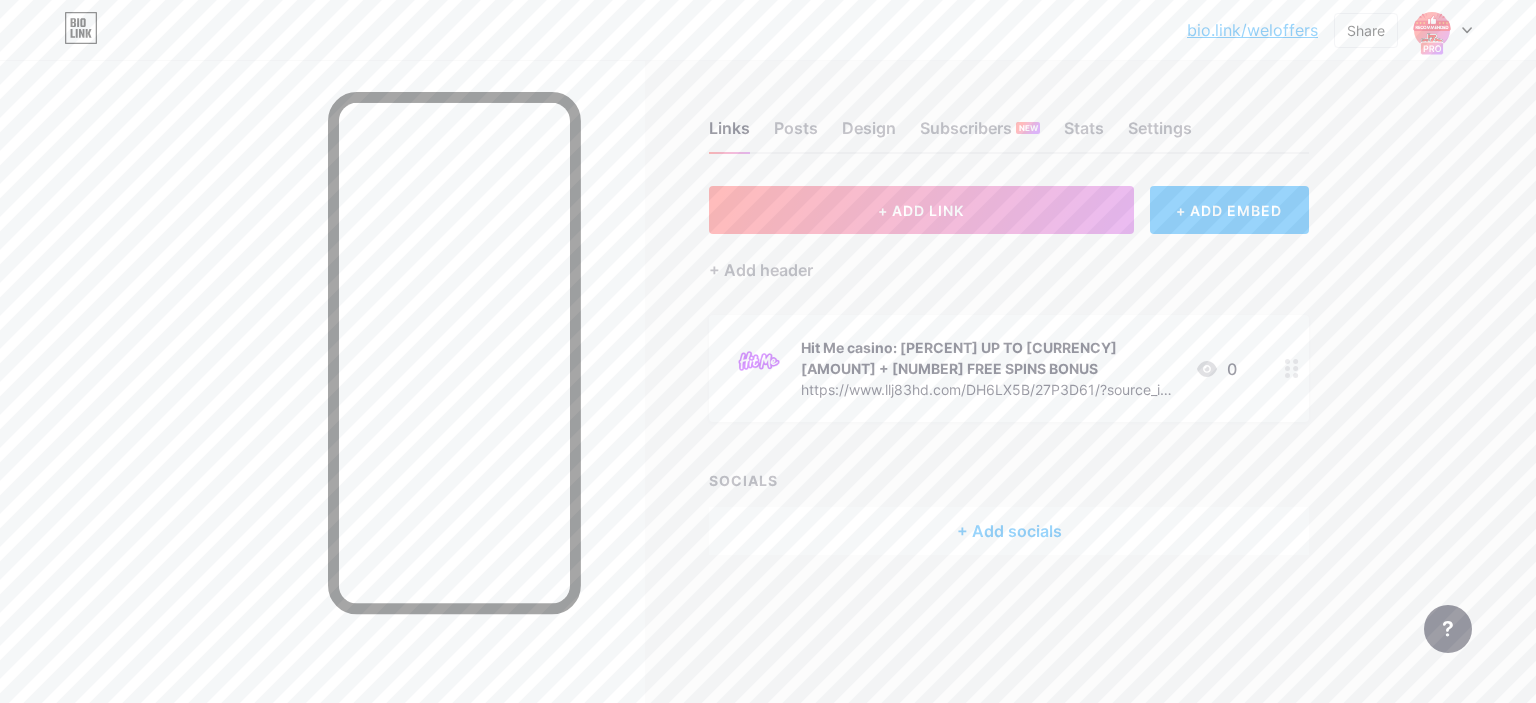 click at bounding box center [1292, 368] 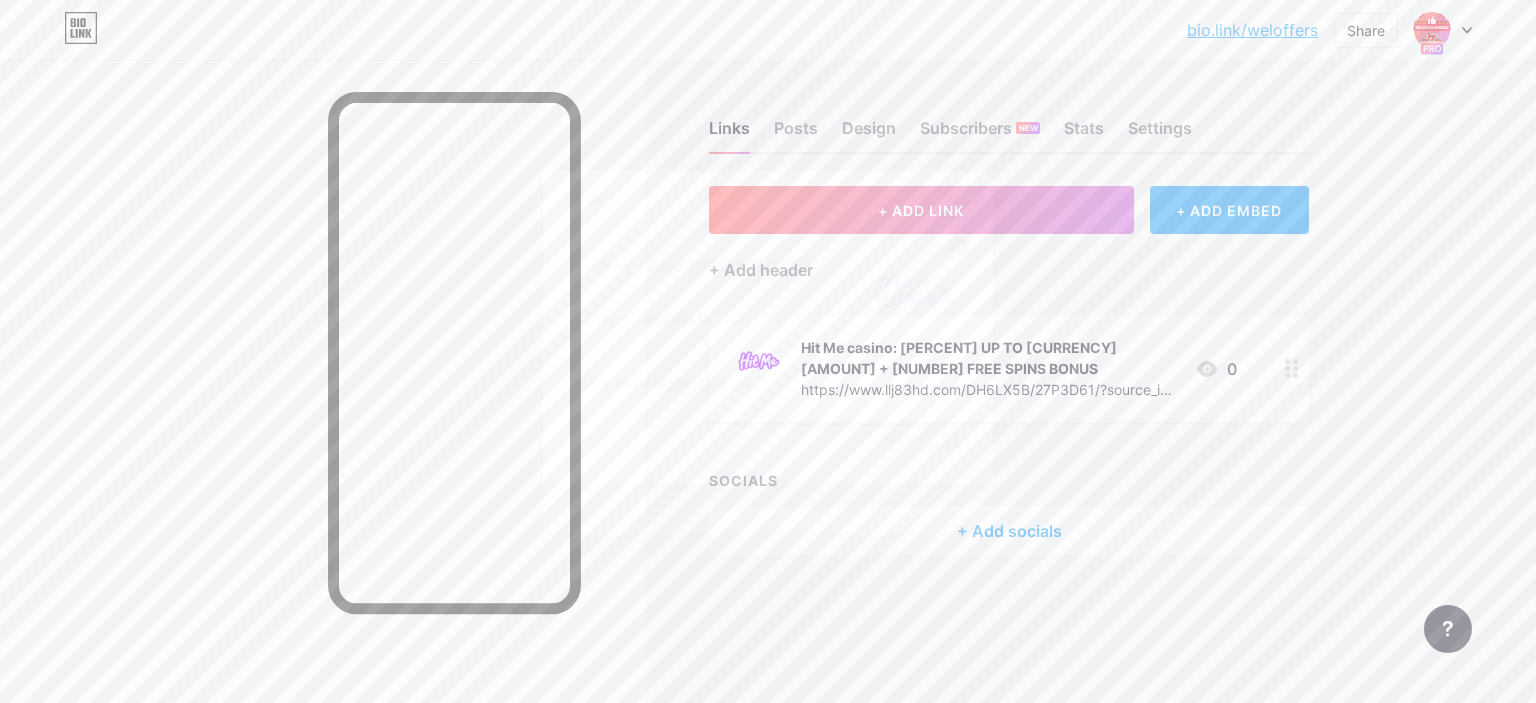 click 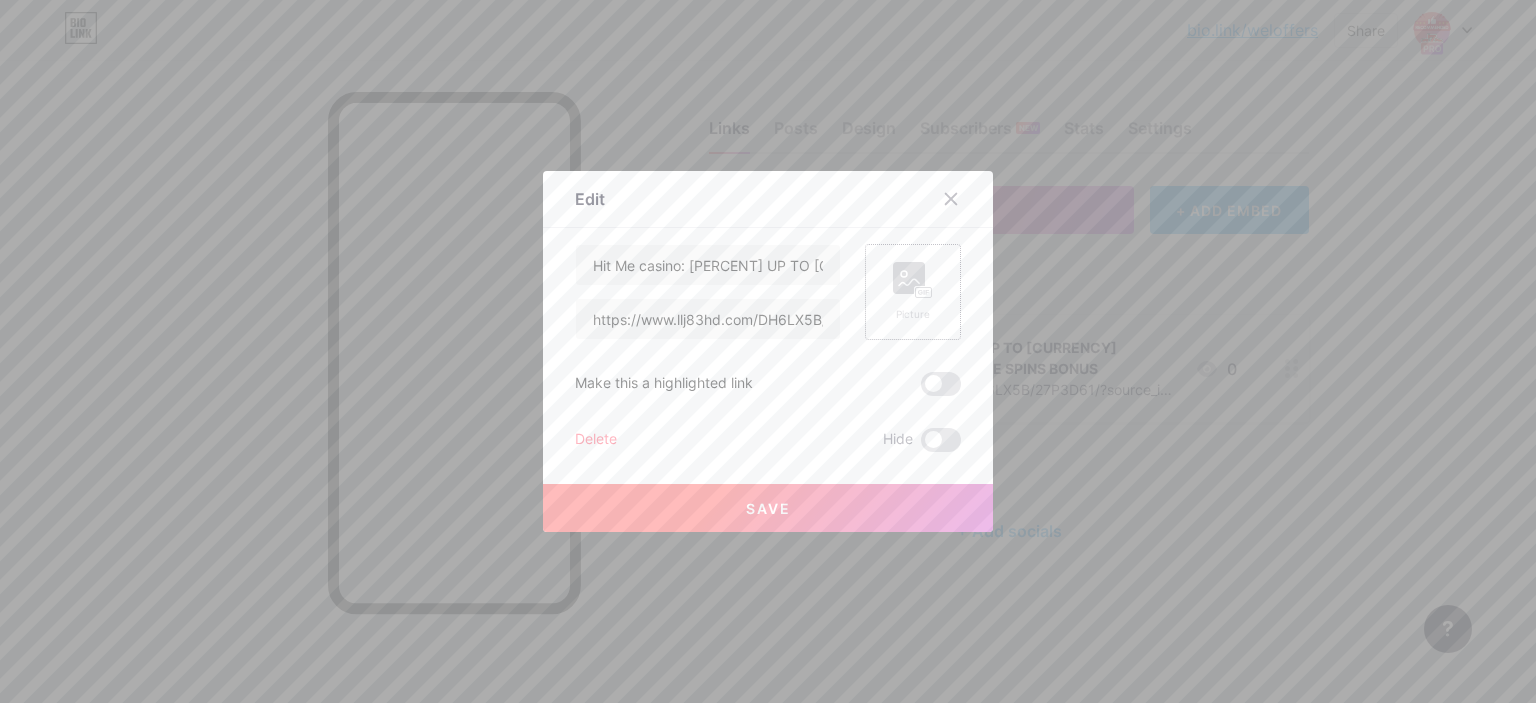 click at bounding box center [768, 351] 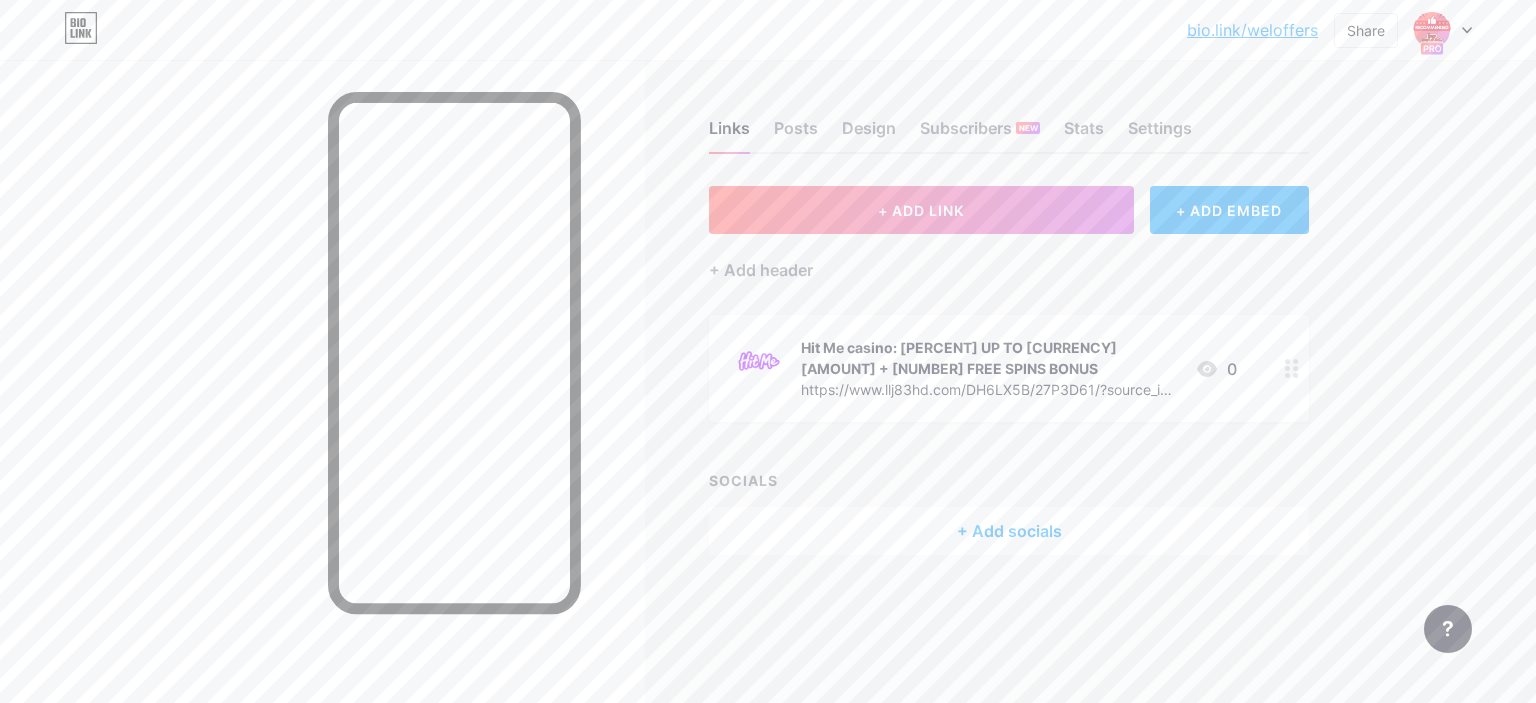 click at bounding box center [1292, 368] 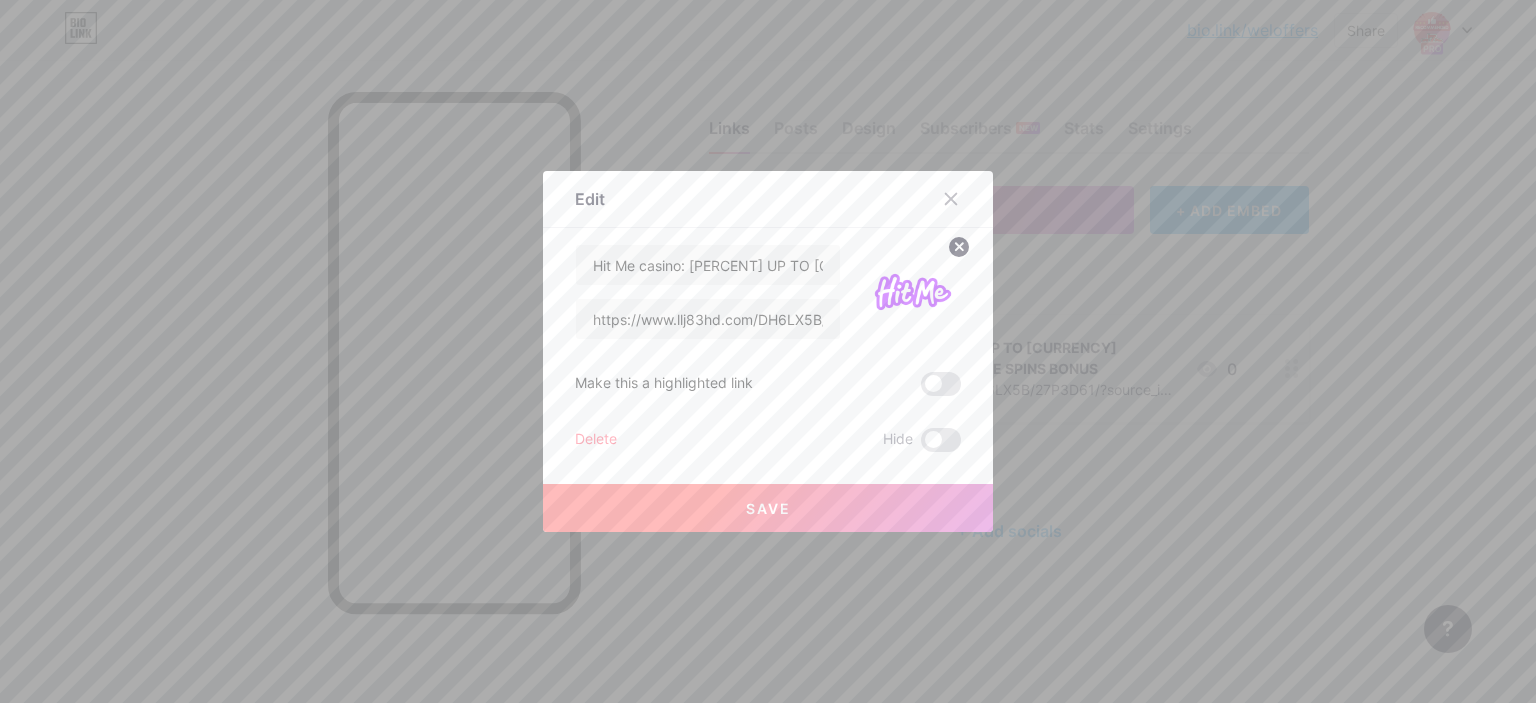 click 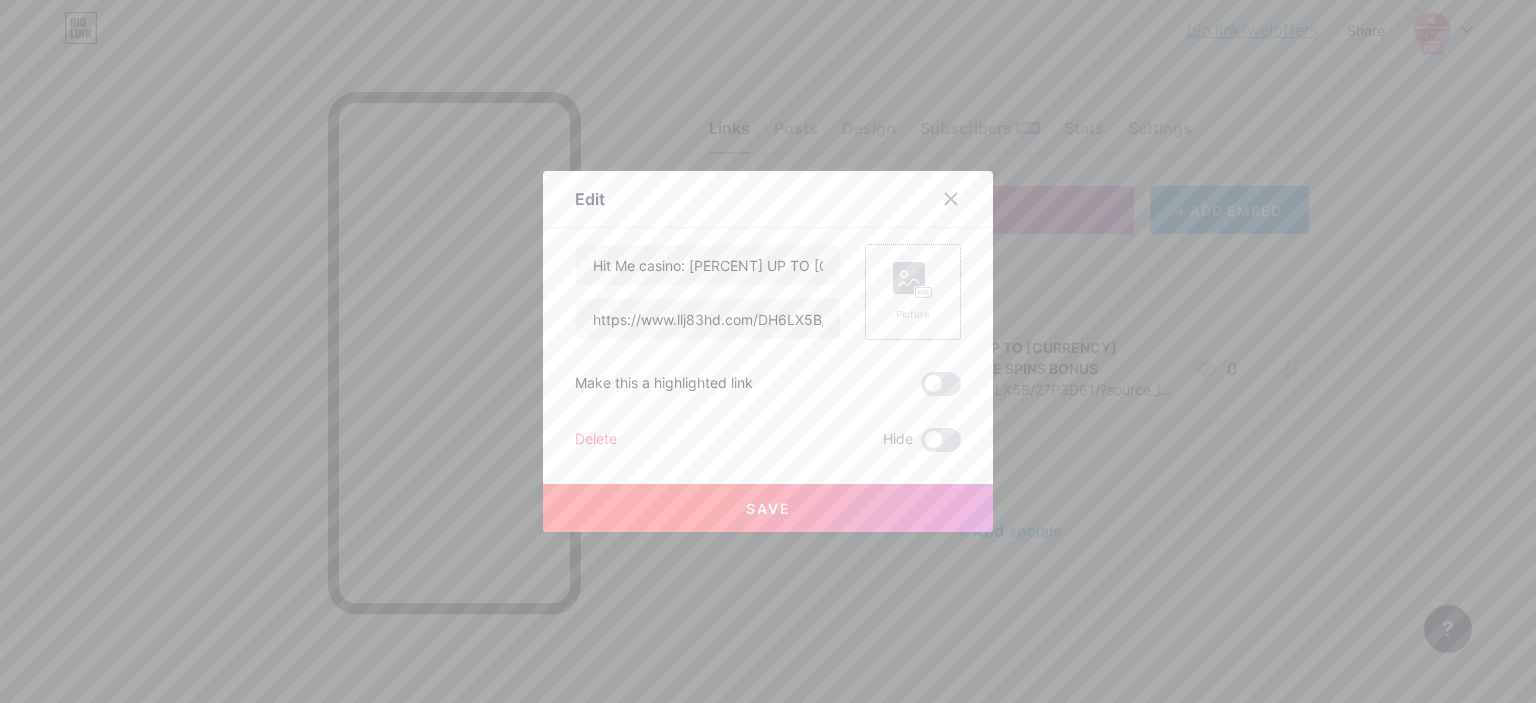 click on "Save" at bounding box center (768, 508) 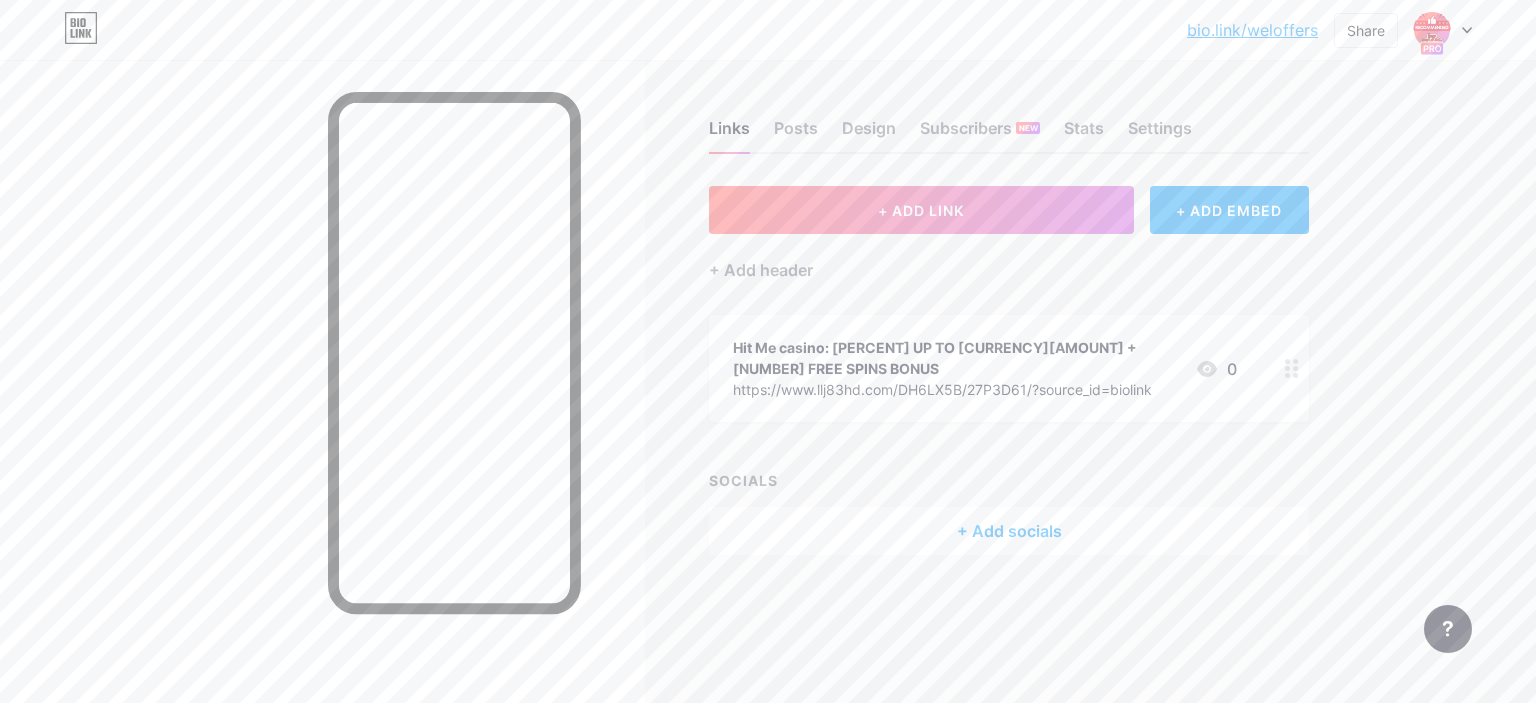 click 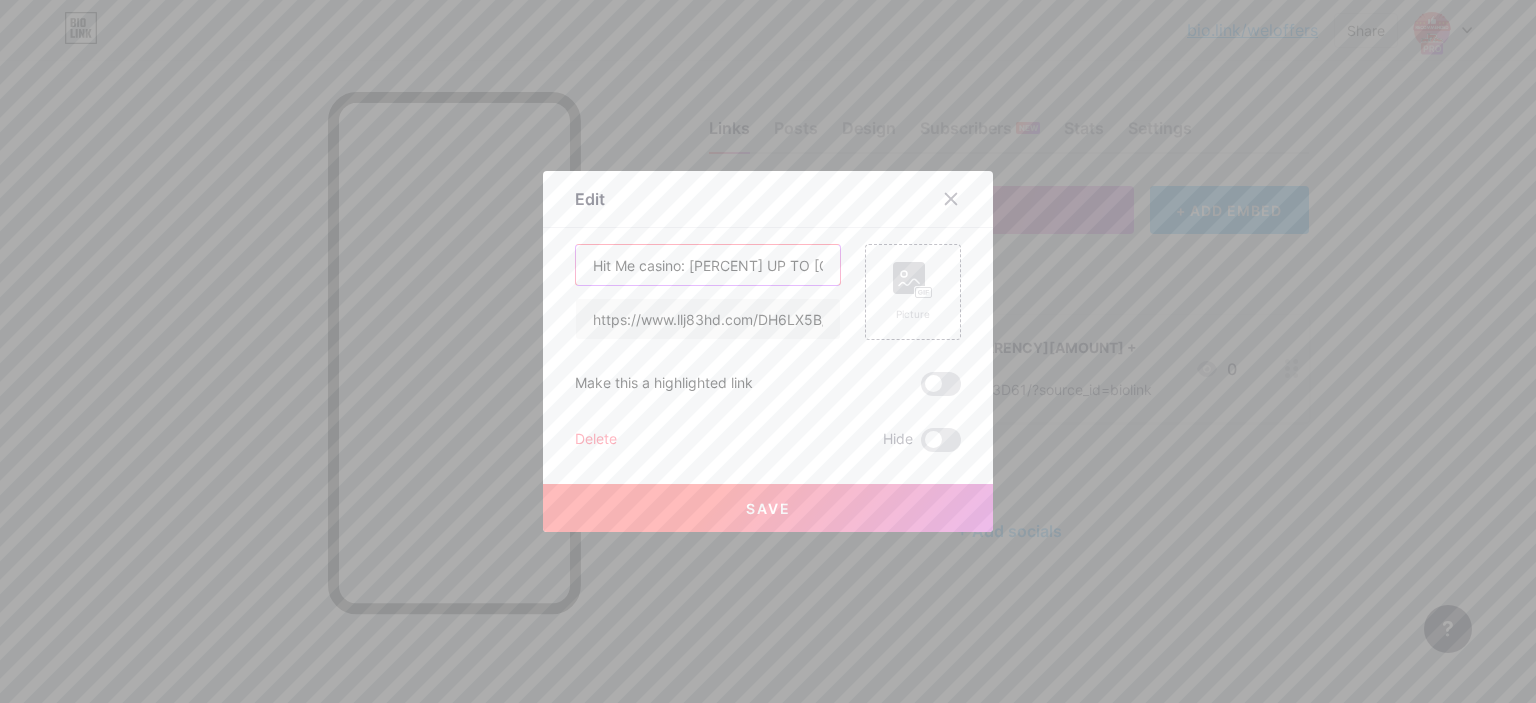 click on "Hit Me casino: 250% UP TO $4,000 + 250 FREE SPINS BONUS" at bounding box center [708, 265] 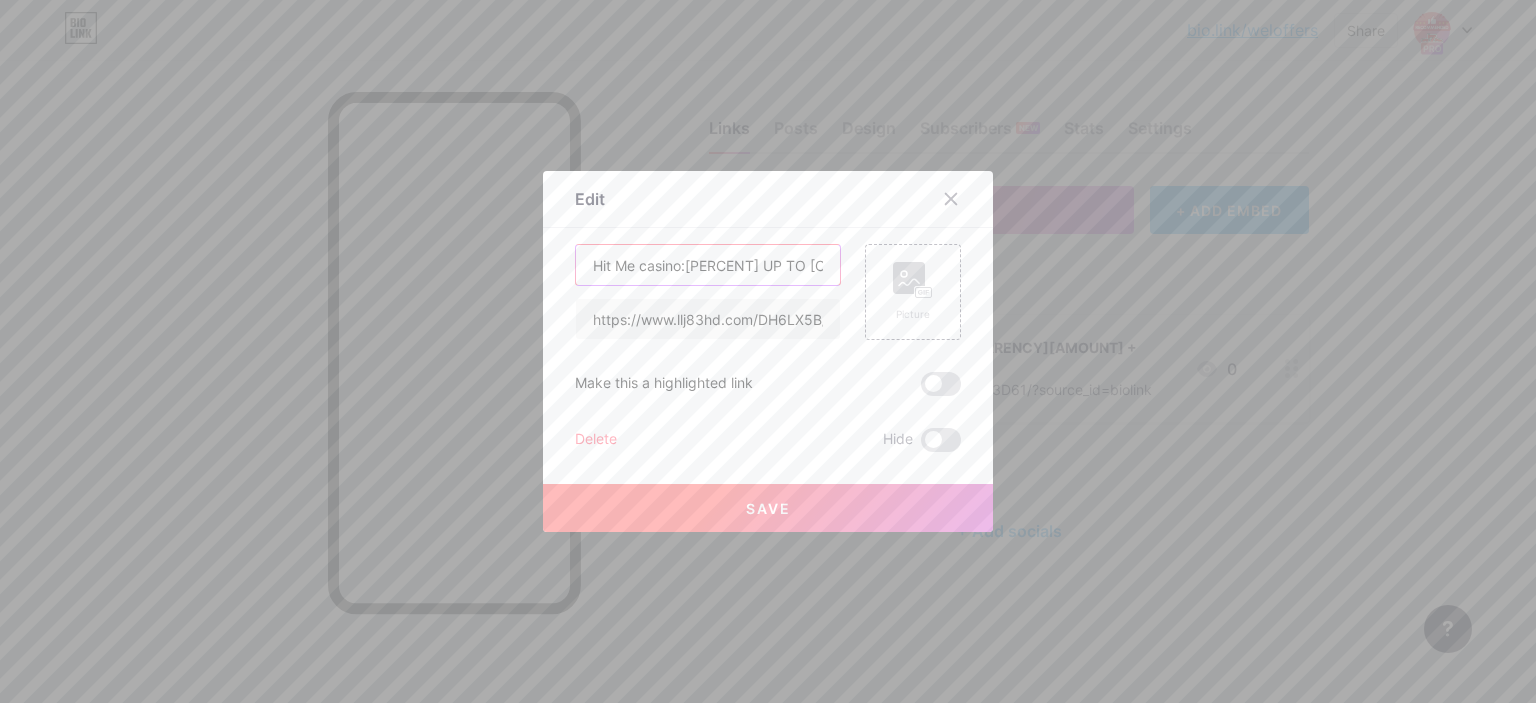 type on "Hit Me casino:250% UP TO $4,000 + 250 FREE SPINS BONUS" 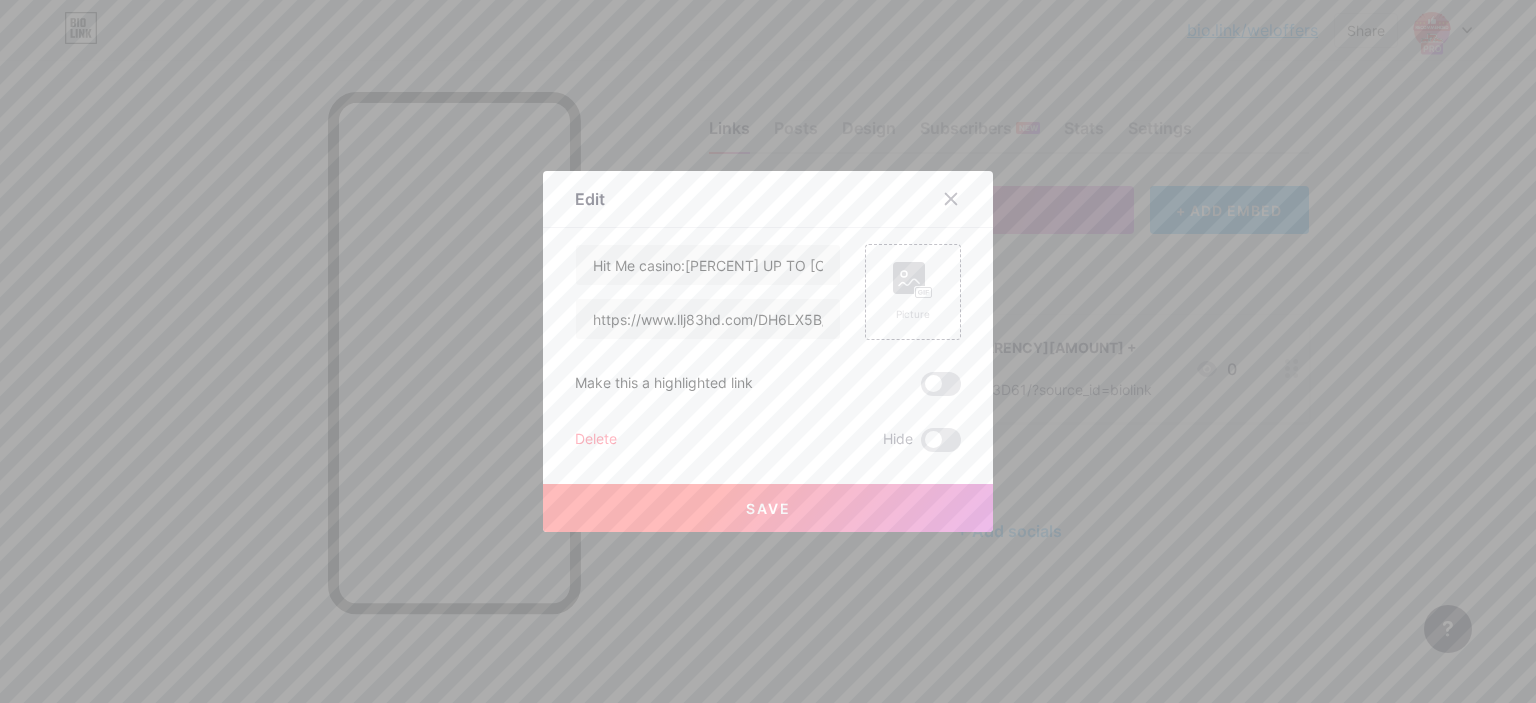 click on "Save" at bounding box center (768, 508) 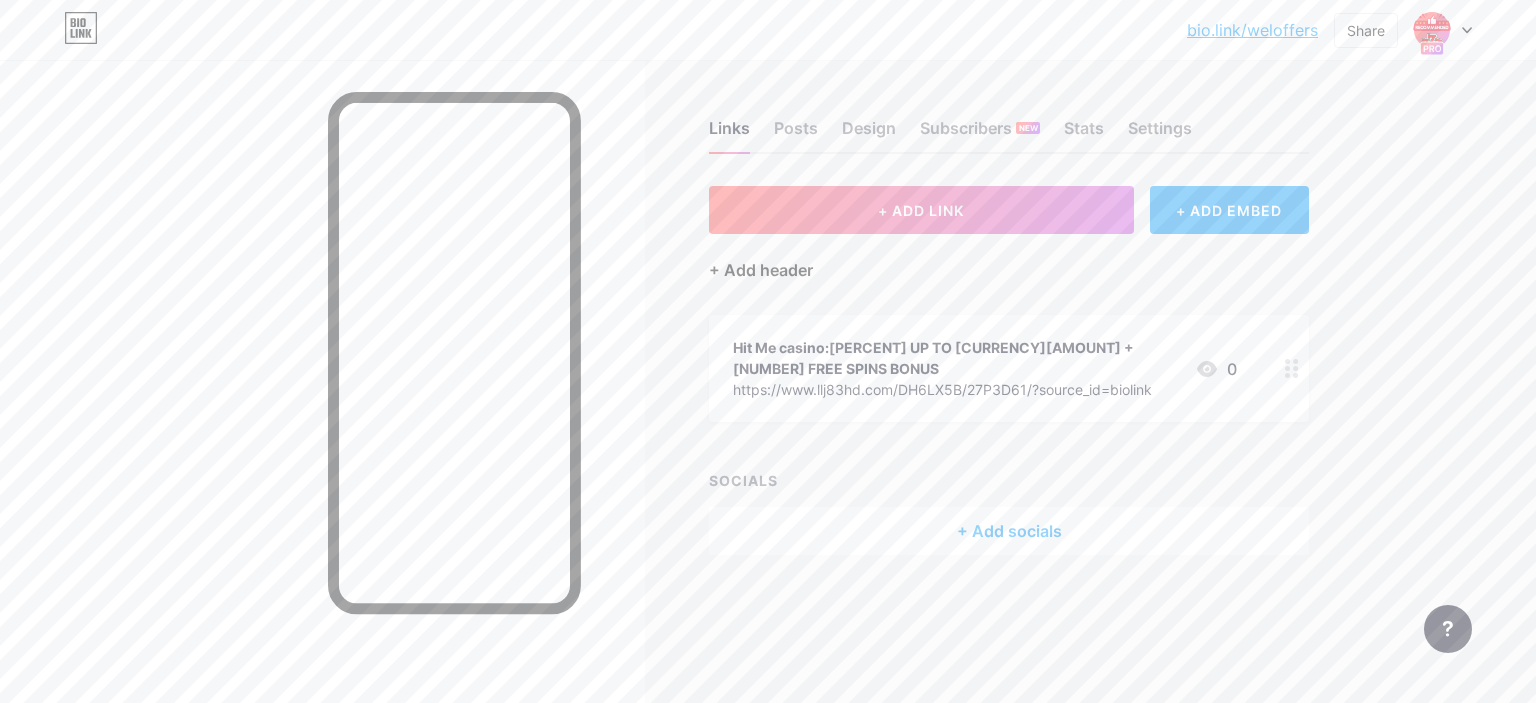 click on "+ Add header" at bounding box center [761, 270] 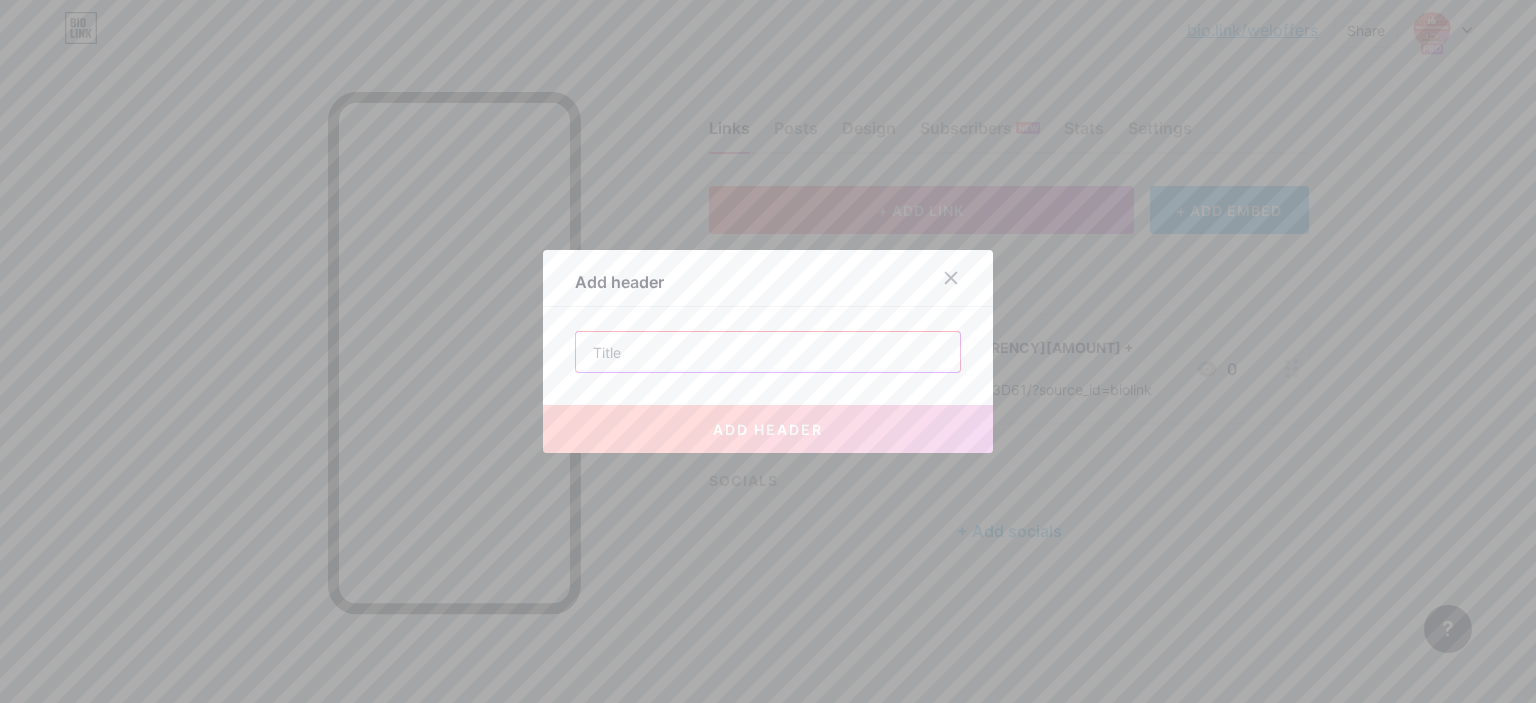 click at bounding box center (768, 352) 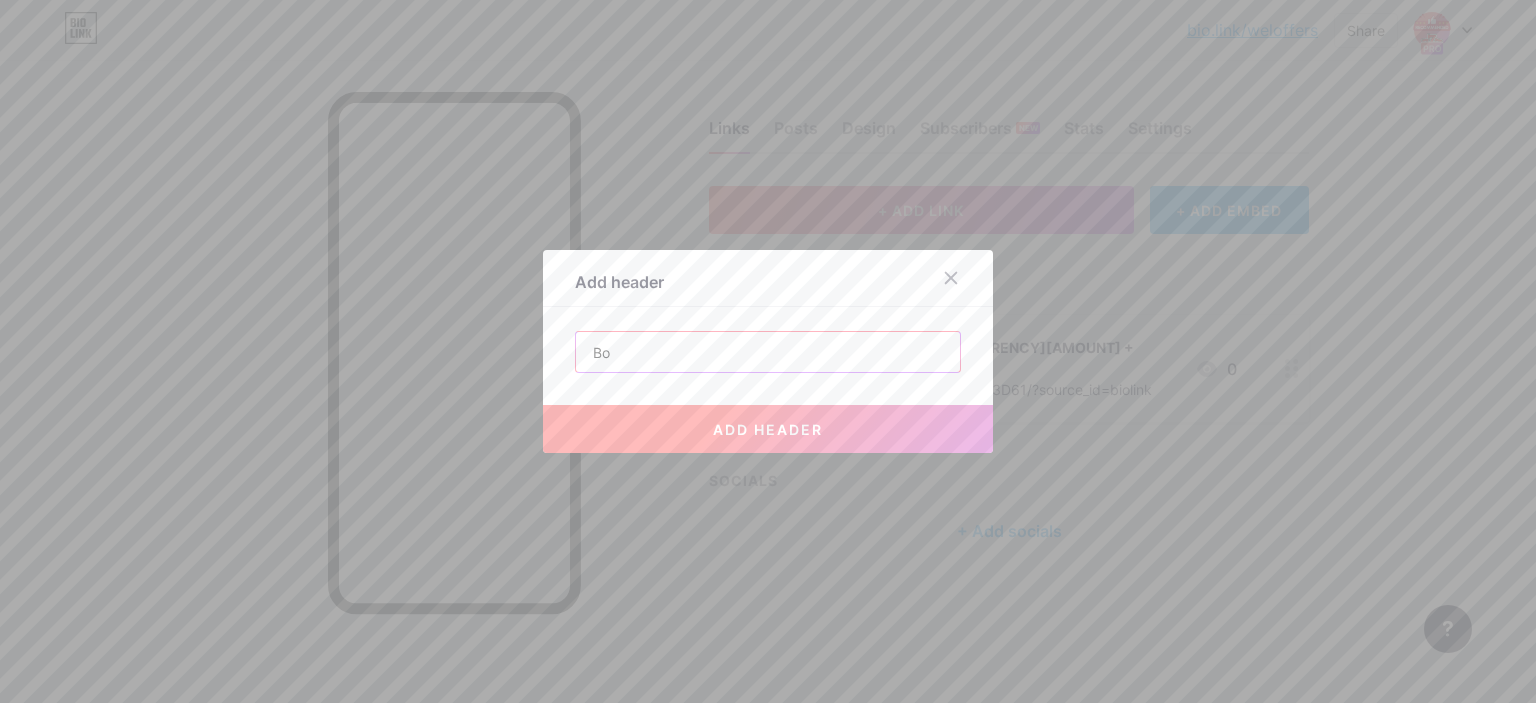 type on "B" 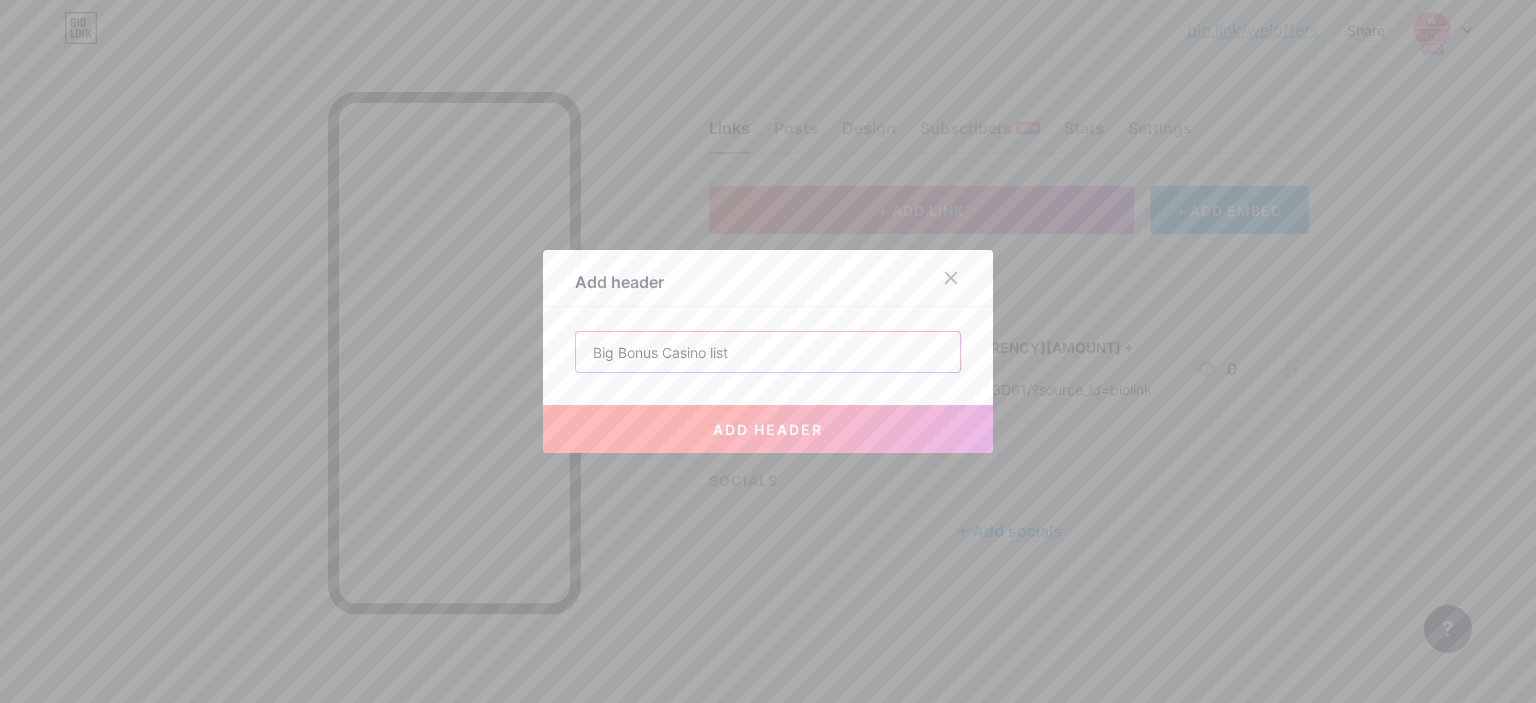 click on "Big Bonus Casino list" at bounding box center (768, 352) 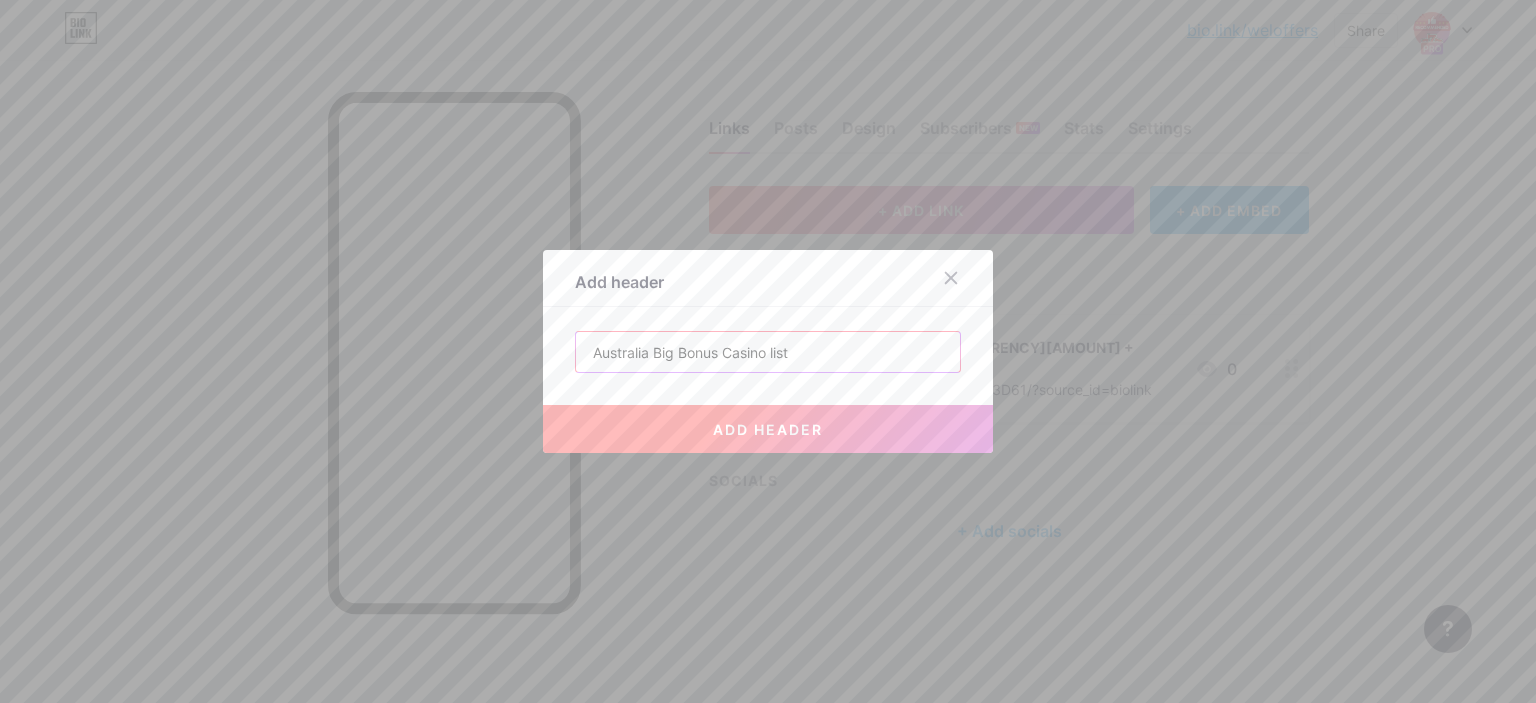 type on "Australia Big Bonus Casino list" 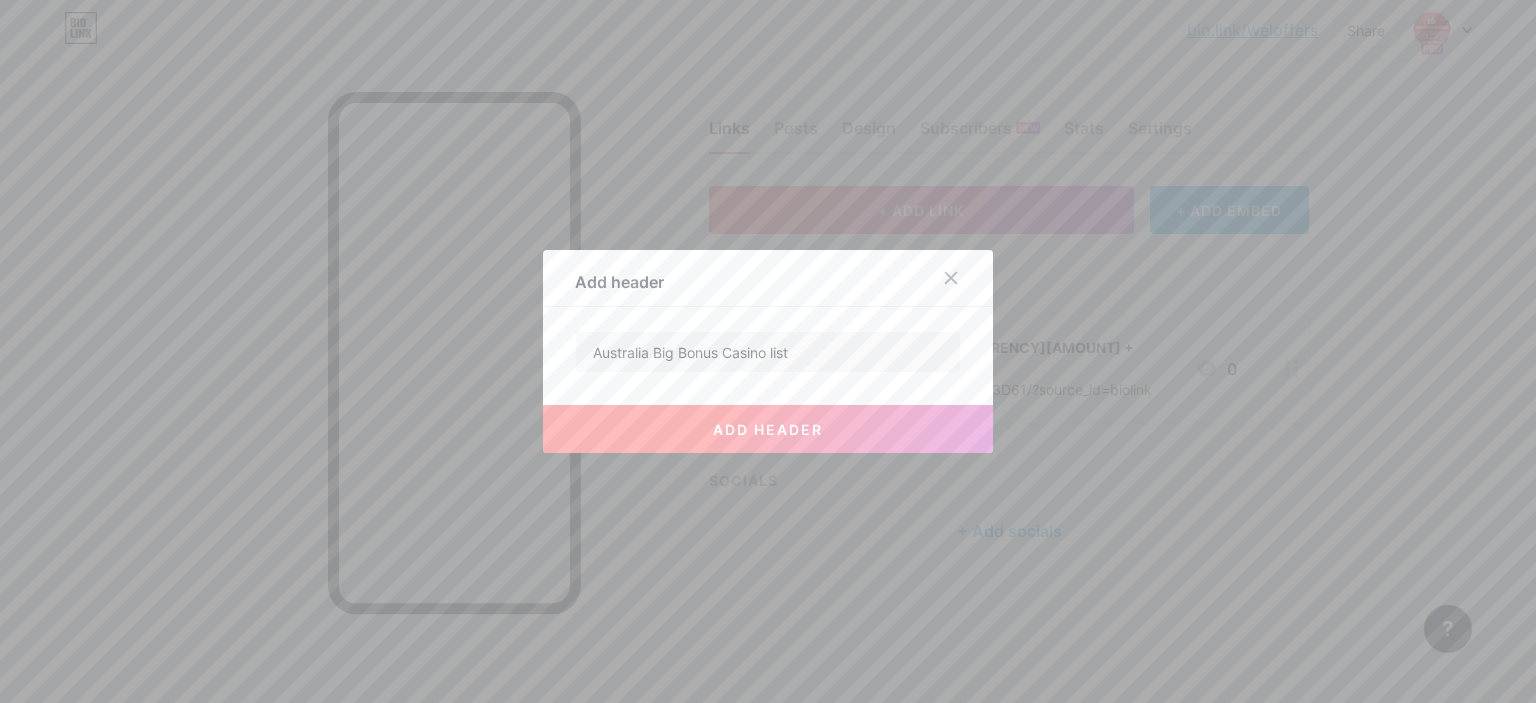 click on "add header" at bounding box center (768, 413) 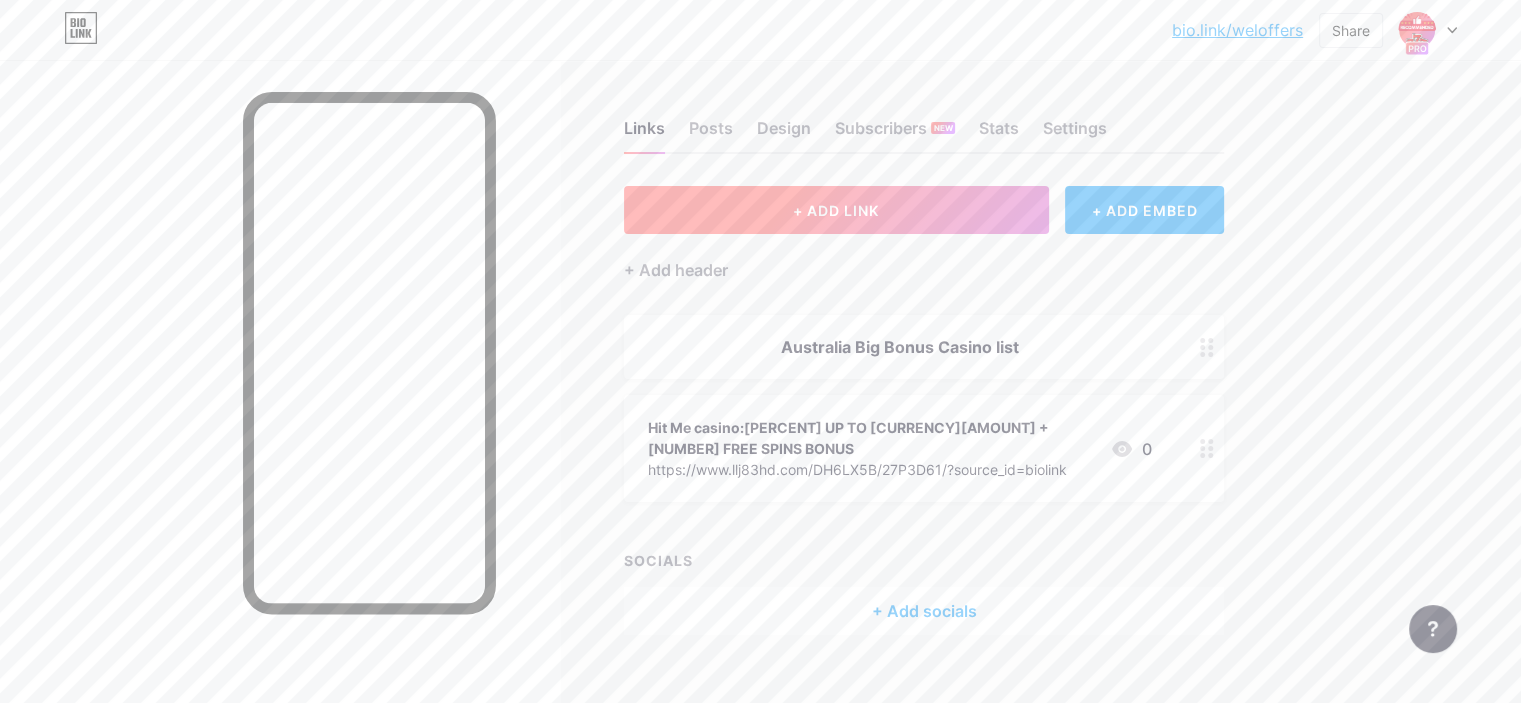 click on "+ ADD LINK" at bounding box center [836, 210] 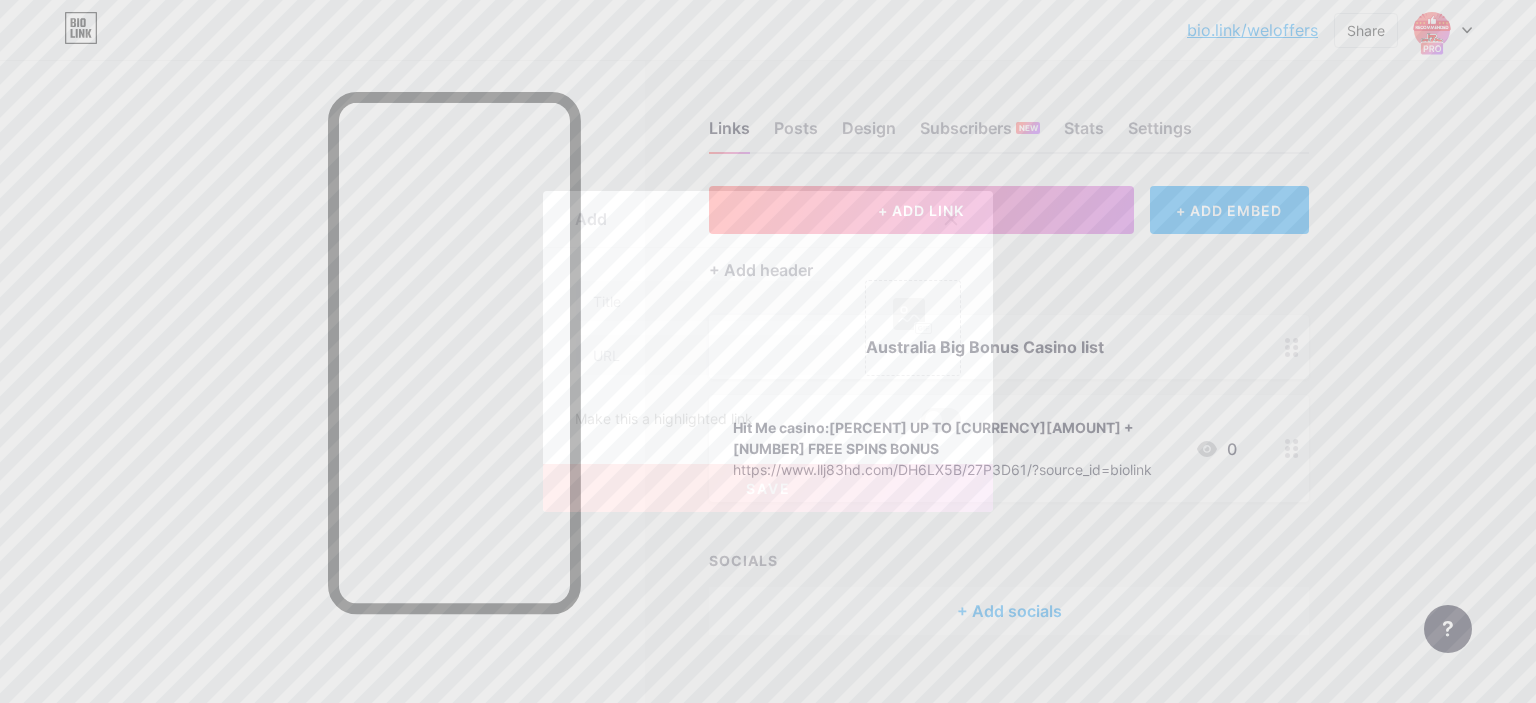 type 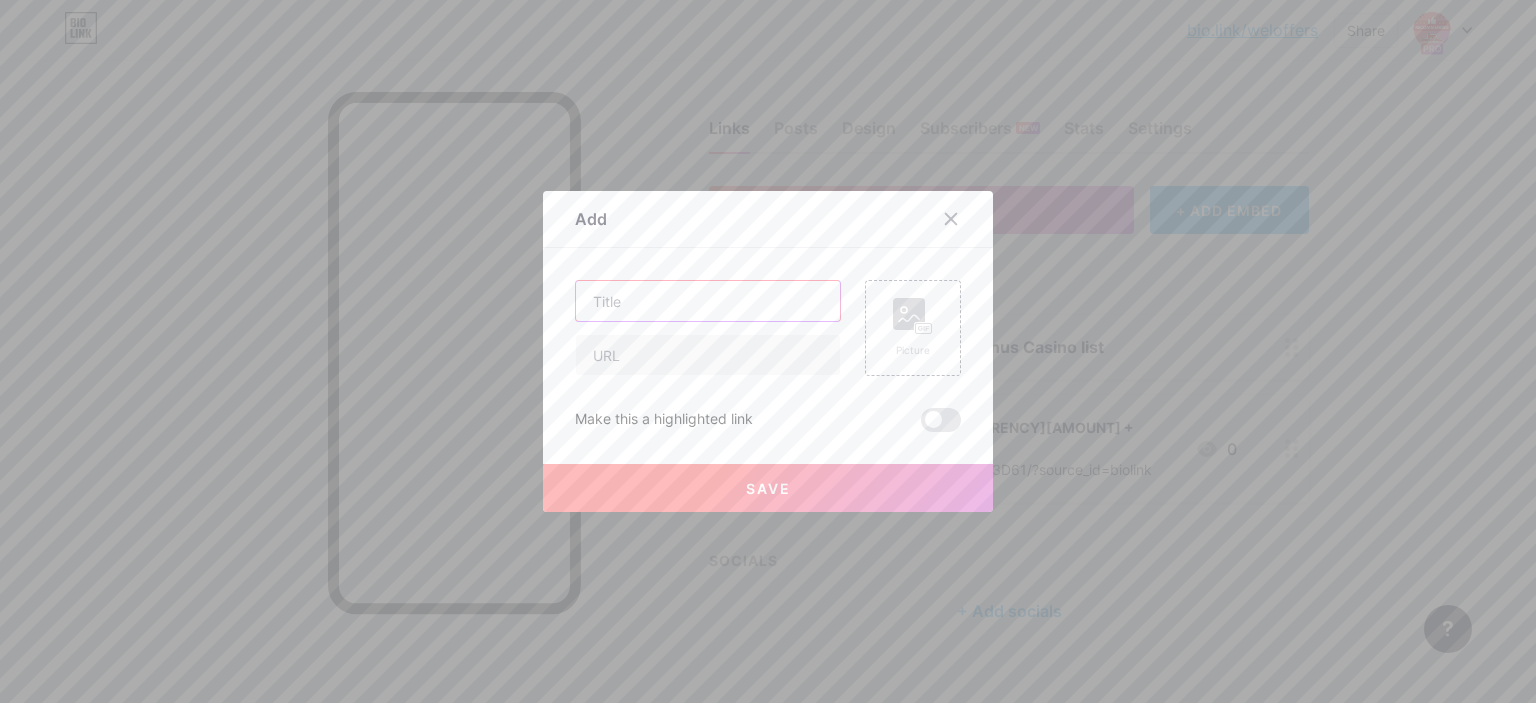 click at bounding box center [708, 301] 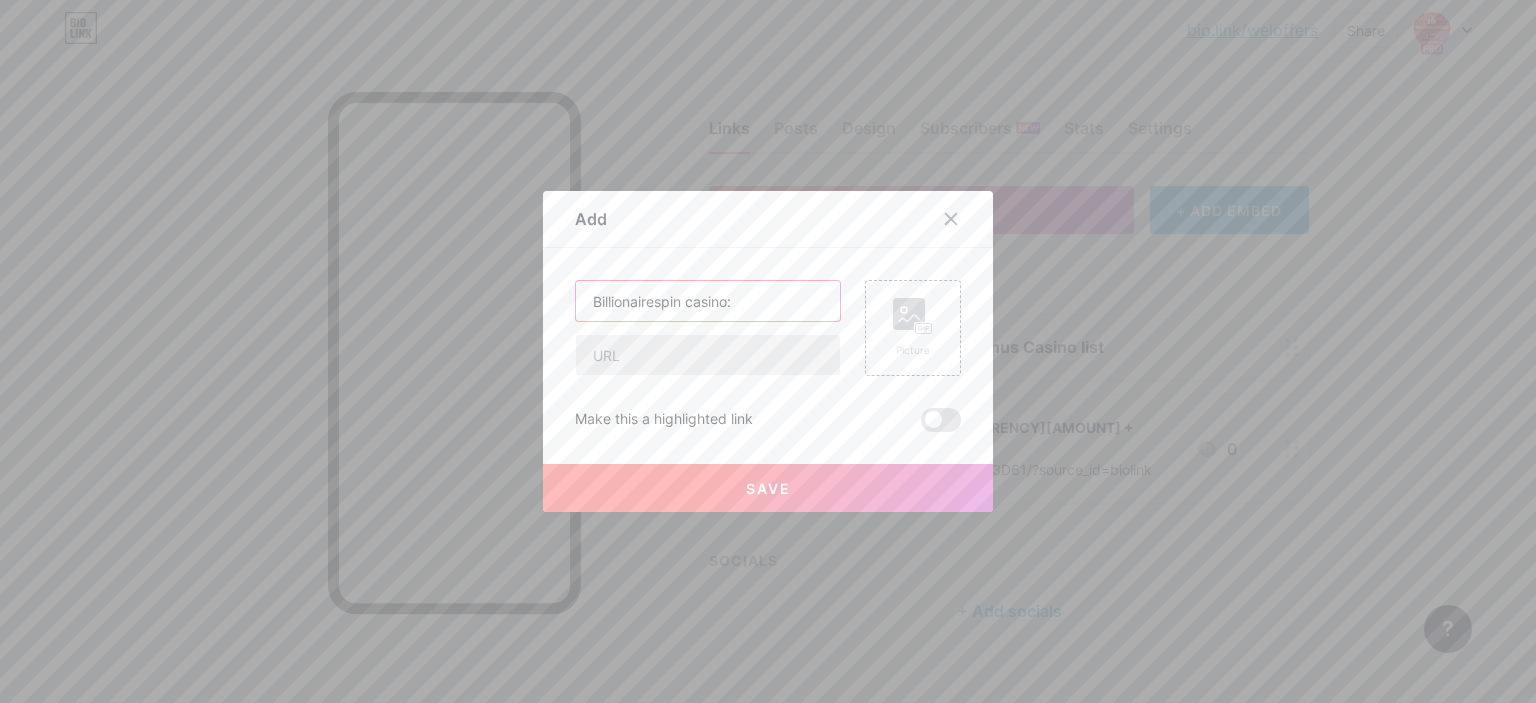 paste on "$4000 cash bonus and 150 FREE spins" 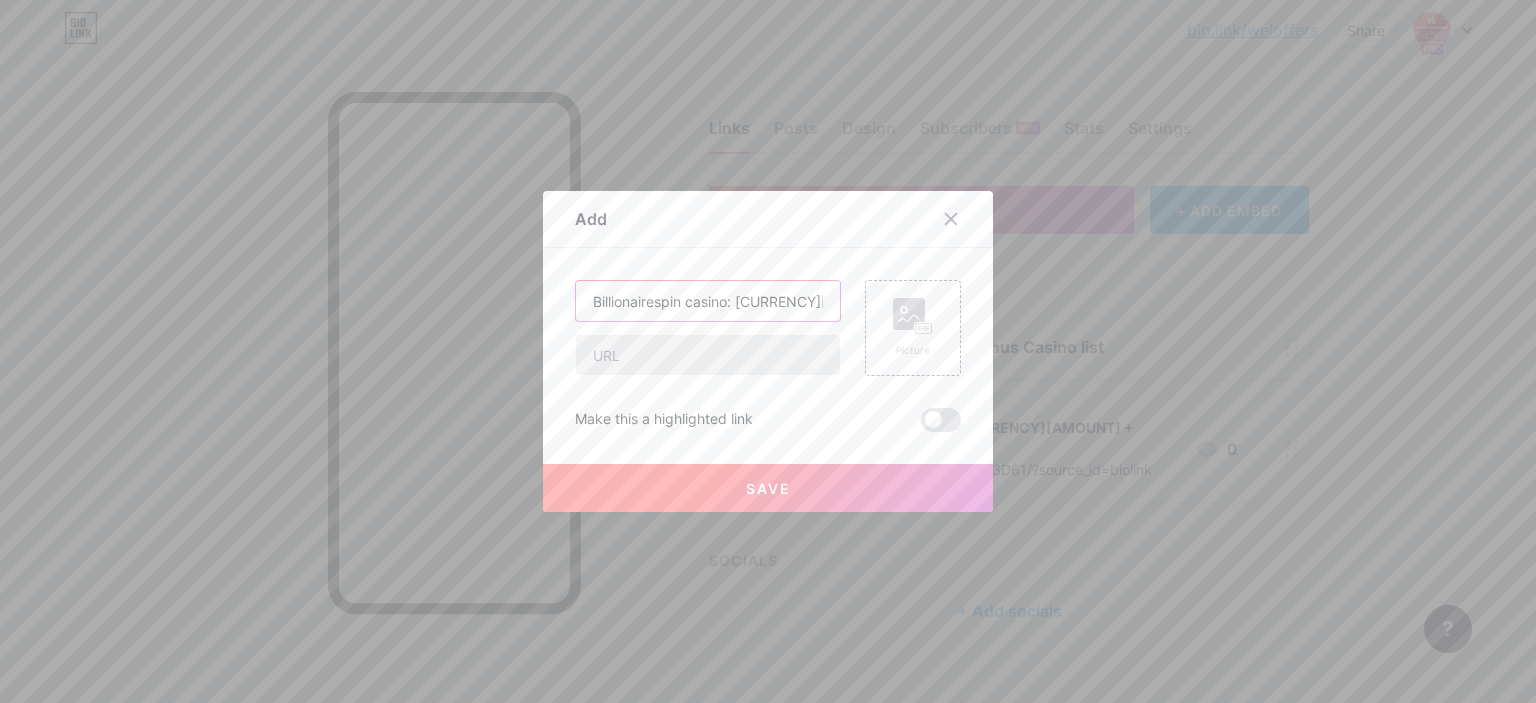 scroll, scrollTop: 0, scrollLeft: 171, axis: horizontal 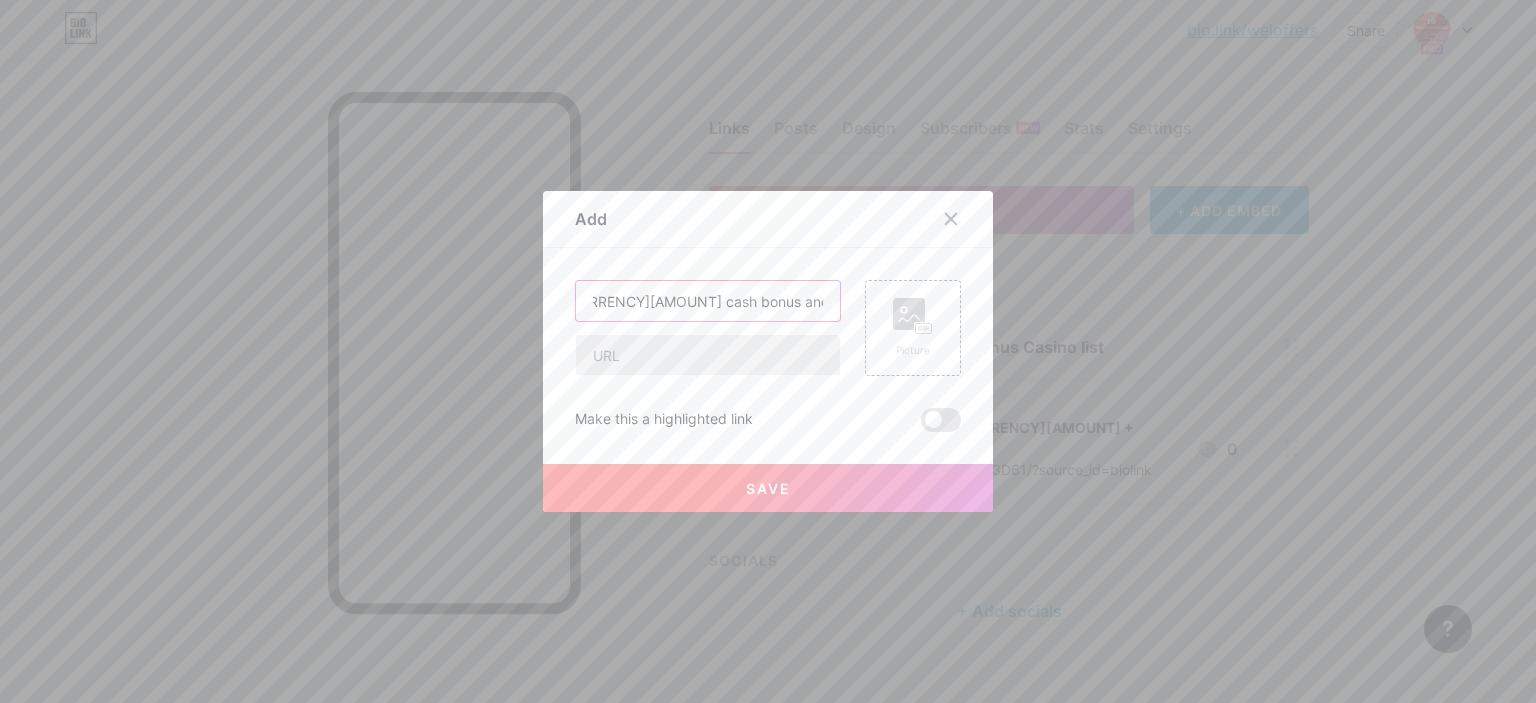 type on "Billionairespin casino: $4000 cash bonus and 150 FREE spins" 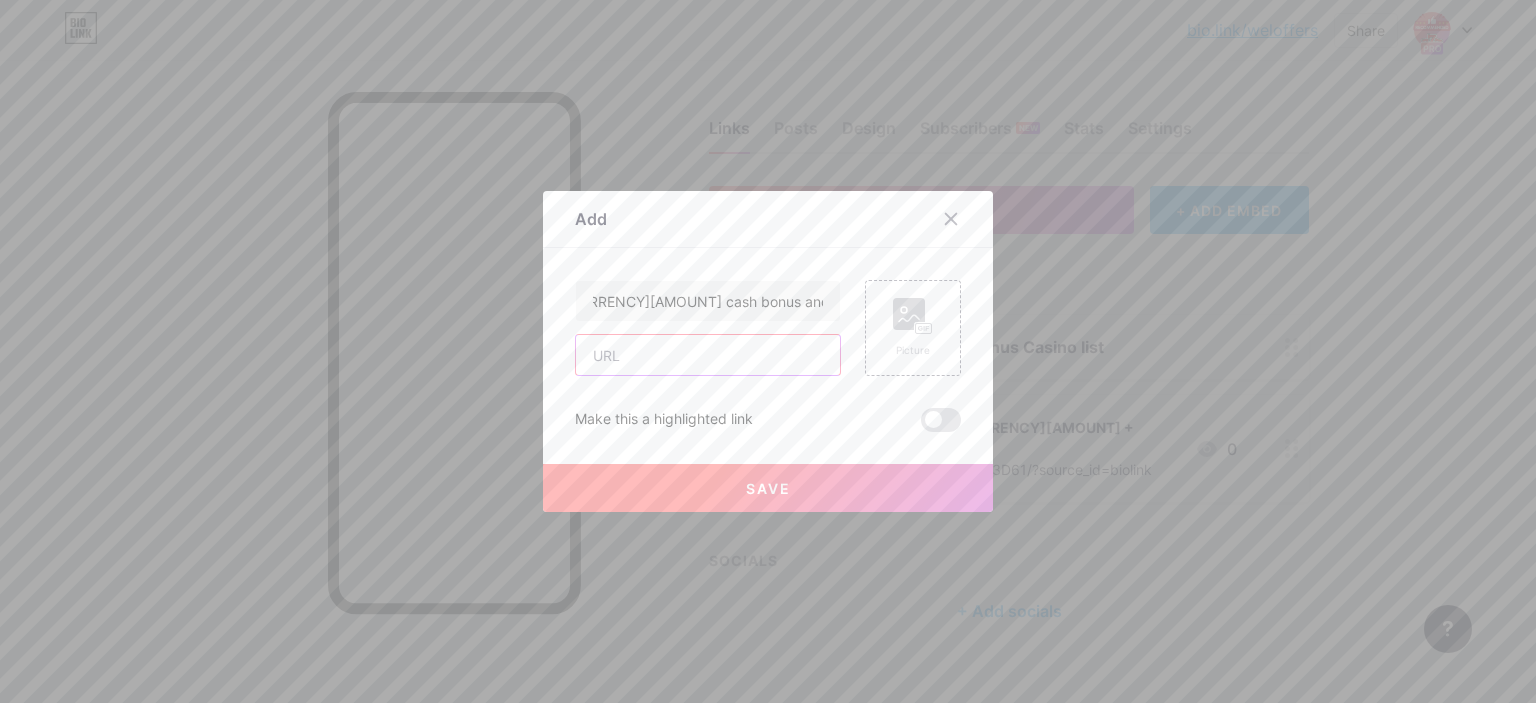 click at bounding box center [708, 355] 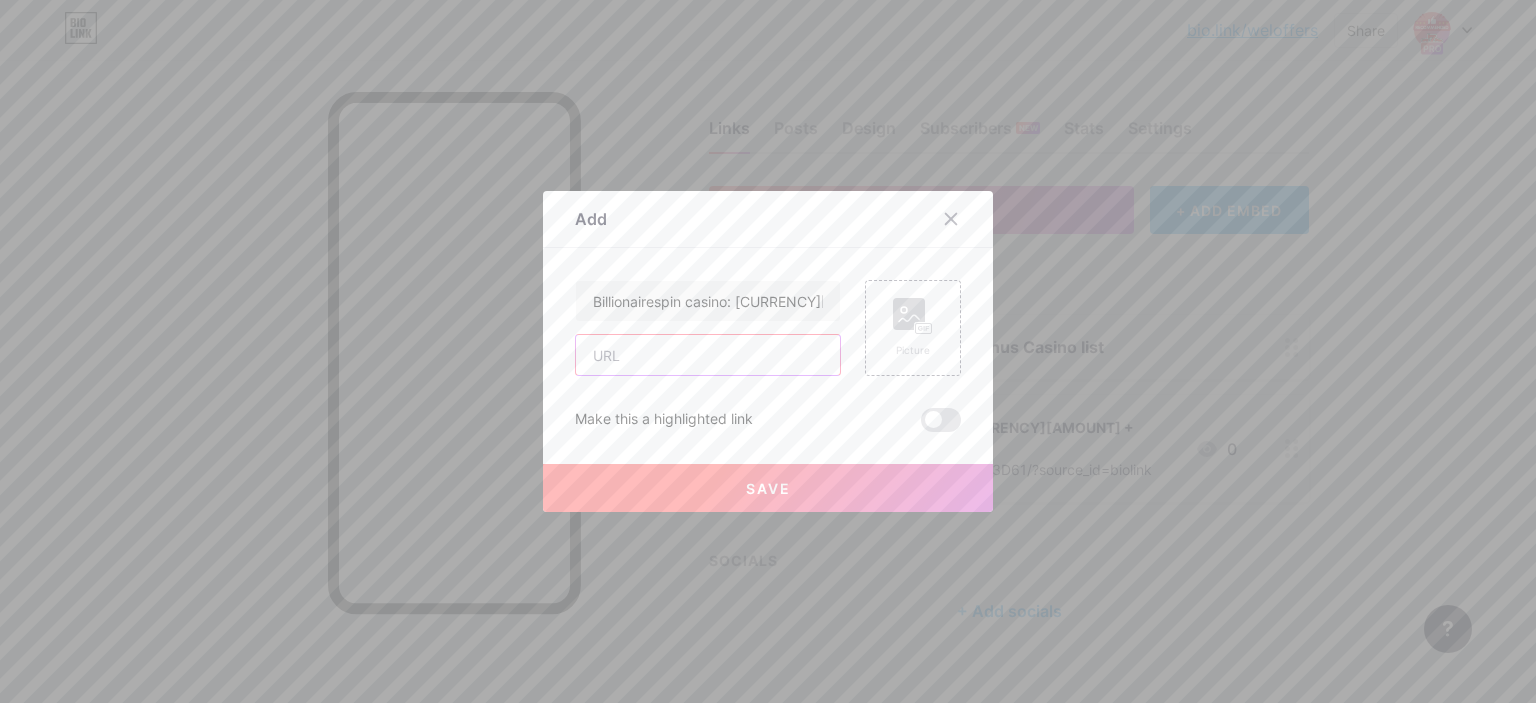 click at bounding box center [708, 355] 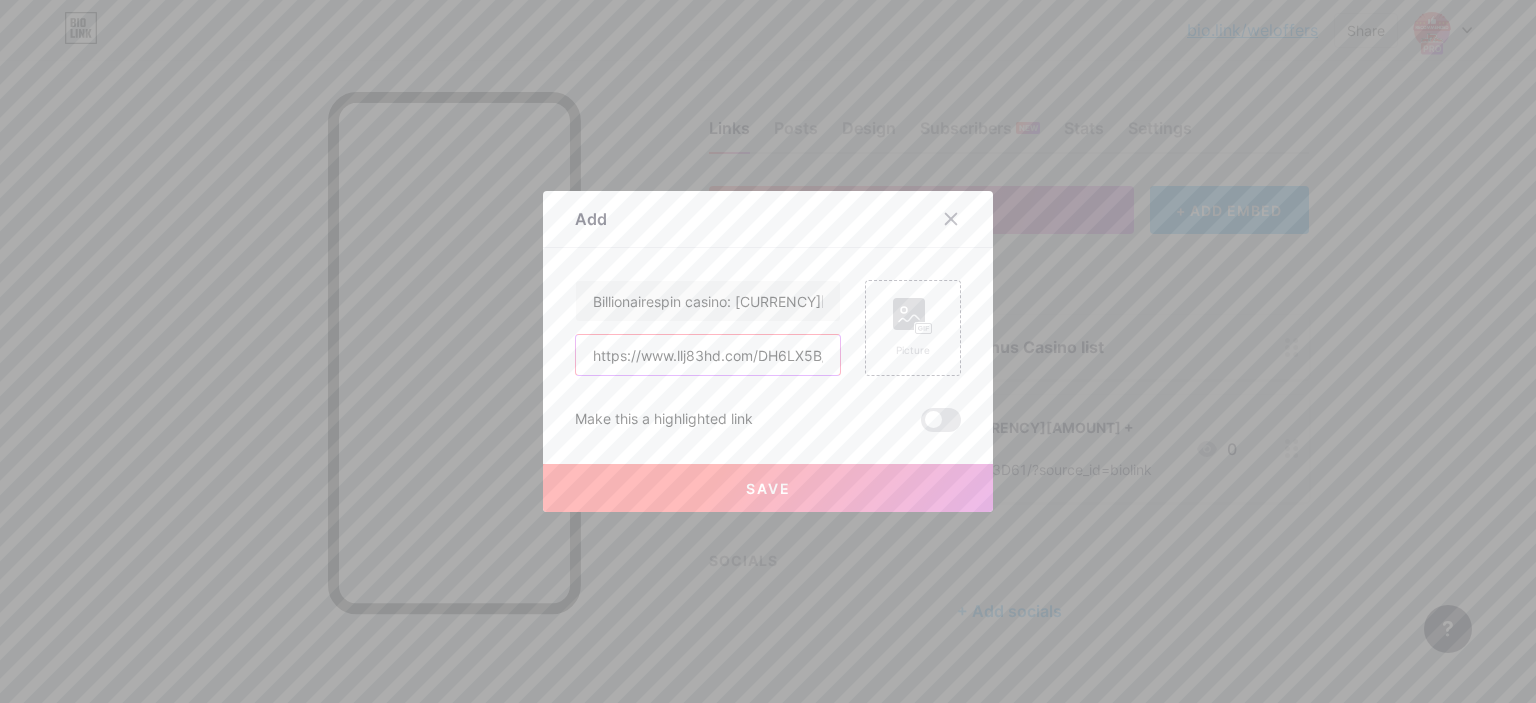 scroll, scrollTop: 0, scrollLeft: 75, axis: horizontal 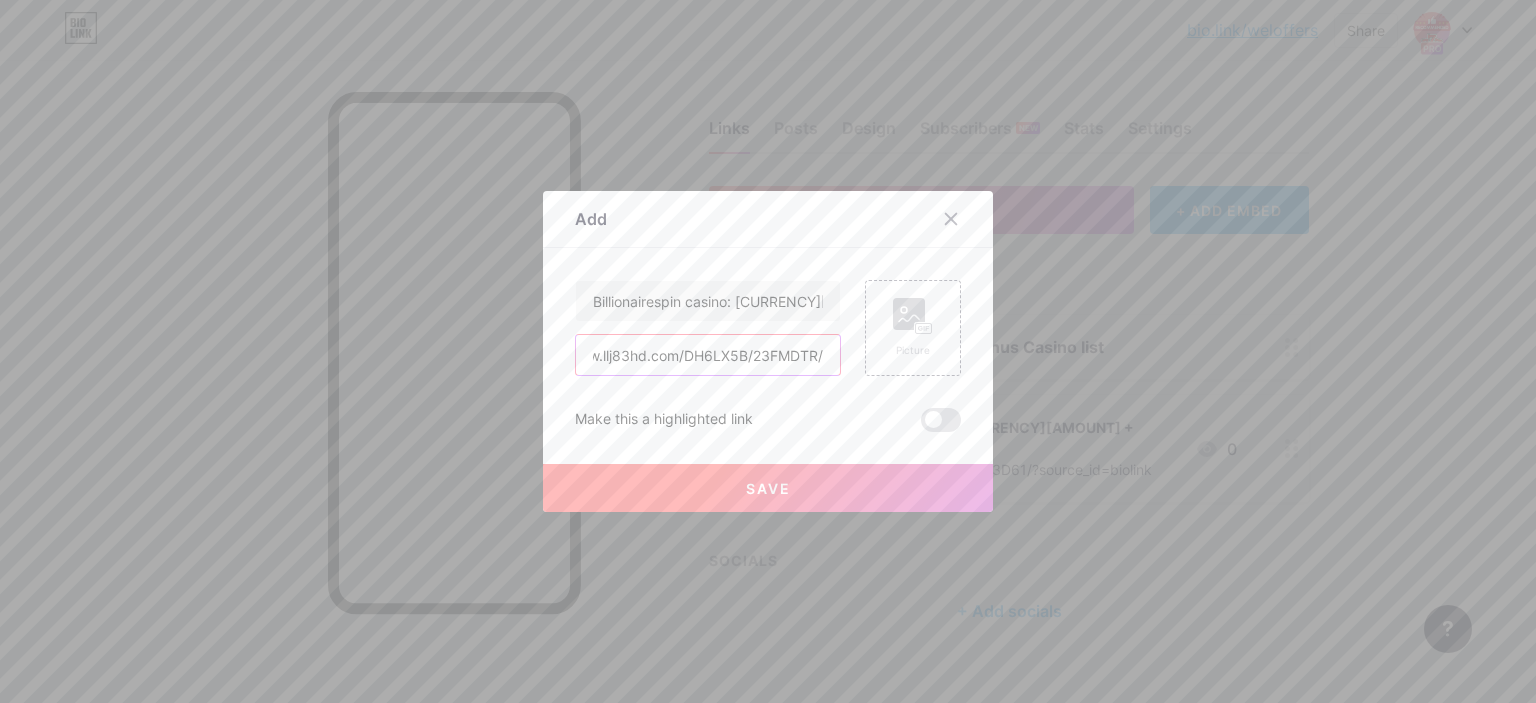 type on "https://www.llj83hd.com/DH6LX5B/23FMDTR/" 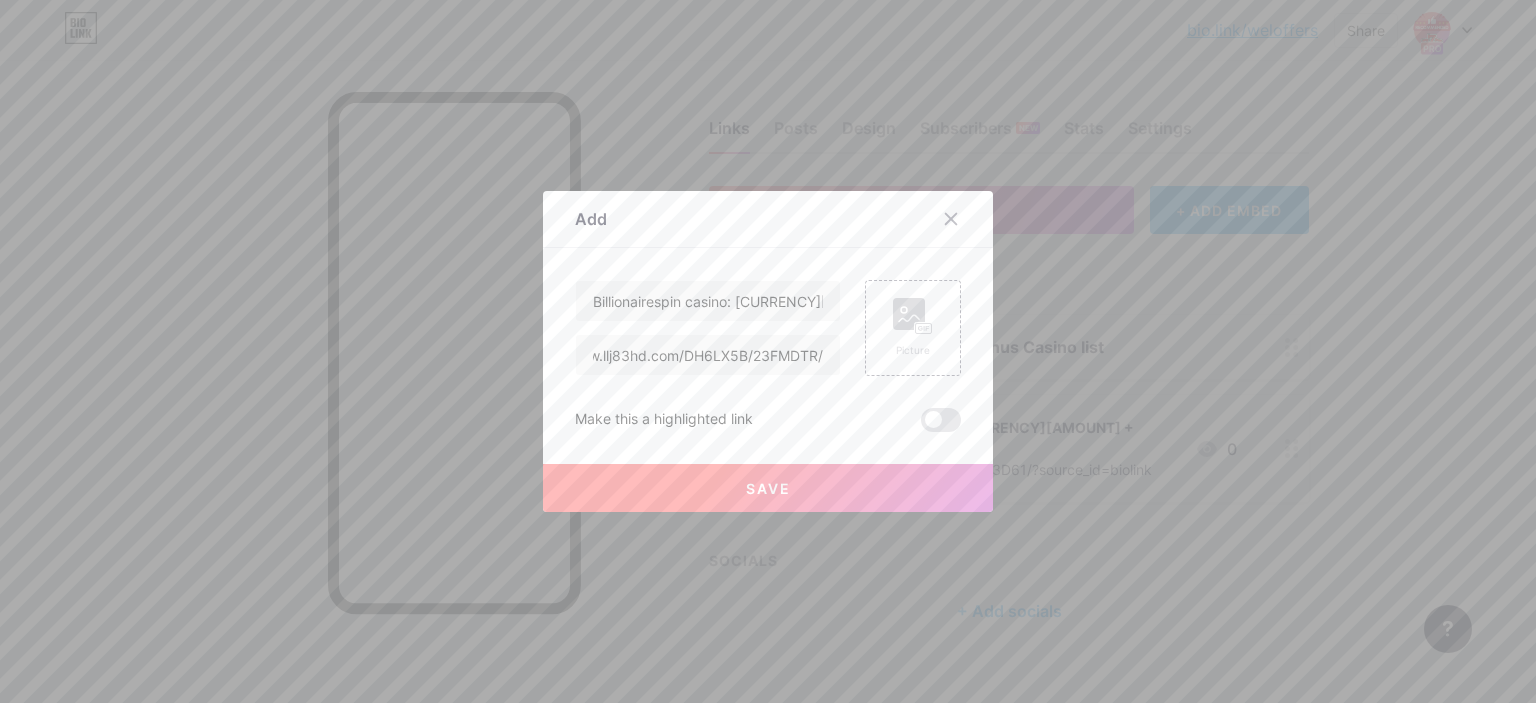 click on "Save" at bounding box center (768, 488) 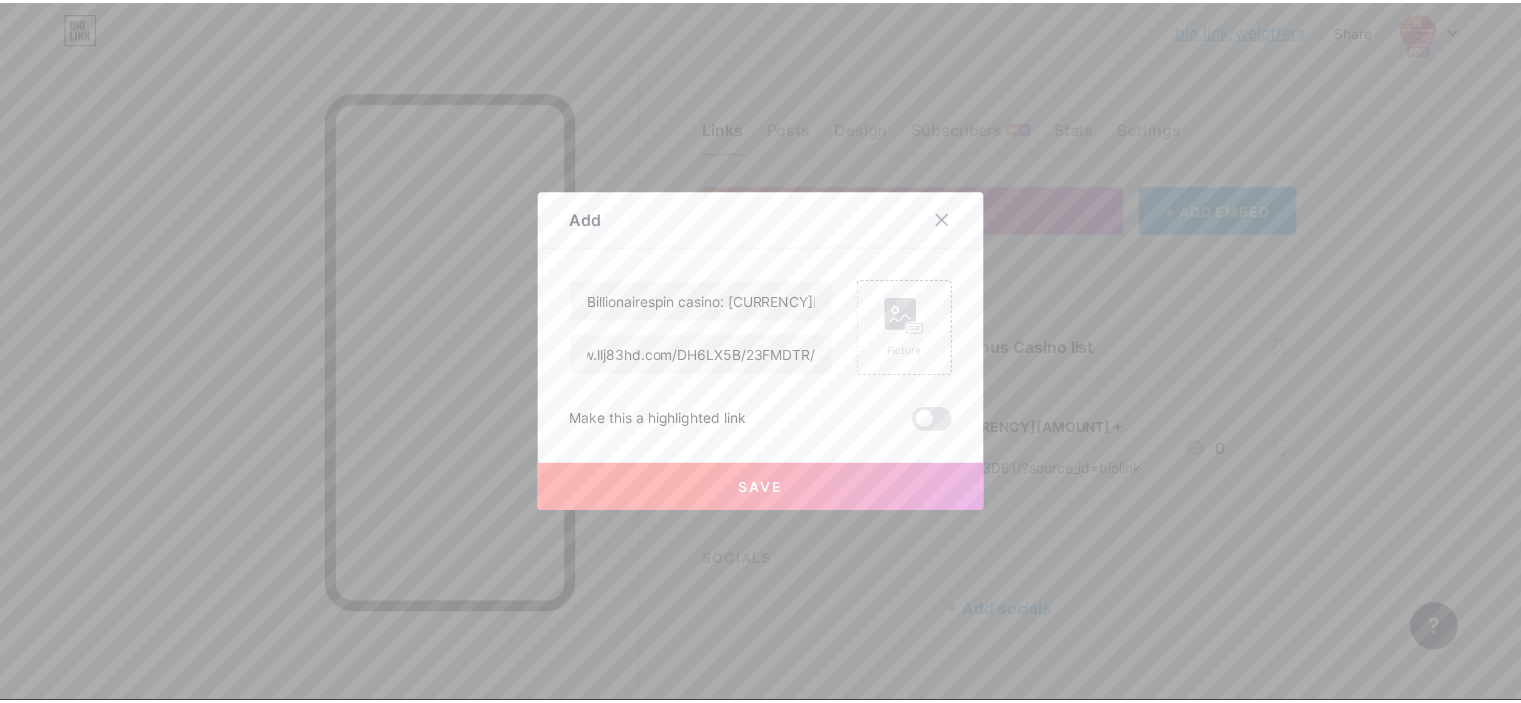 scroll, scrollTop: 0, scrollLeft: 0, axis: both 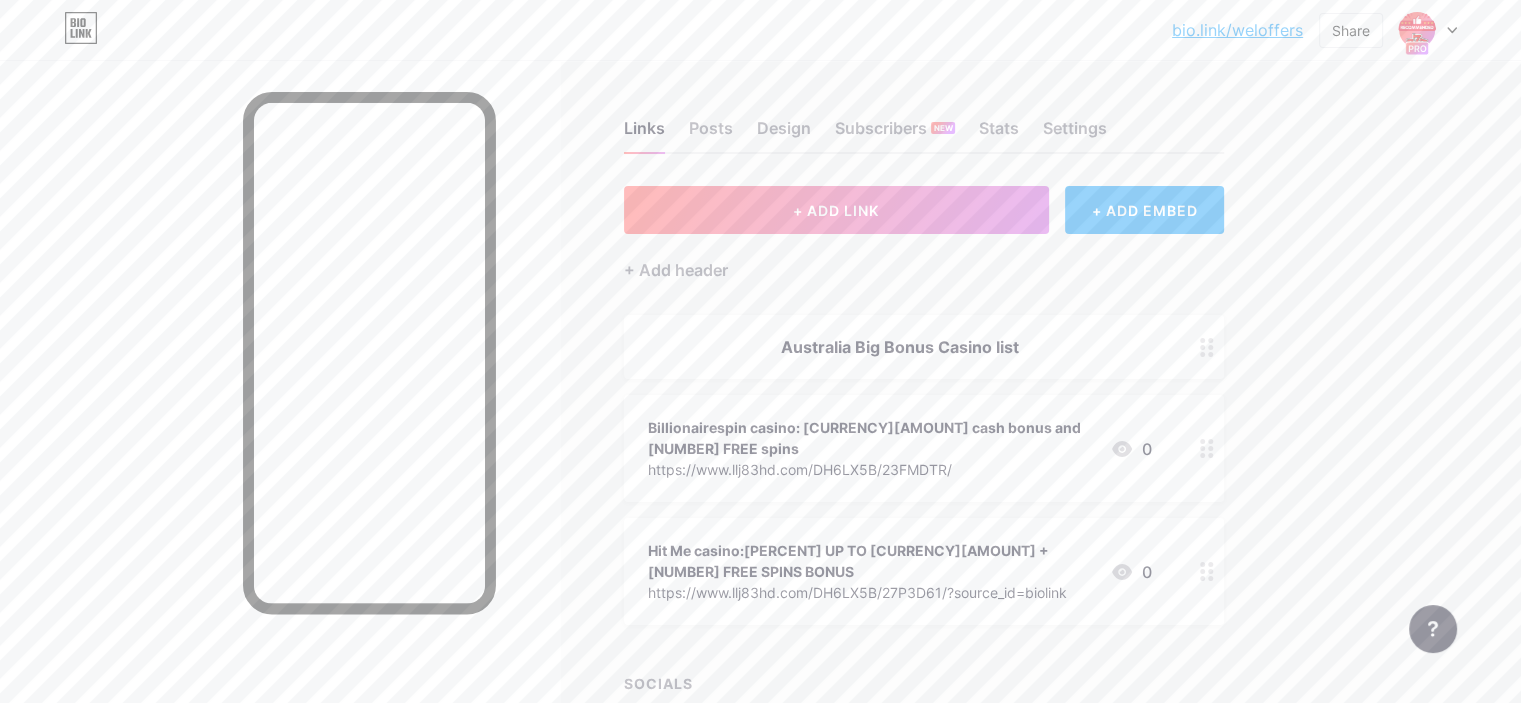 click at bounding box center [1428, 30] 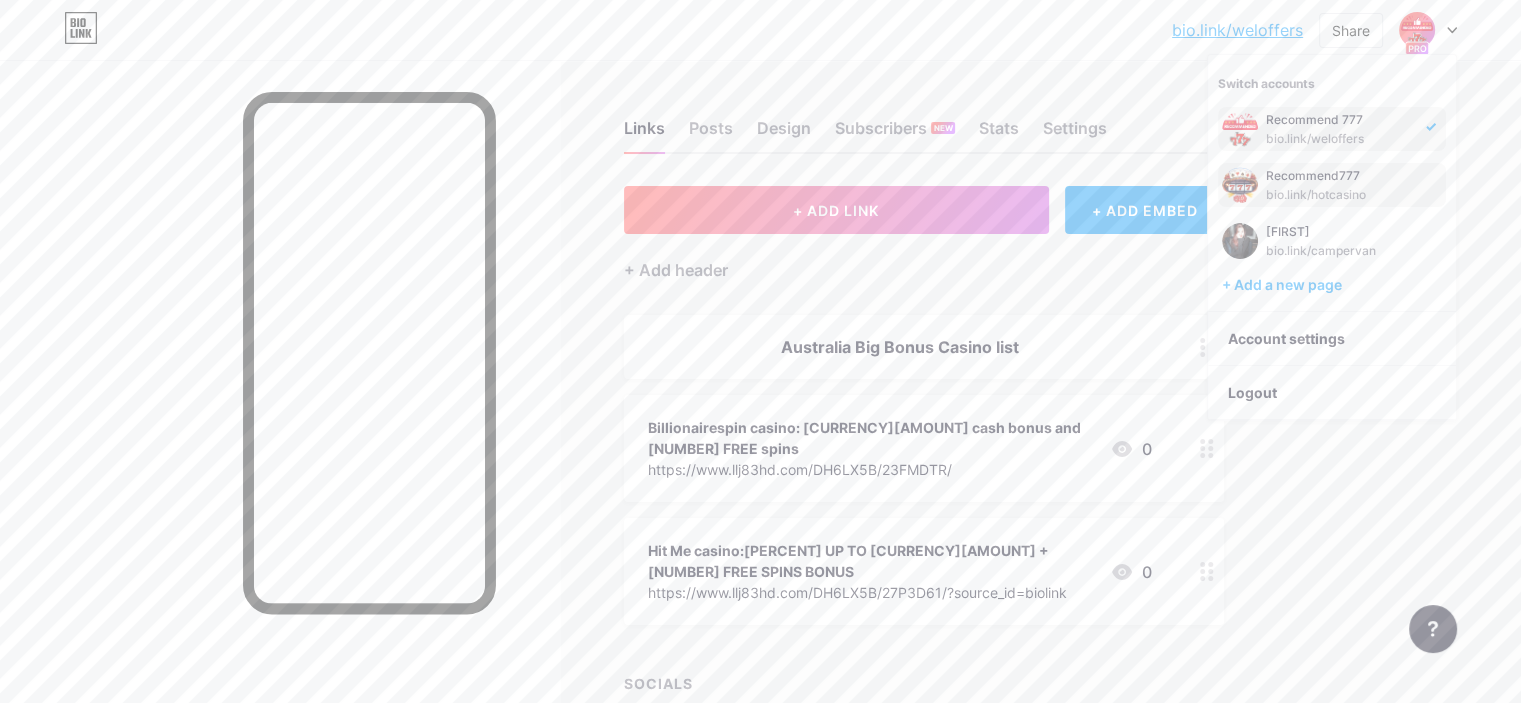 click on "Recommend777" at bounding box center (1340, 176) 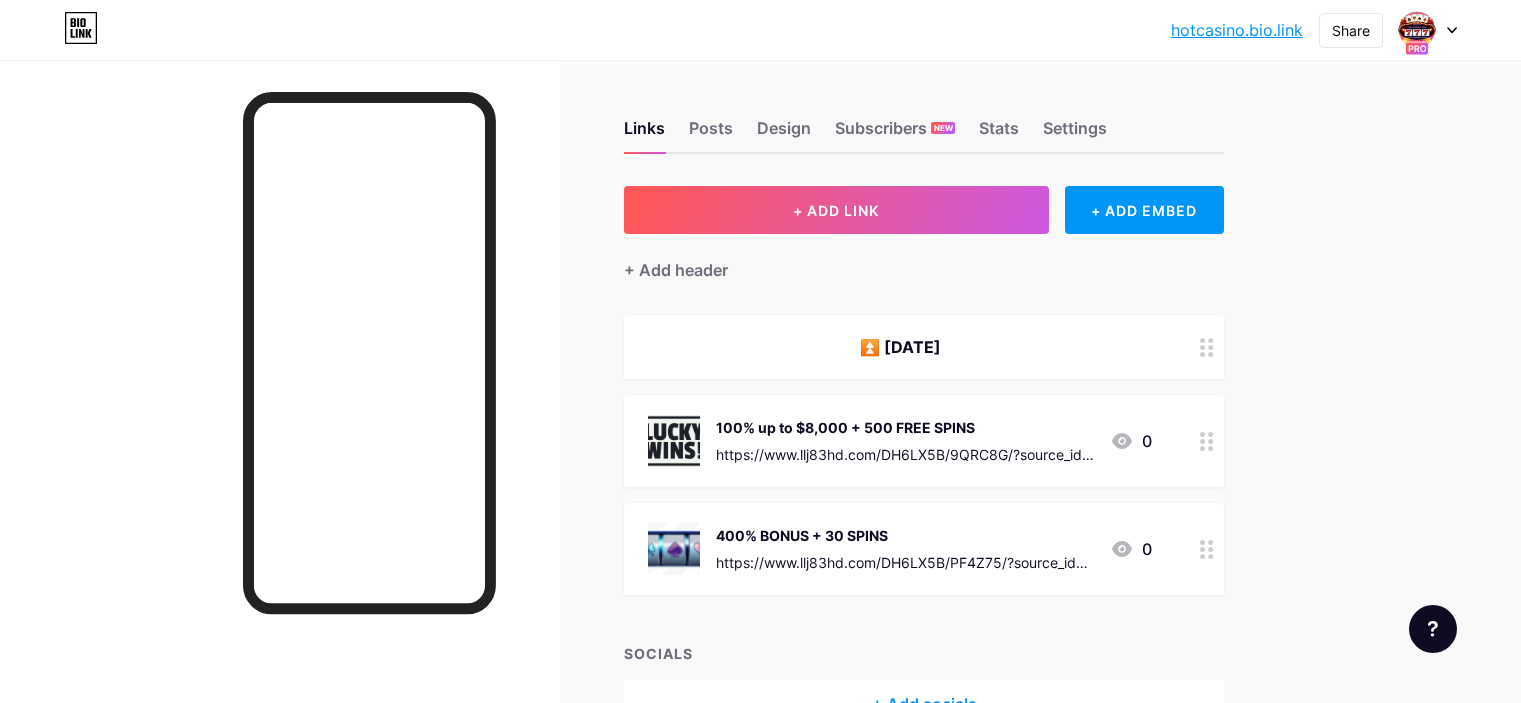 scroll, scrollTop: 0, scrollLeft: 0, axis: both 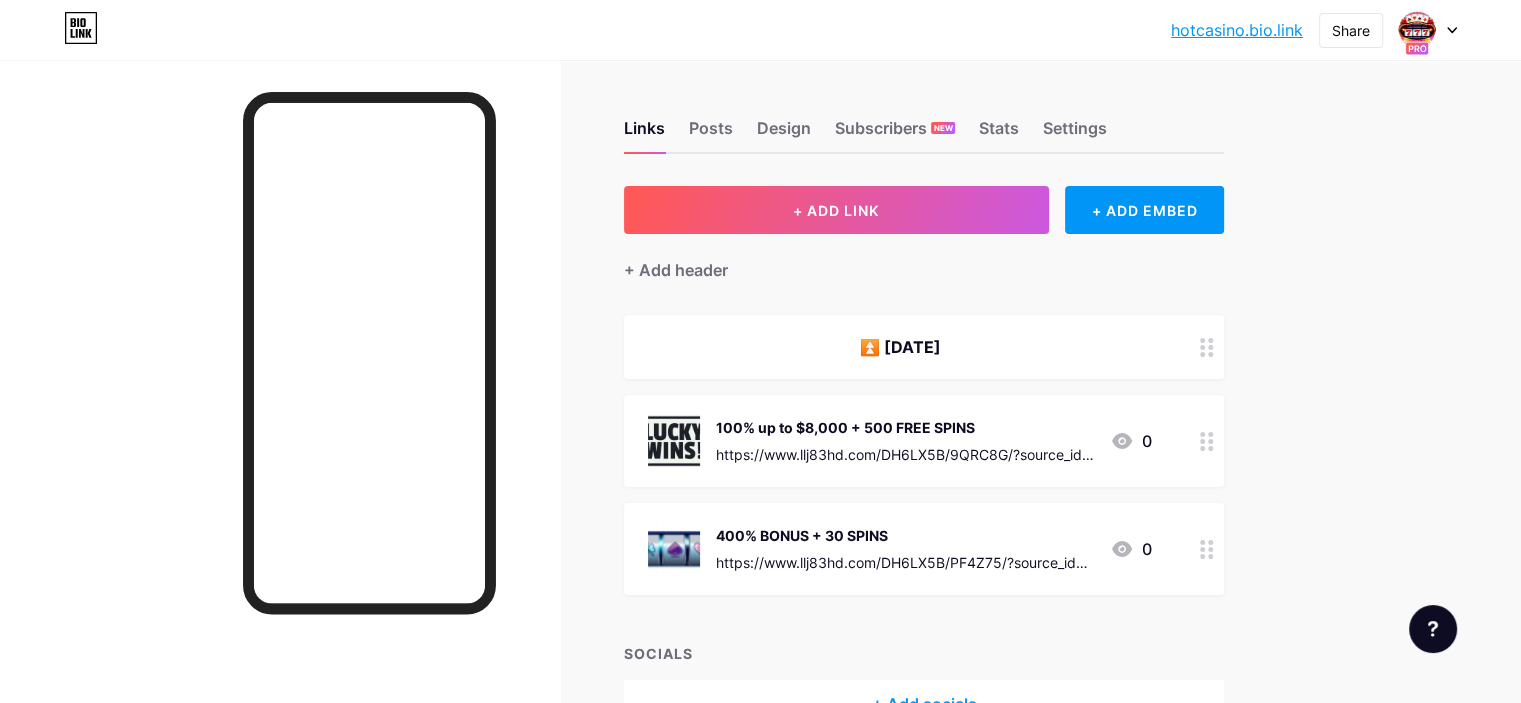 click on "⏫ [DATE]" at bounding box center [900, 347] 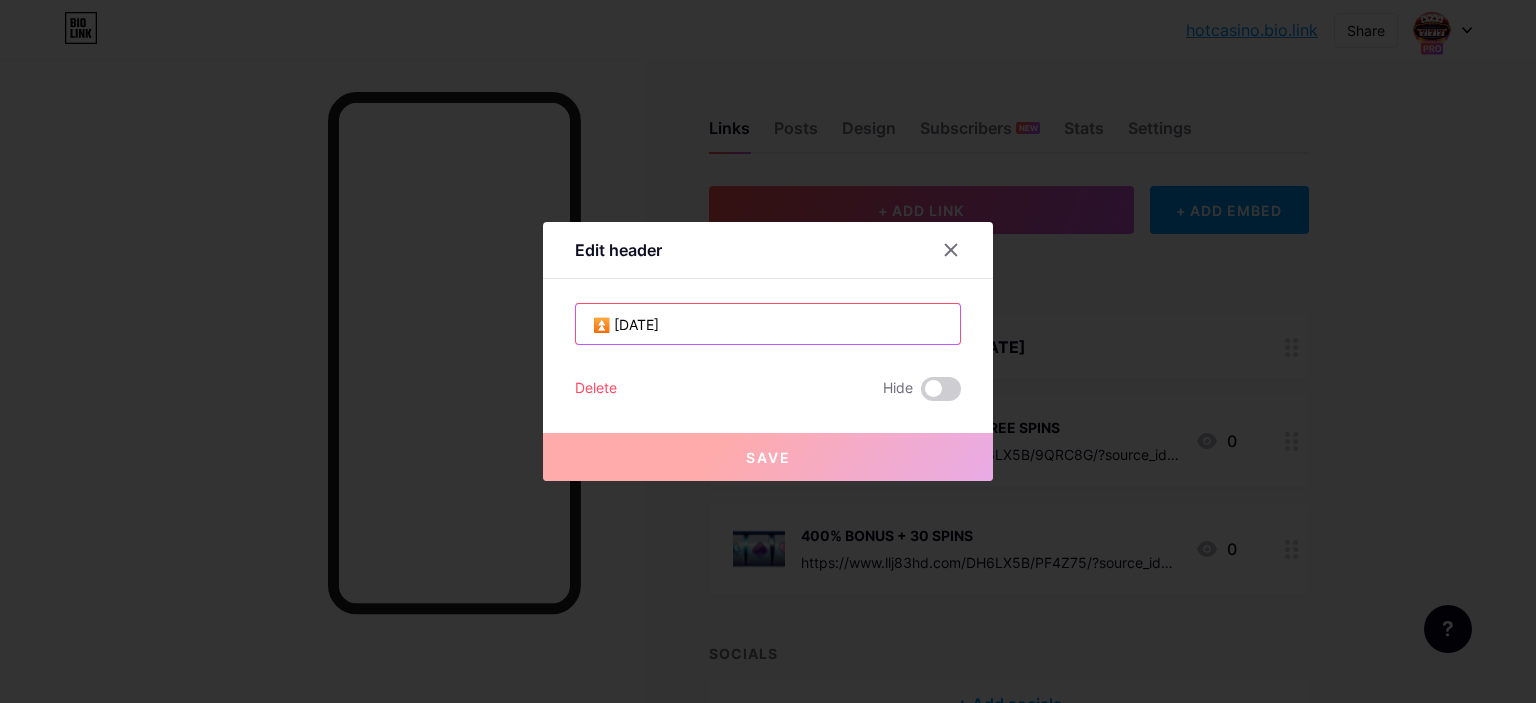 drag, startPoint x: 719, startPoint y: 326, endPoint x: 524, endPoint y: 327, distance: 195.00256 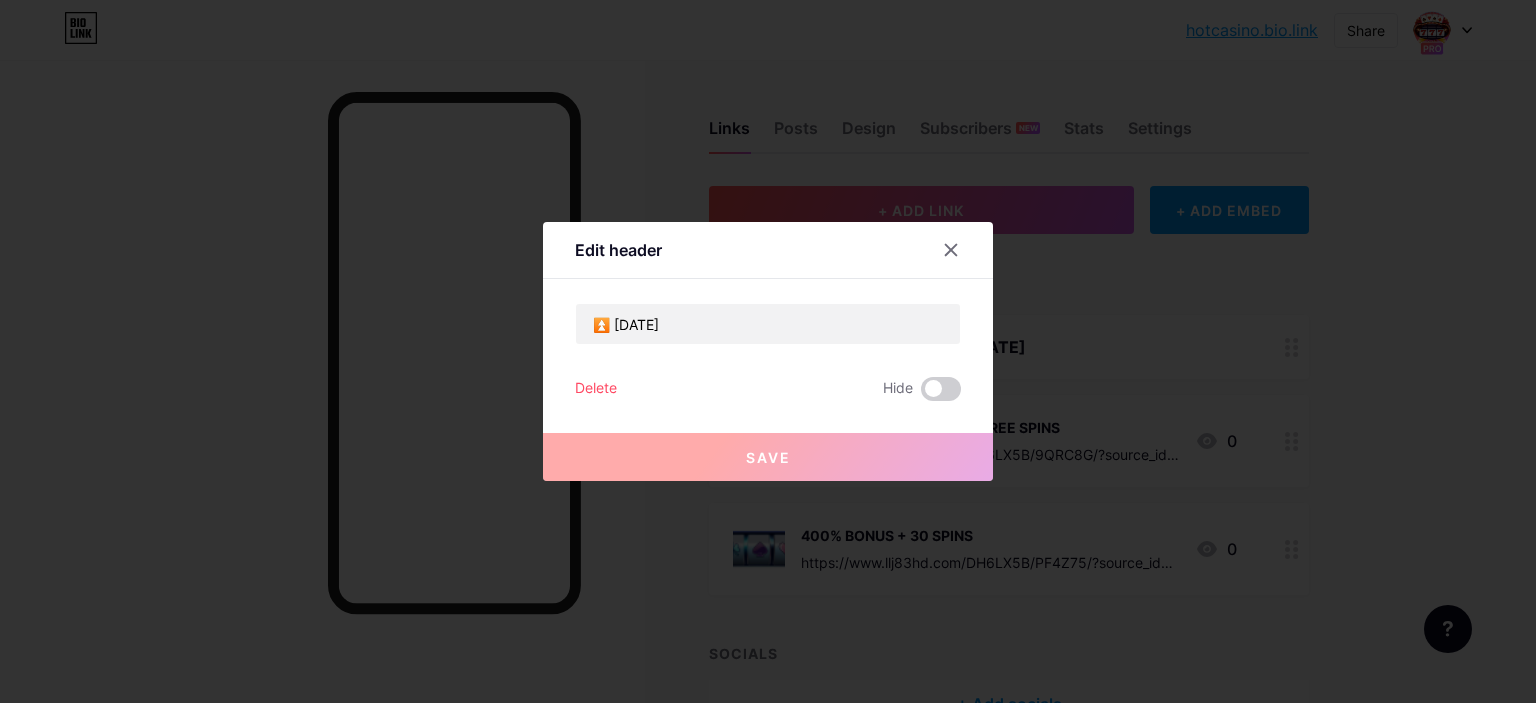click at bounding box center (768, 351) 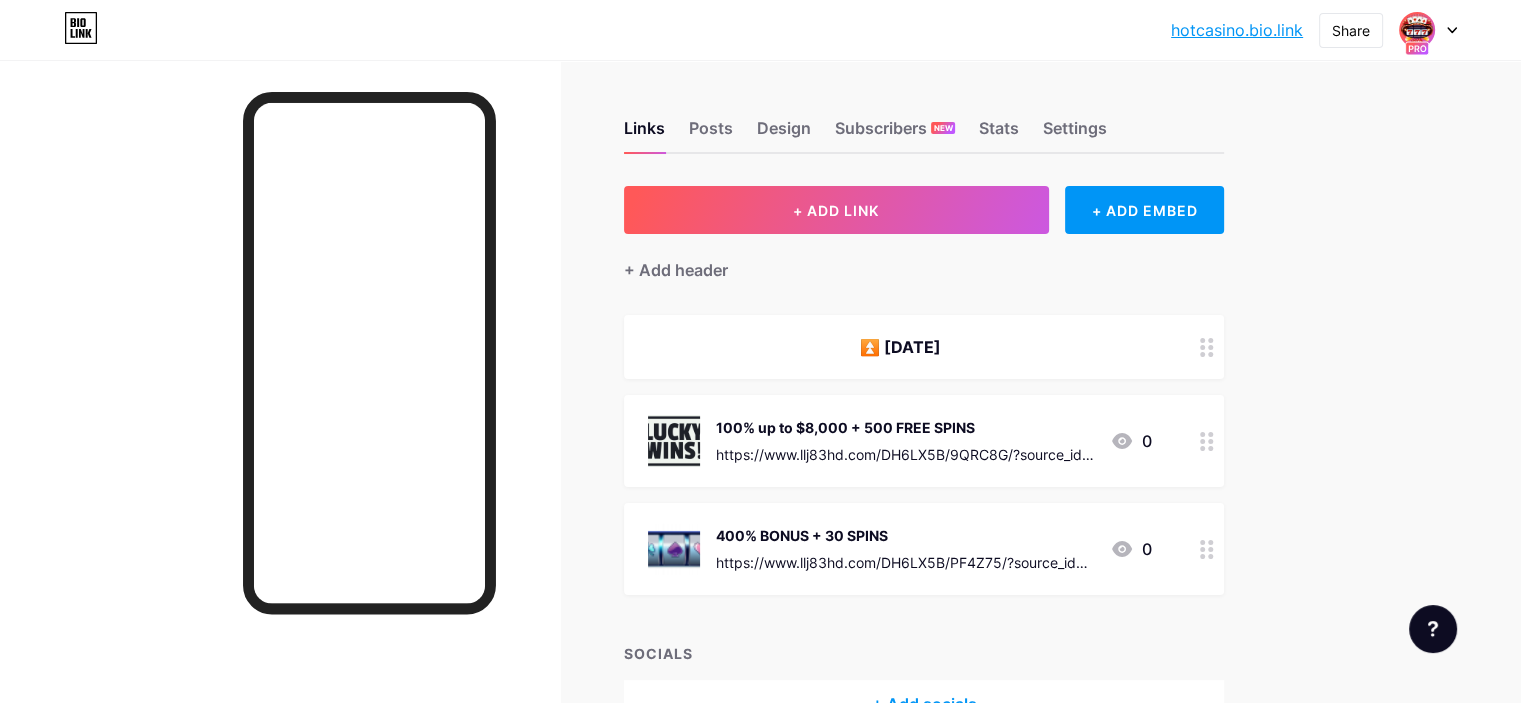 click at bounding box center [1417, 30] 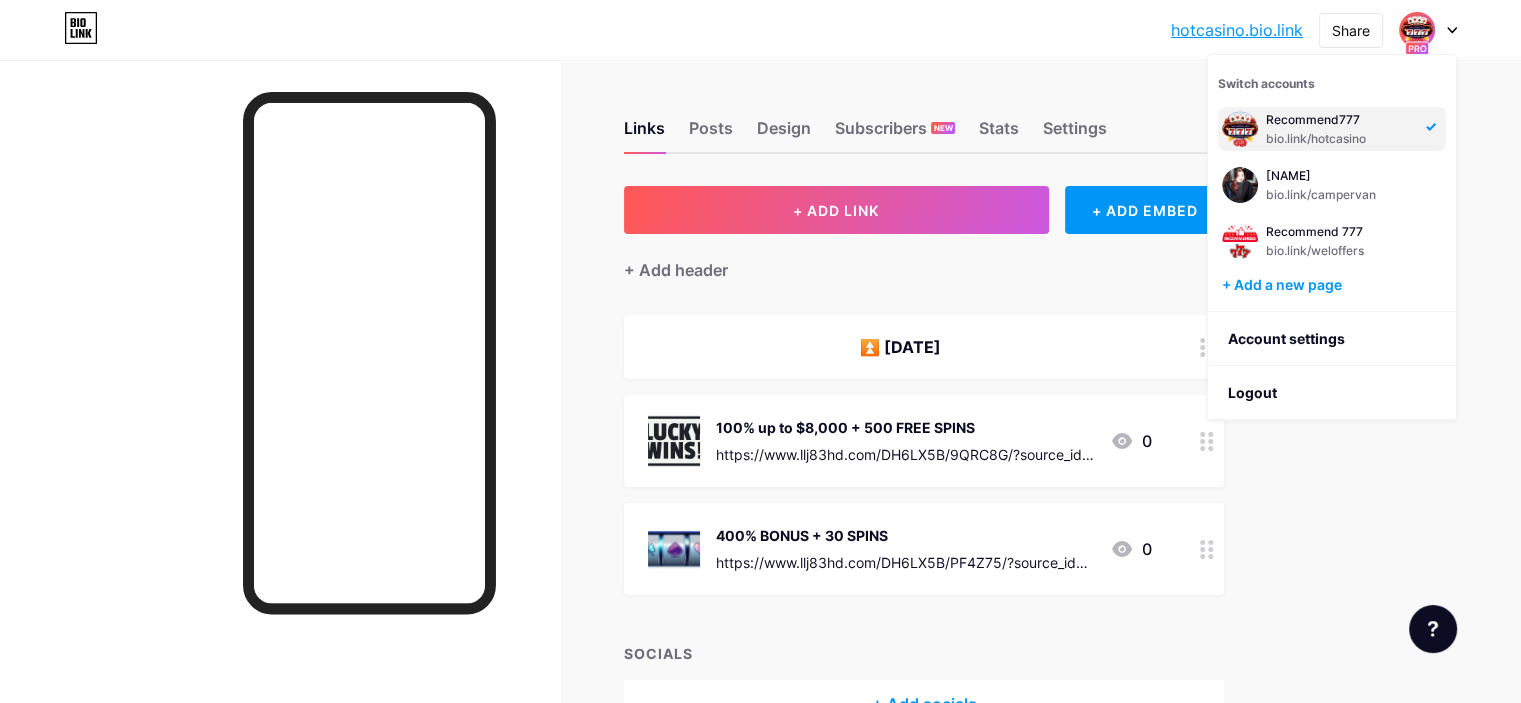 click on "hotcasino.bio.l...   hotcasino.bio.link   Share                     Switch accounts     Recommend777   bio.link/hotcasino       Anna   bio.link/campervan     Recommend 777   bio.link/weloffers     + Add a new page        Account settings   Logout   Link Copied
Links
Posts
Design
Subscribers
NEW
Stats
Settings       + ADD LINK     + ADD EMBED
+ Add header
⏫ 02-08-2025
100% up to $8,000 + 500 FREE SPINS
https://www.llj83hd.com/DH6LX5B/9QRC8G/?source_id=biolink
0
400% BONUS + 30 SPINS
https://www.llj83hd.com/DH6LX5B/PF4Z75/?source_id=biolink
0
SOCIALS     + Add socials                       Feature requests             Help center     Chat with us" at bounding box center [760, 414] 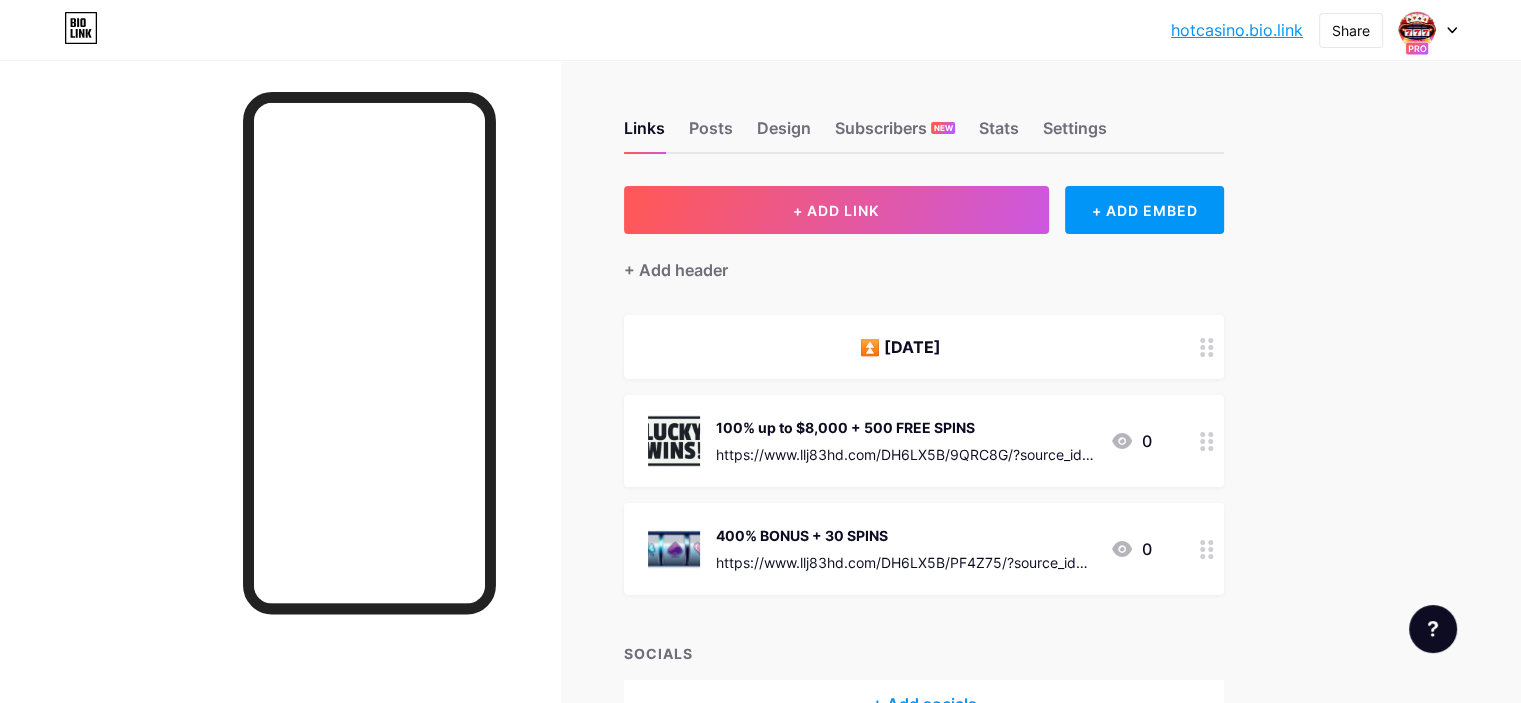 click at bounding box center (1428, 30) 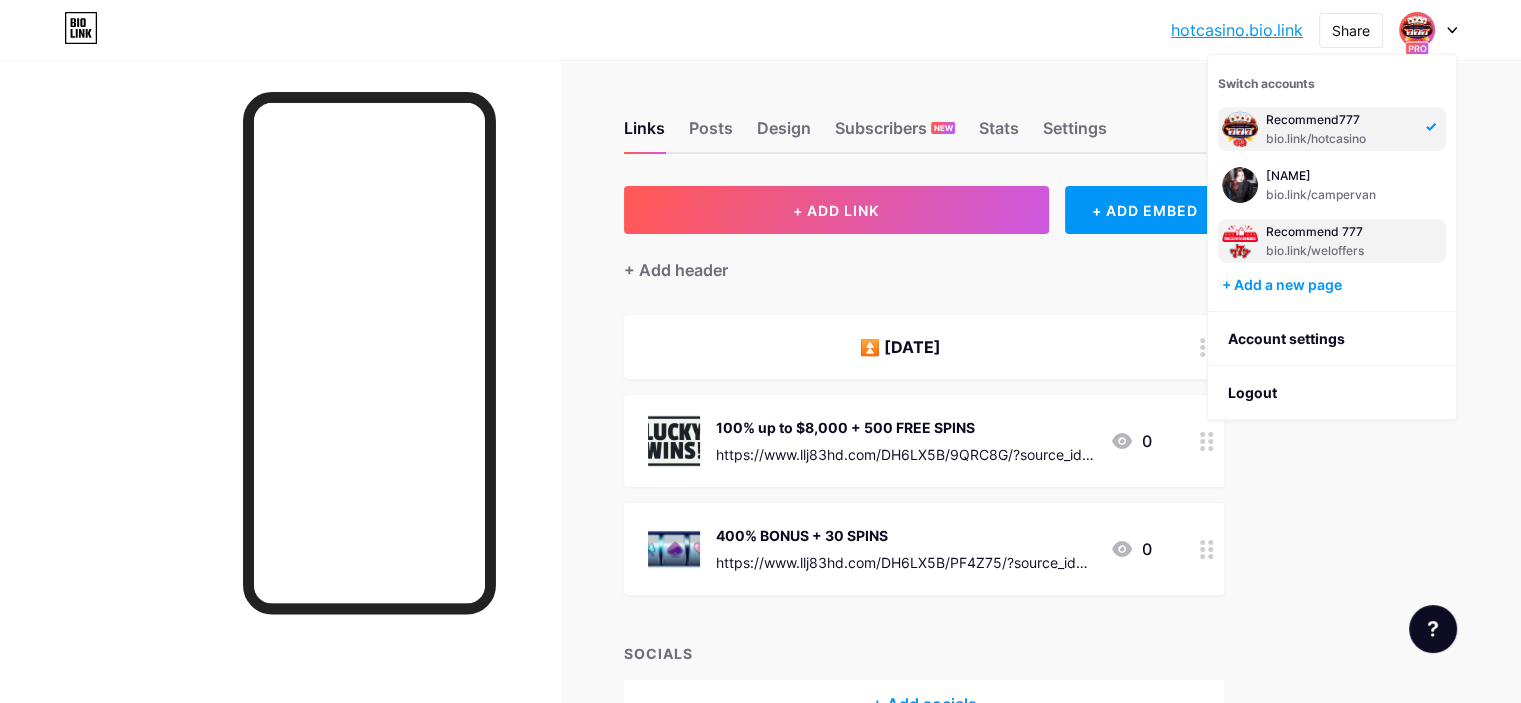 click on "bio.link/weloffers" at bounding box center [1340, 251] 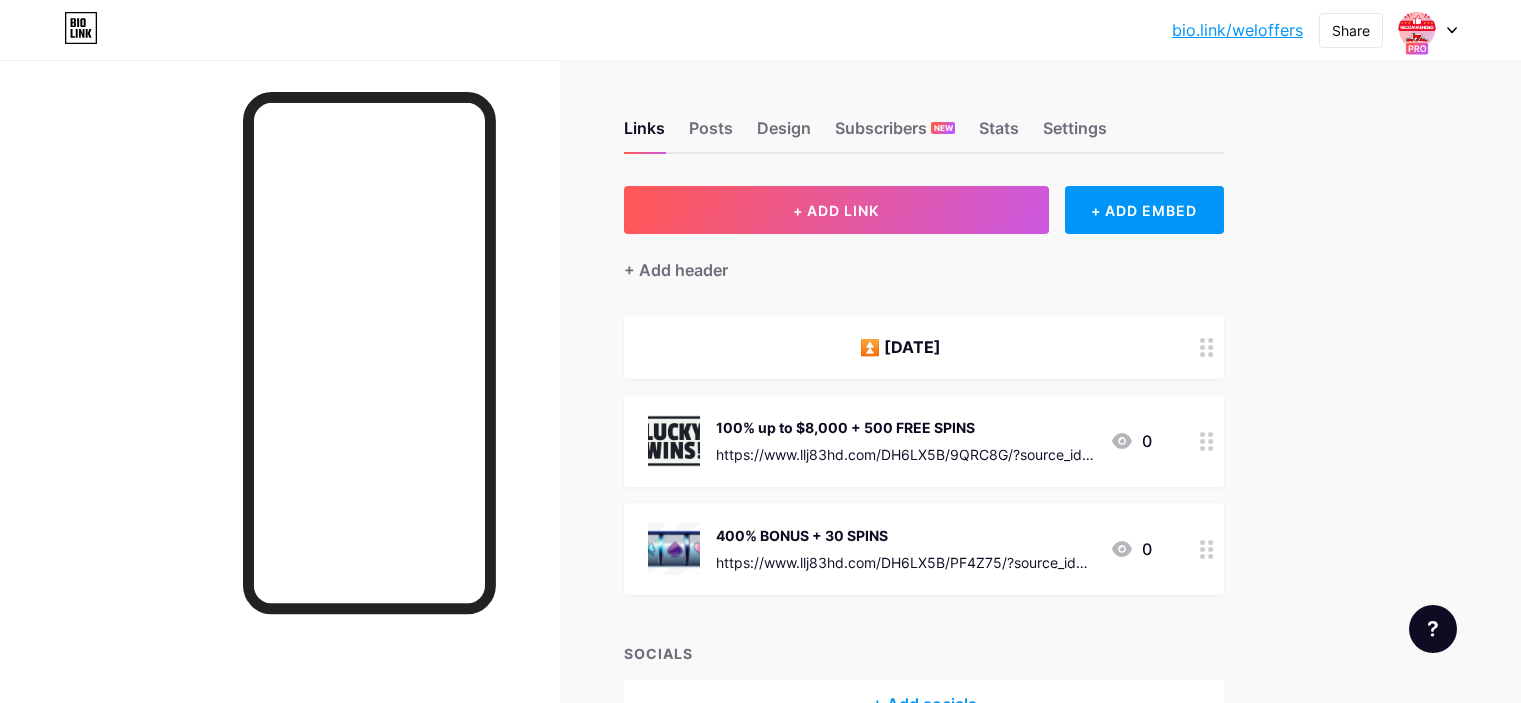 scroll, scrollTop: 0, scrollLeft: 0, axis: both 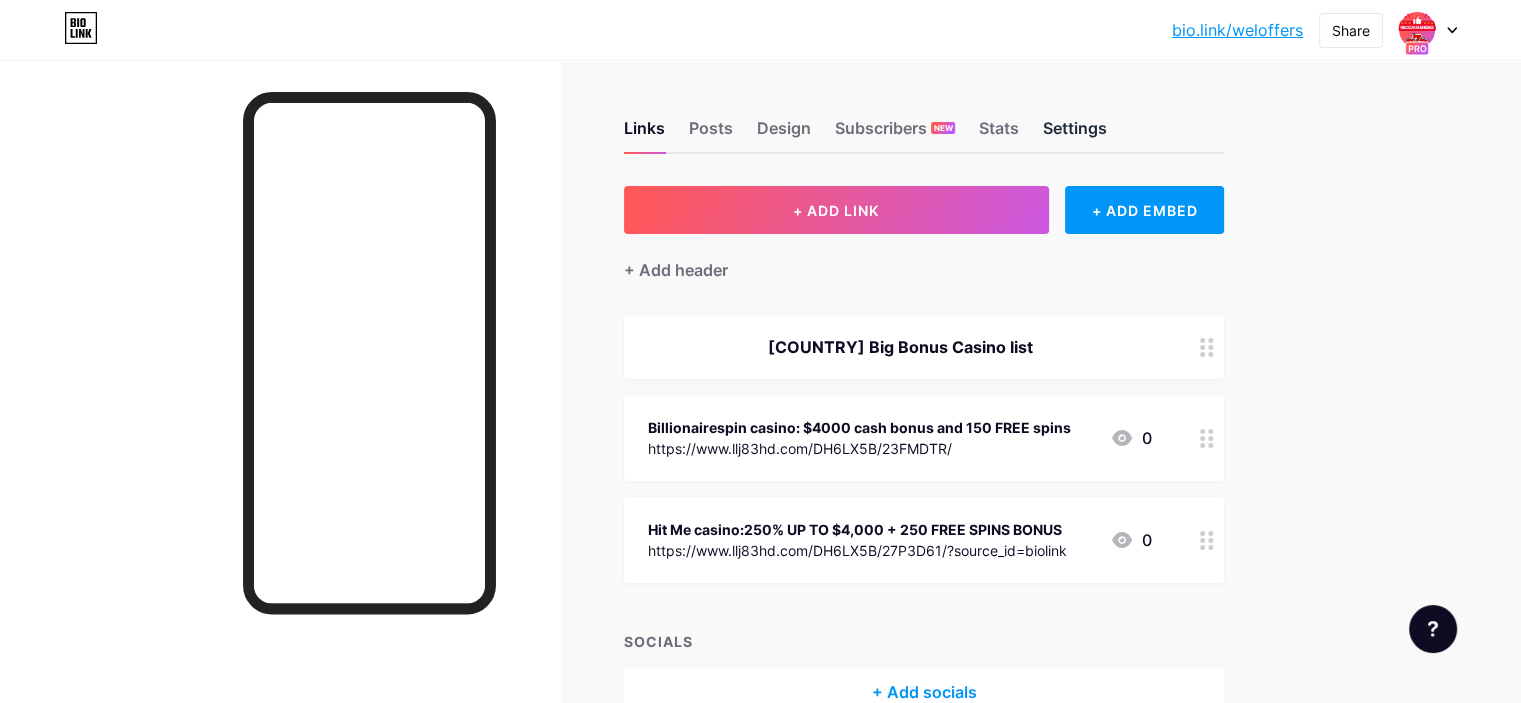 click on "Settings" at bounding box center [1075, 134] 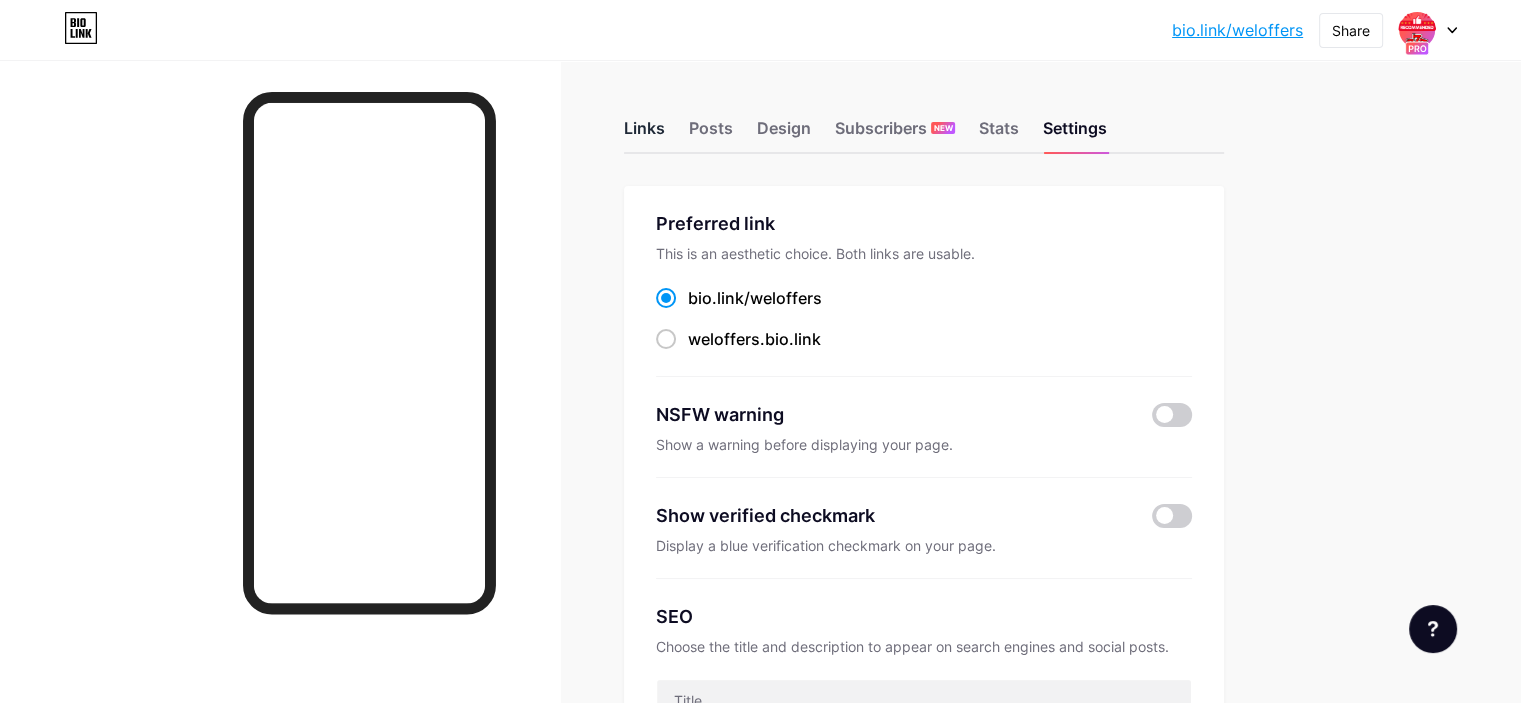 click on "Links" at bounding box center (644, 134) 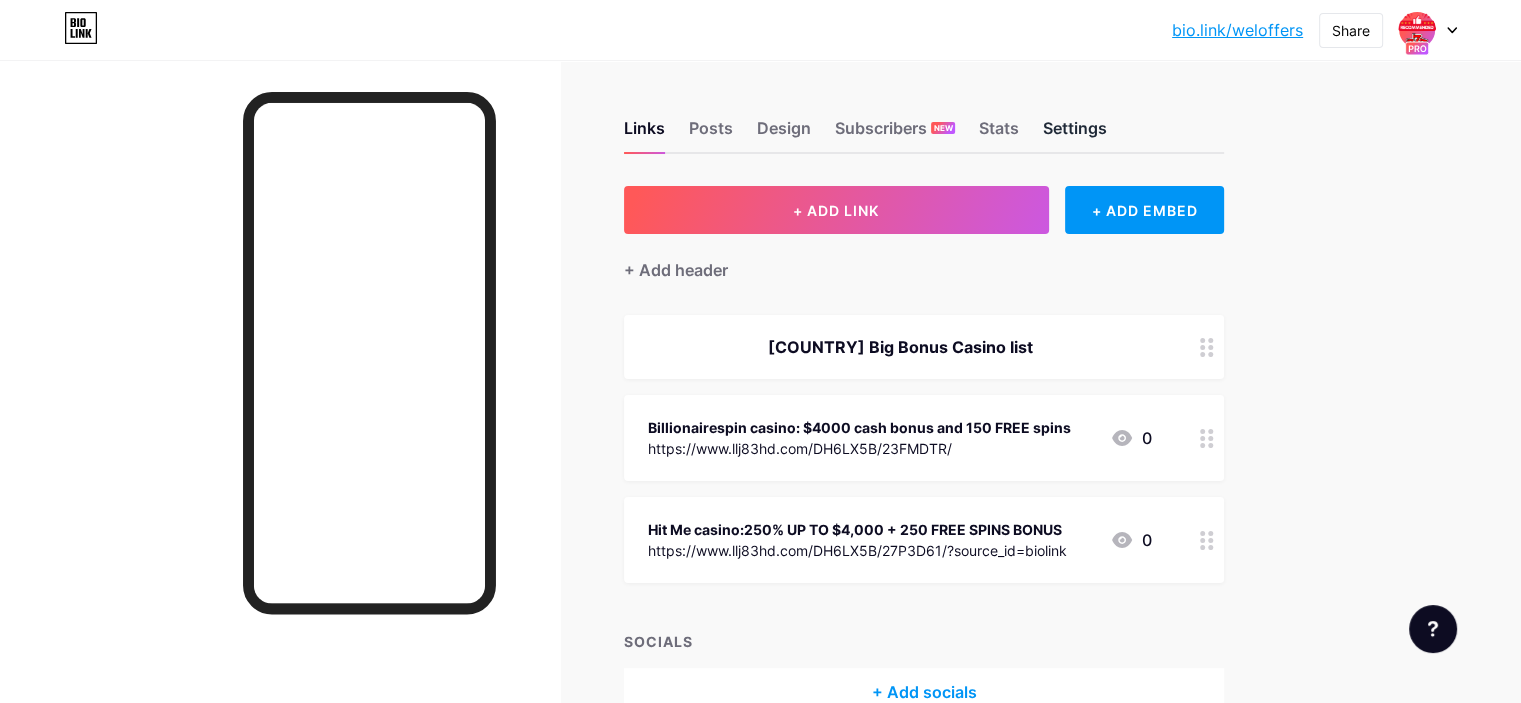 click on "Settings" at bounding box center (1075, 134) 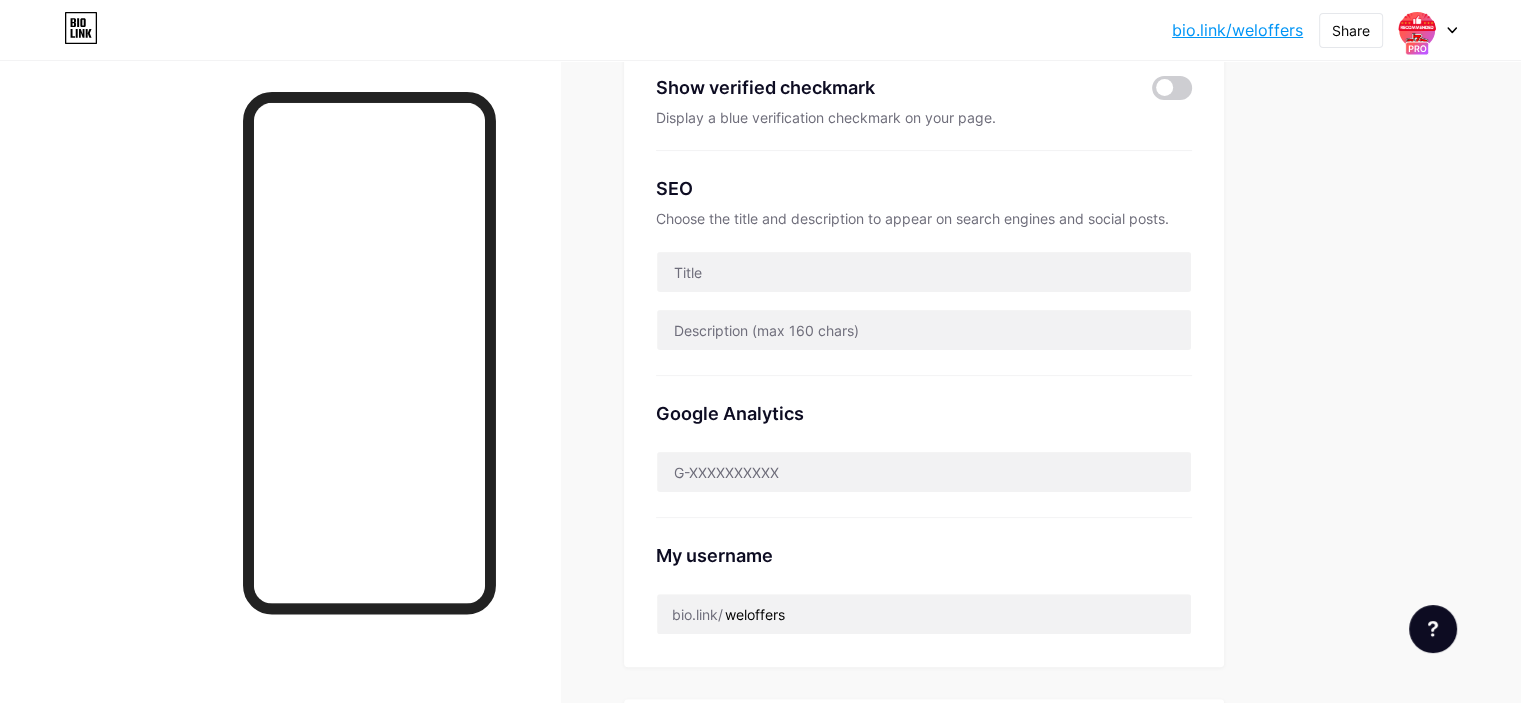 scroll, scrollTop: 200, scrollLeft: 0, axis: vertical 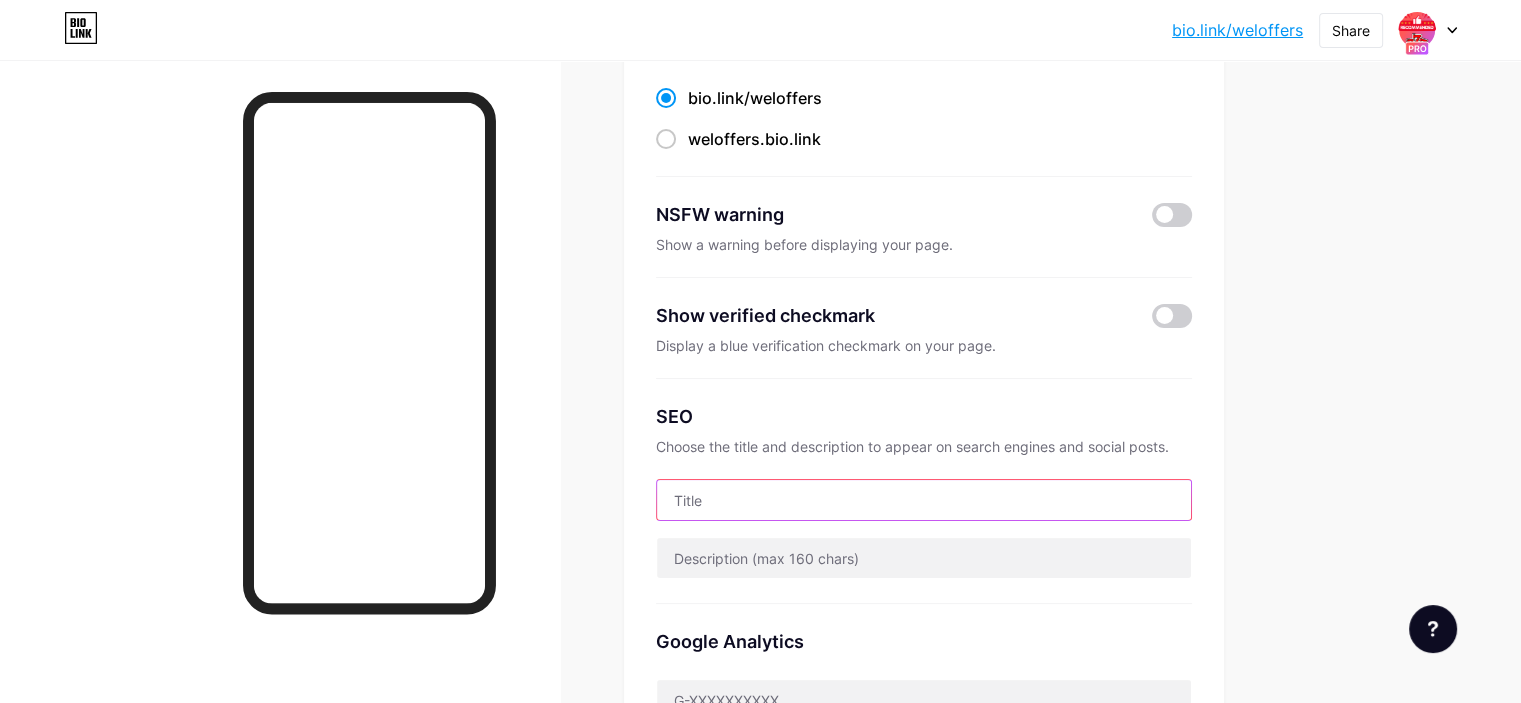 click at bounding box center (924, 500) 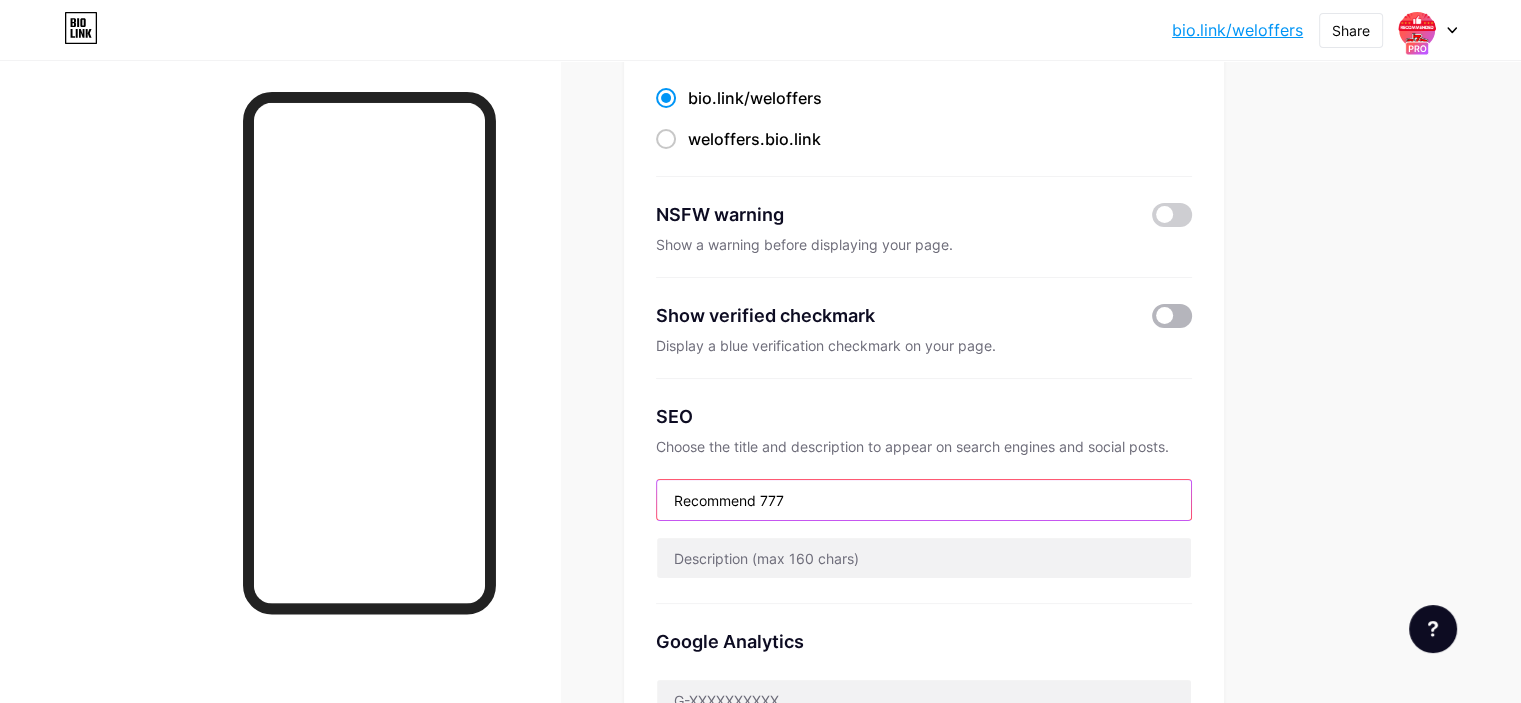 type on "Recommend 777" 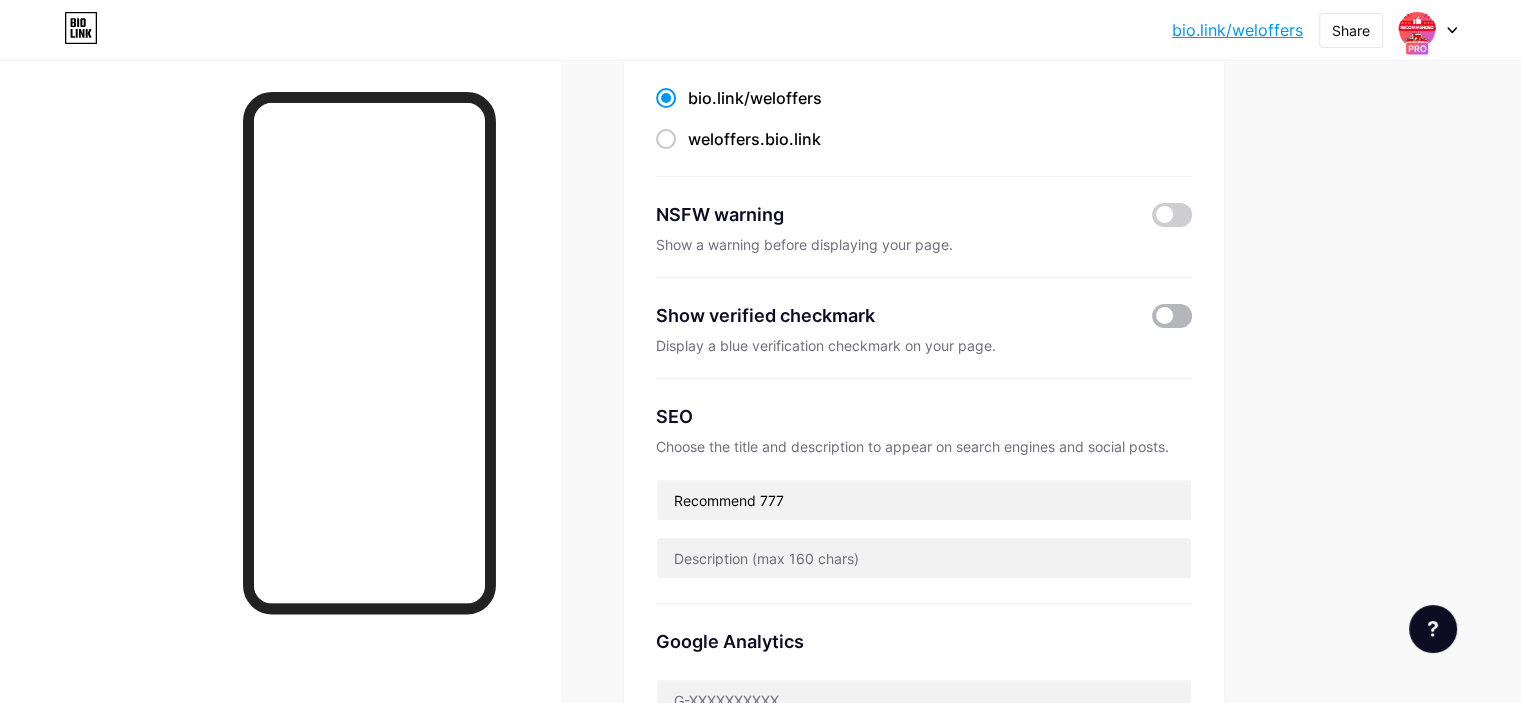 click at bounding box center [1172, 316] 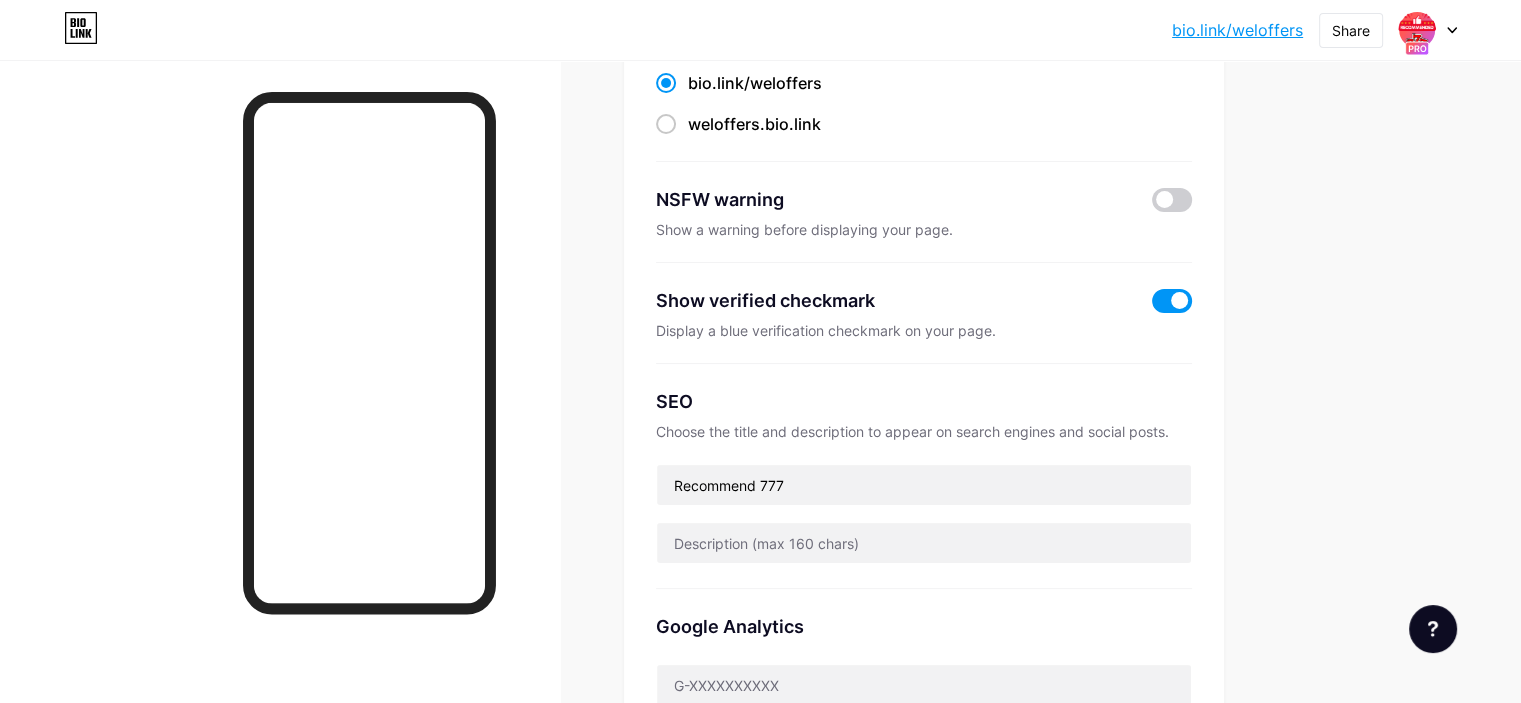 scroll, scrollTop: 0, scrollLeft: 0, axis: both 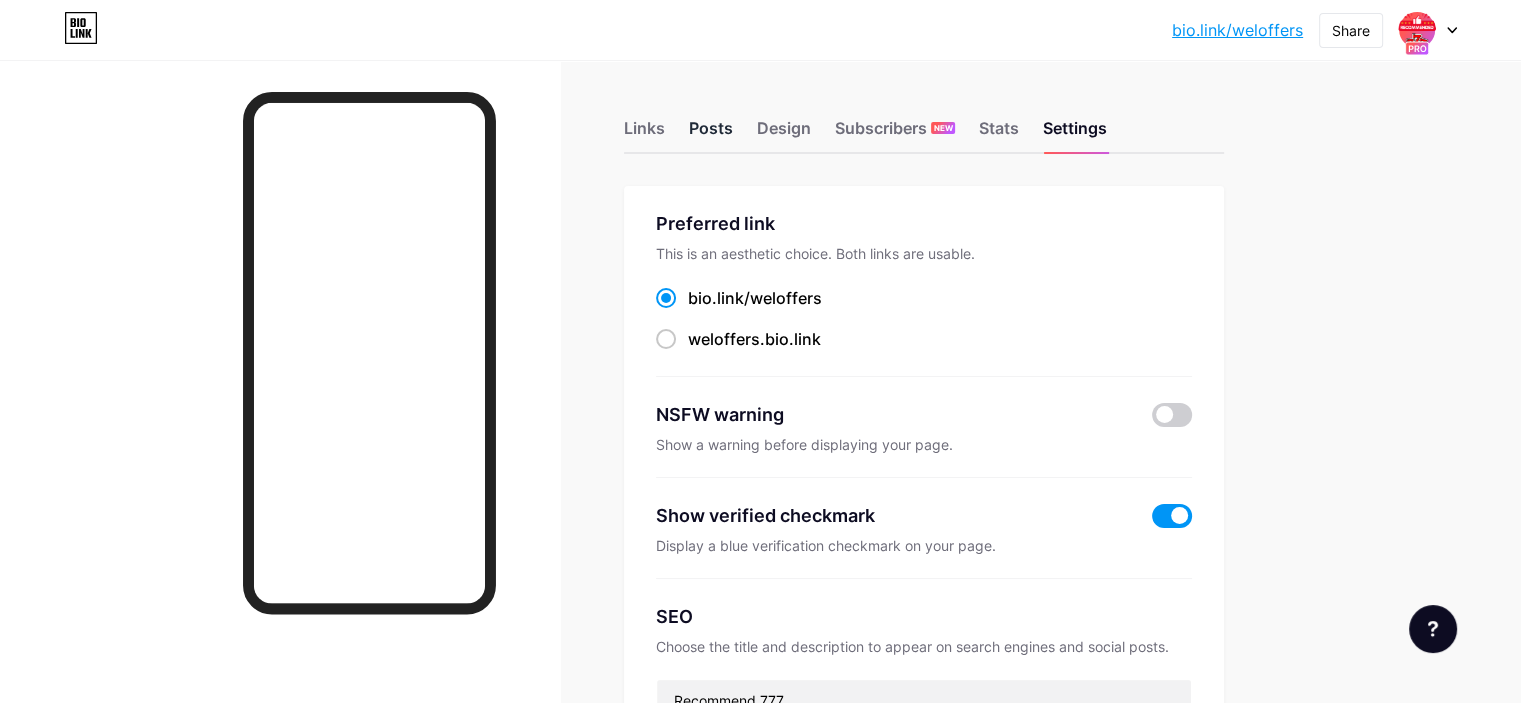 click on "Posts" at bounding box center (711, 134) 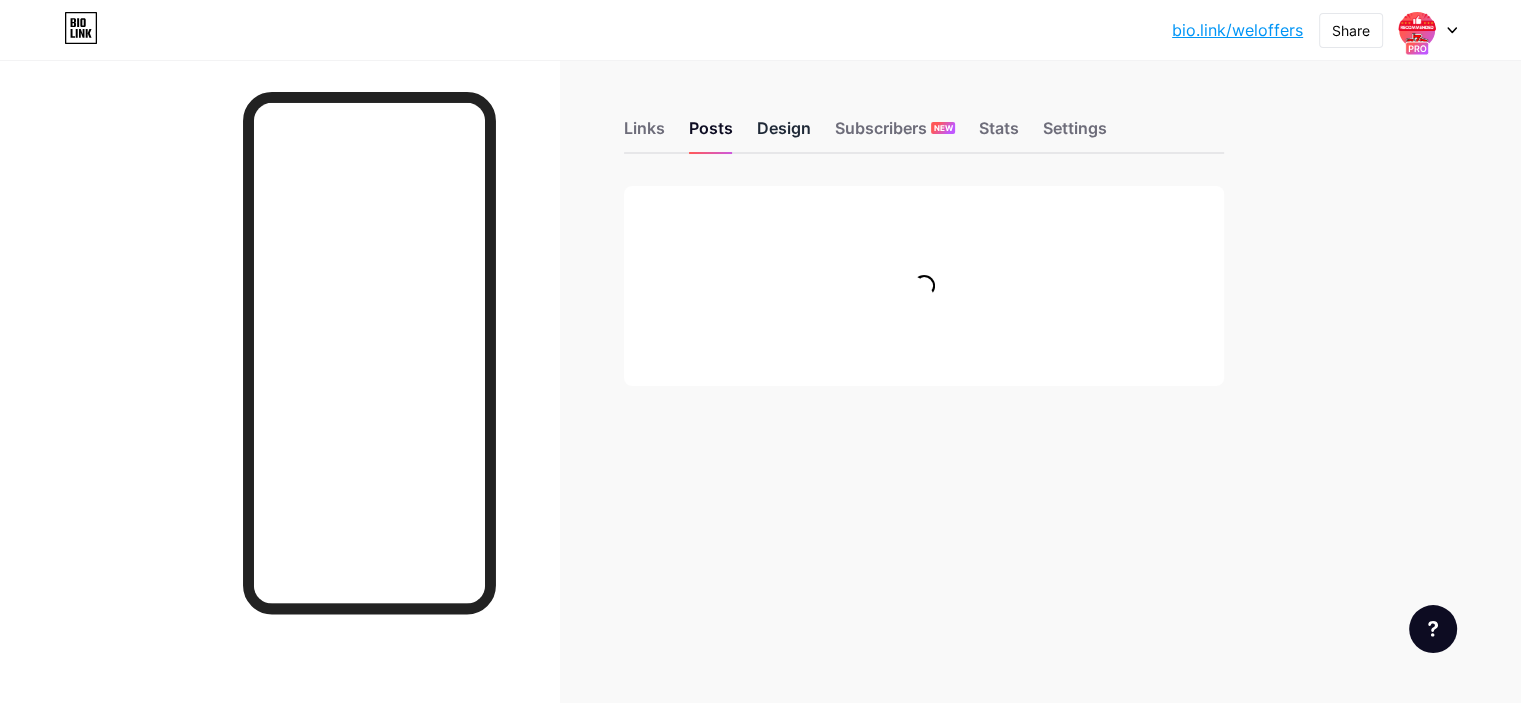 click on "Design" at bounding box center [784, 134] 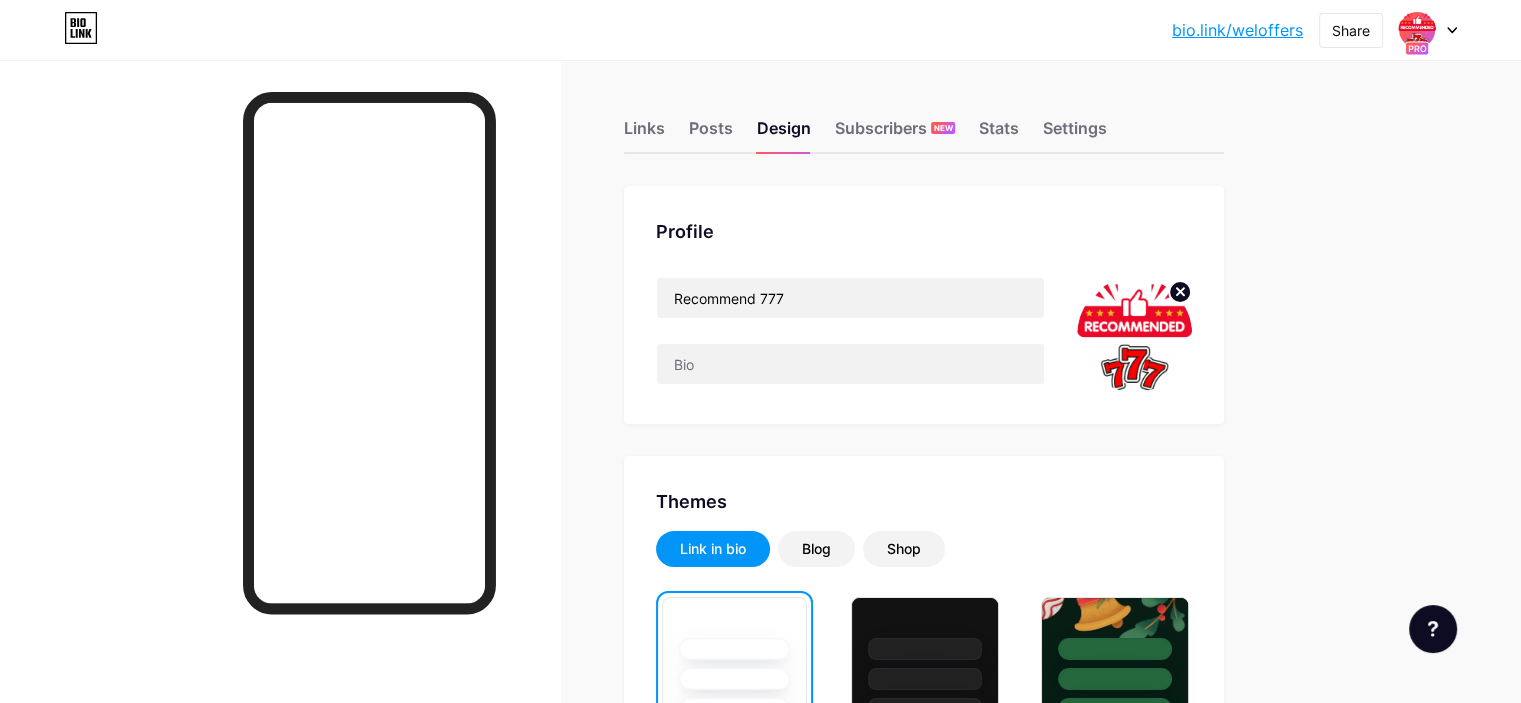 click at bounding box center (1134, 334) 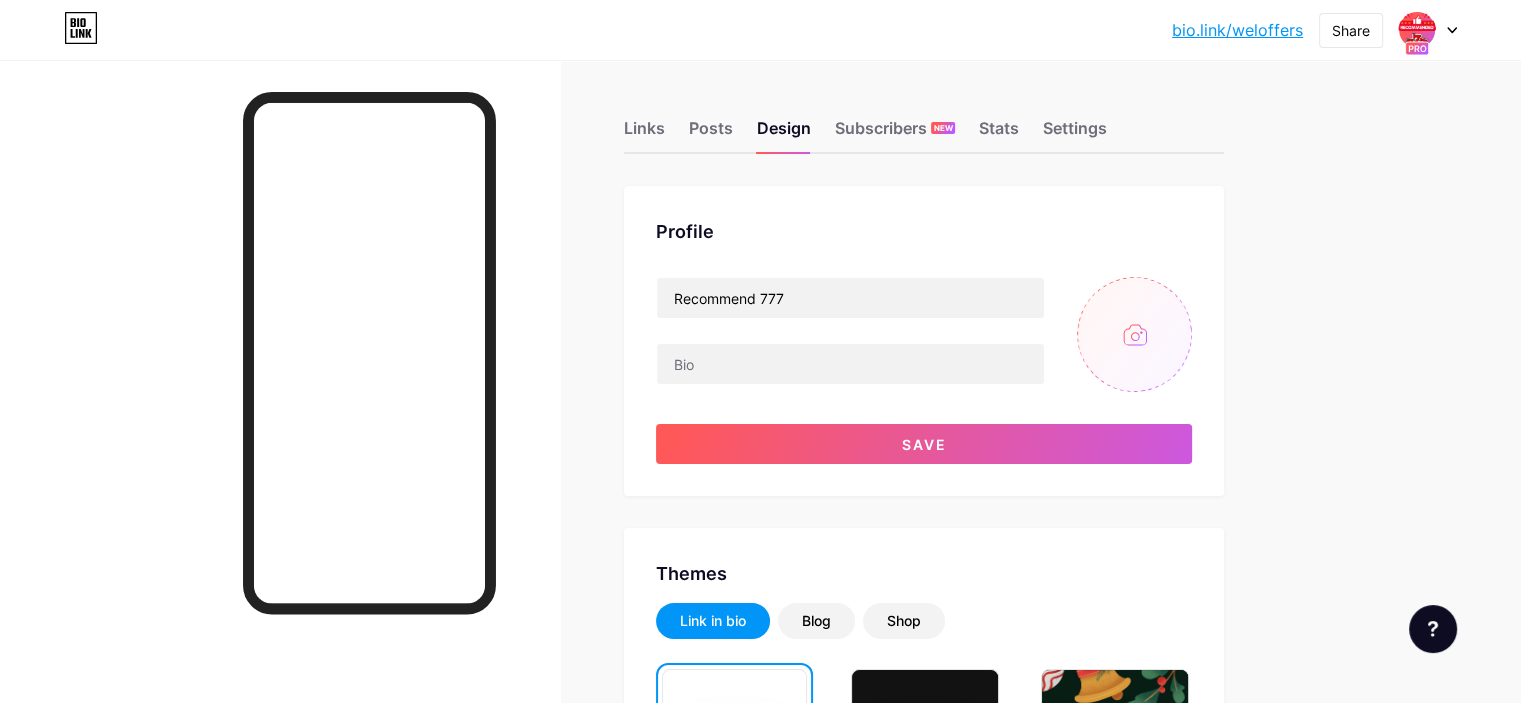 click at bounding box center (1134, 334) 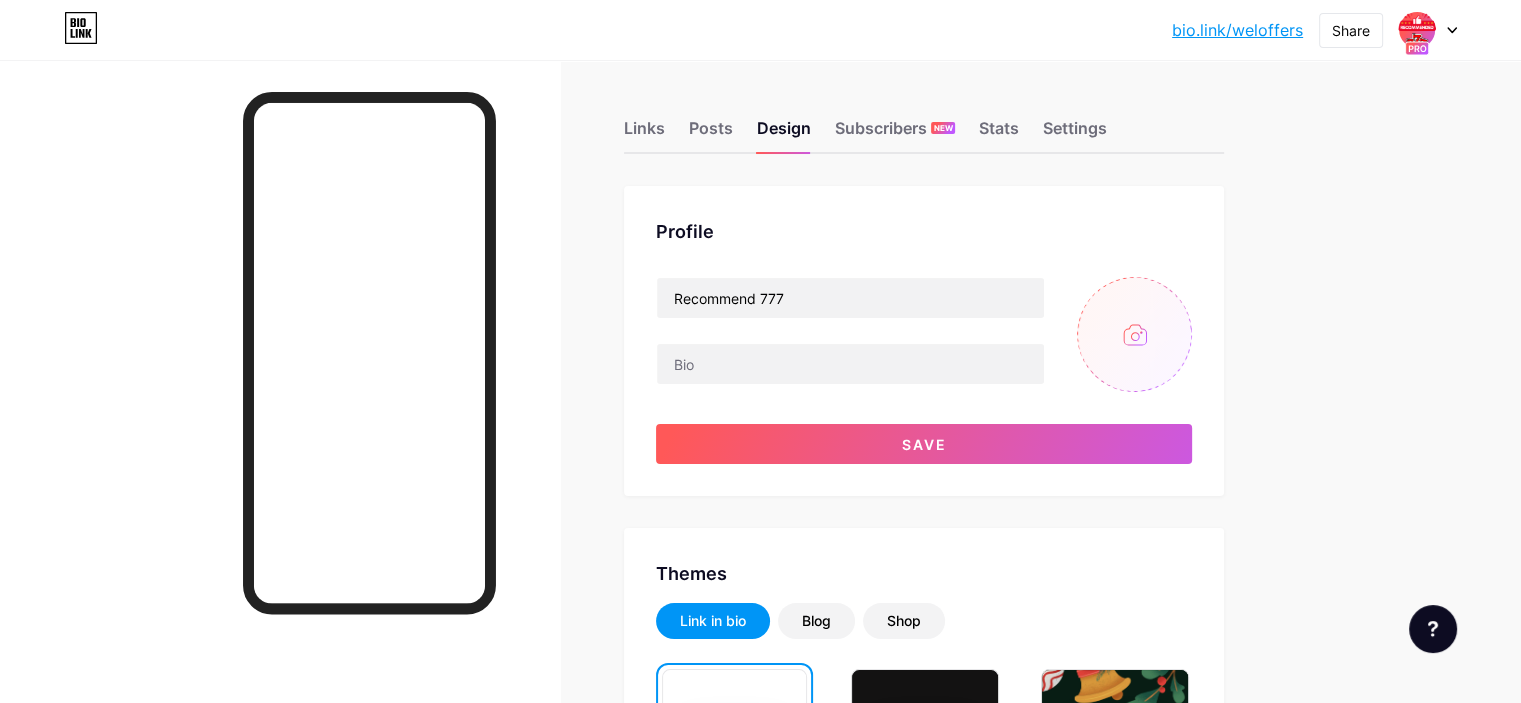 type on "C:\fakepath\DgpRXhXubQsEwmacrJGPQzsDiOskBBZO.png" 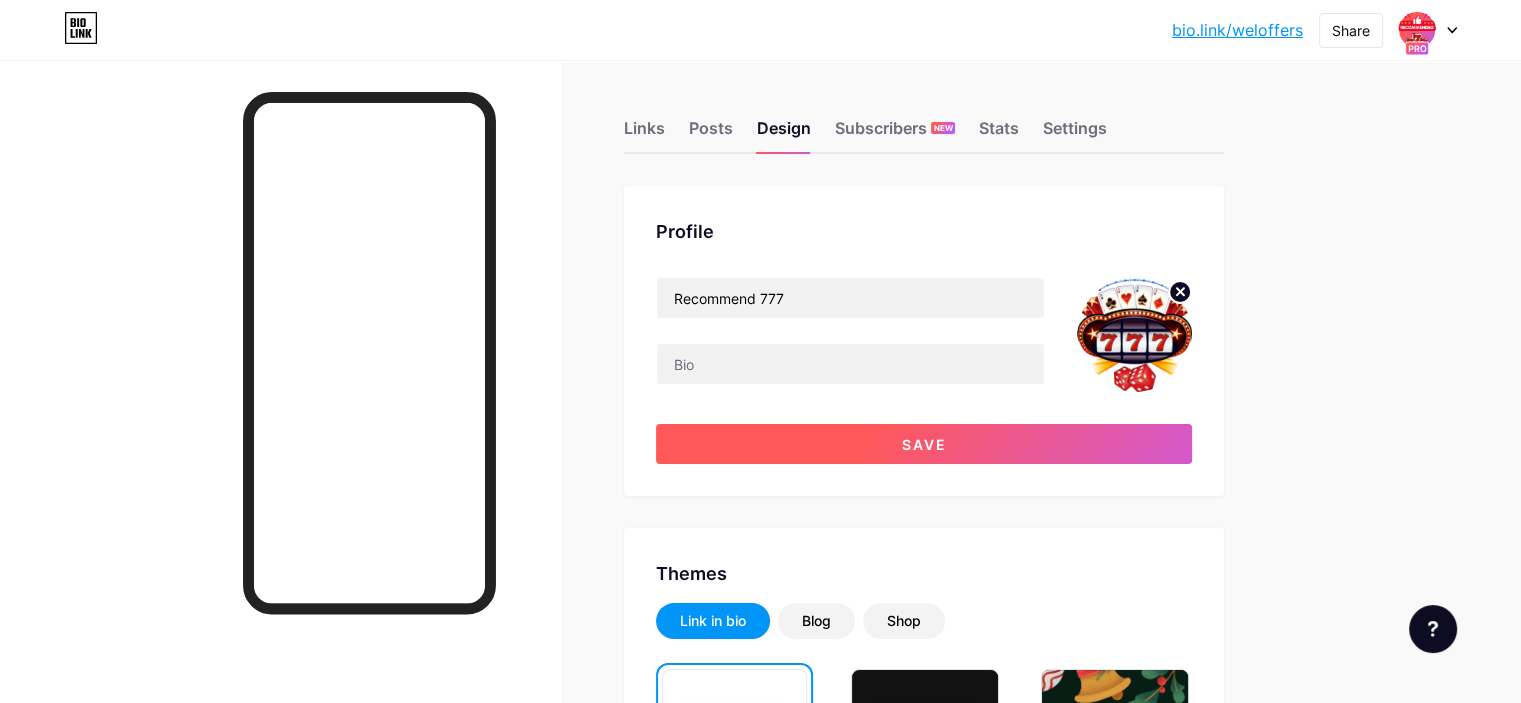 click on "Save" at bounding box center (924, 444) 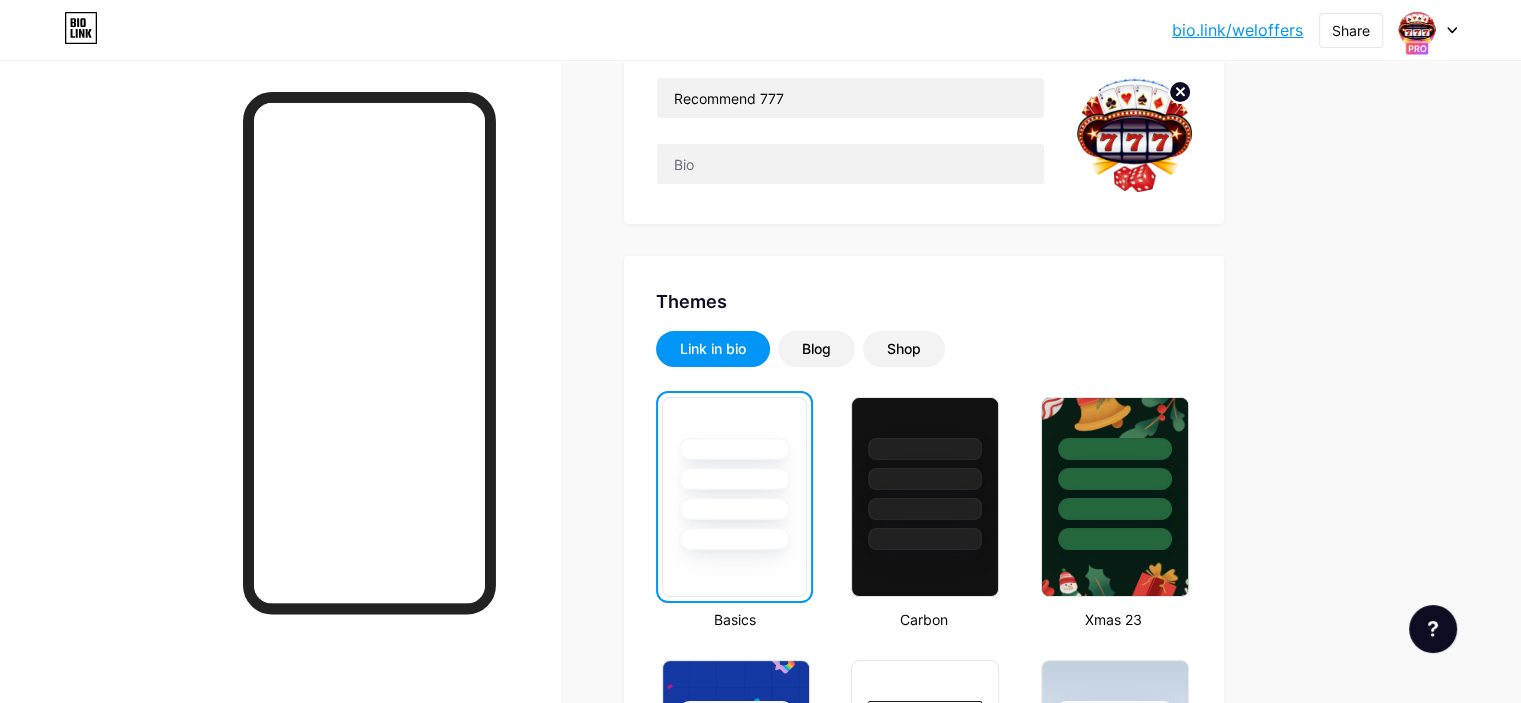 scroll, scrollTop: 0, scrollLeft: 0, axis: both 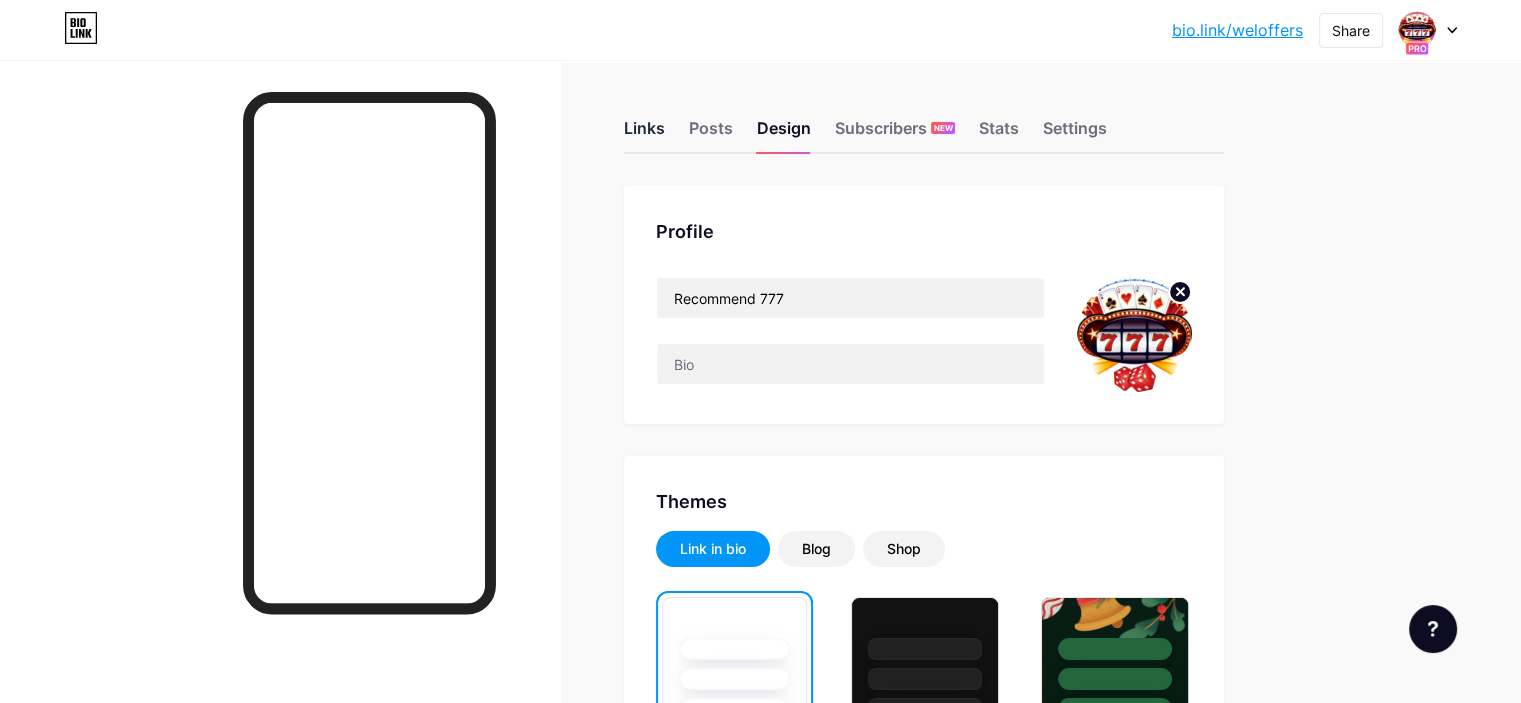 click on "Links" at bounding box center [644, 134] 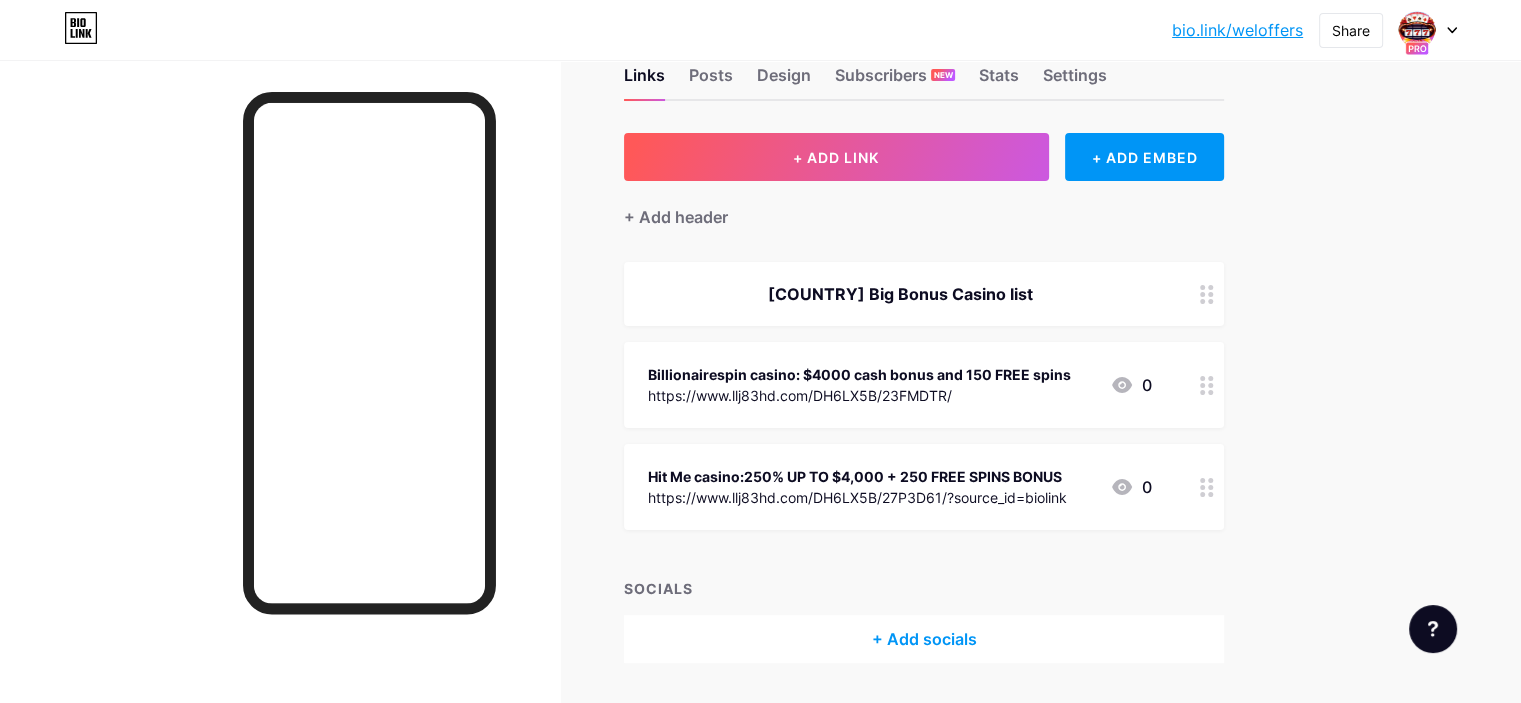 scroll, scrollTop: 0, scrollLeft: 0, axis: both 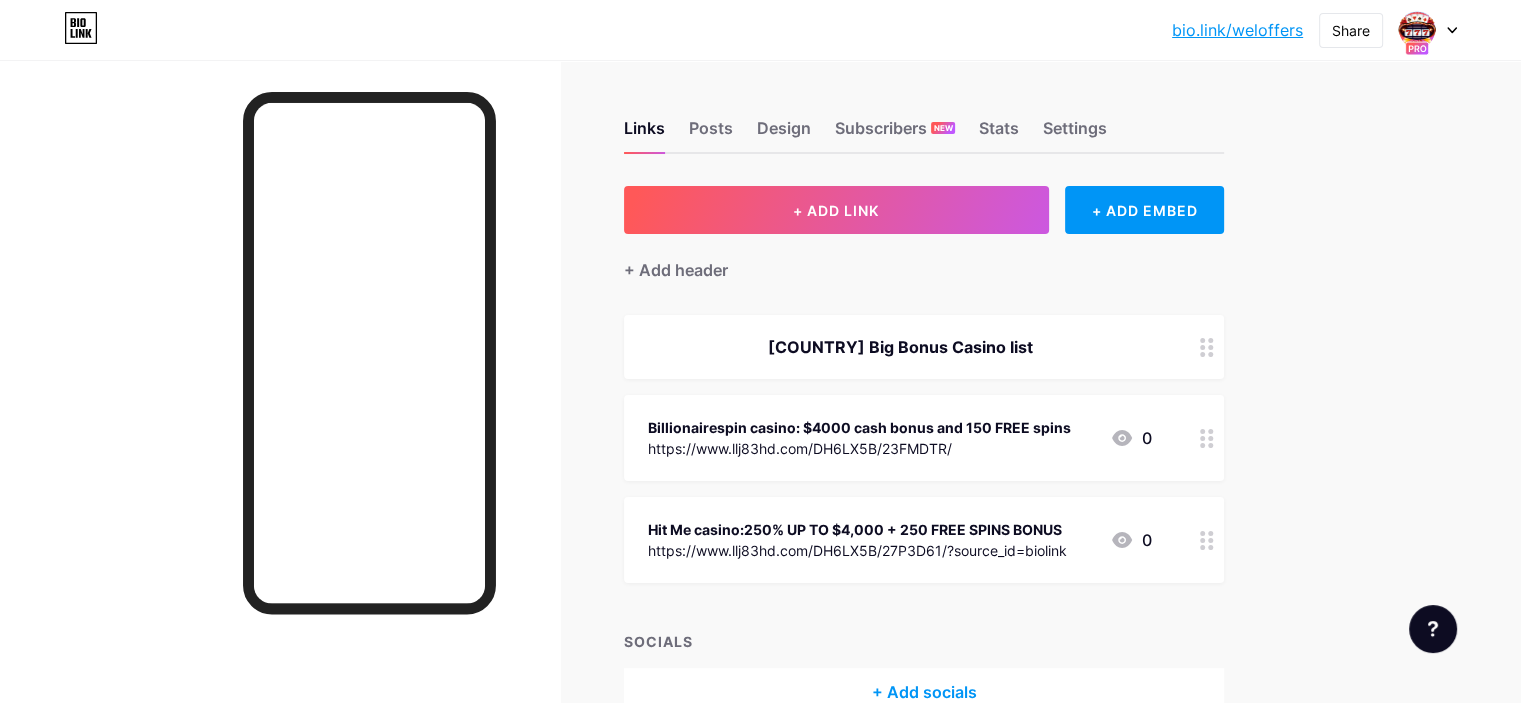 click on "Links
Posts
Design
Subscribers
NEW
Stats
Settings" at bounding box center (924, 119) 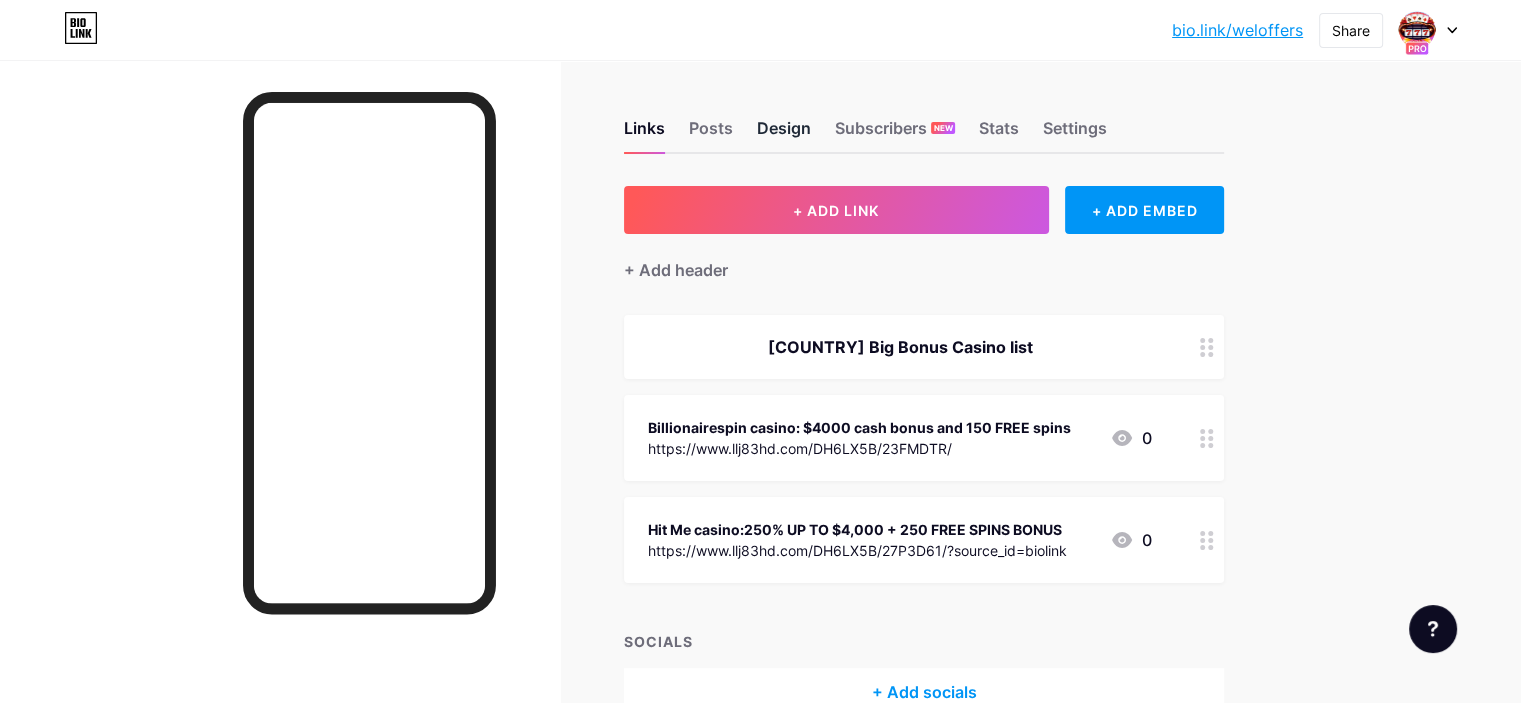 click on "Design" at bounding box center (784, 134) 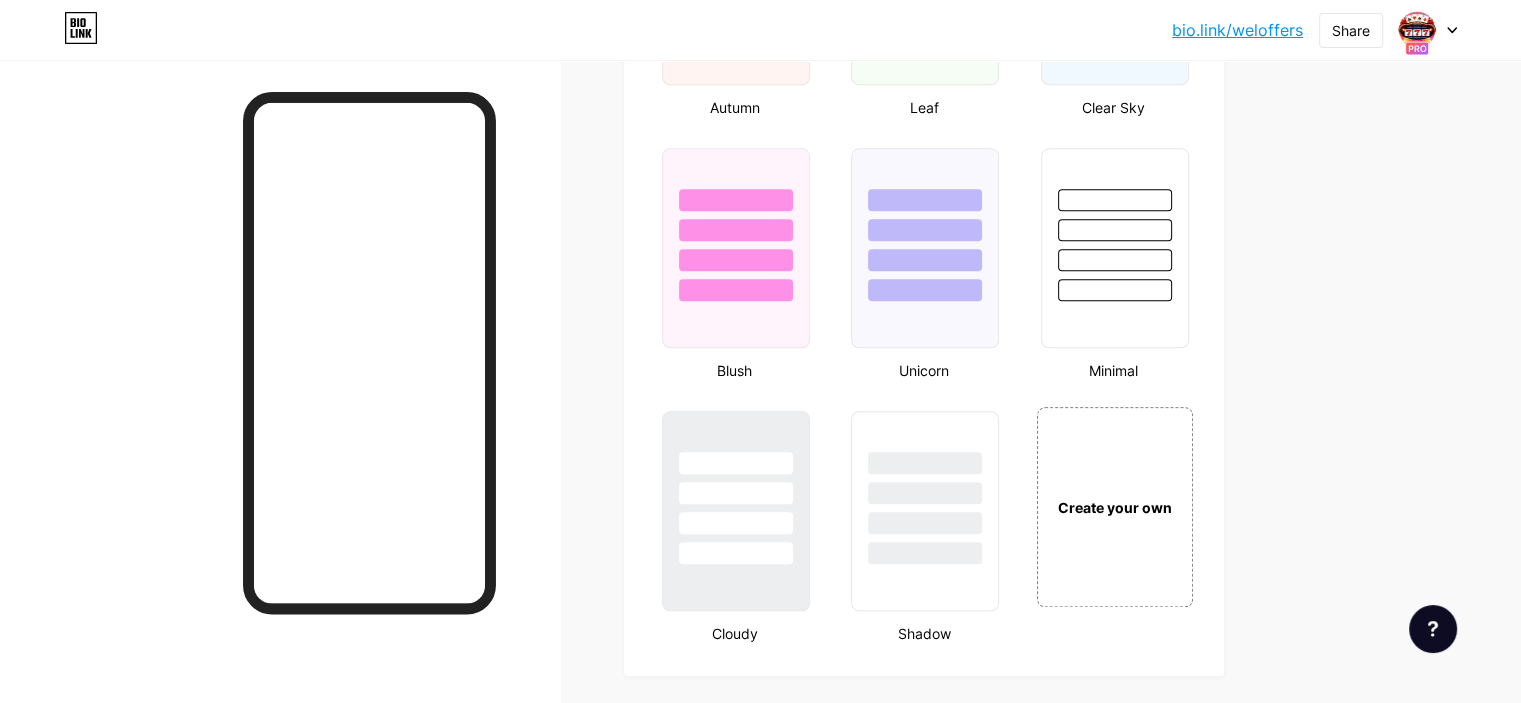 scroll, scrollTop: 1886, scrollLeft: 0, axis: vertical 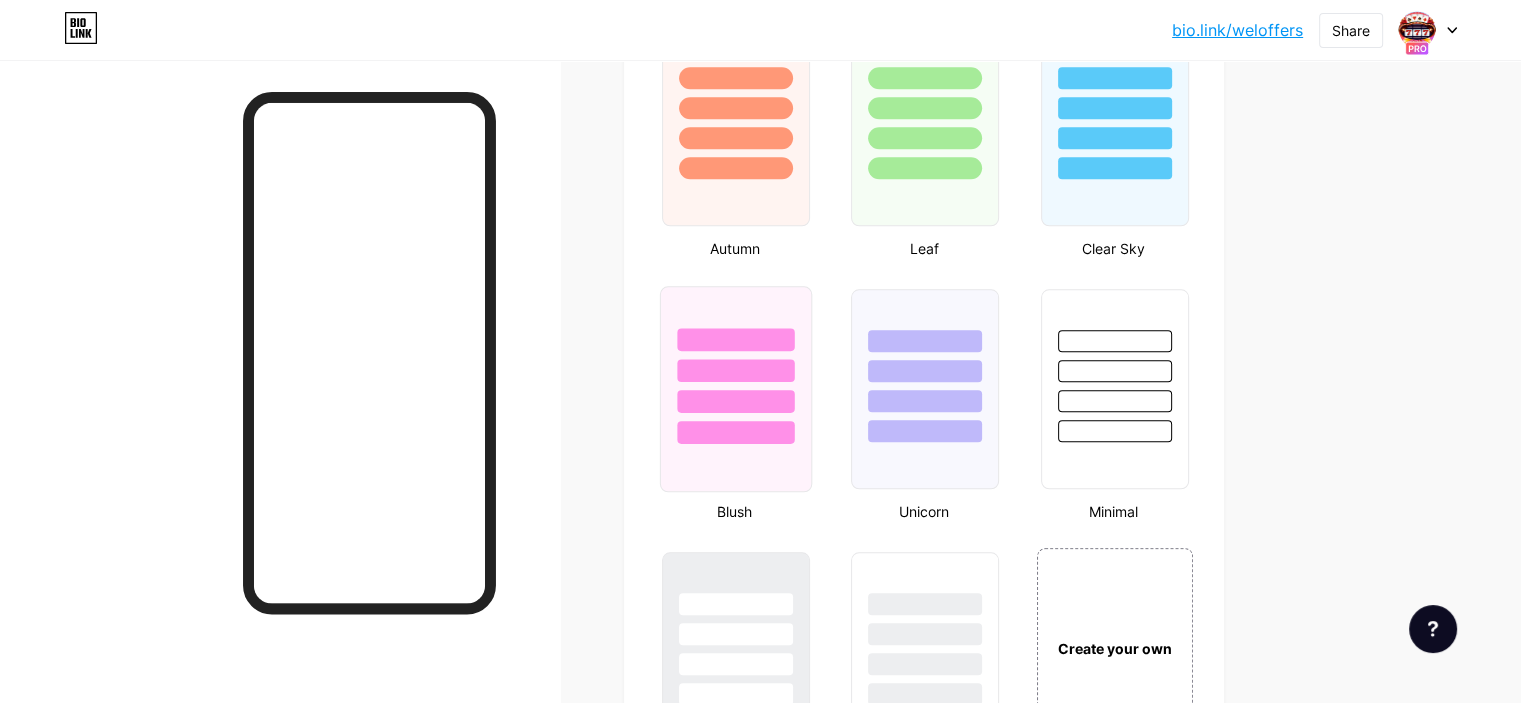 click at bounding box center (735, 370) 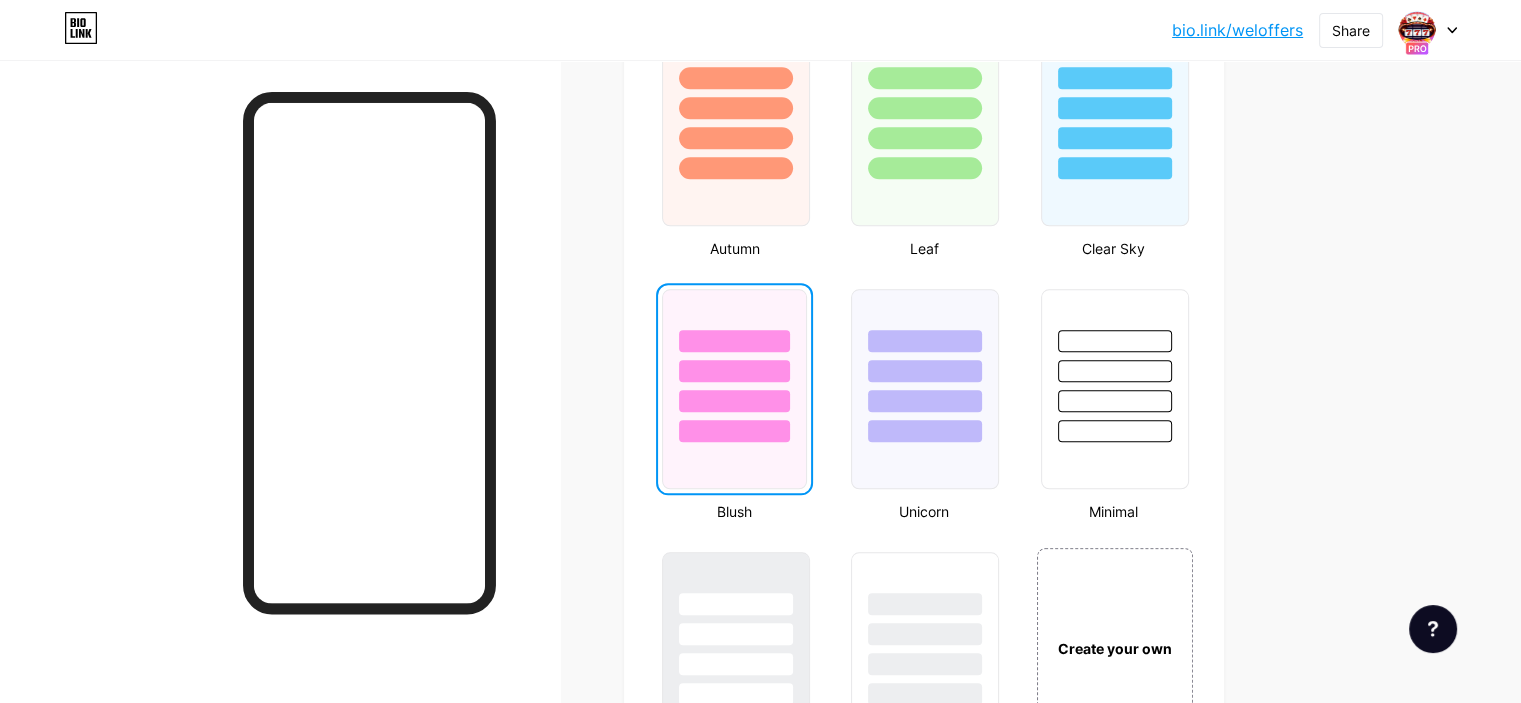 scroll, scrollTop: 1586, scrollLeft: 0, axis: vertical 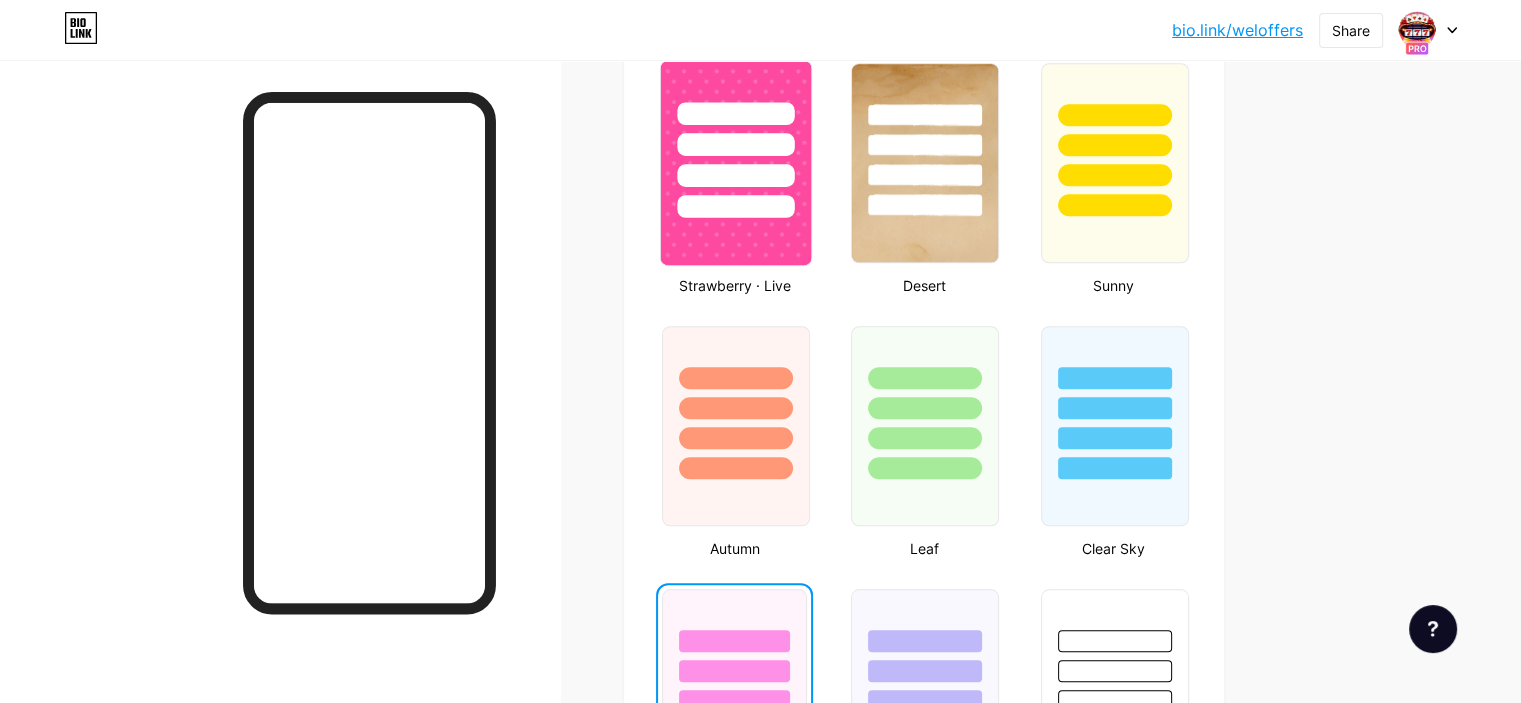 click at bounding box center (735, 206) 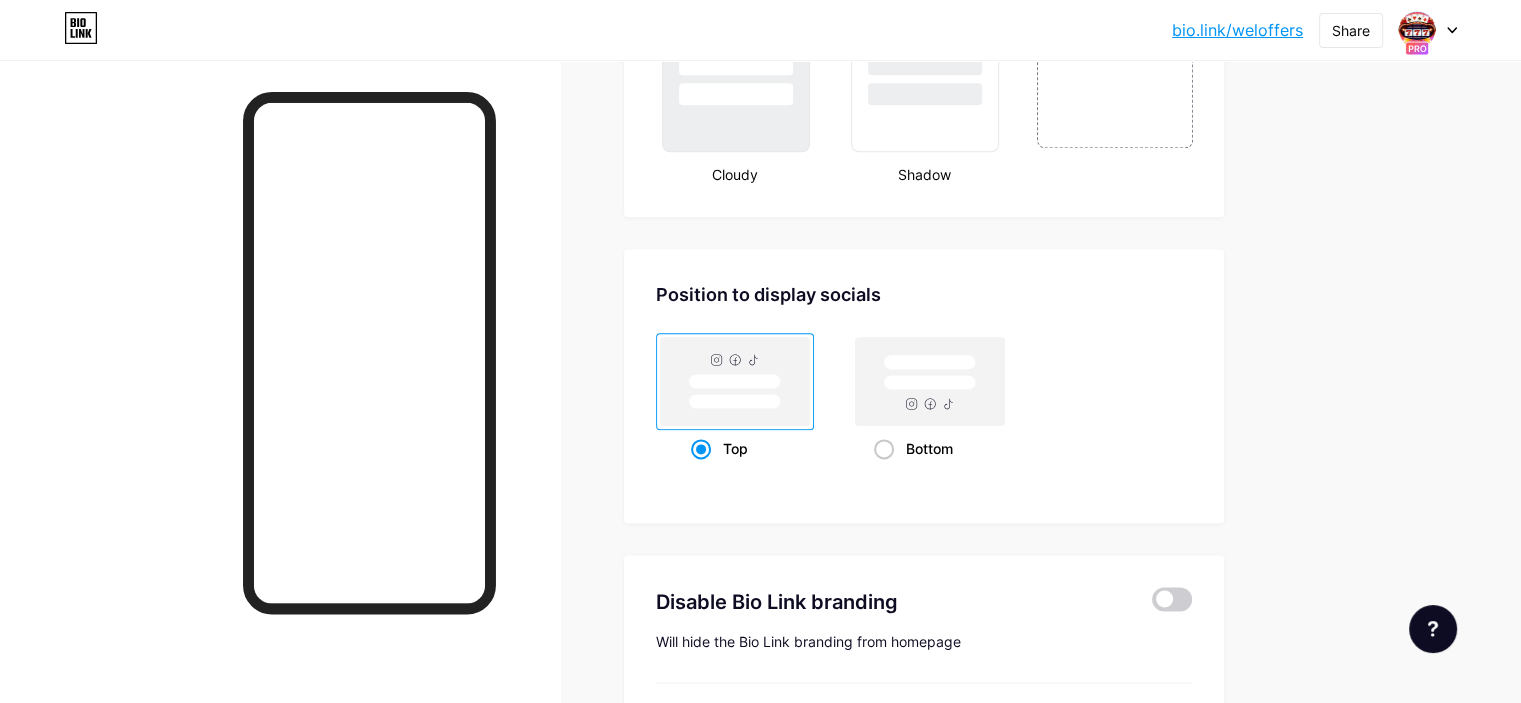 scroll, scrollTop: 2686, scrollLeft: 0, axis: vertical 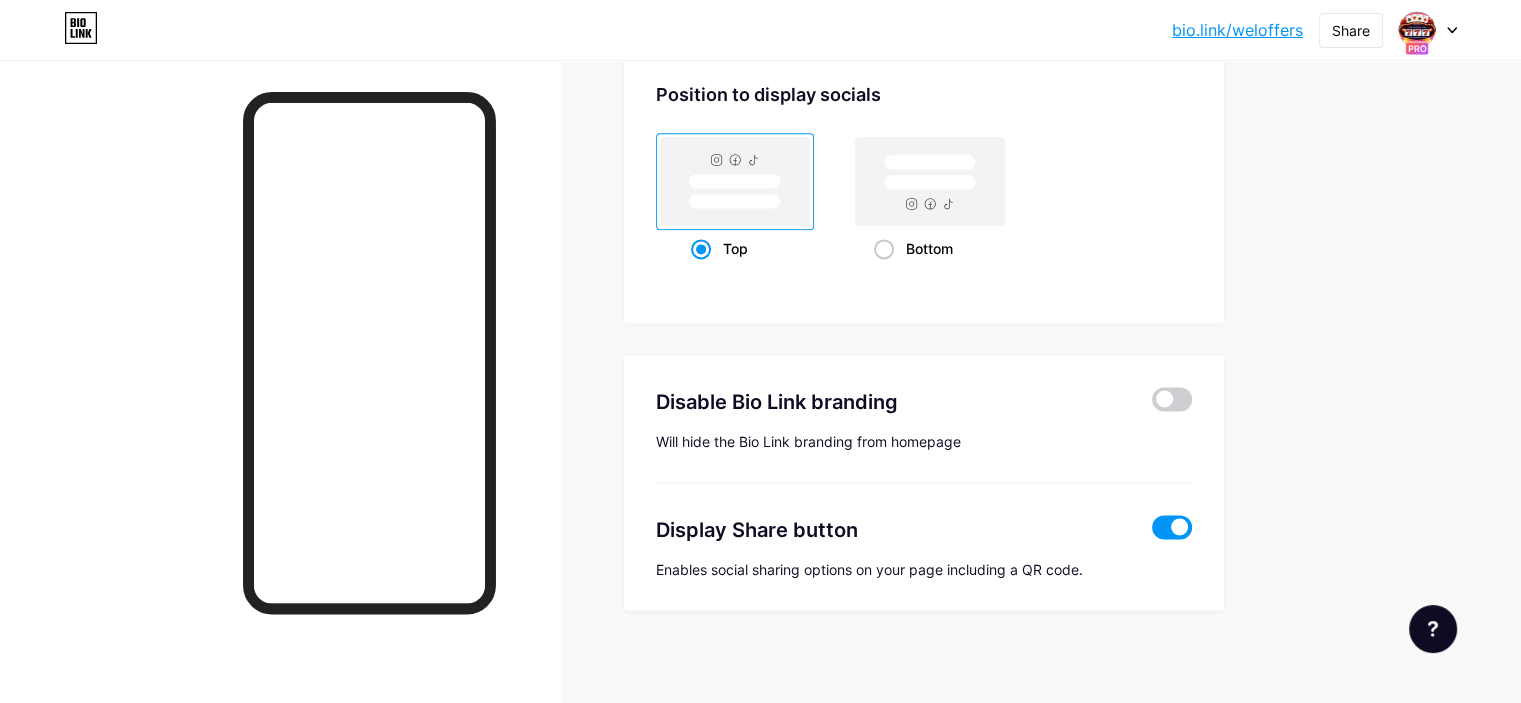 click at bounding box center [1172, 527] 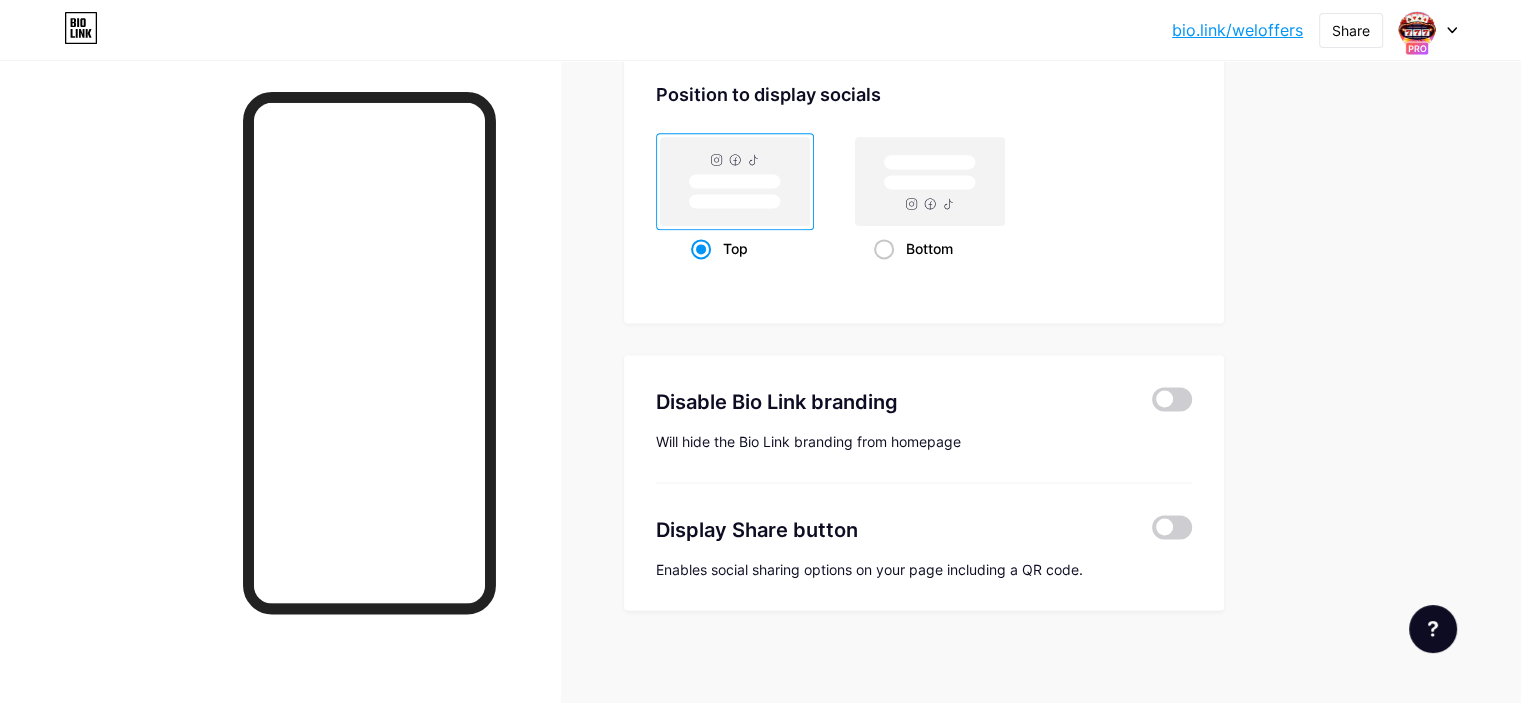 drag, startPoint x: 1512, startPoint y: 619, endPoint x: 1512, endPoint y: 589, distance: 30 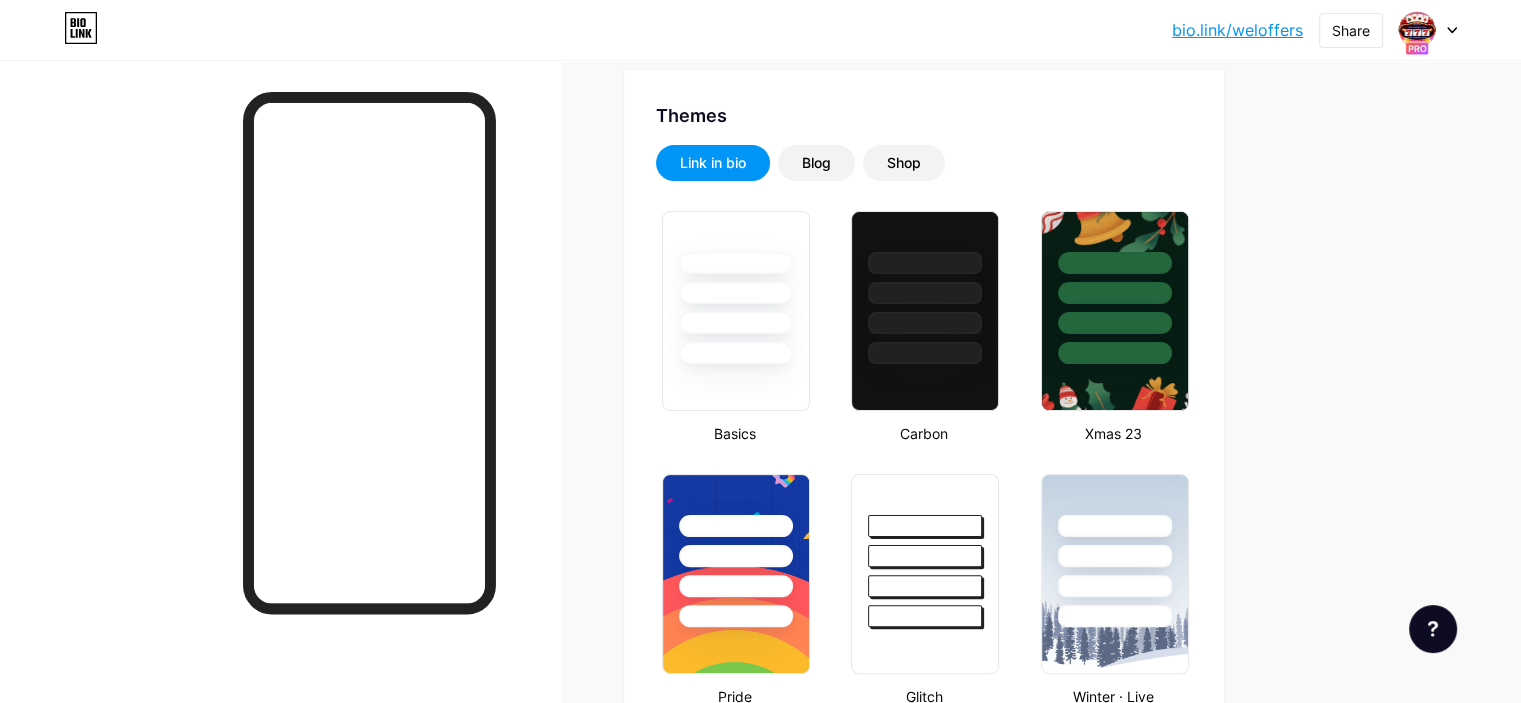 scroll, scrollTop: 0, scrollLeft: 0, axis: both 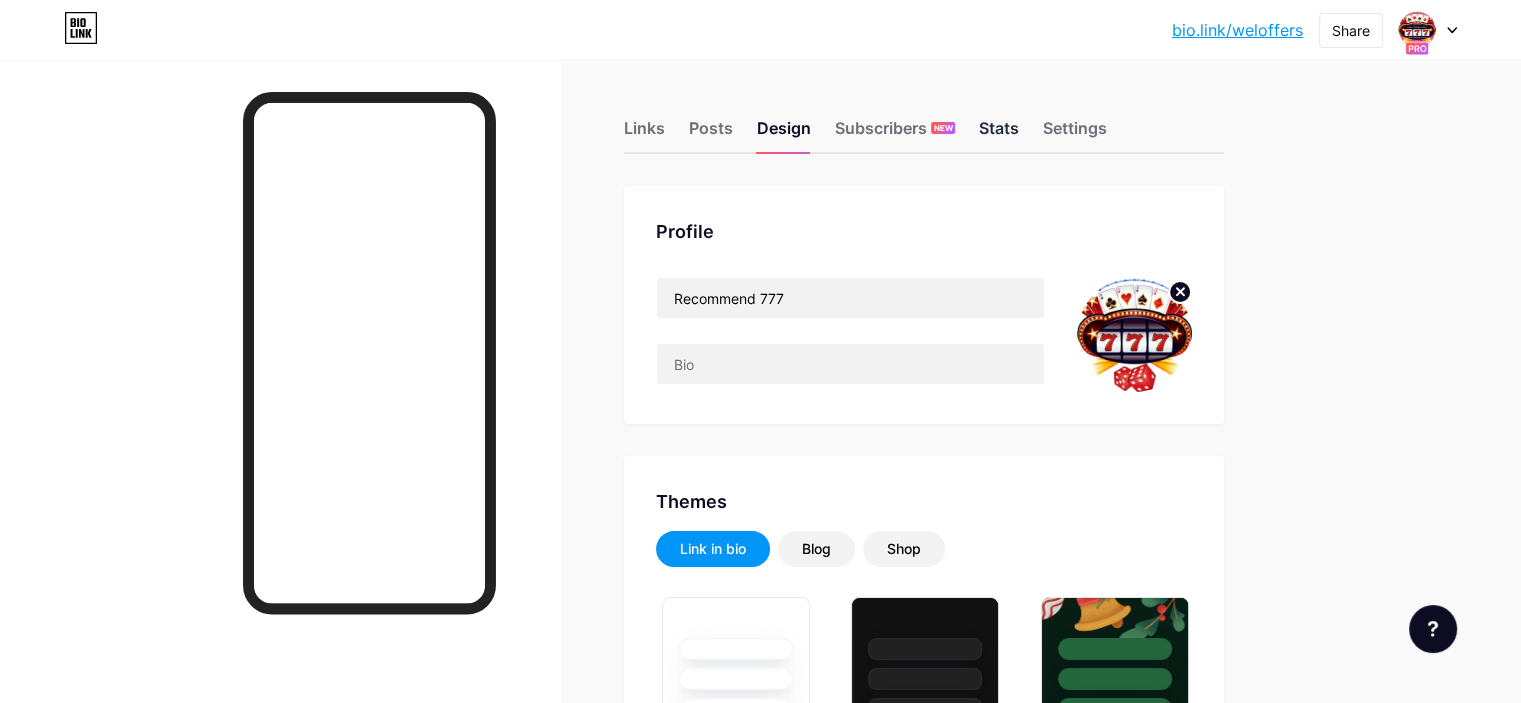 click on "Stats" at bounding box center (999, 134) 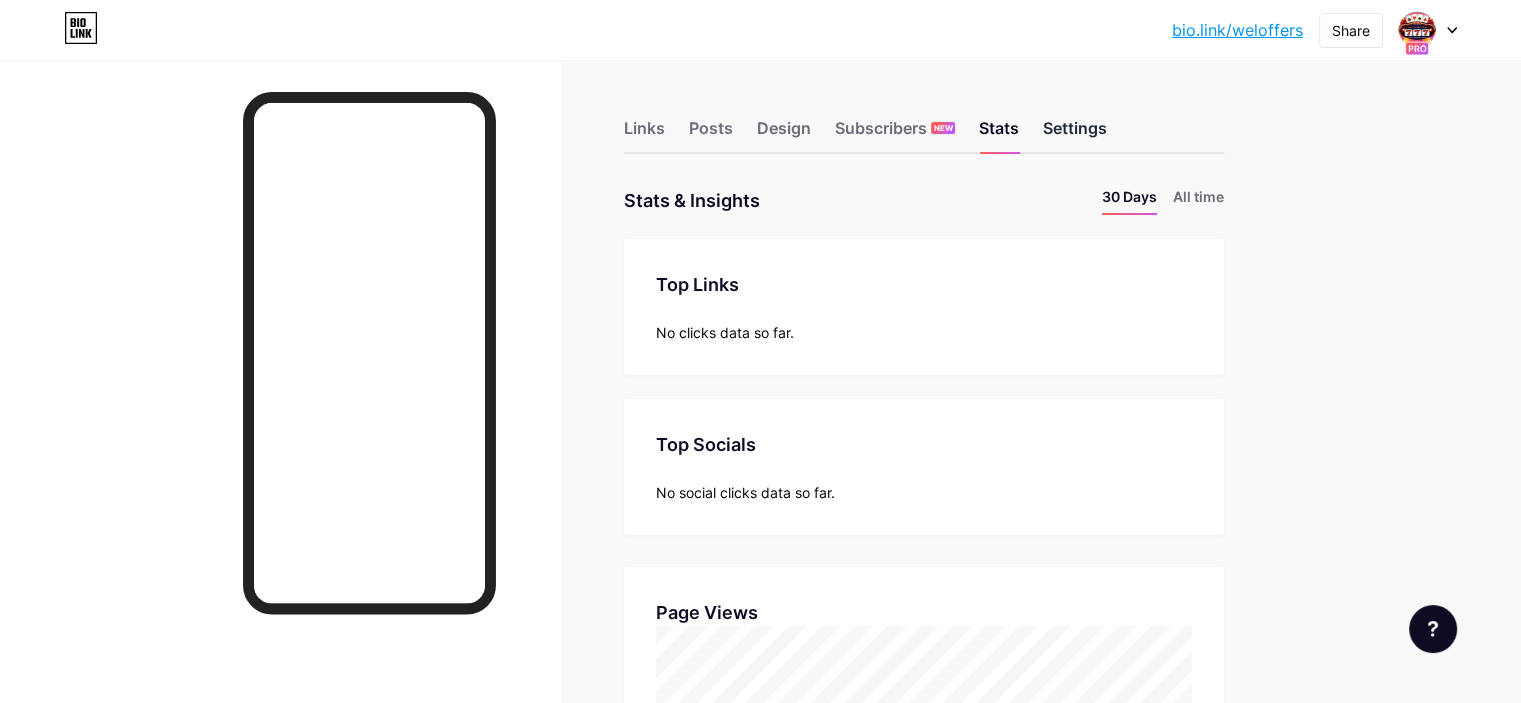 scroll, scrollTop: 999296, scrollLeft: 998479, axis: both 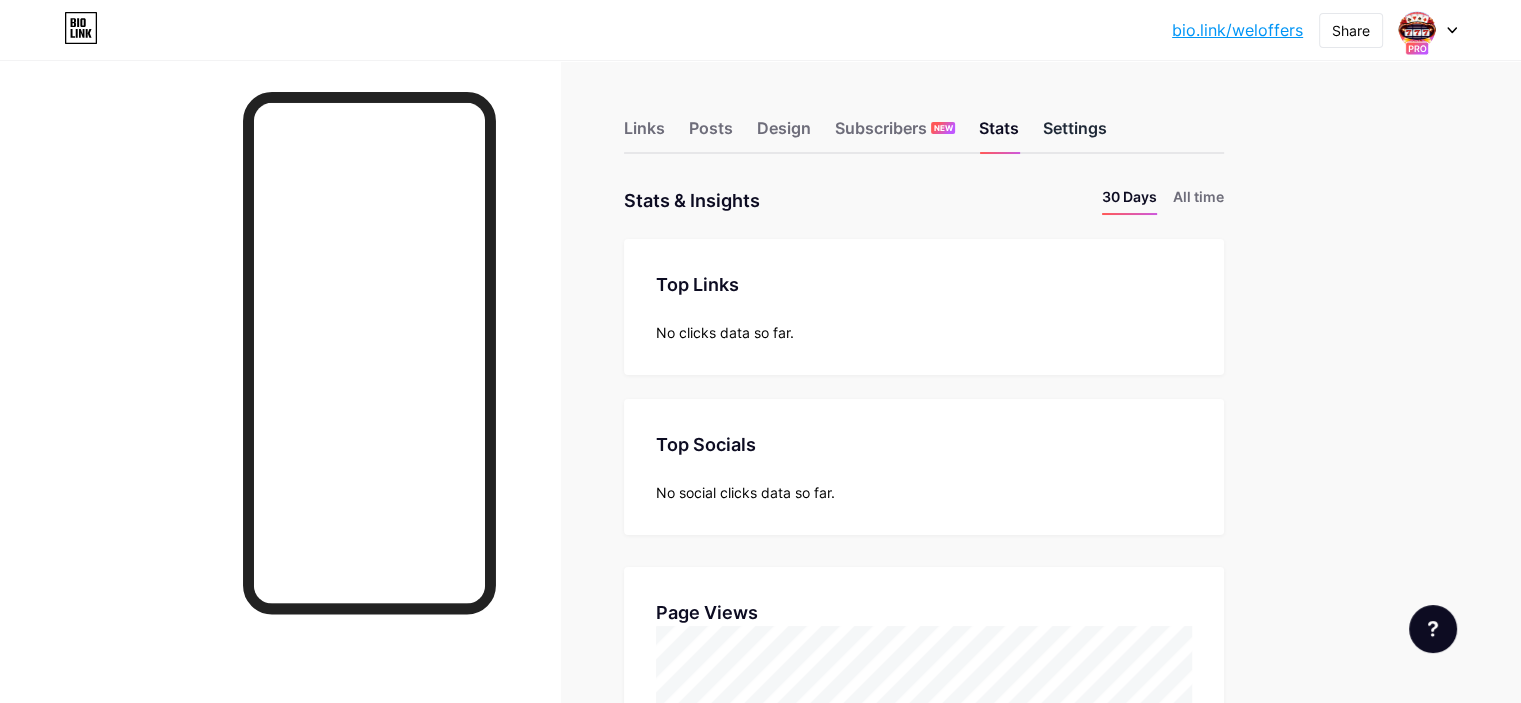 click on "Settings" at bounding box center [1075, 134] 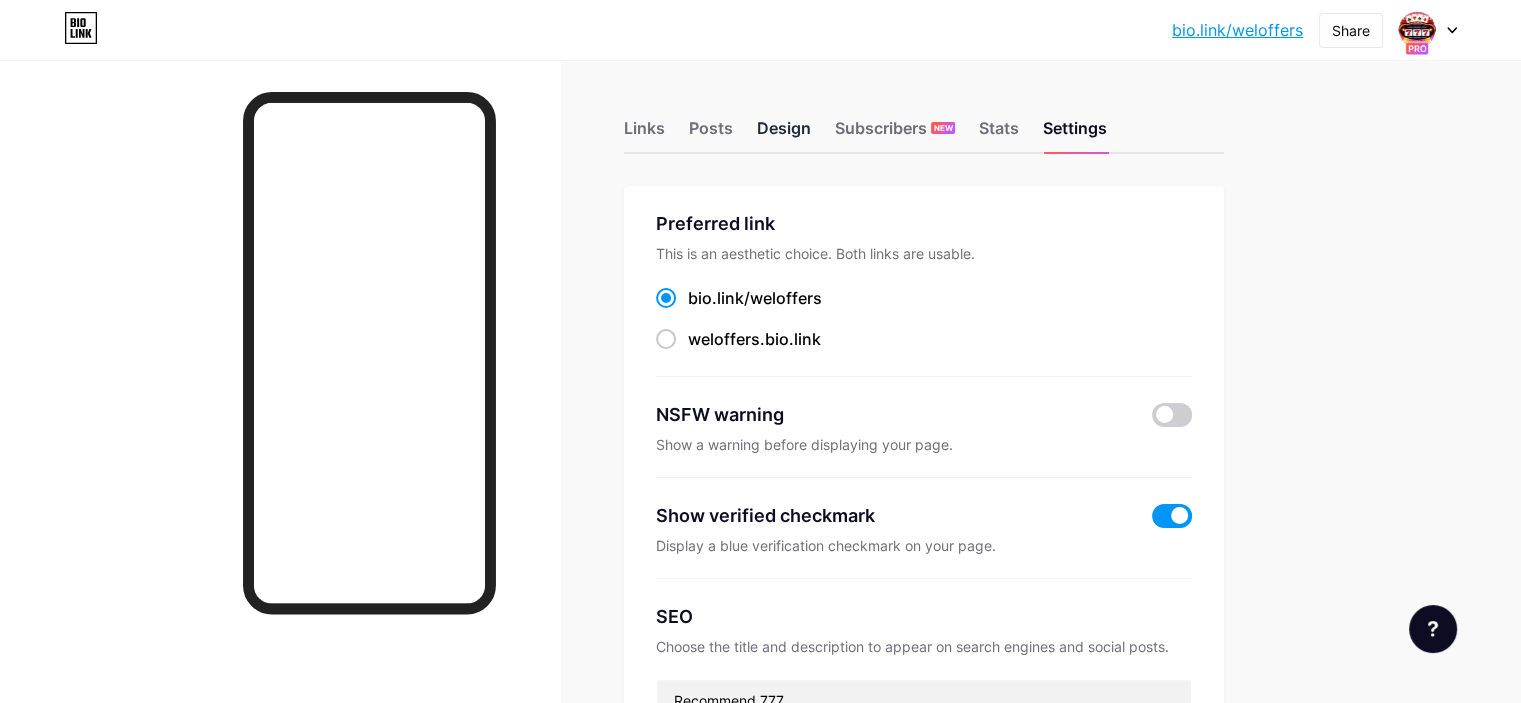 click on "Design" at bounding box center (784, 134) 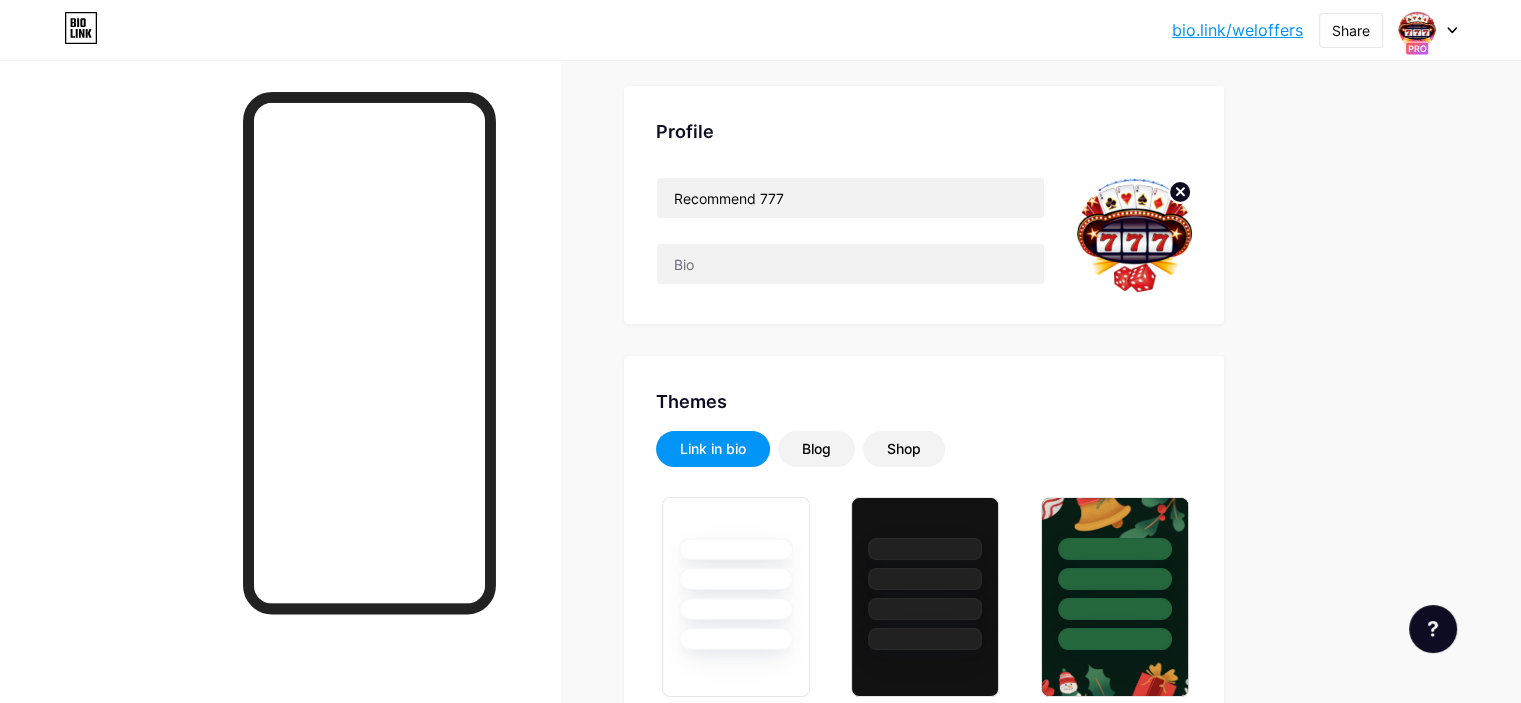 scroll, scrollTop: 0, scrollLeft: 0, axis: both 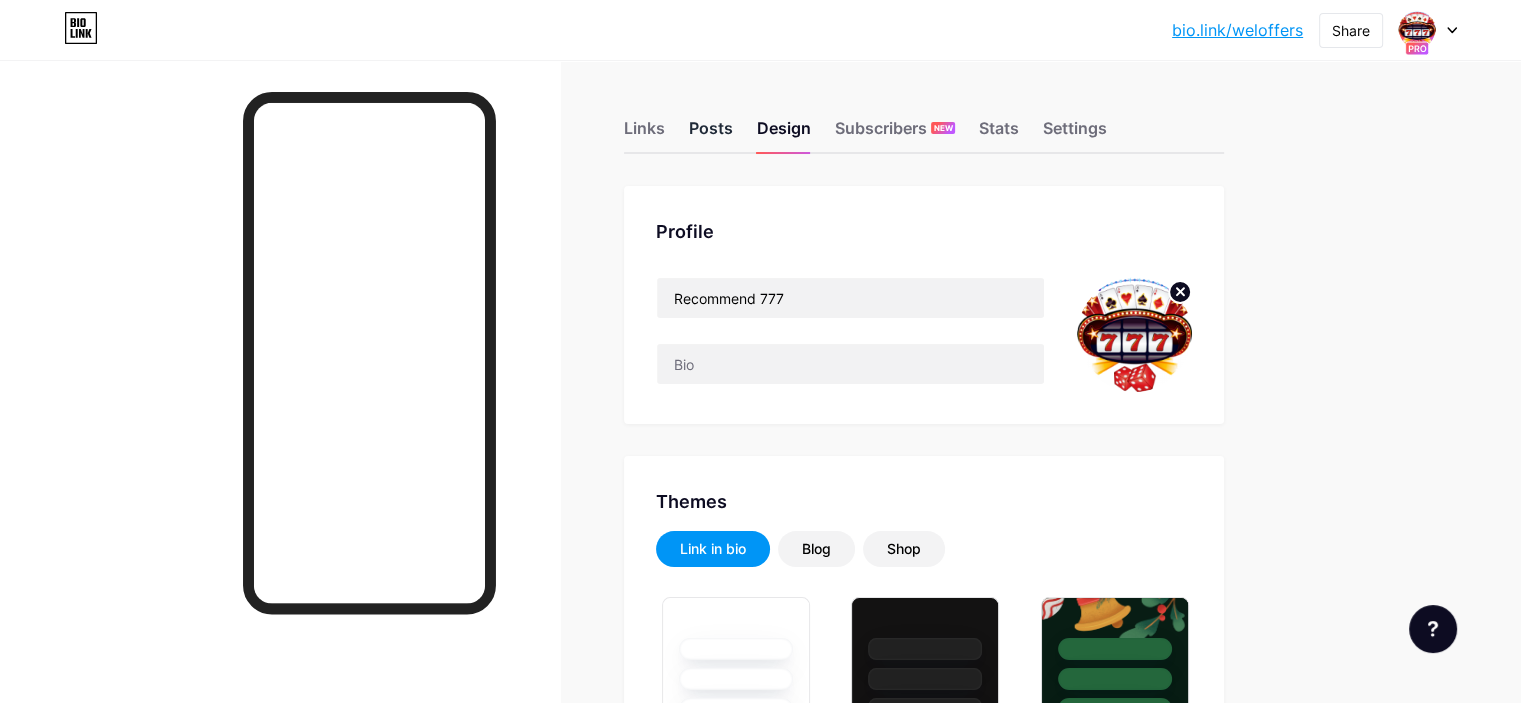 click on "Posts" at bounding box center (711, 134) 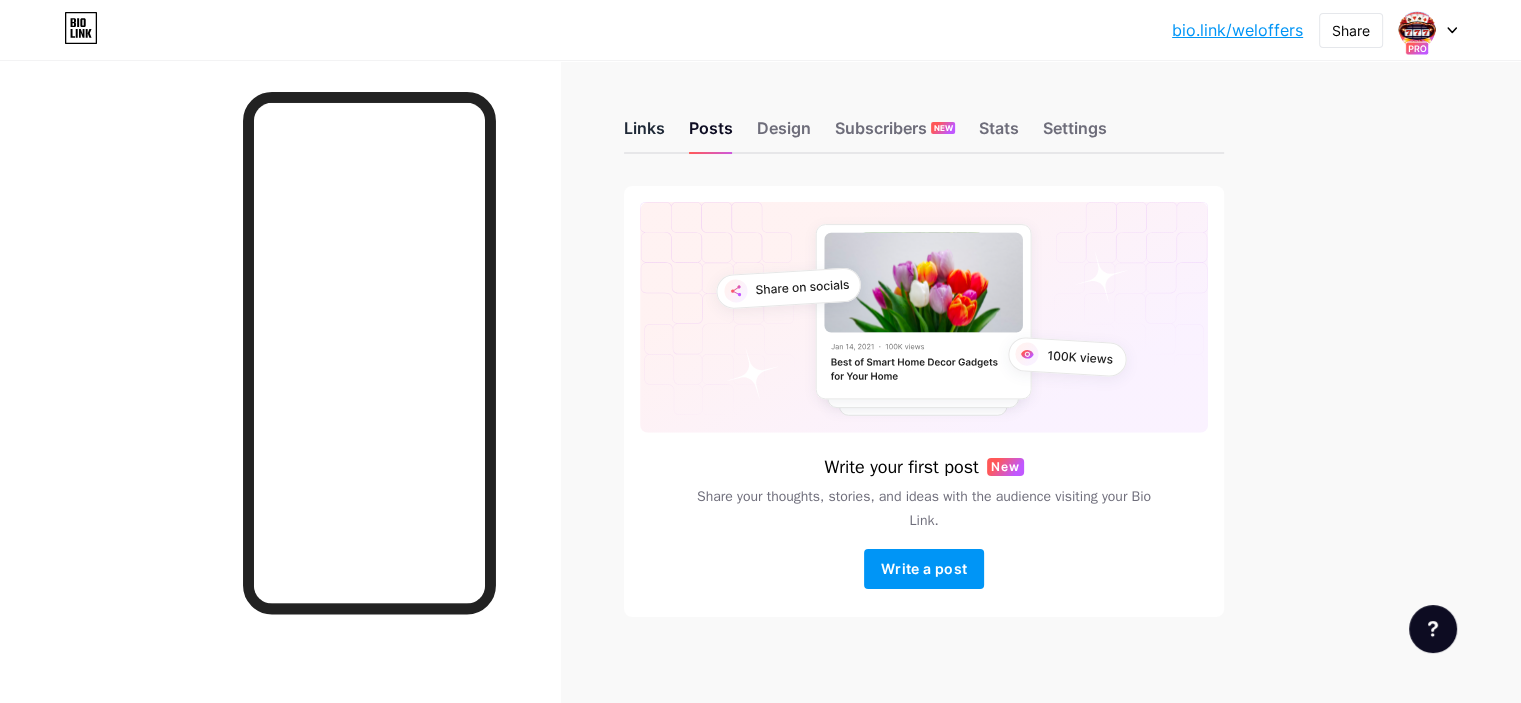 click on "Links" at bounding box center (644, 134) 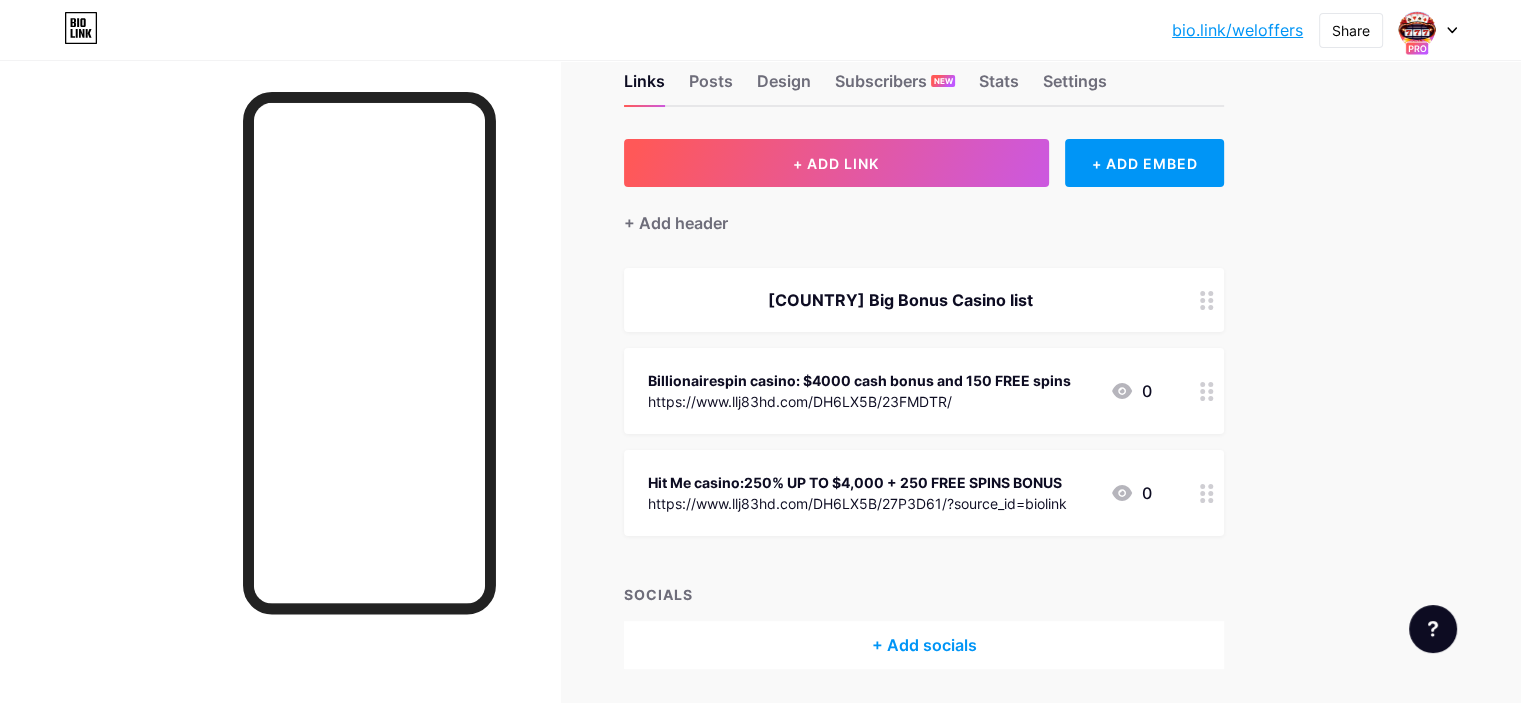 scroll, scrollTop: 0, scrollLeft: 0, axis: both 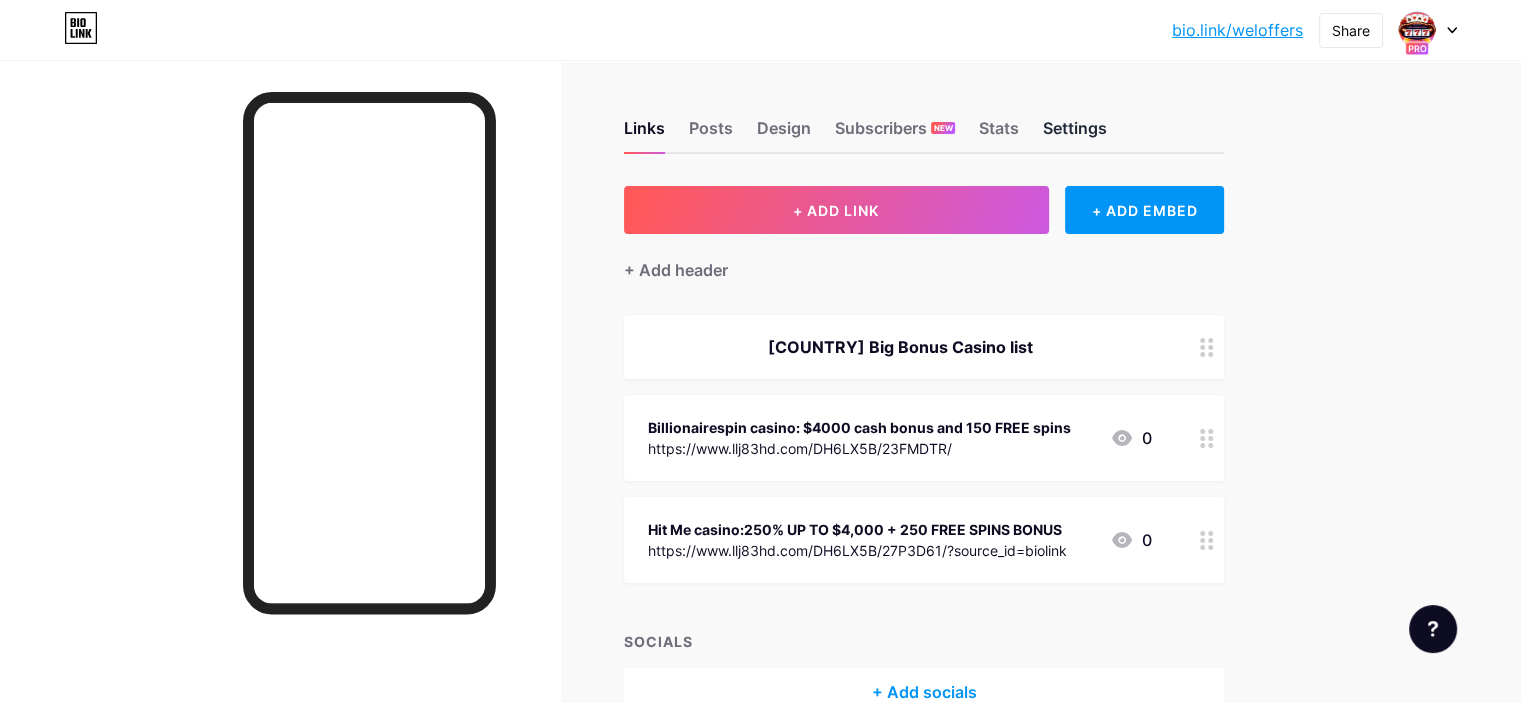 click on "Settings" at bounding box center [1075, 134] 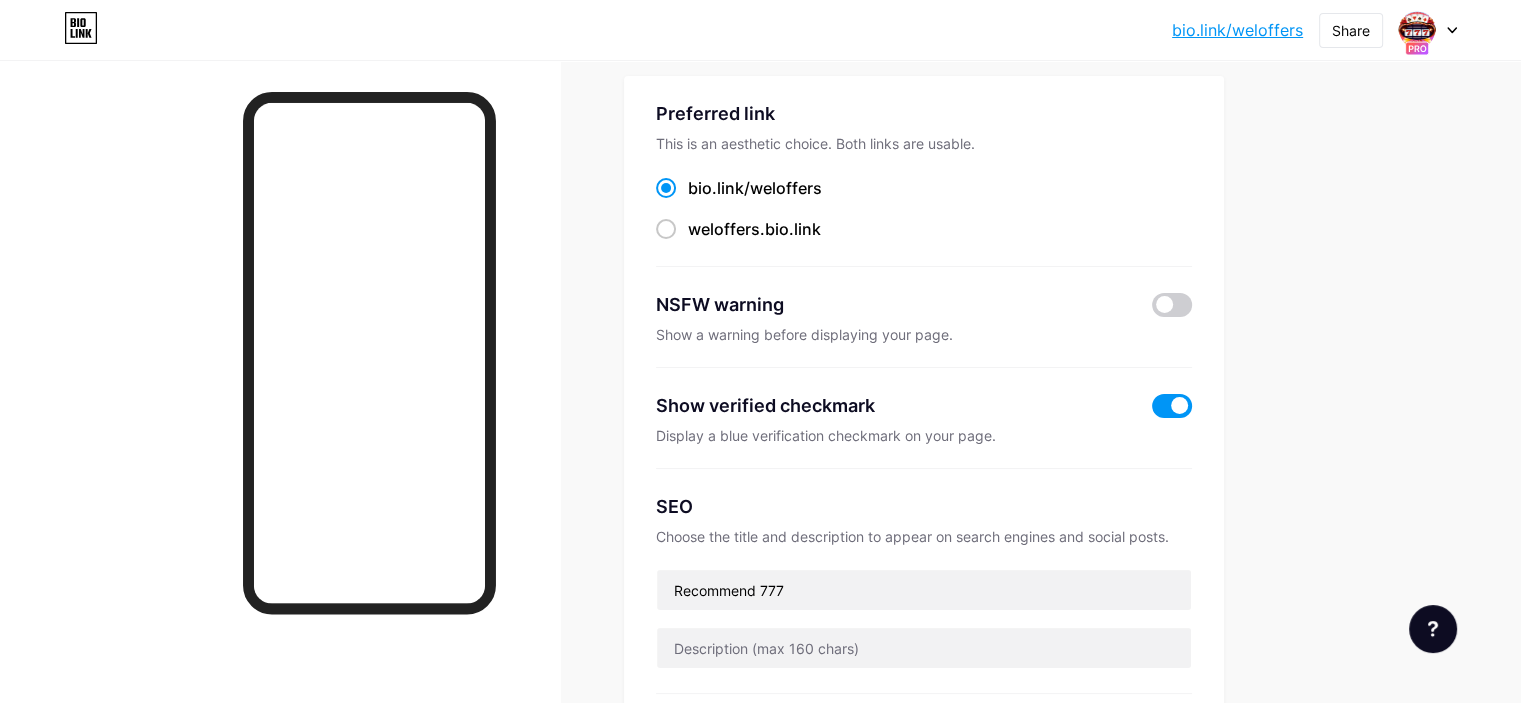 scroll, scrollTop: 0, scrollLeft: 0, axis: both 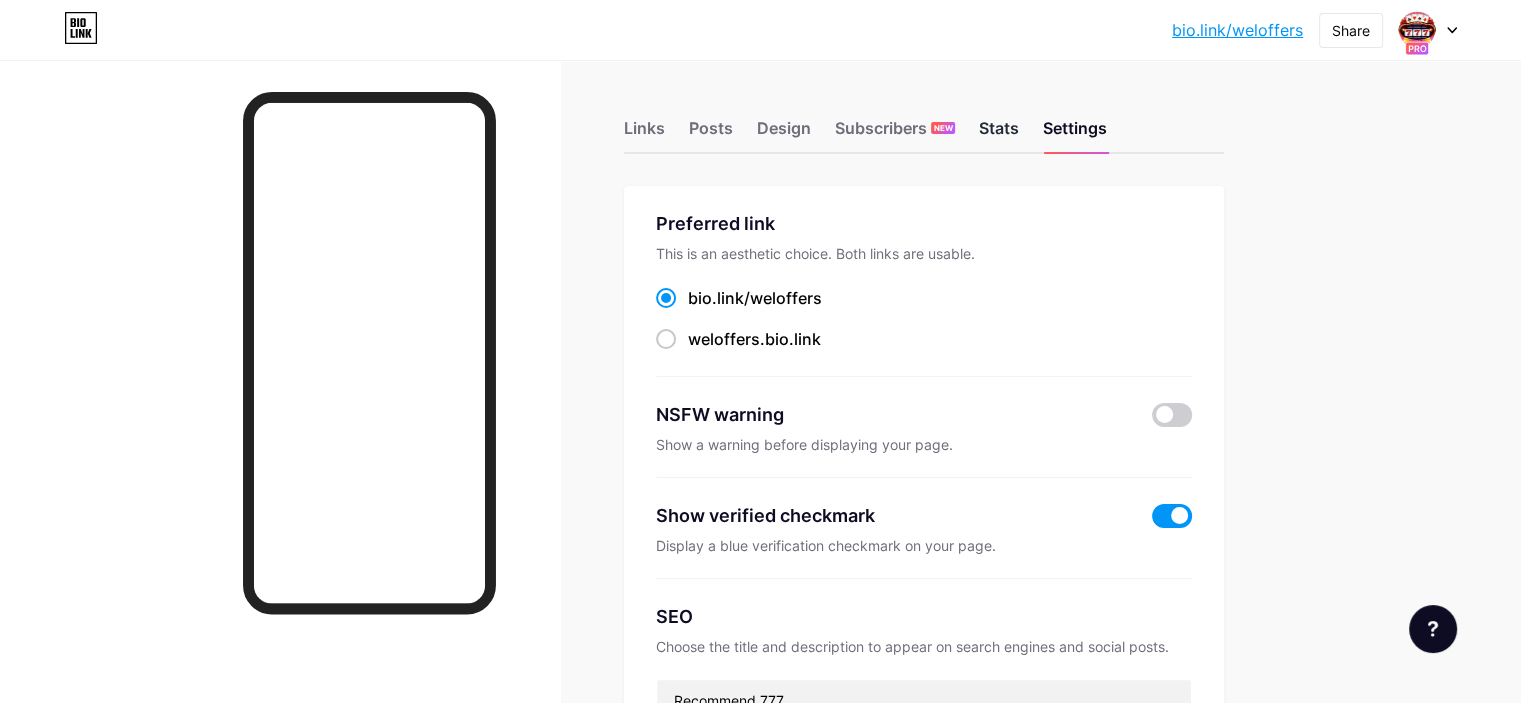 click on "Stats" at bounding box center [999, 134] 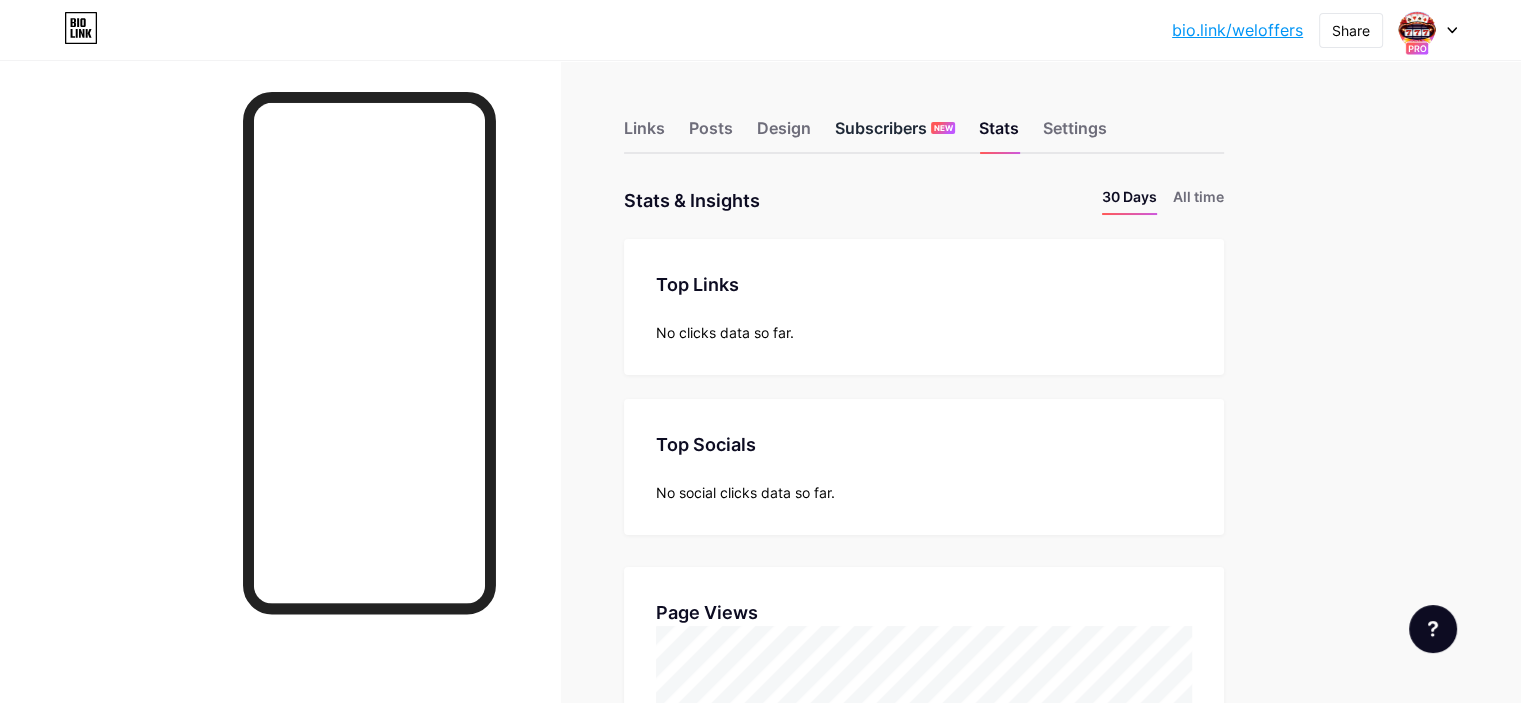 click on "Subscribers
NEW" at bounding box center [895, 134] 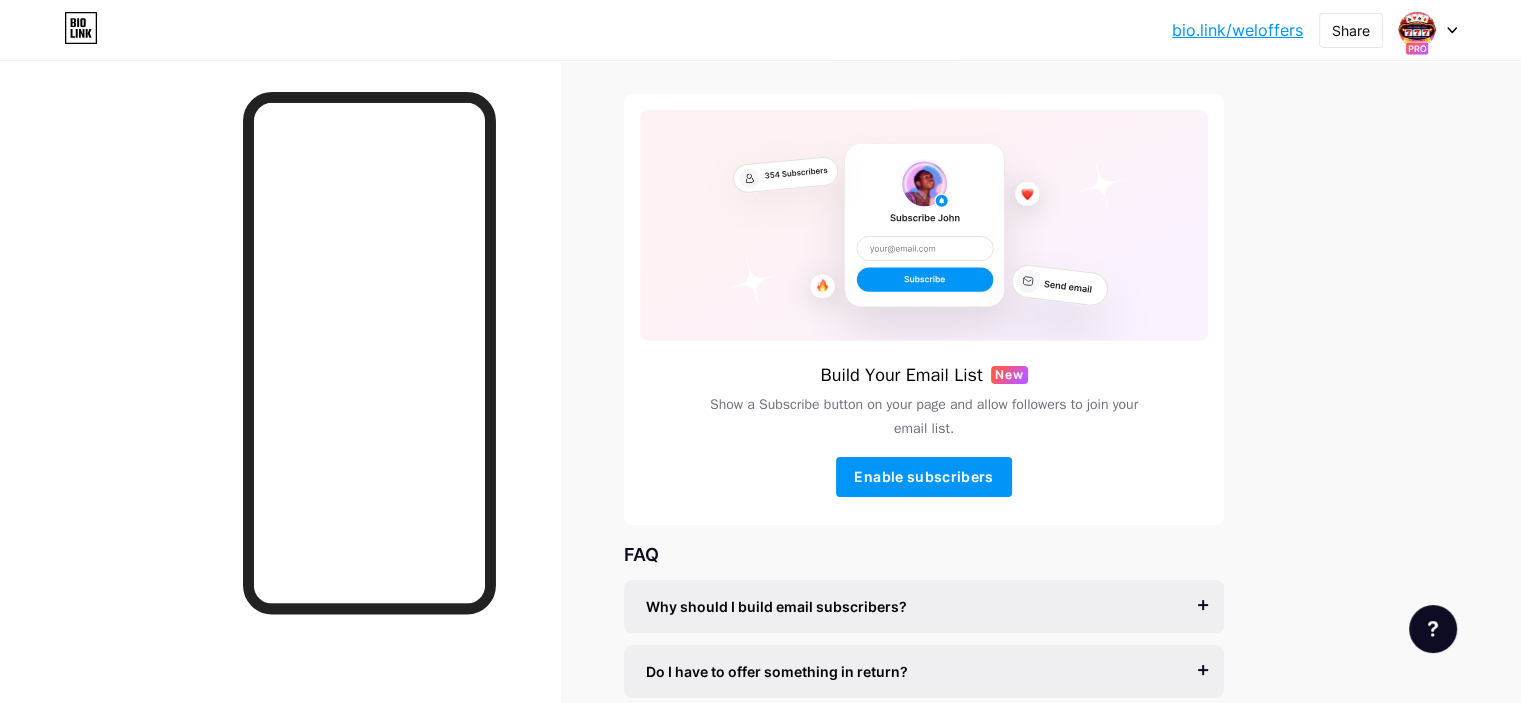 scroll, scrollTop: 0, scrollLeft: 0, axis: both 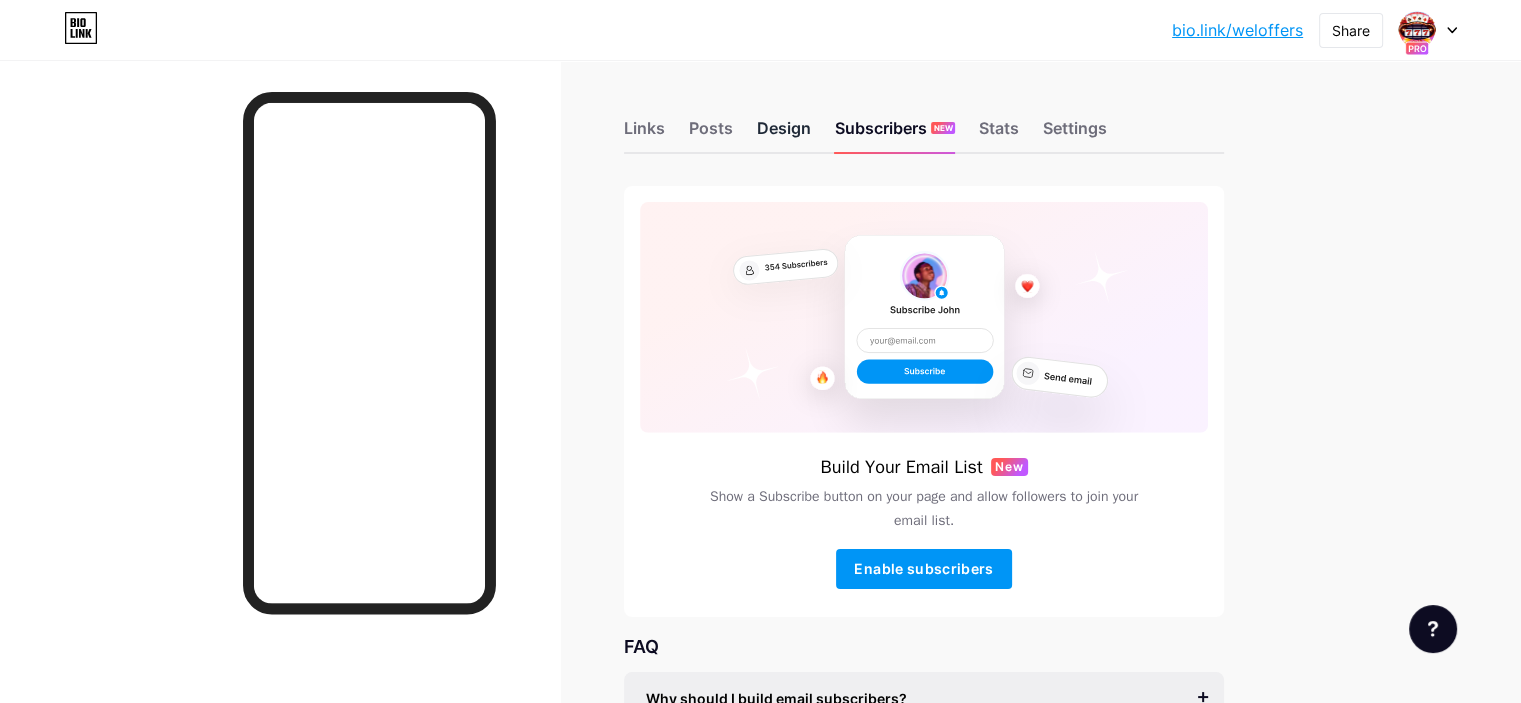 click on "Design" at bounding box center [784, 134] 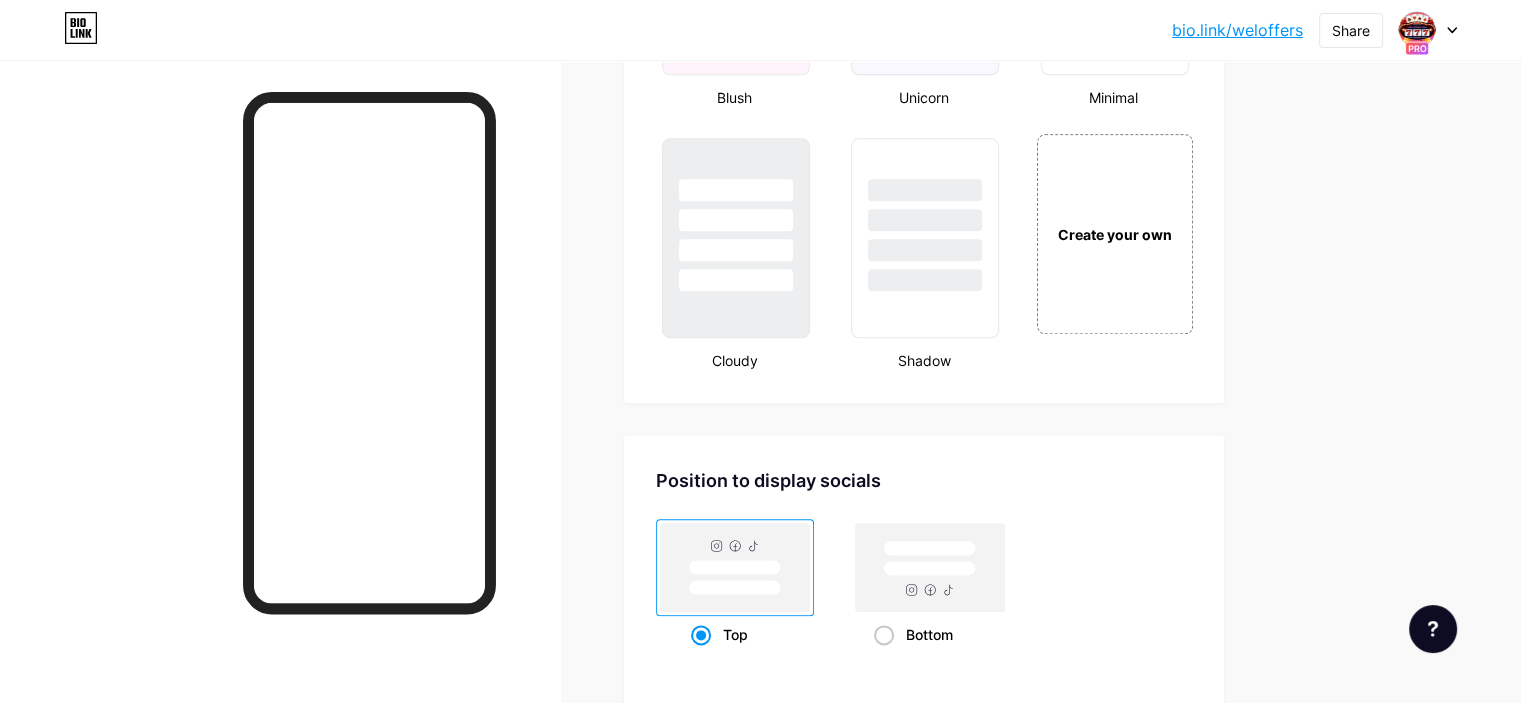 scroll, scrollTop: 2686, scrollLeft: 0, axis: vertical 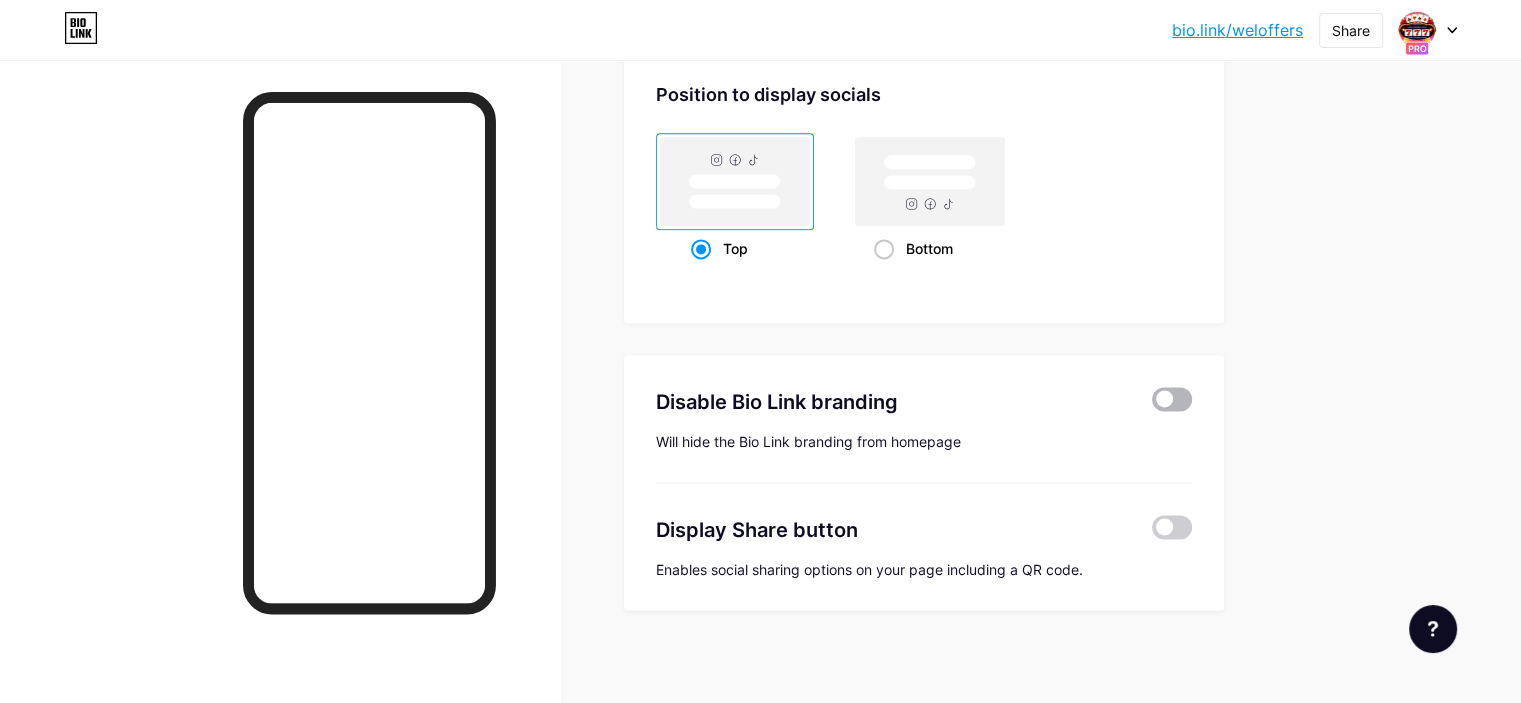 click at bounding box center [1172, 399] 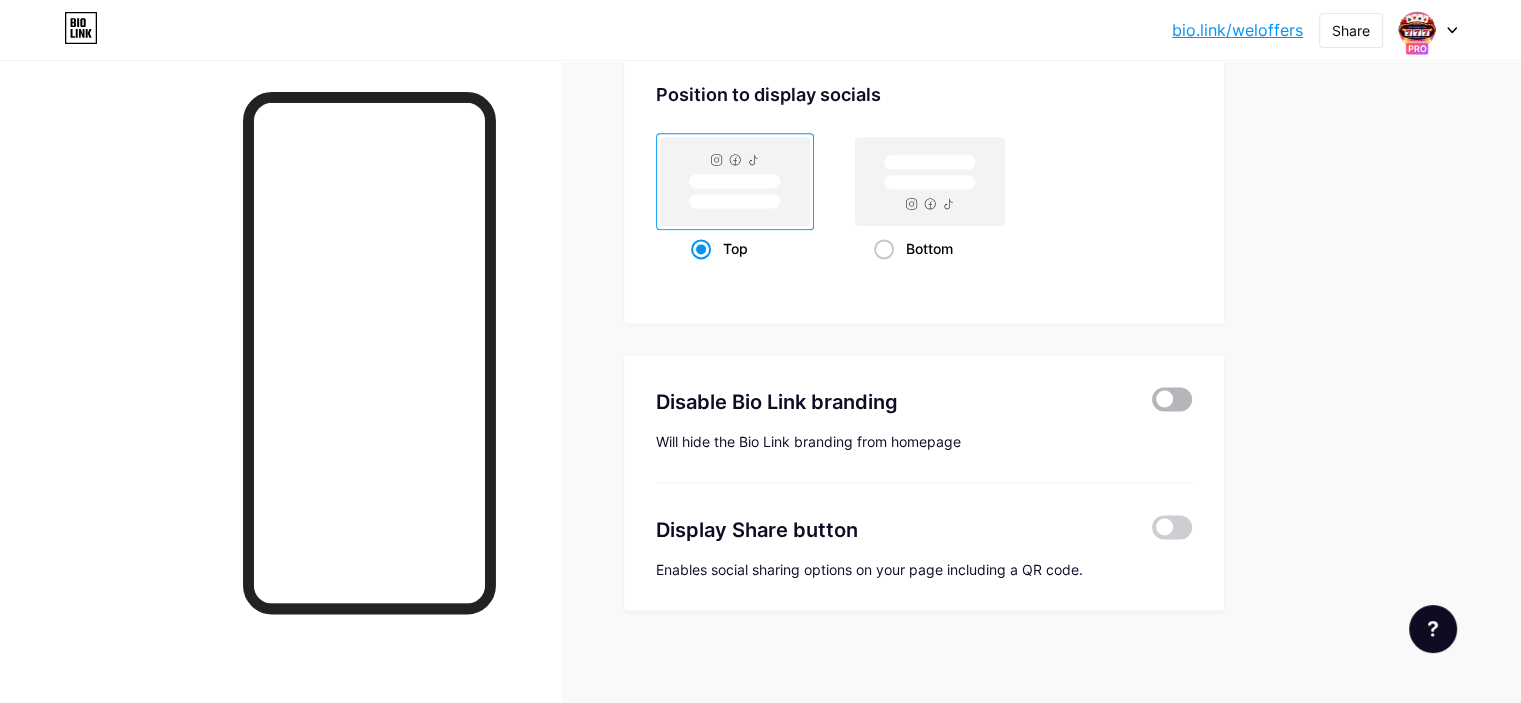 click at bounding box center [1152, 404] 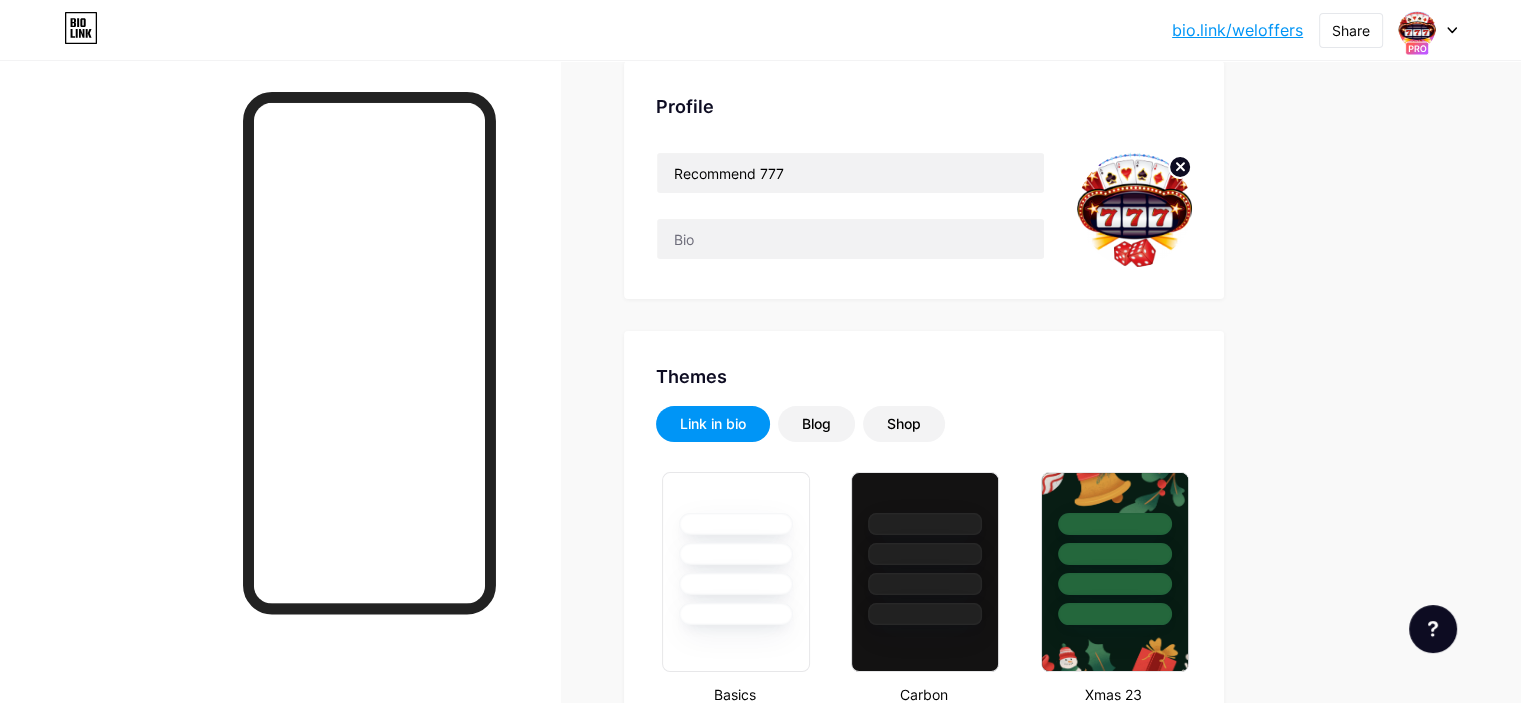 scroll, scrollTop: 0, scrollLeft: 0, axis: both 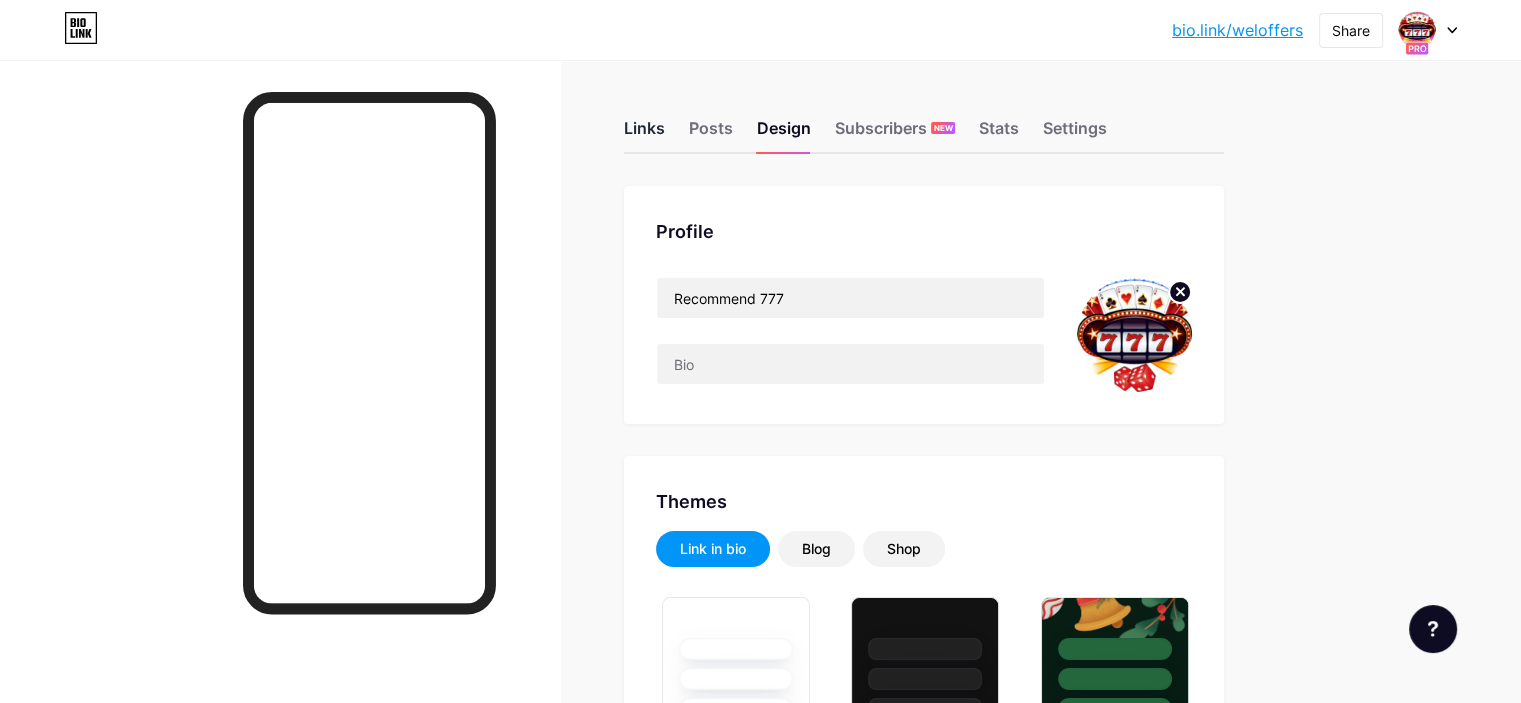 click on "Links" at bounding box center (644, 134) 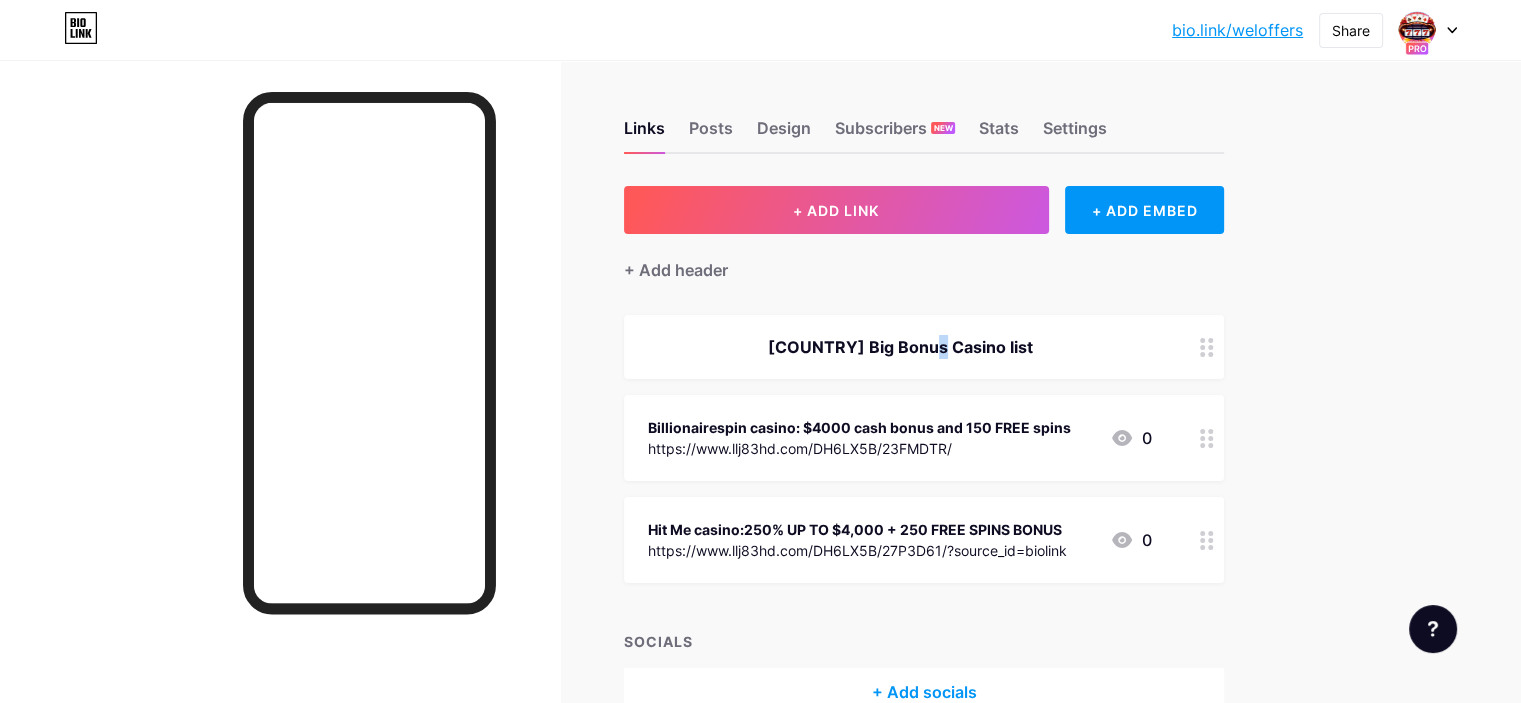 click on "Australia Big Bonus Casino list" at bounding box center (900, 347) 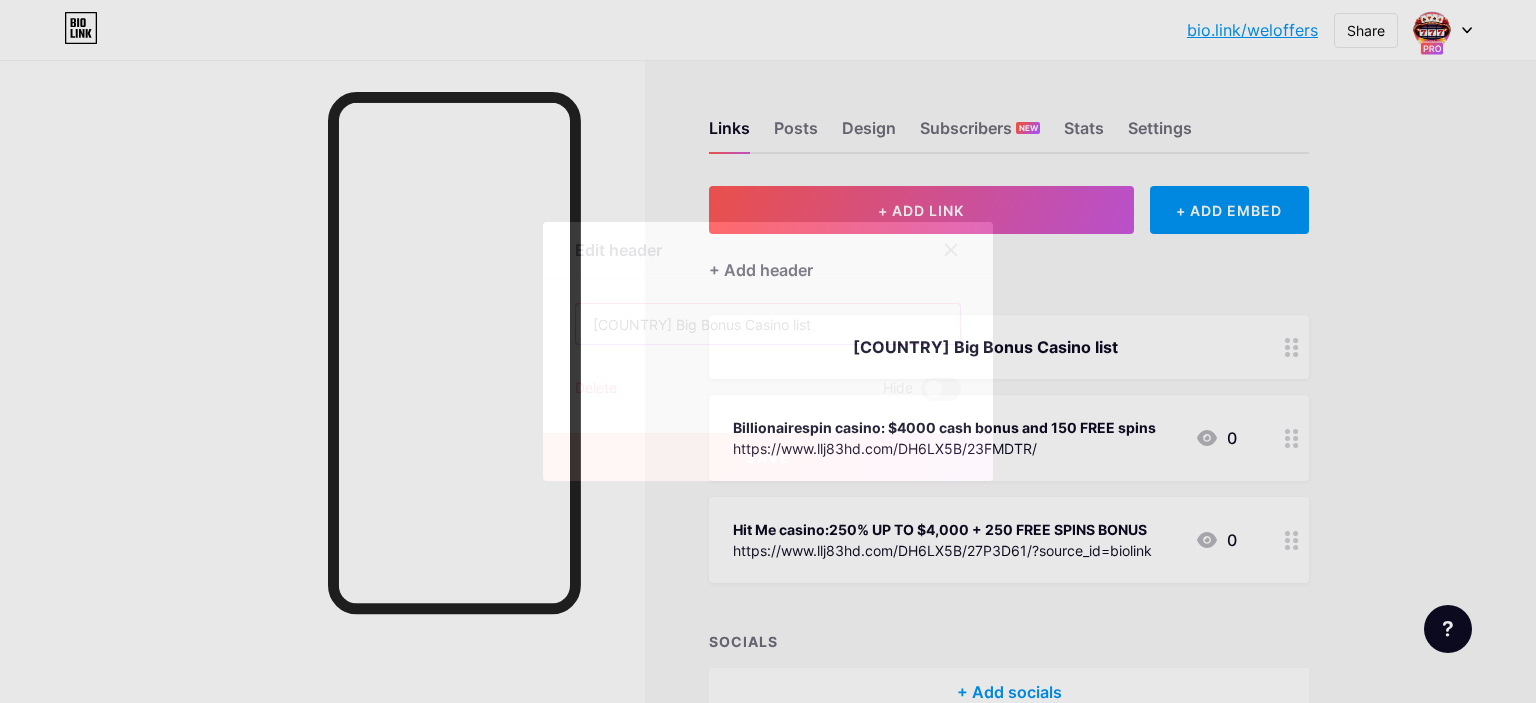 click on "Australia Big Bonus Casino list" at bounding box center [768, 324] 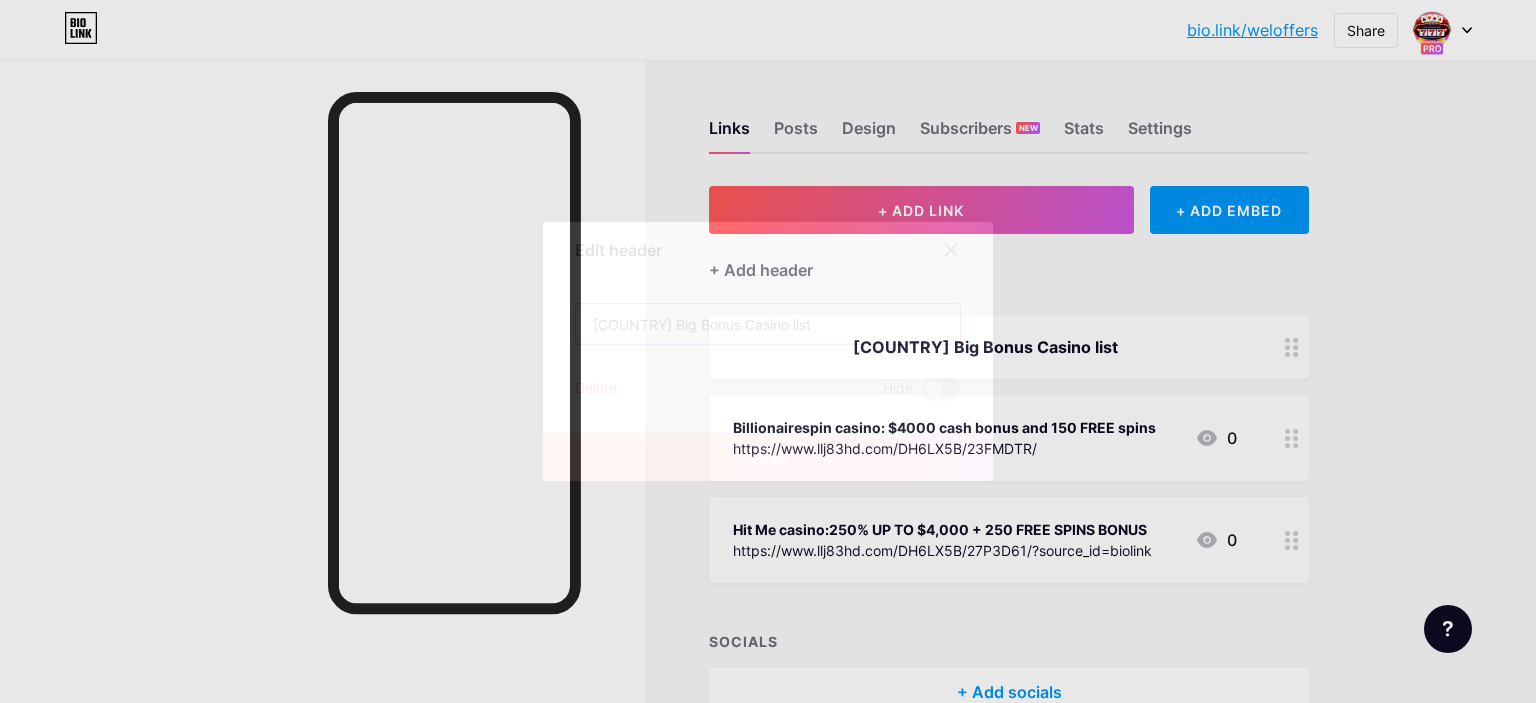 drag, startPoint x: 816, startPoint y: 319, endPoint x: 617, endPoint y: 319, distance: 199 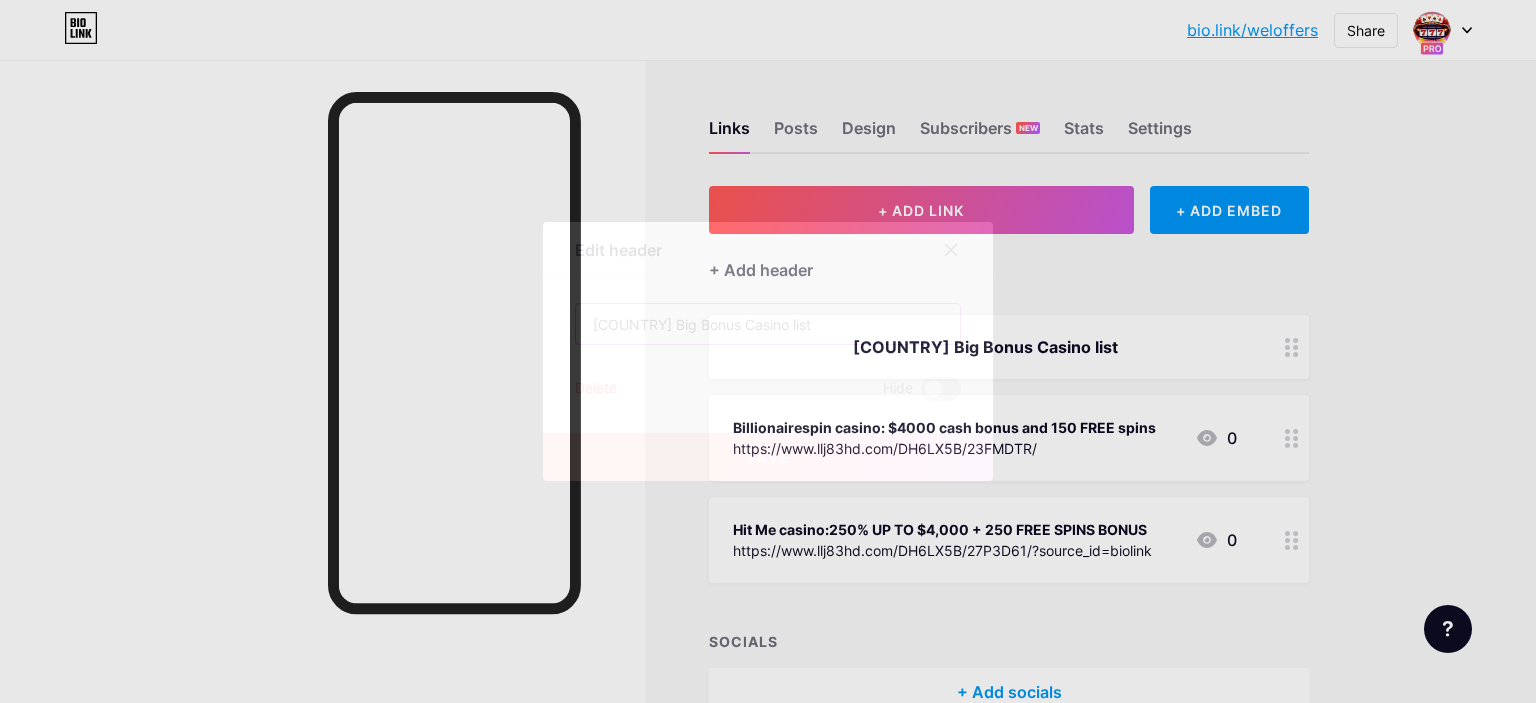 click on "Australia Big Bonus Casino list" at bounding box center (768, 324) 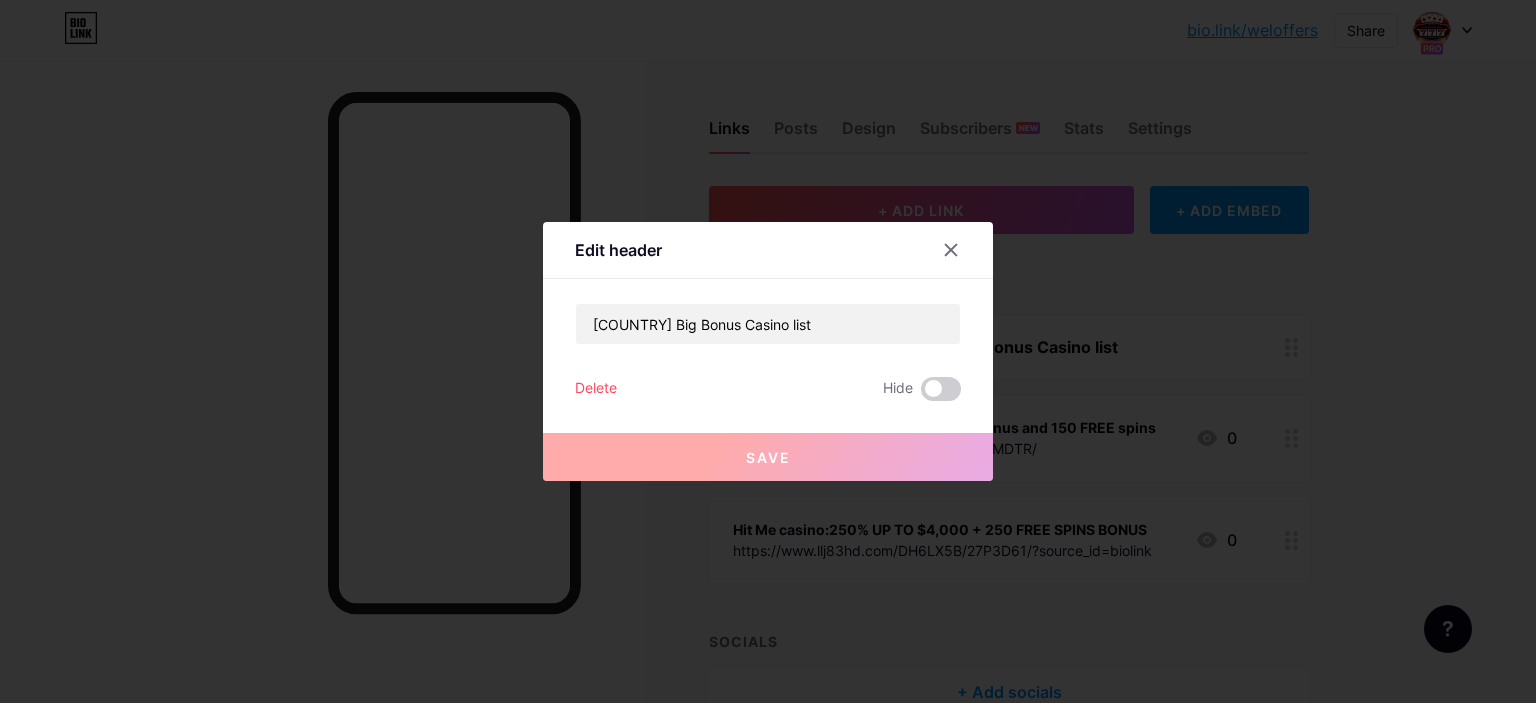 click on "Save" at bounding box center [768, 441] 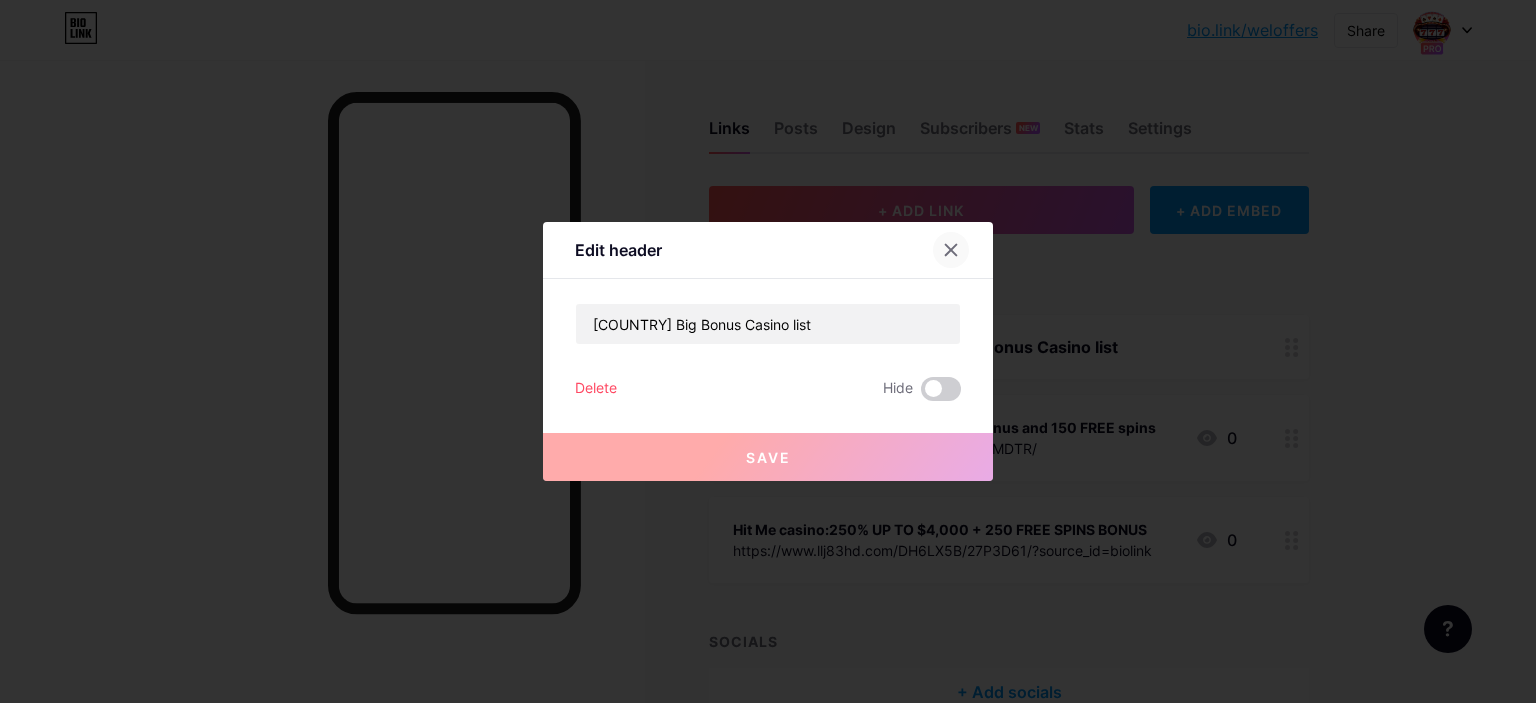 click 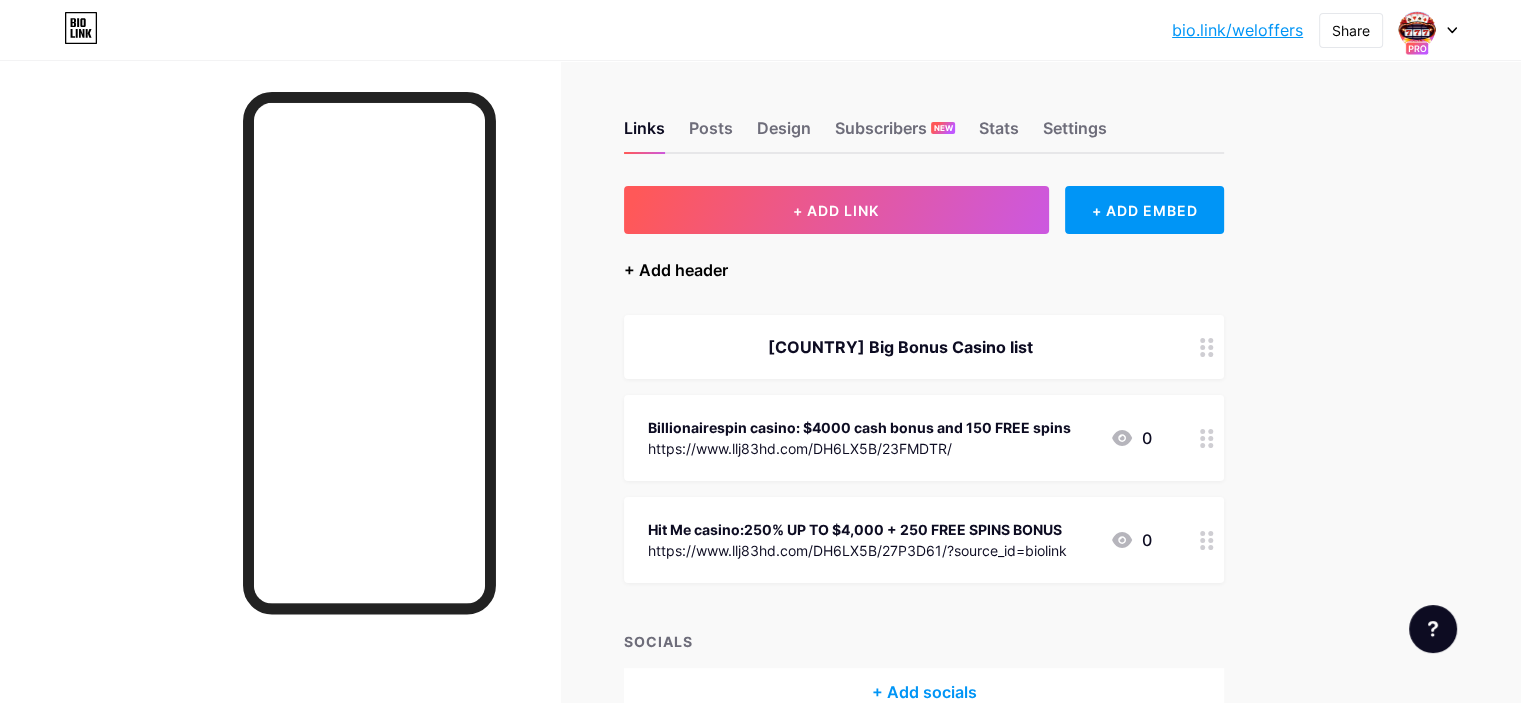 click on "+ Add header" at bounding box center (676, 270) 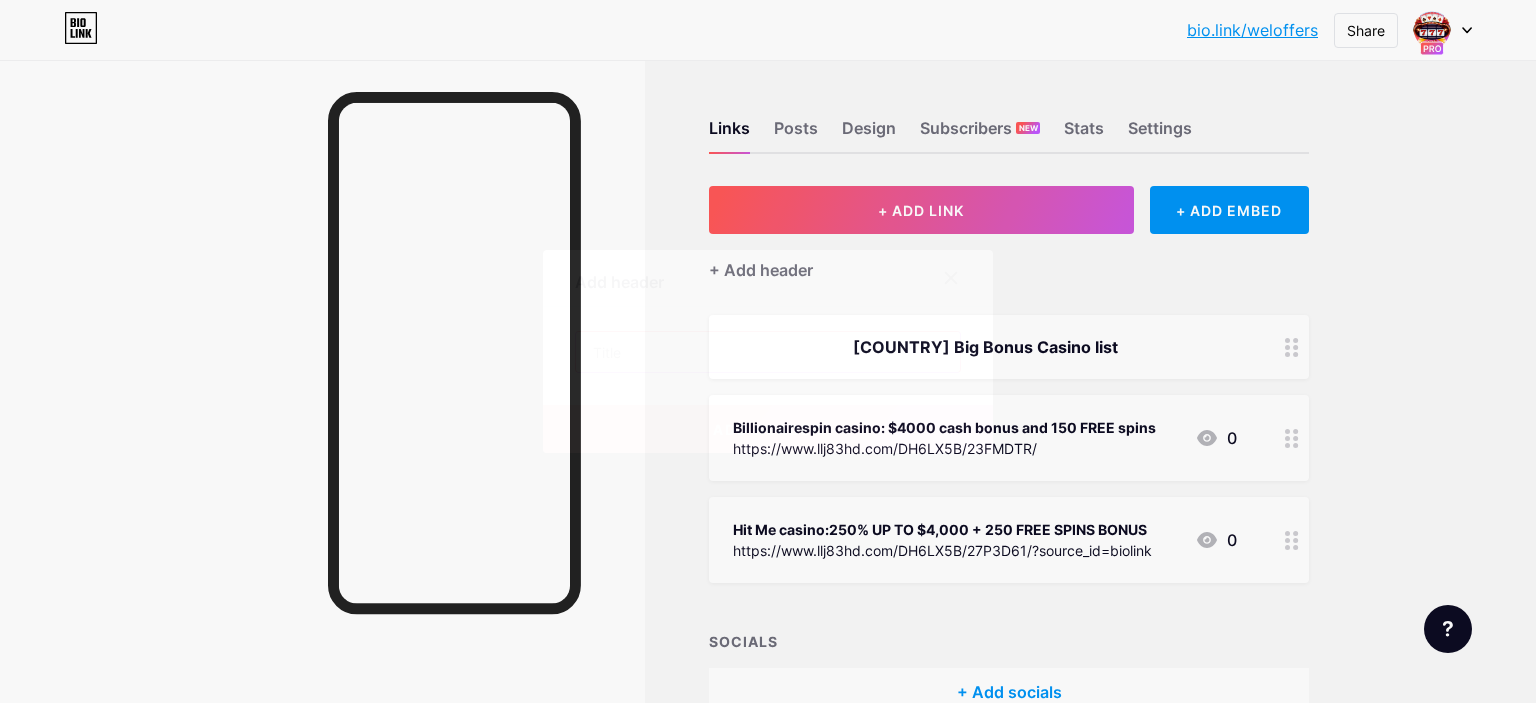 click at bounding box center [768, 352] 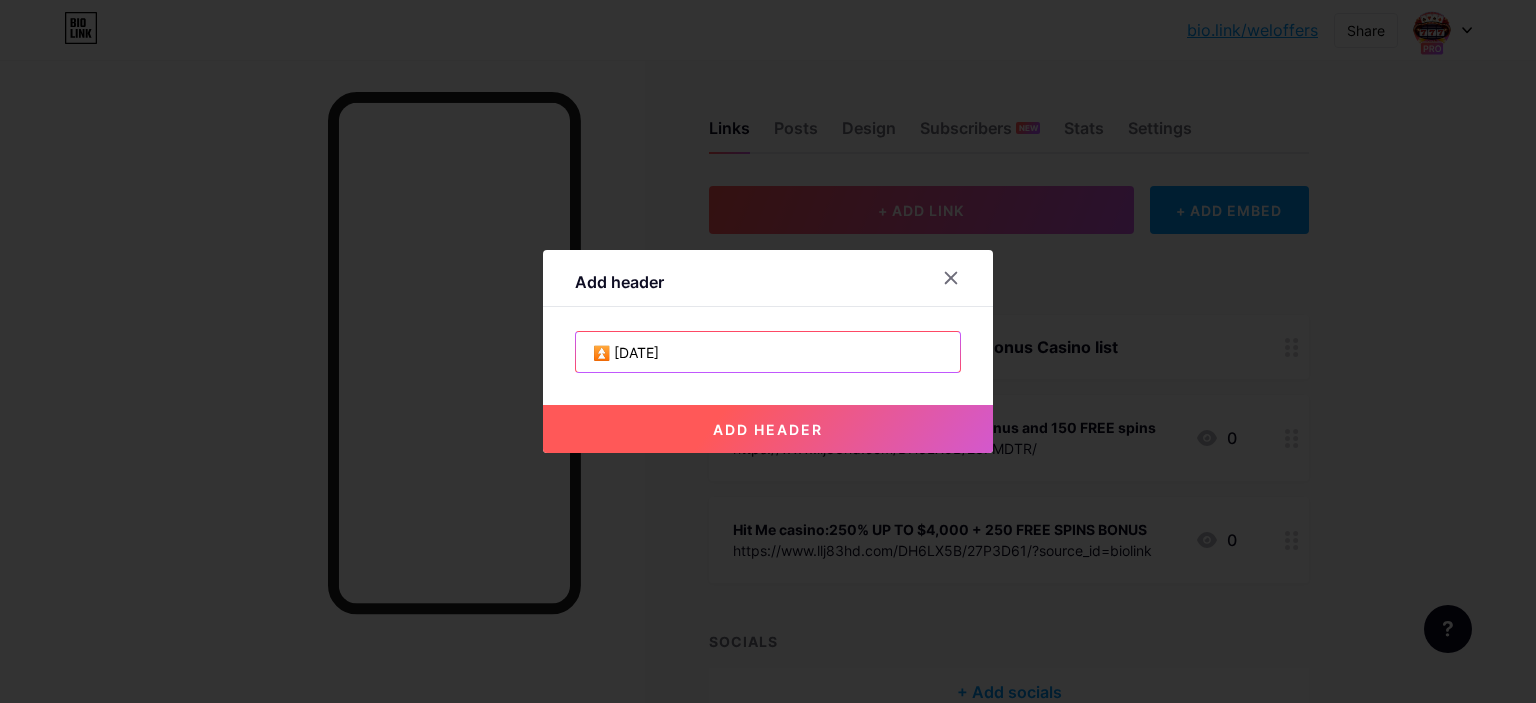 type on "⏫ [DATE]" 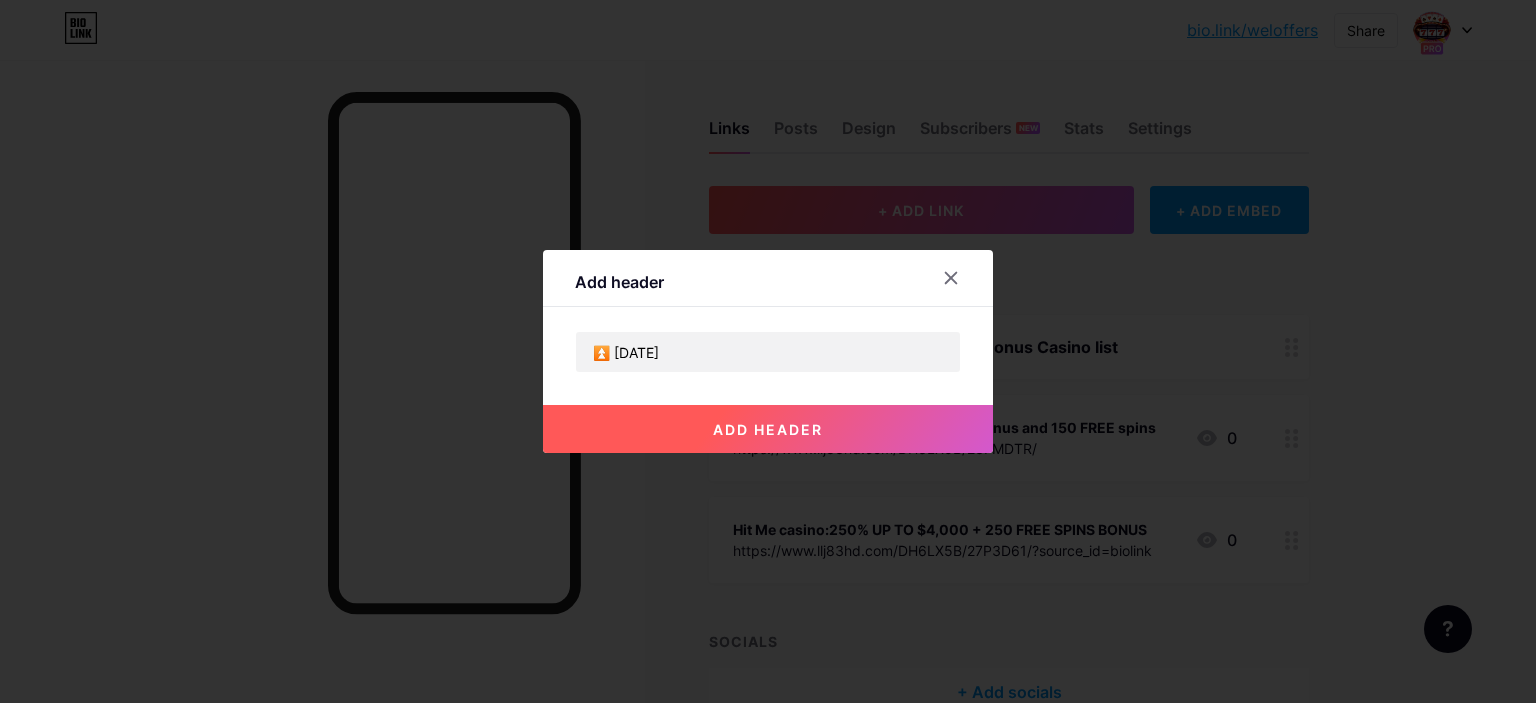 click on "add header" at bounding box center (768, 429) 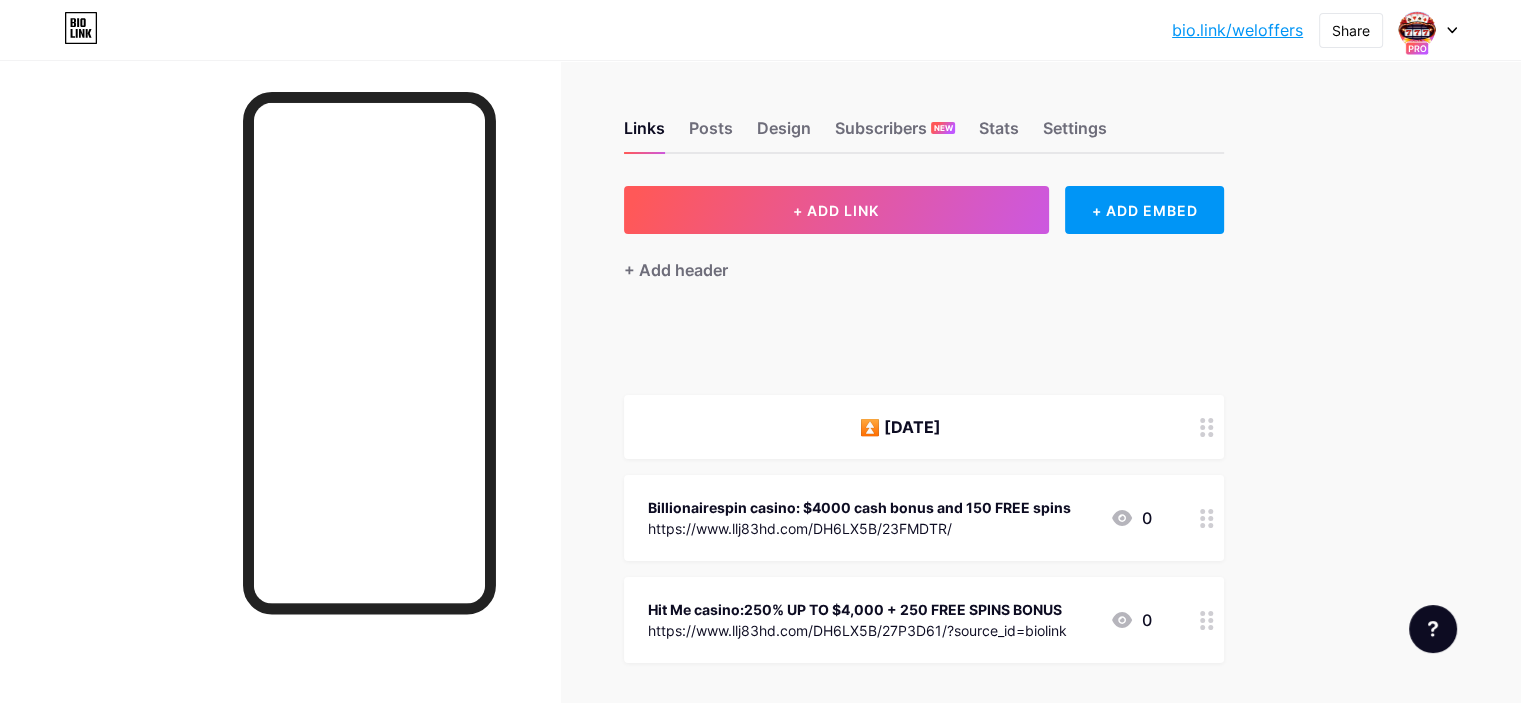 type 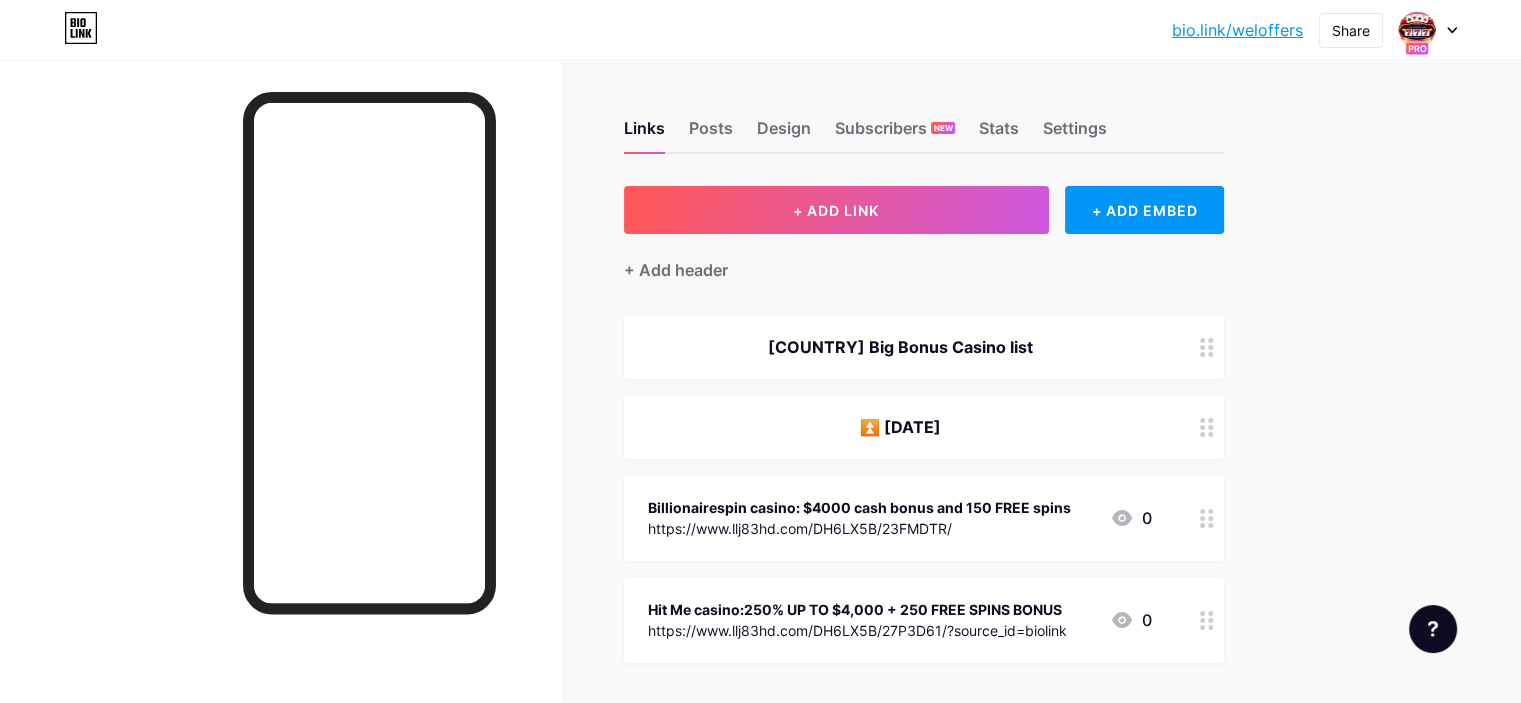 click on "bio.link/weloff...   bio.link/weloffers   Share                     Switch accounts     Recommend 777   bio.link/weloffers       Recommend777   bio.link/hotcasino     Anna   bio.link/campervan     + Add a new page        Account settings   Logout   Link Copied
Links
Posts
Design
Subscribers
NEW
Stats
Settings       + ADD LINK     + ADD EMBED
+ Add header
Australia Big Bonus Casino list
⏫ 02-08-2025
Billionairespin casino: $4000 cash bonus and 150 FREE spins
https://www.llj83hd.com/DH6LX5B/23FMDTR/
0
Hit Me casino:250% UP TO $4,000 + 250 FREE SPINS BONUS
https://www.llj83hd.com/DH6LX5B/27P3D61/?source_id=biolink
0
SOCIALS     + Add socials                       Feature requests" at bounding box center (760, 448) 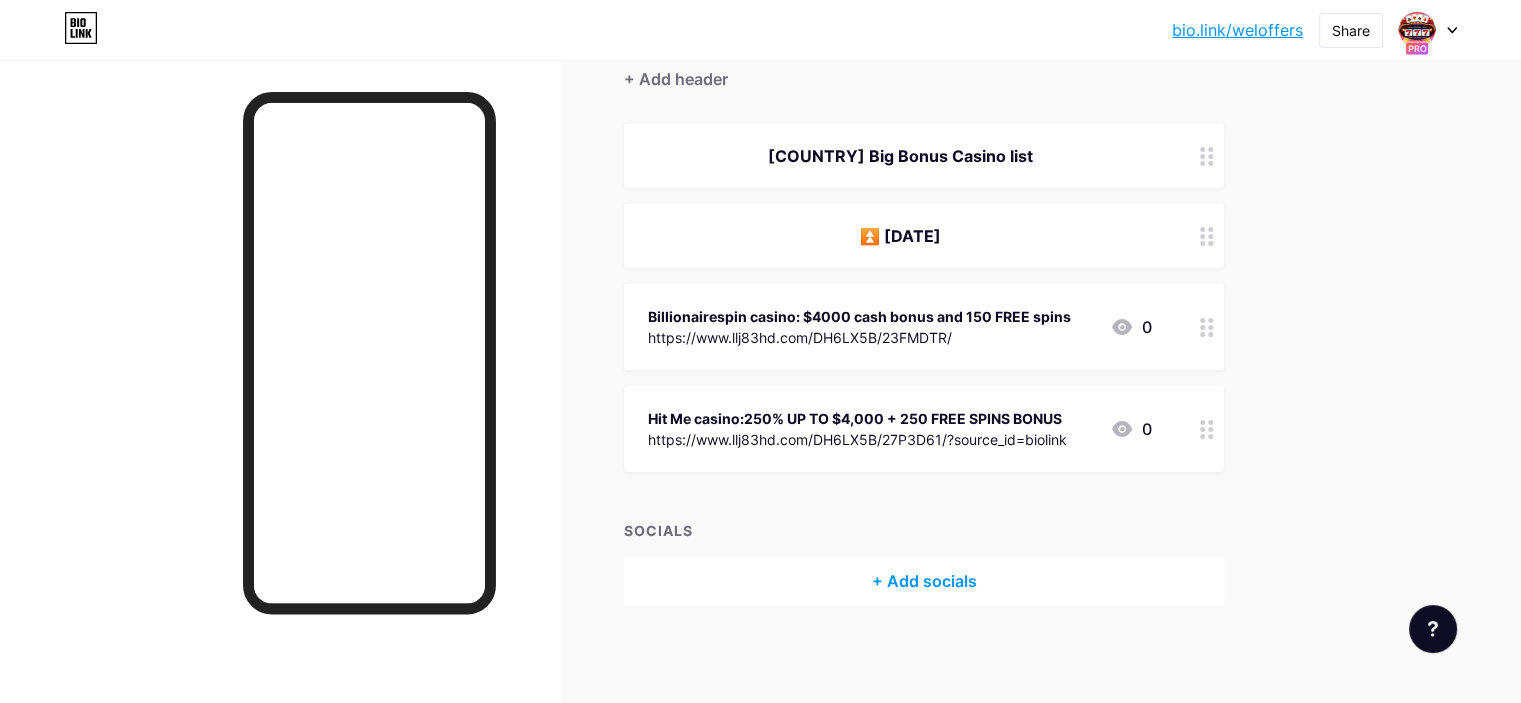 scroll, scrollTop: 0, scrollLeft: 0, axis: both 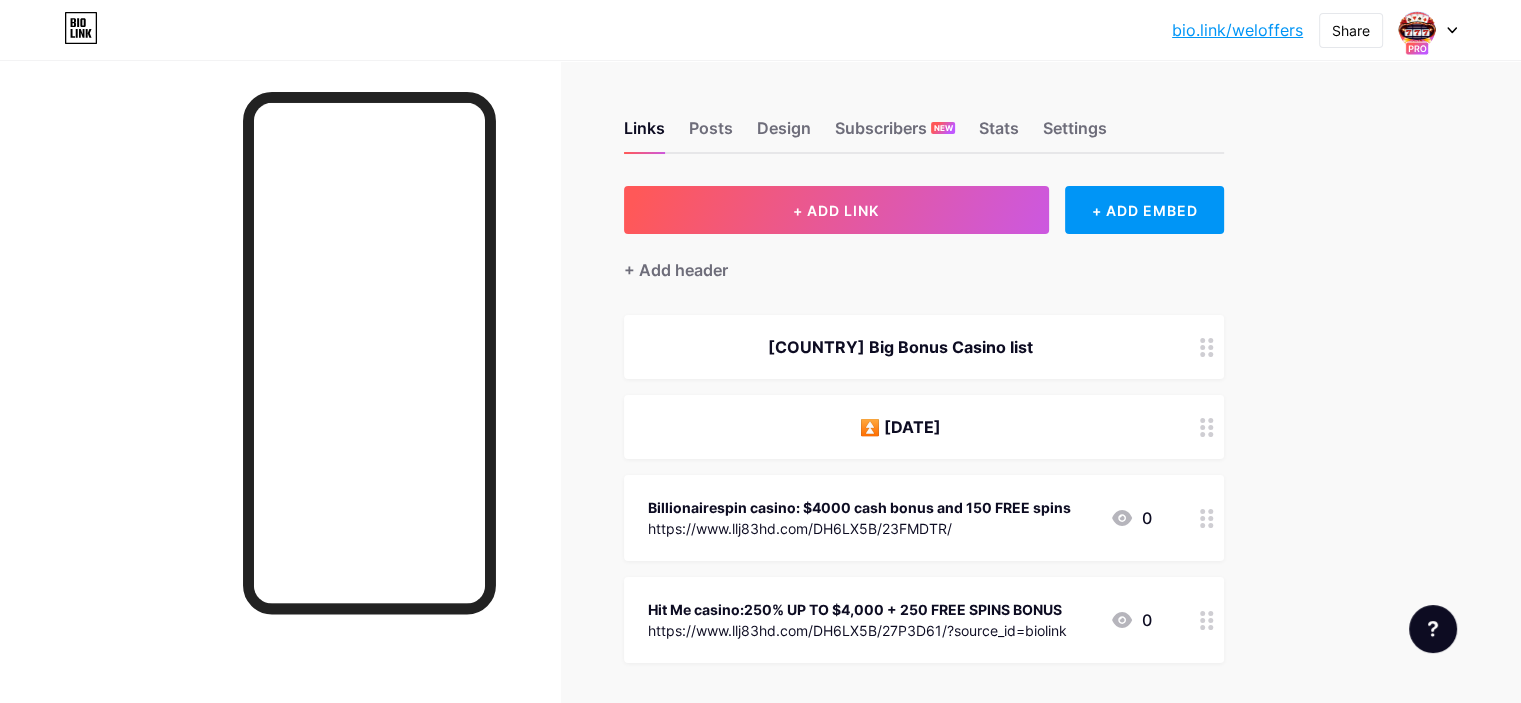 click on "bio.link/weloffers" at bounding box center (1237, 30) 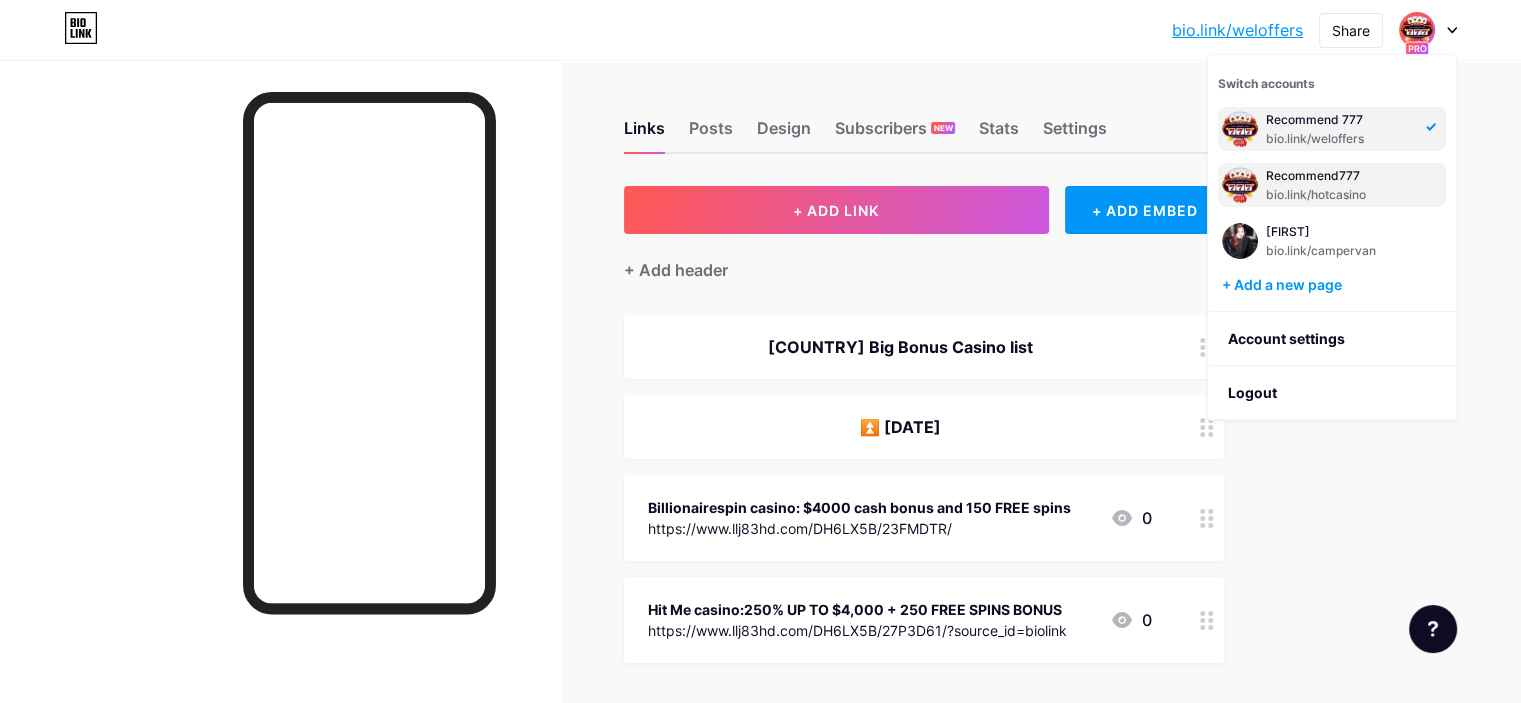click on "bio.link/hotcasino" at bounding box center [1340, 195] 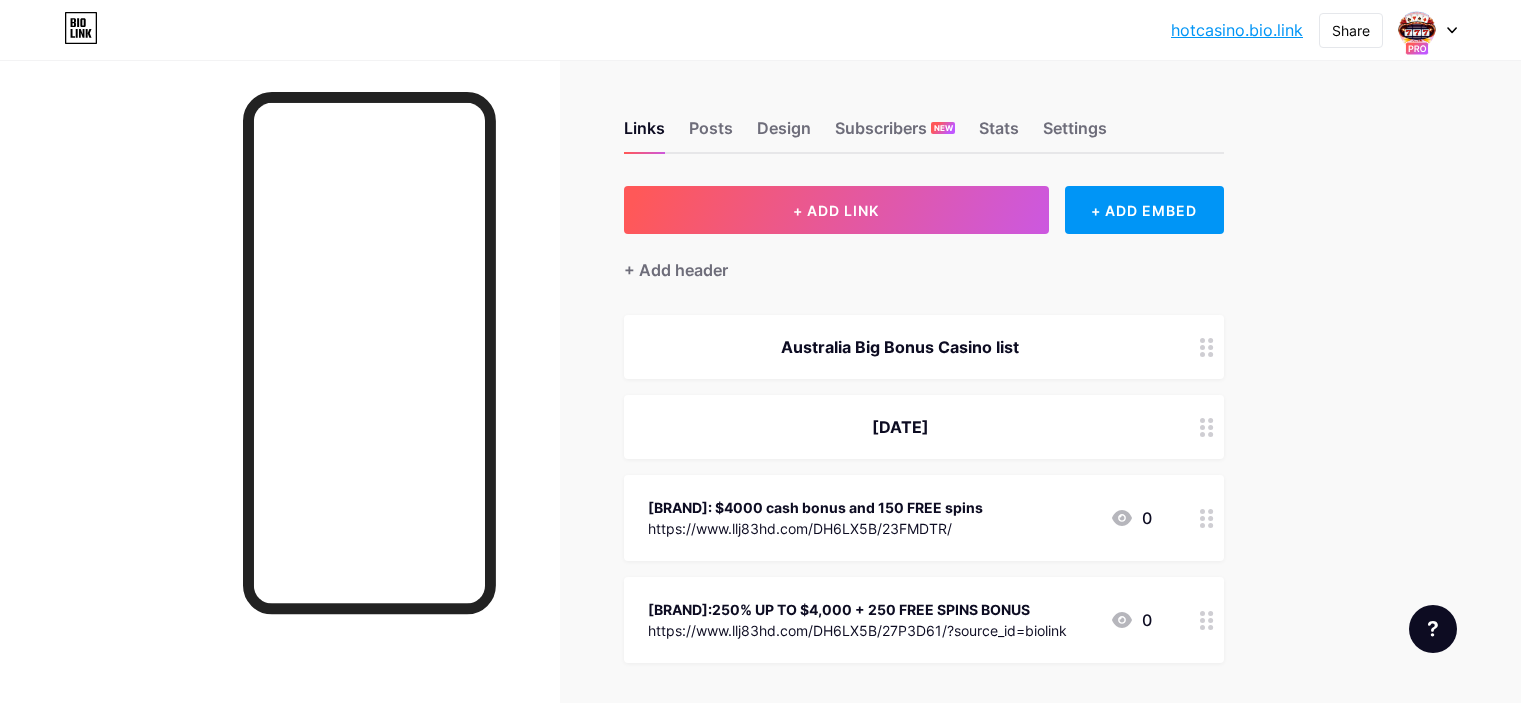 scroll, scrollTop: 0, scrollLeft: 0, axis: both 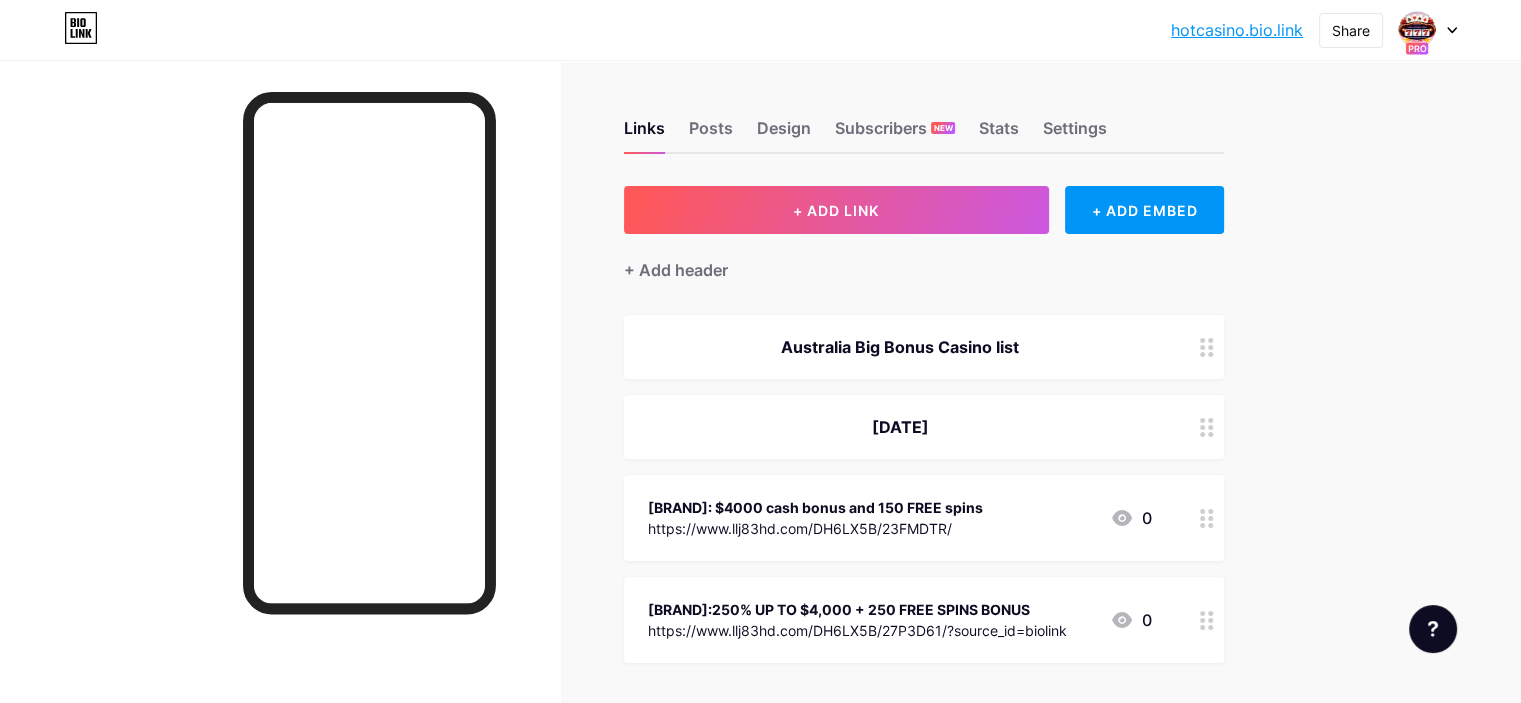 click on "hotcasino.bio.l...   hotcasino.bio.link   Share                     Switch accounts     Recommend777   bio.link/hotcasino       Anna   bio.link/campervan     Recommend 777   bio.link/weloffers     + Add a new page        Account settings   Logout   Link Copied
Links
Posts
Design
Subscribers
NEW
Stats
Settings       + ADD LINK     + ADD EMBED
+ Add header
Australia Big Bonus Casino list
⏫ 02-08-2025
Billionairespin casino: $4000 cash bonus and 150 FREE spins
https://www.llj83hd.com/DH6LX5B/23FMDTR/
0
Hit Me casino:250% UP TO $4,000 + 250 FREE SPINS BONUS
https://www.llj83hd.com/DH6LX5B/27P3D61/?source_id=biolink
0
SOCIALS     + Add socials                       Feature requests" at bounding box center (760, 448) 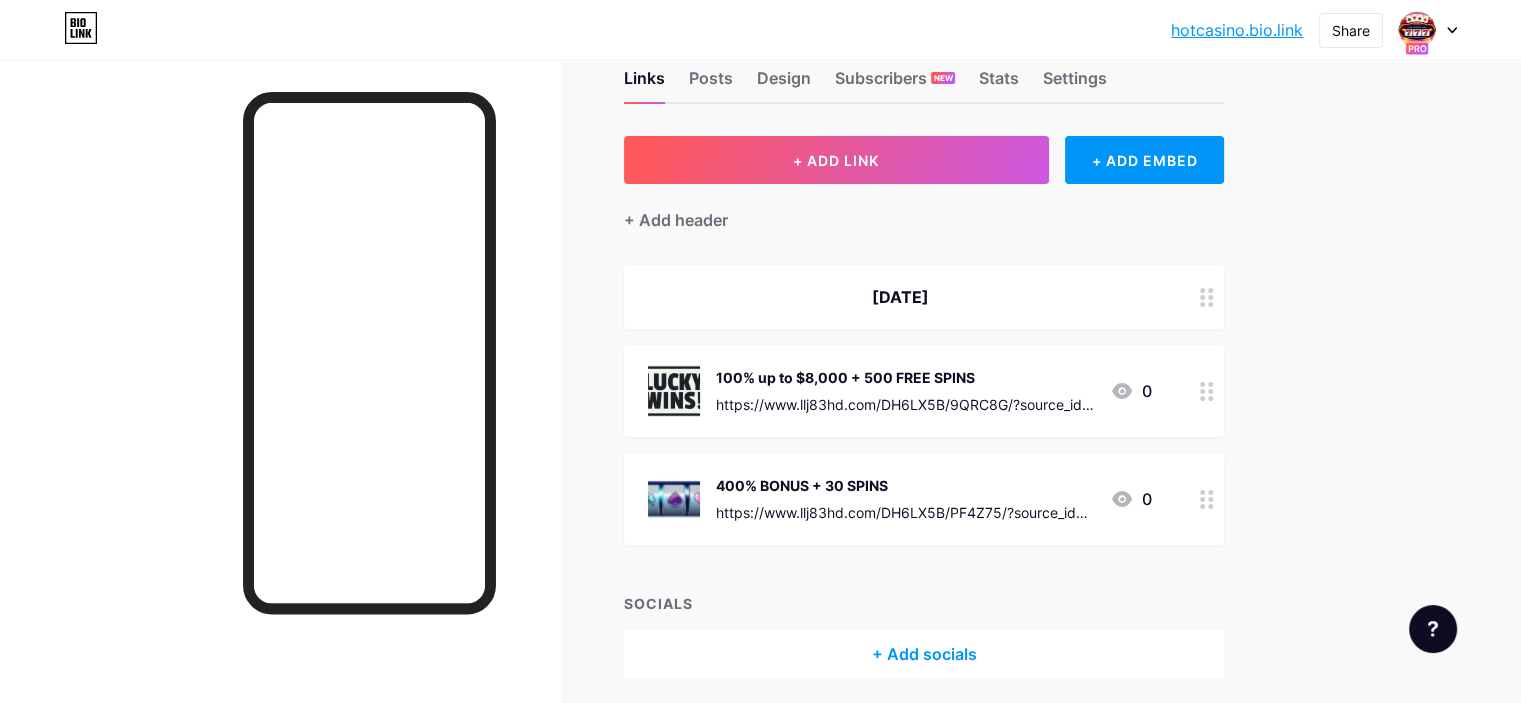 scroll, scrollTop: 0, scrollLeft: 0, axis: both 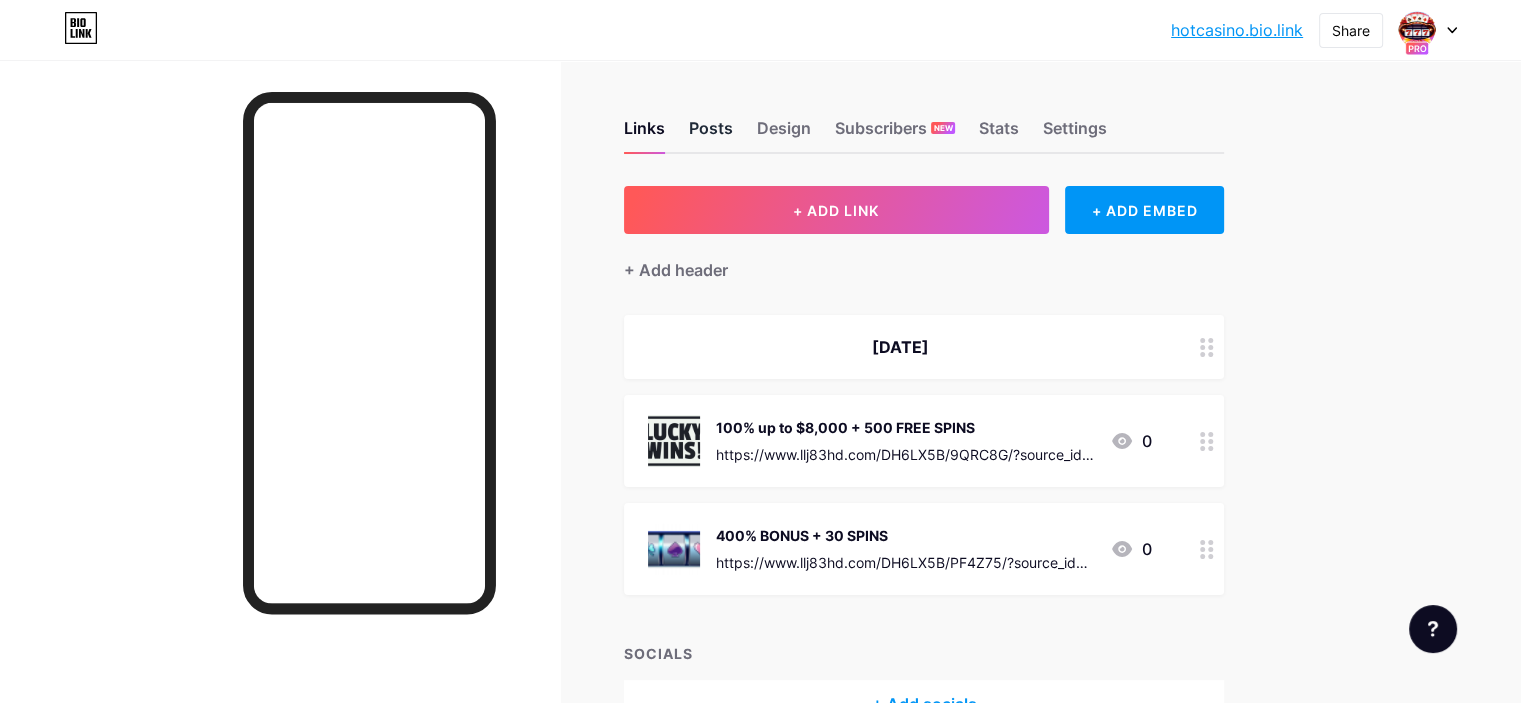 click on "Posts" at bounding box center [711, 134] 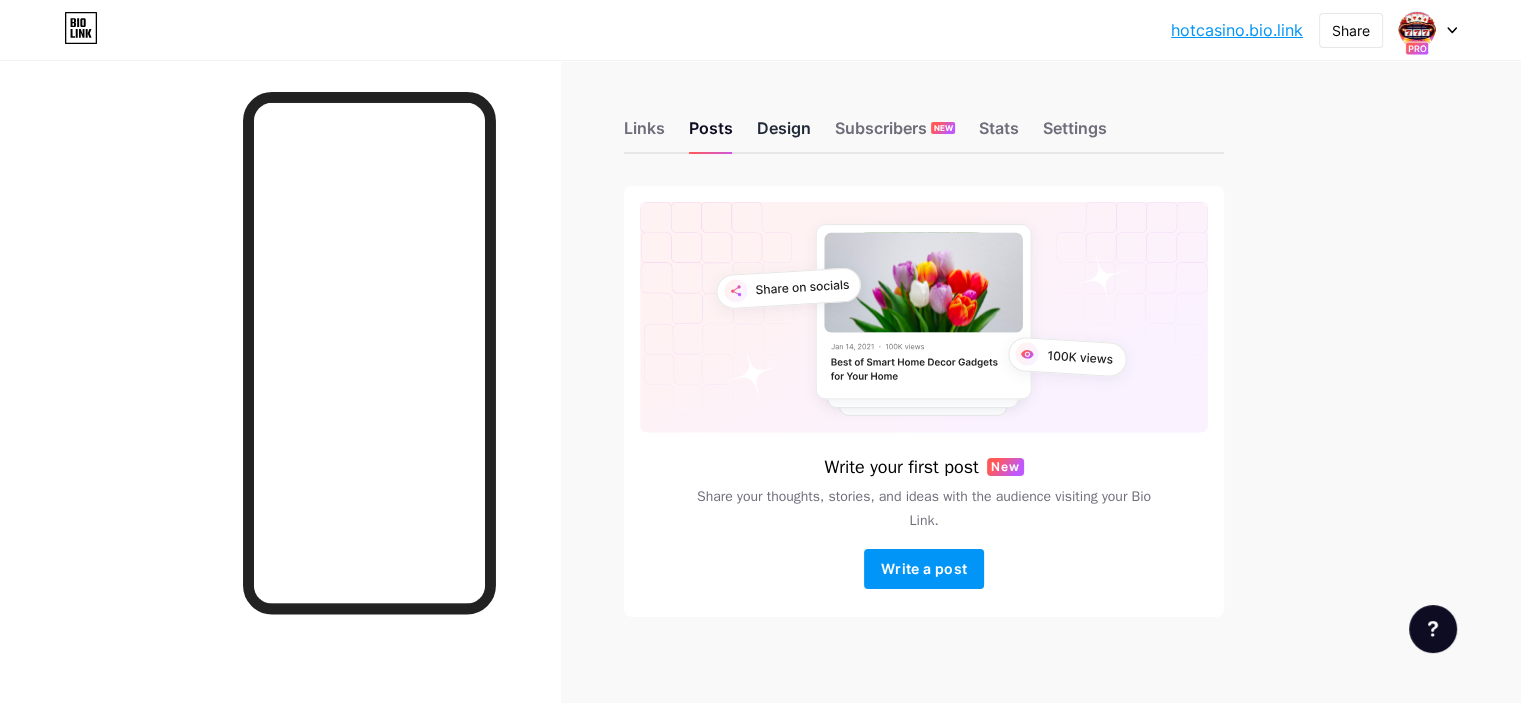 click on "Design" at bounding box center (784, 134) 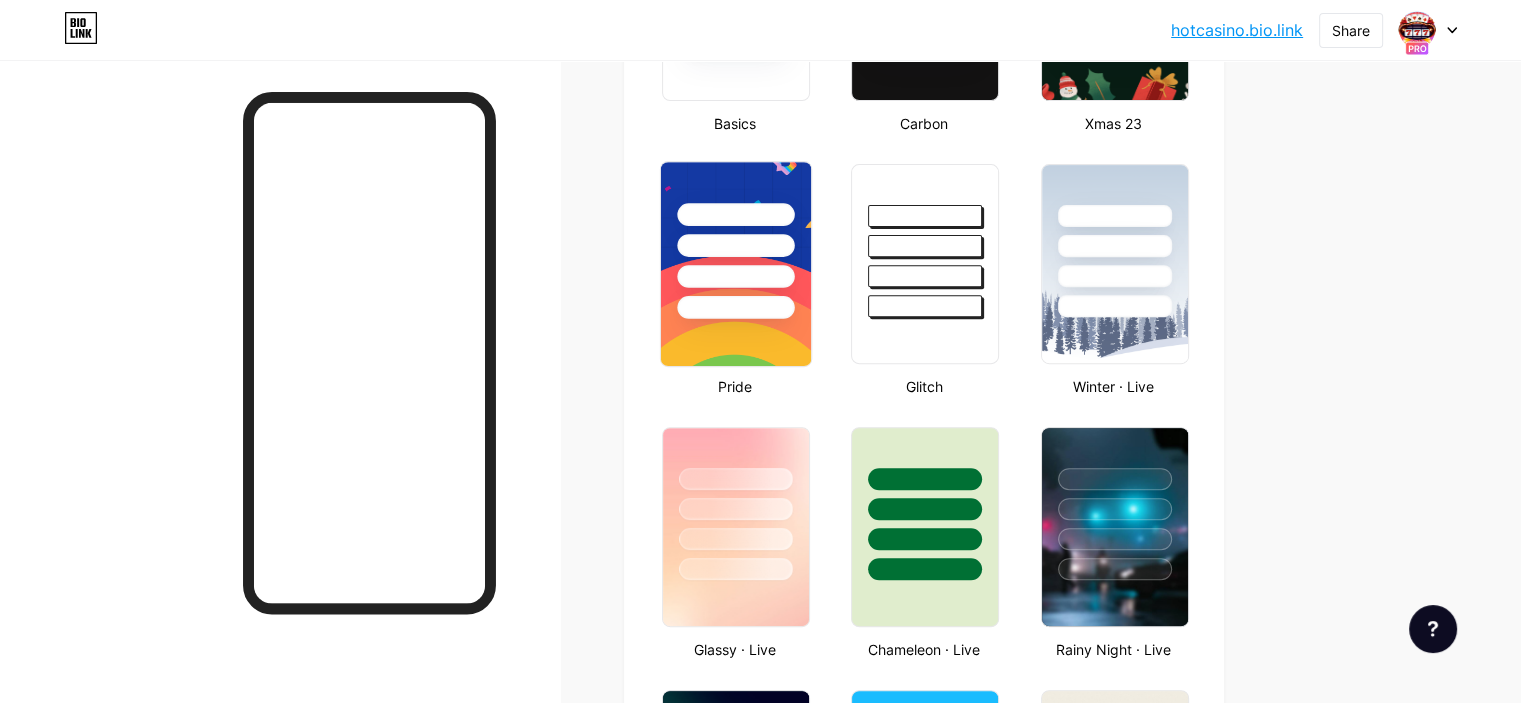 scroll, scrollTop: 700, scrollLeft: 0, axis: vertical 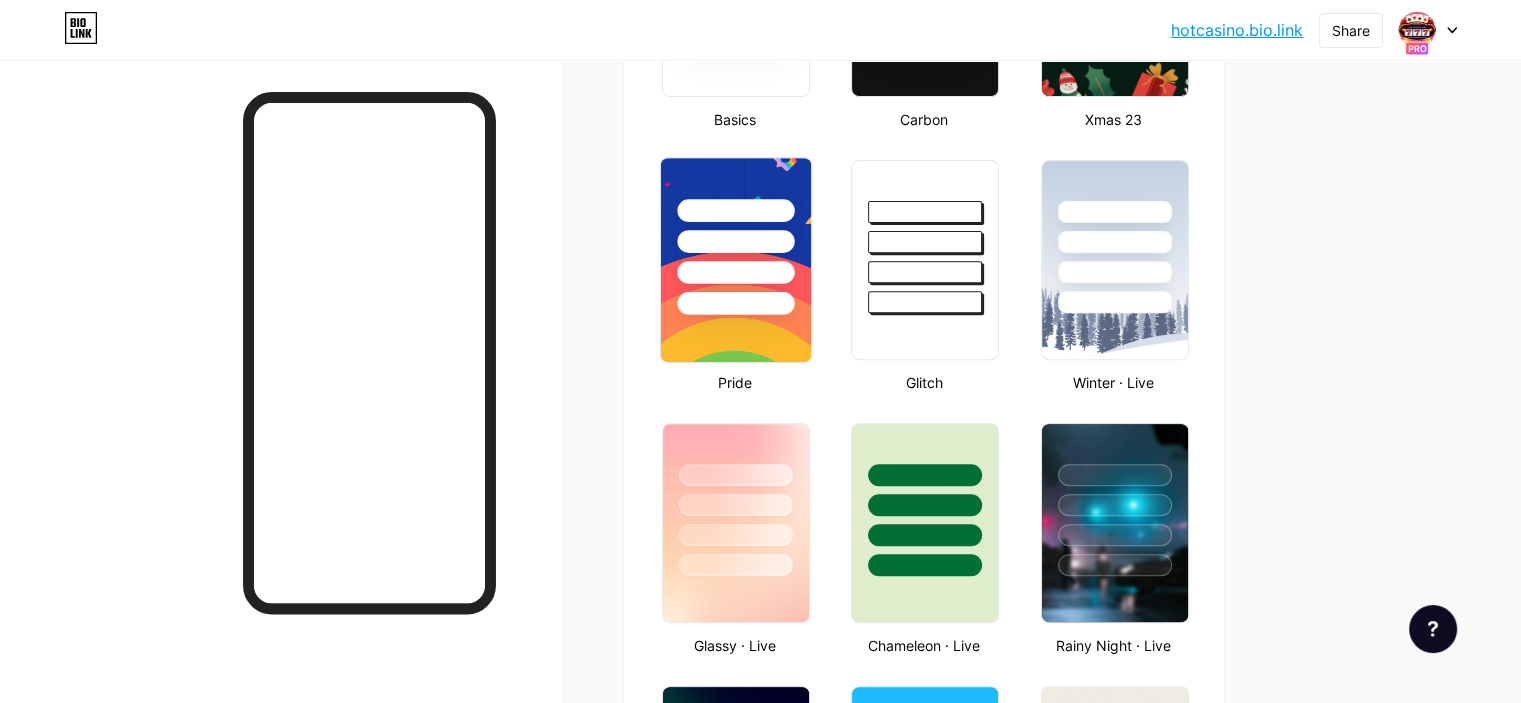 click at bounding box center [735, 272] 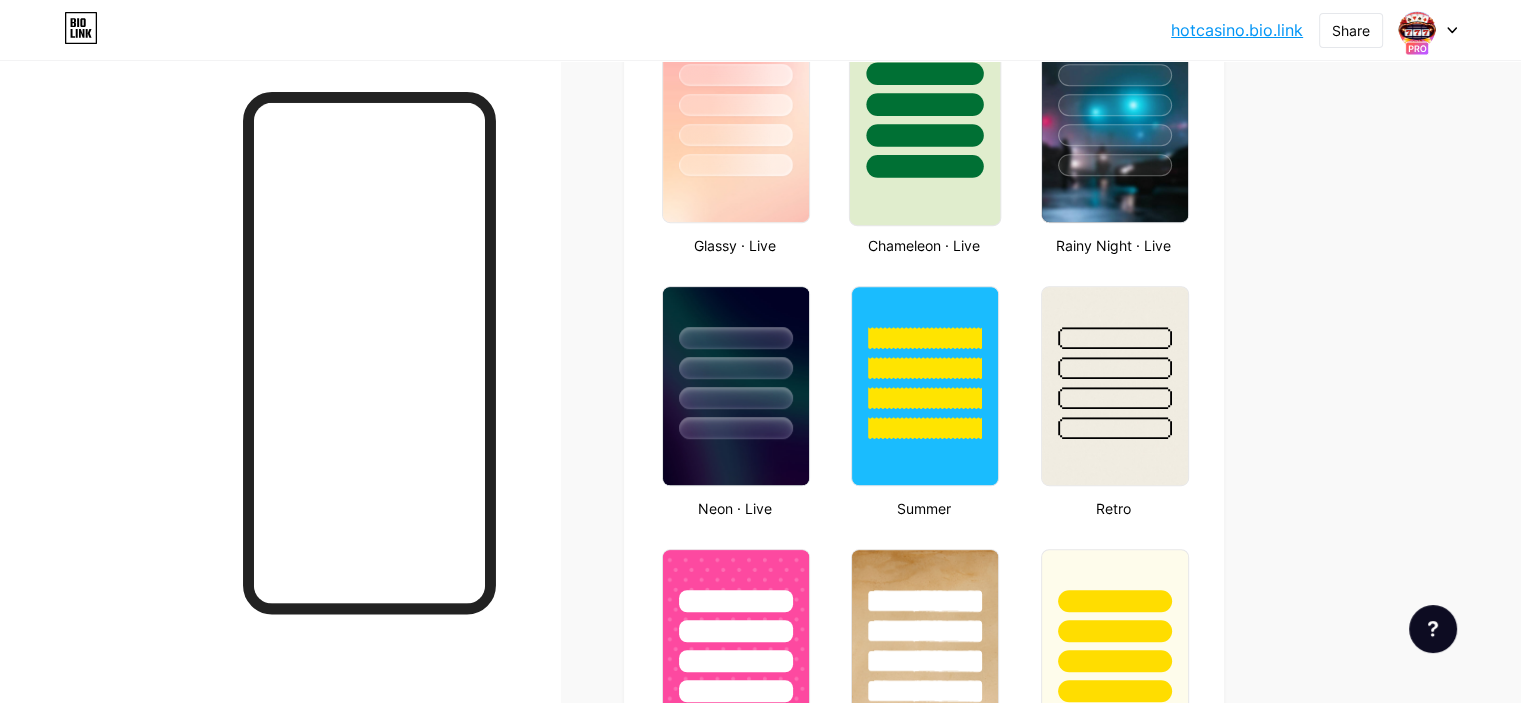 scroll, scrollTop: 1400, scrollLeft: 0, axis: vertical 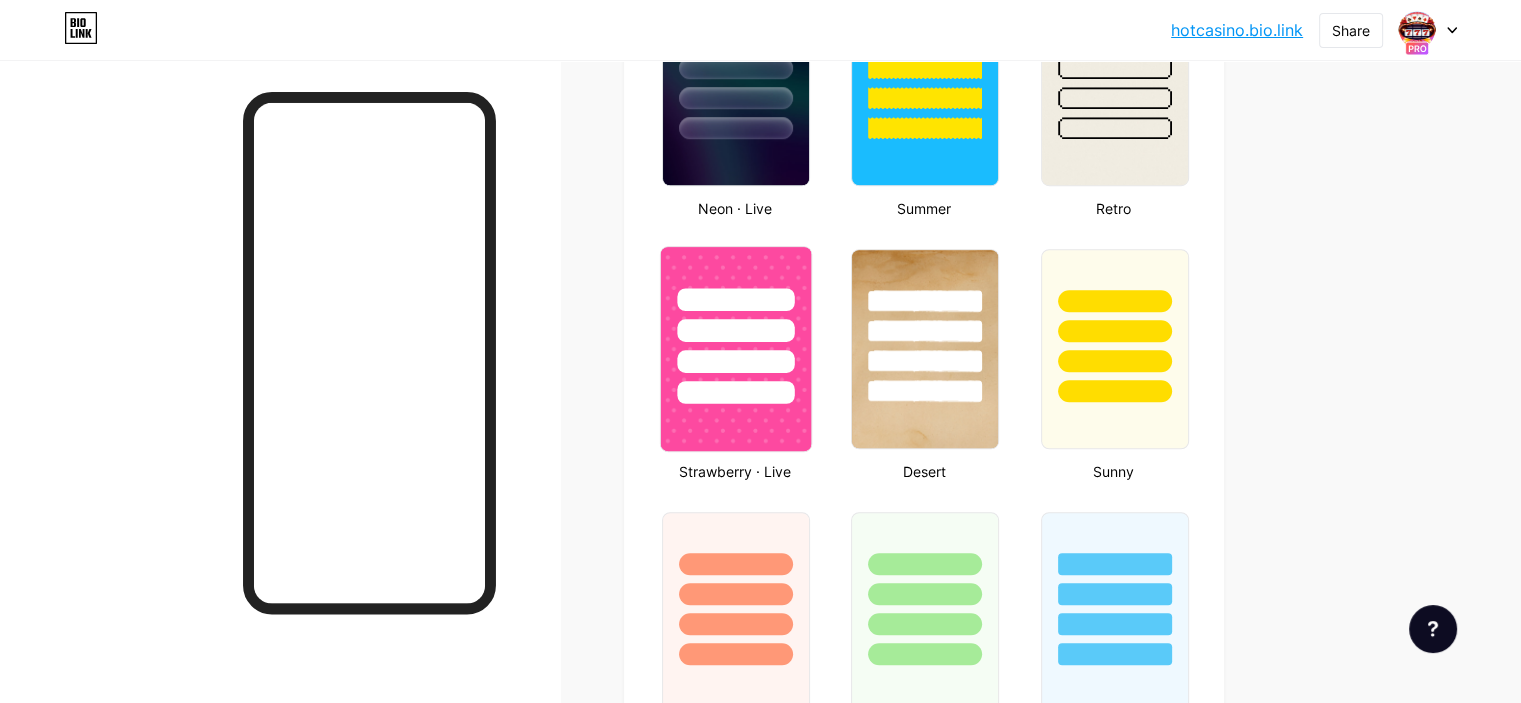click at bounding box center [735, 361] 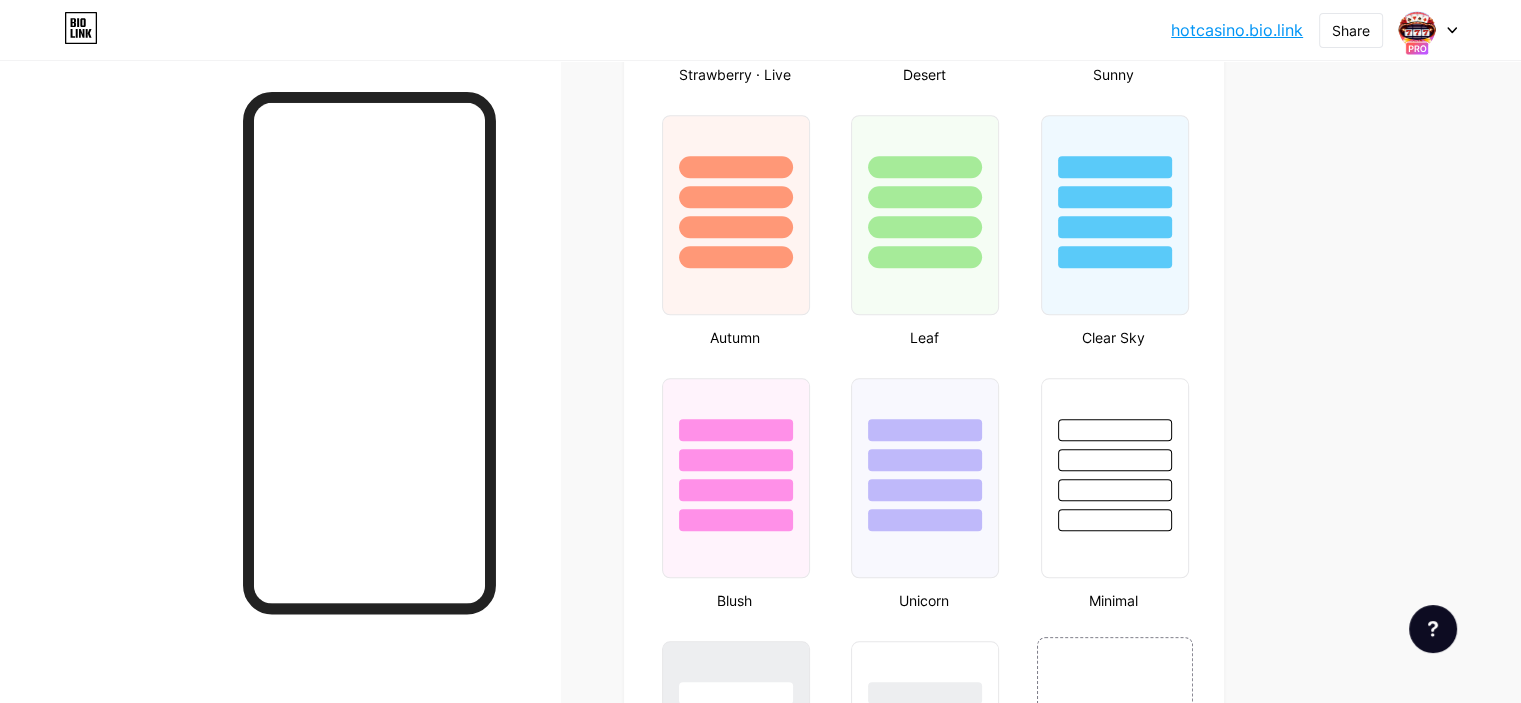 scroll, scrollTop: 1800, scrollLeft: 0, axis: vertical 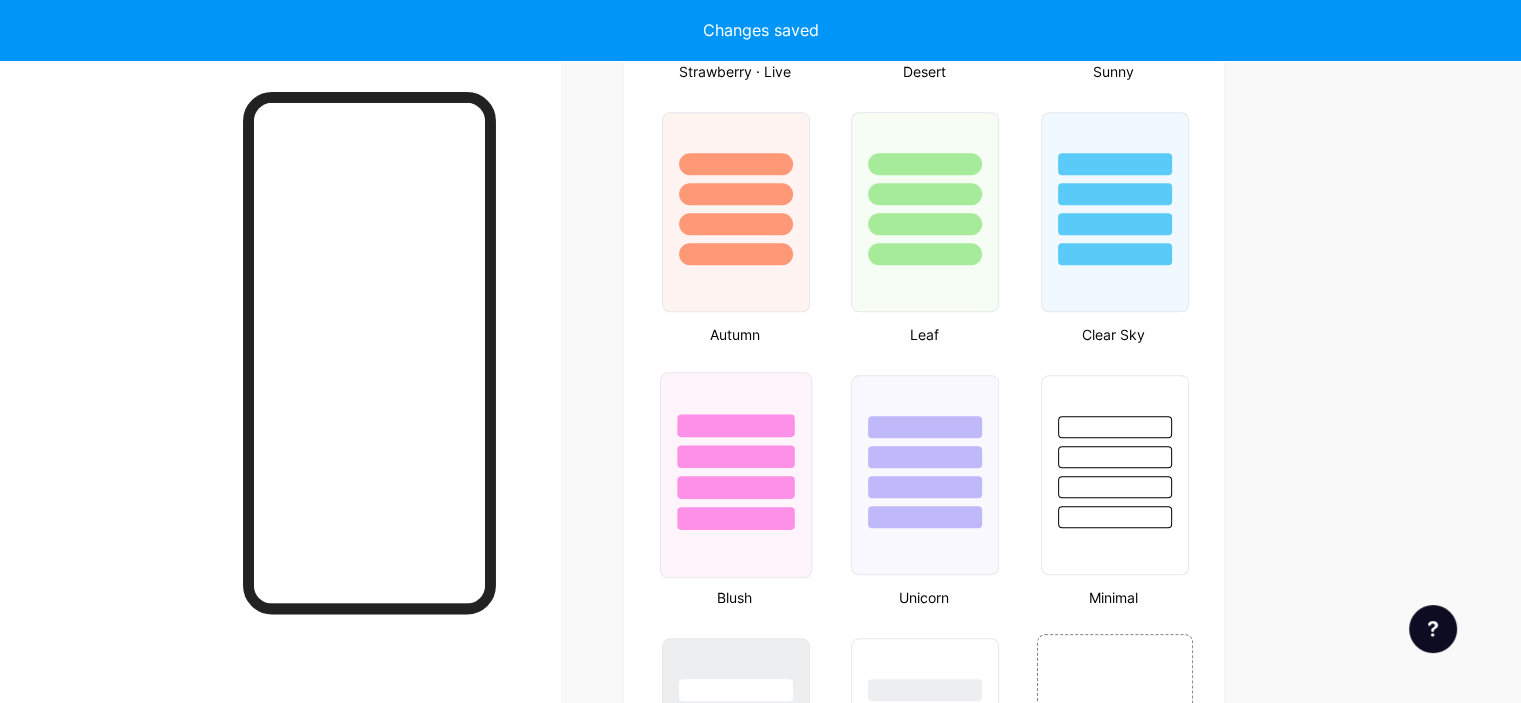 click at bounding box center (735, 456) 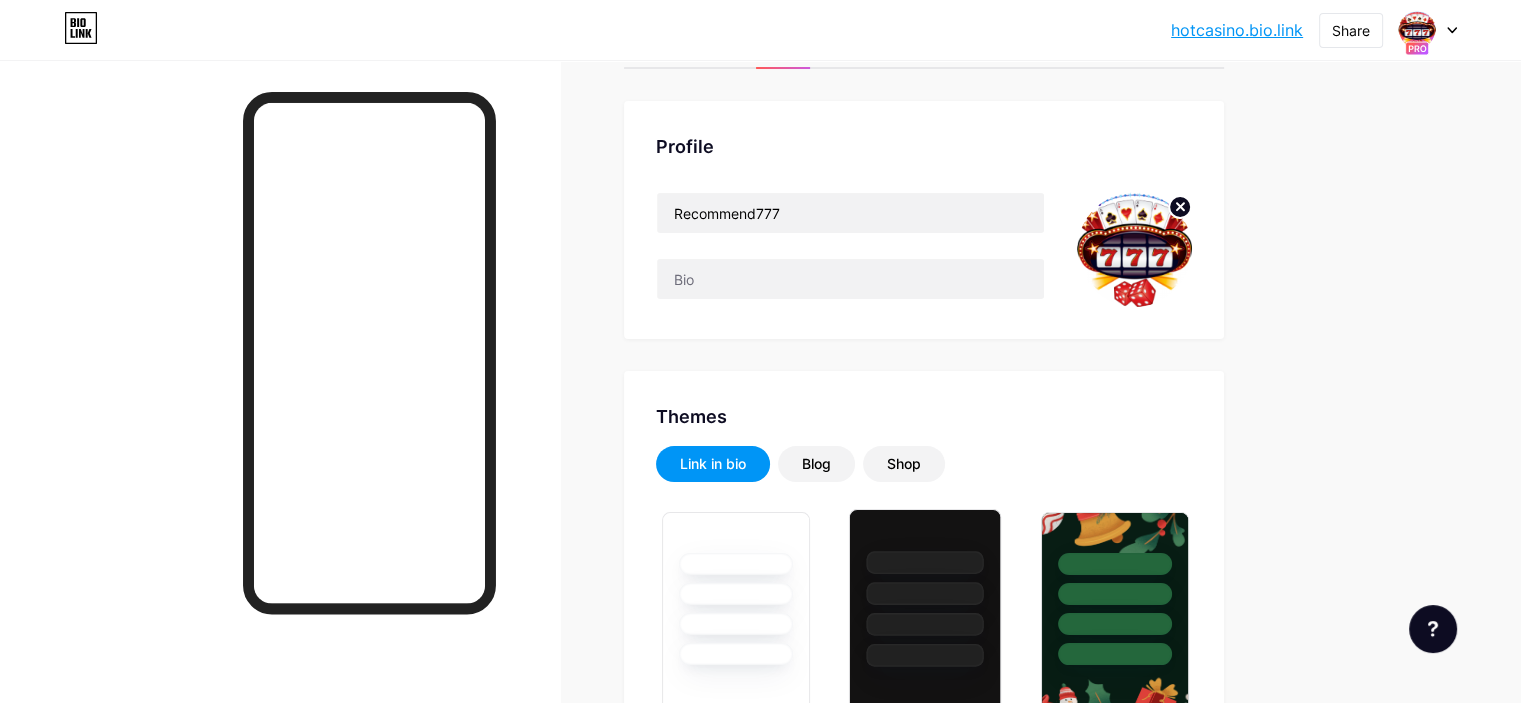 scroll, scrollTop: 0, scrollLeft: 0, axis: both 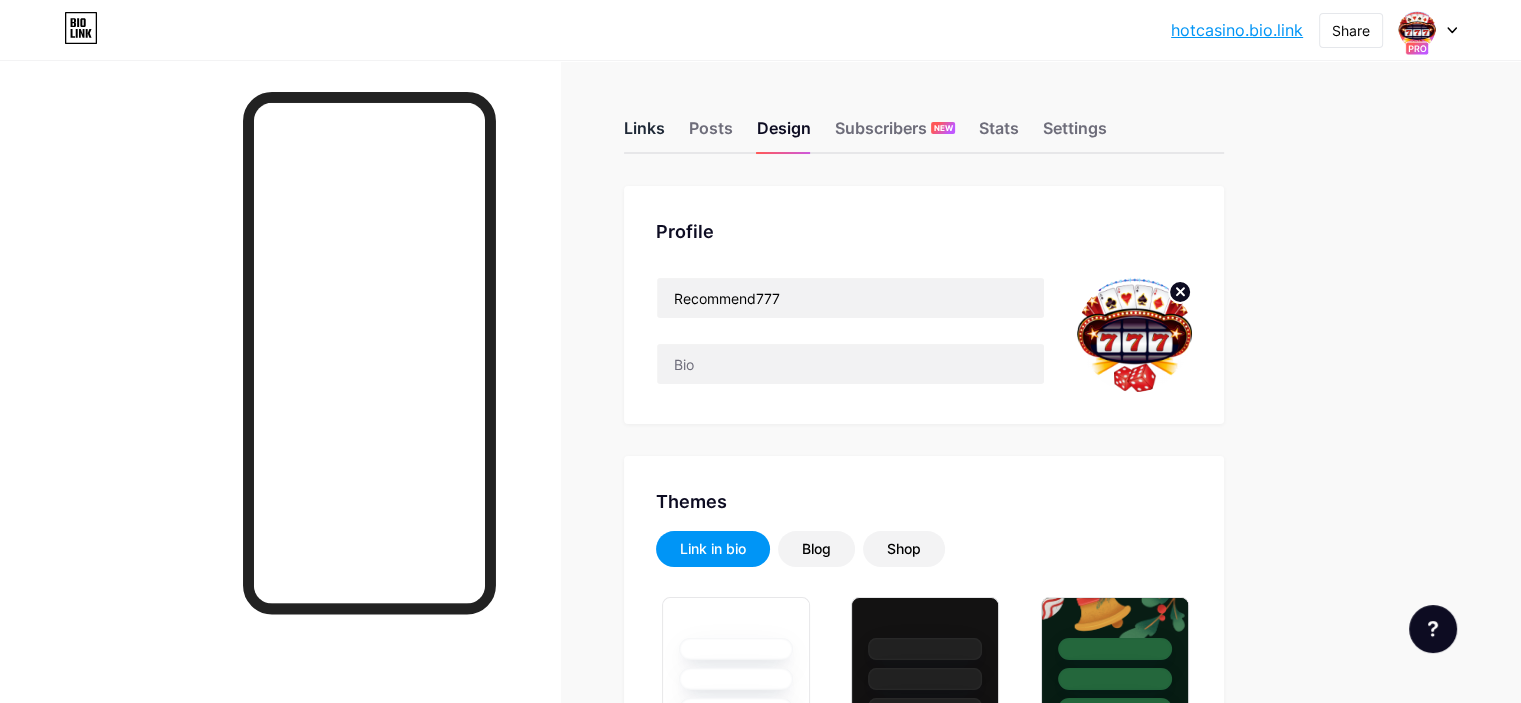 click on "Links" at bounding box center [644, 134] 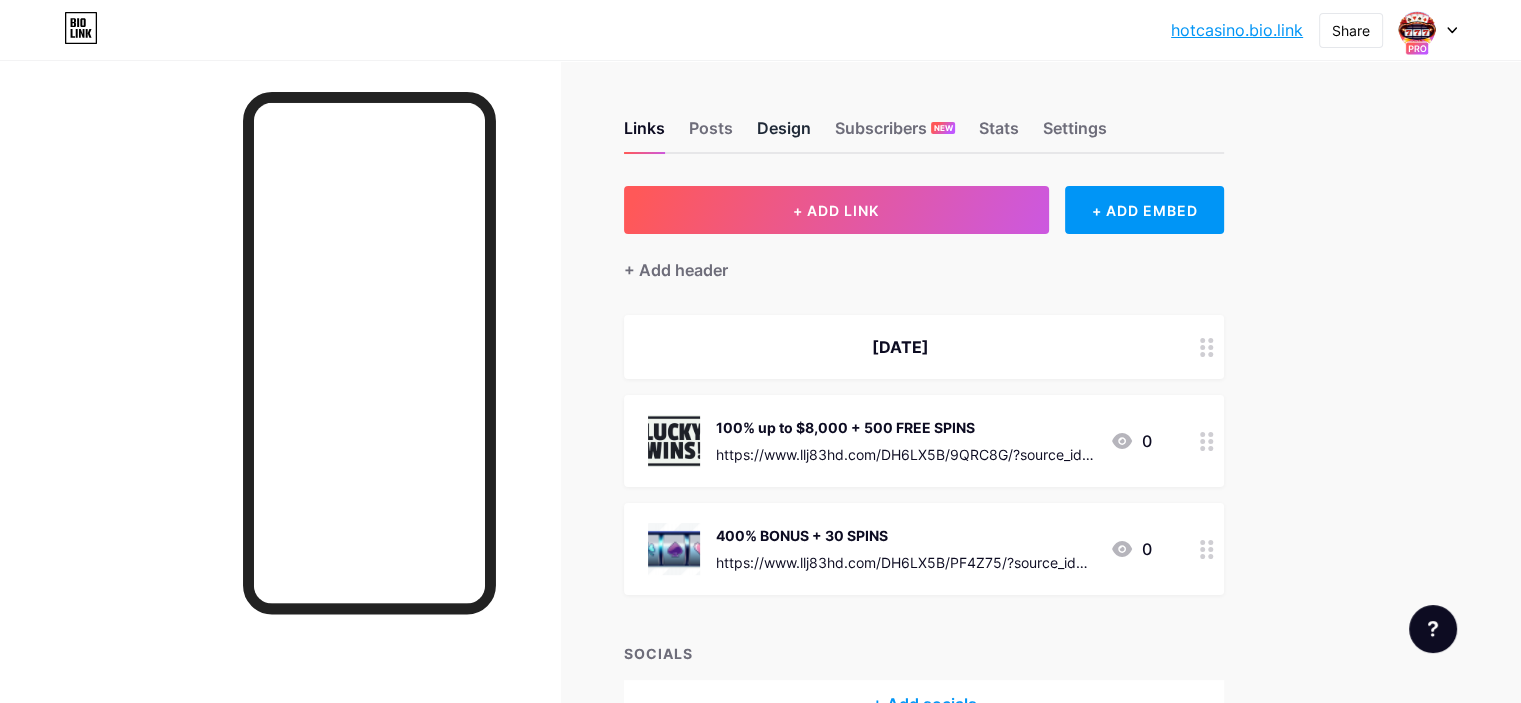click on "Design" at bounding box center (784, 134) 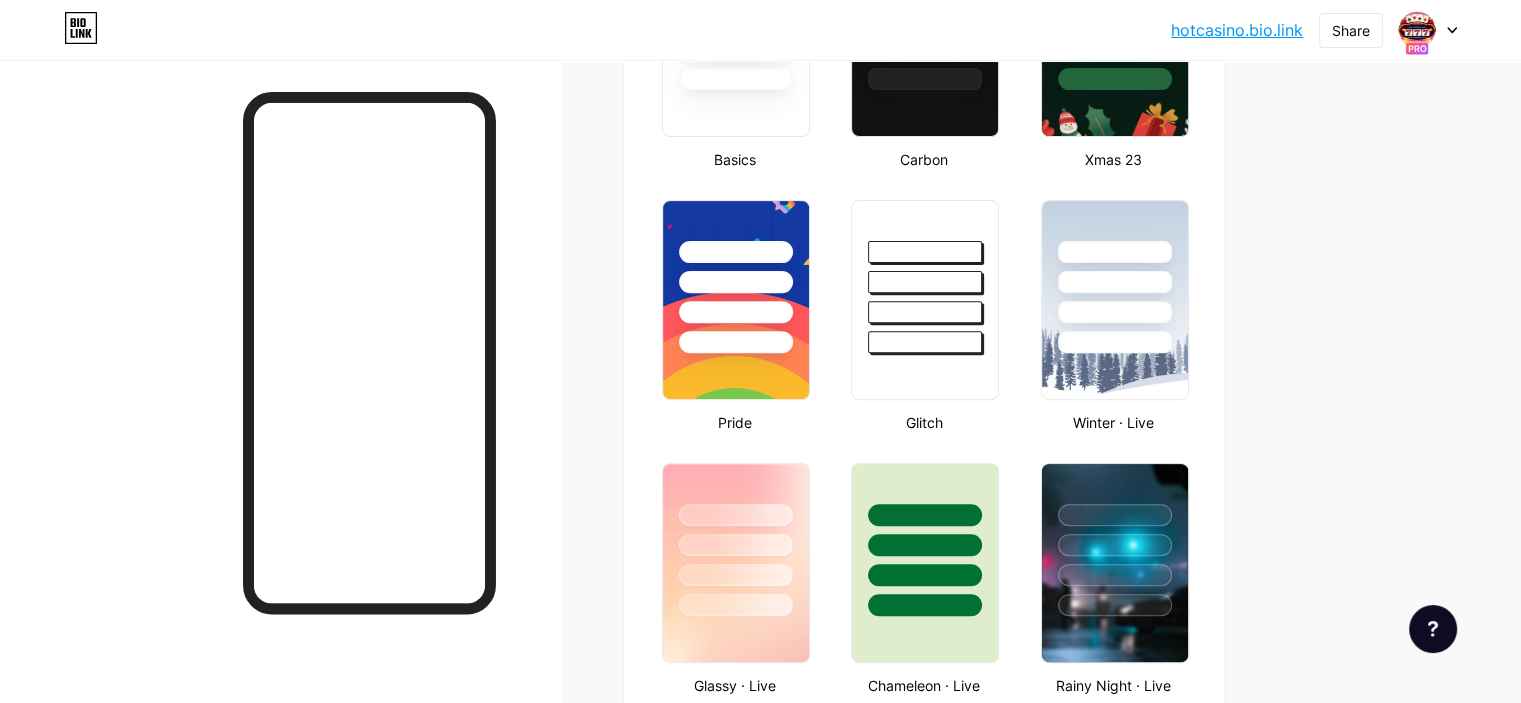 scroll, scrollTop: 624, scrollLeft: 0, axis: vertical 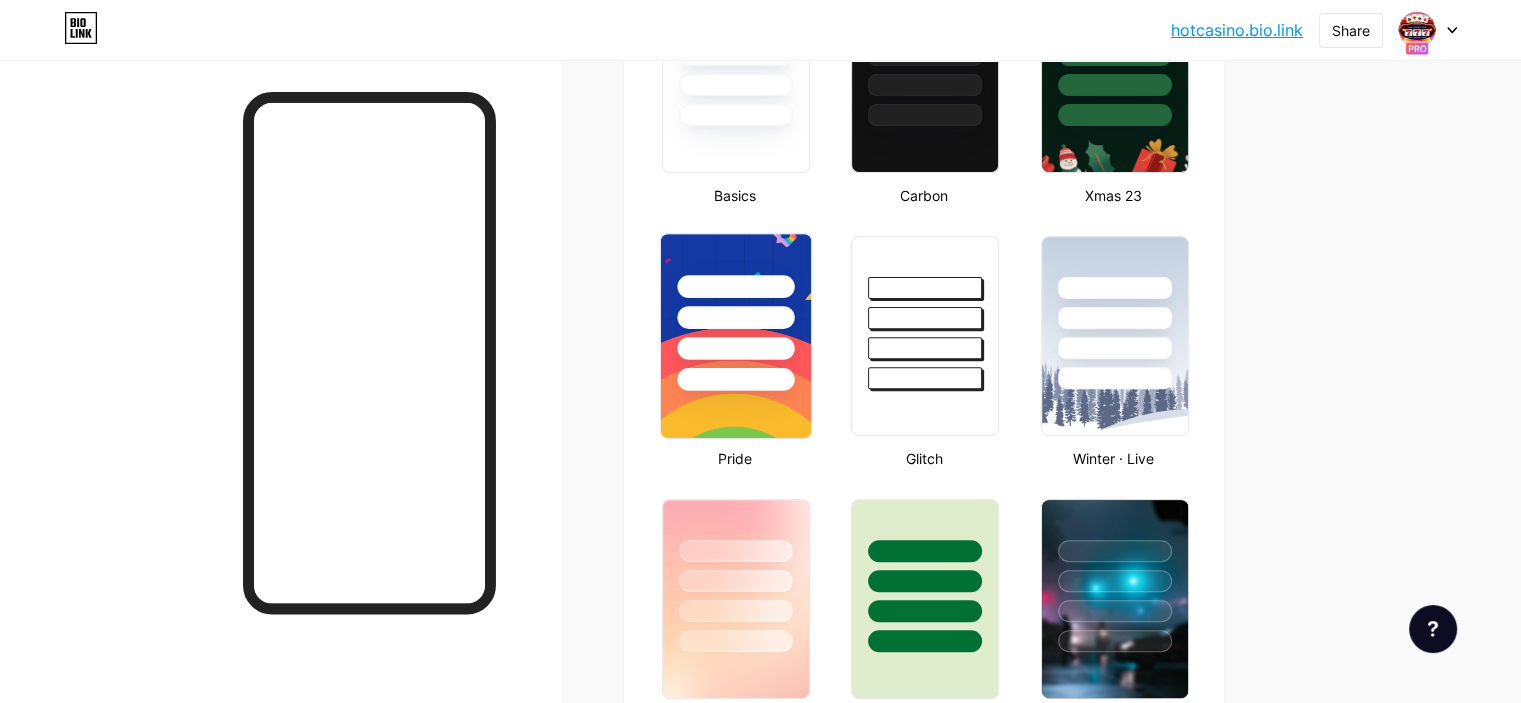click at bounding box center (735, 379) 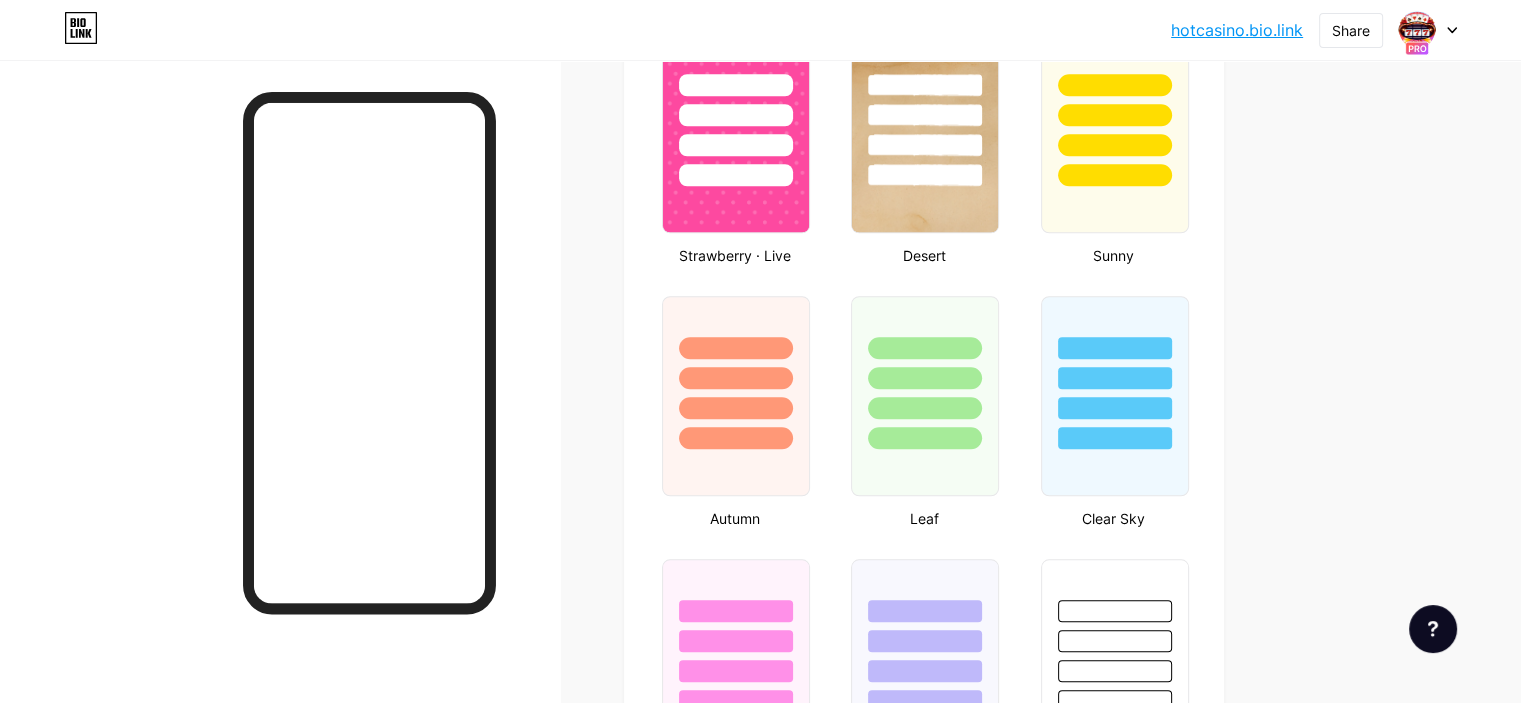 scroll, scrollTop: 1800, scrollLeft: 0, axis: vertical 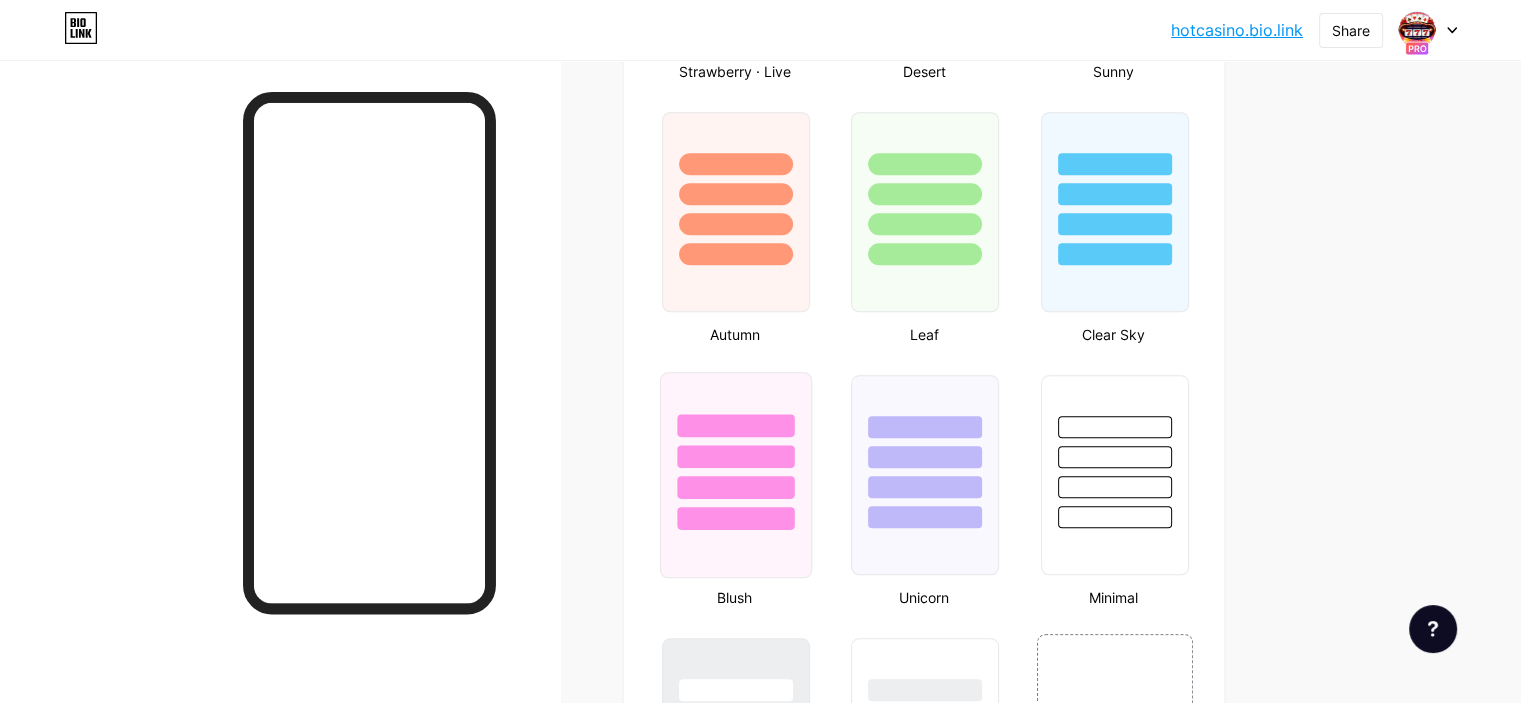 click at bounding box center (735, 518) 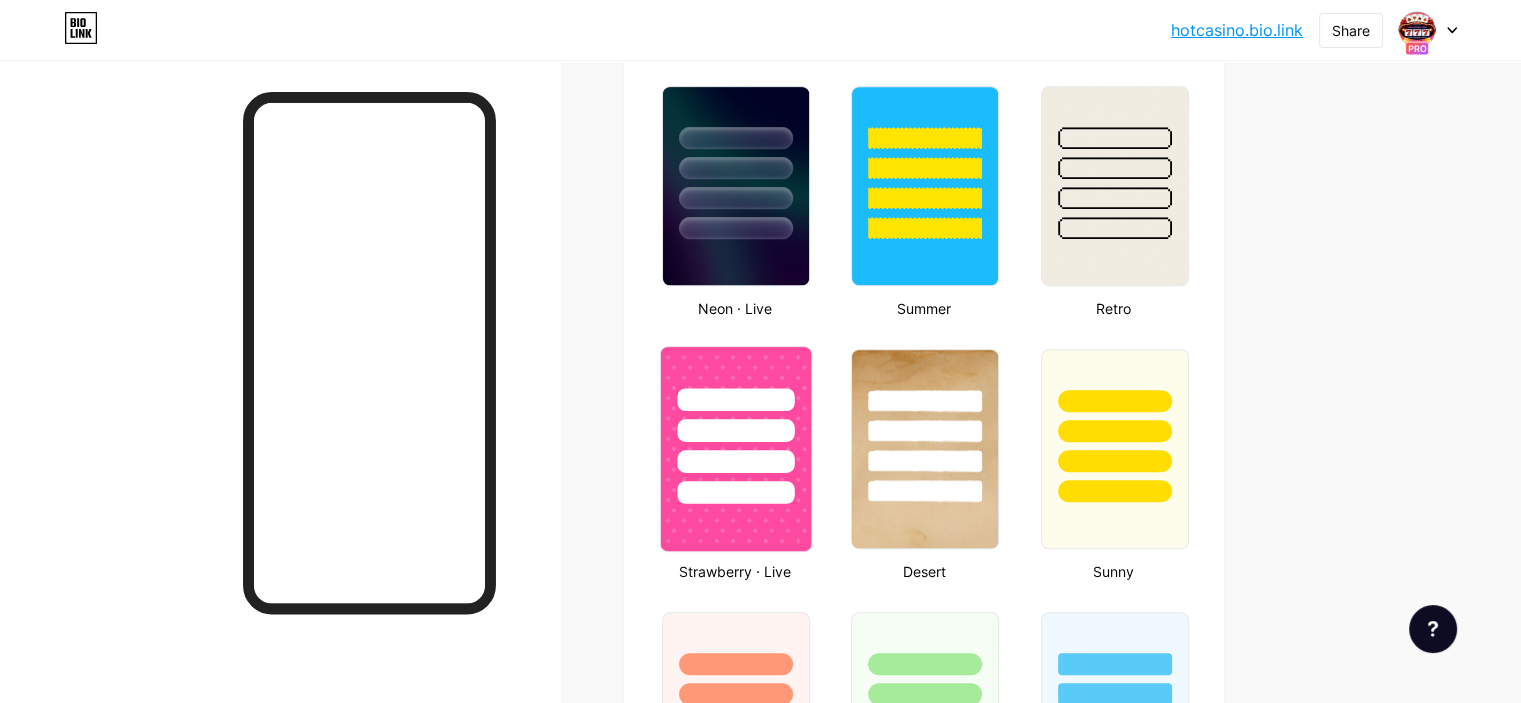 scroll, scrollTop: 1200, scrollLeft: 0, axis: vertical 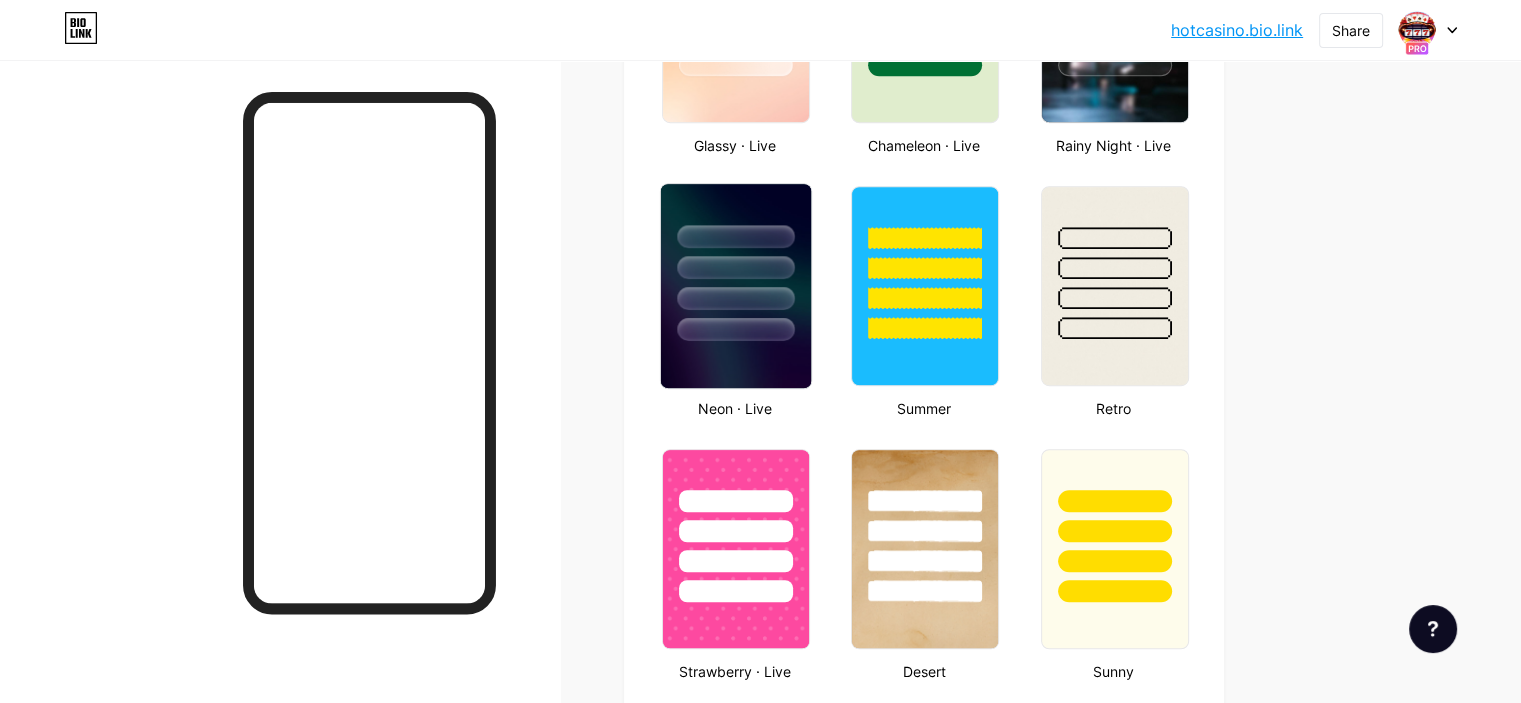 click at bounding box center [735, 329] 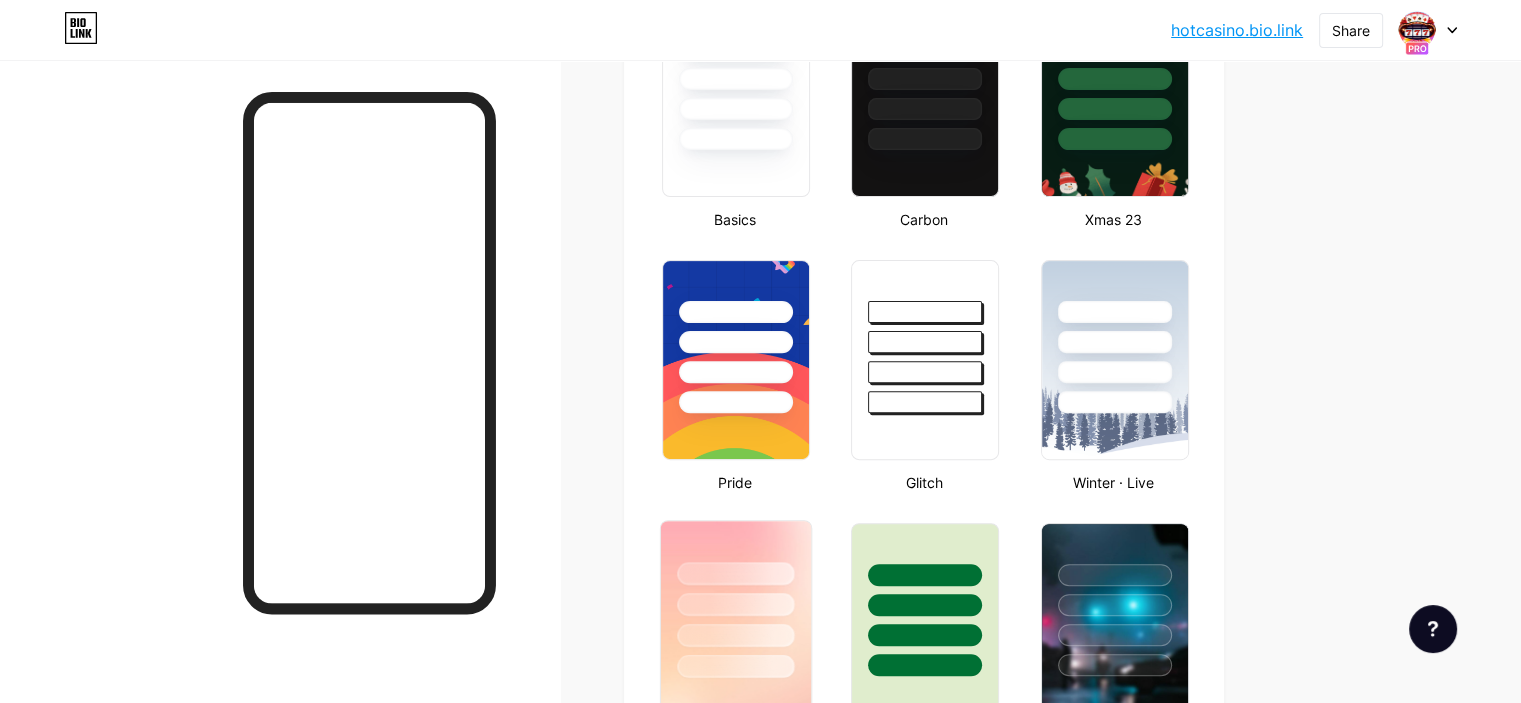 scroll, scrollTop: 600, scrollLeft: 0, axis: vertical 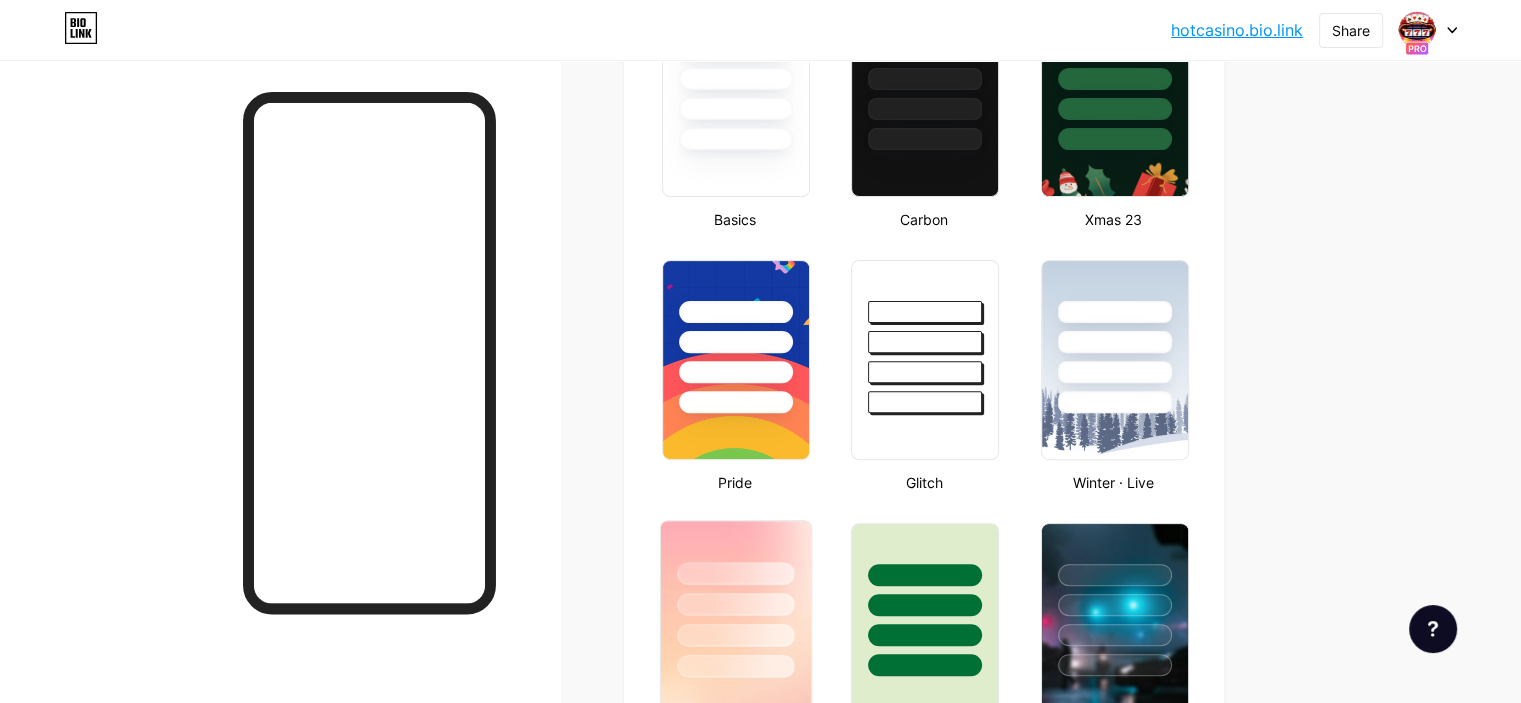 click at bounding box center [736, 599] 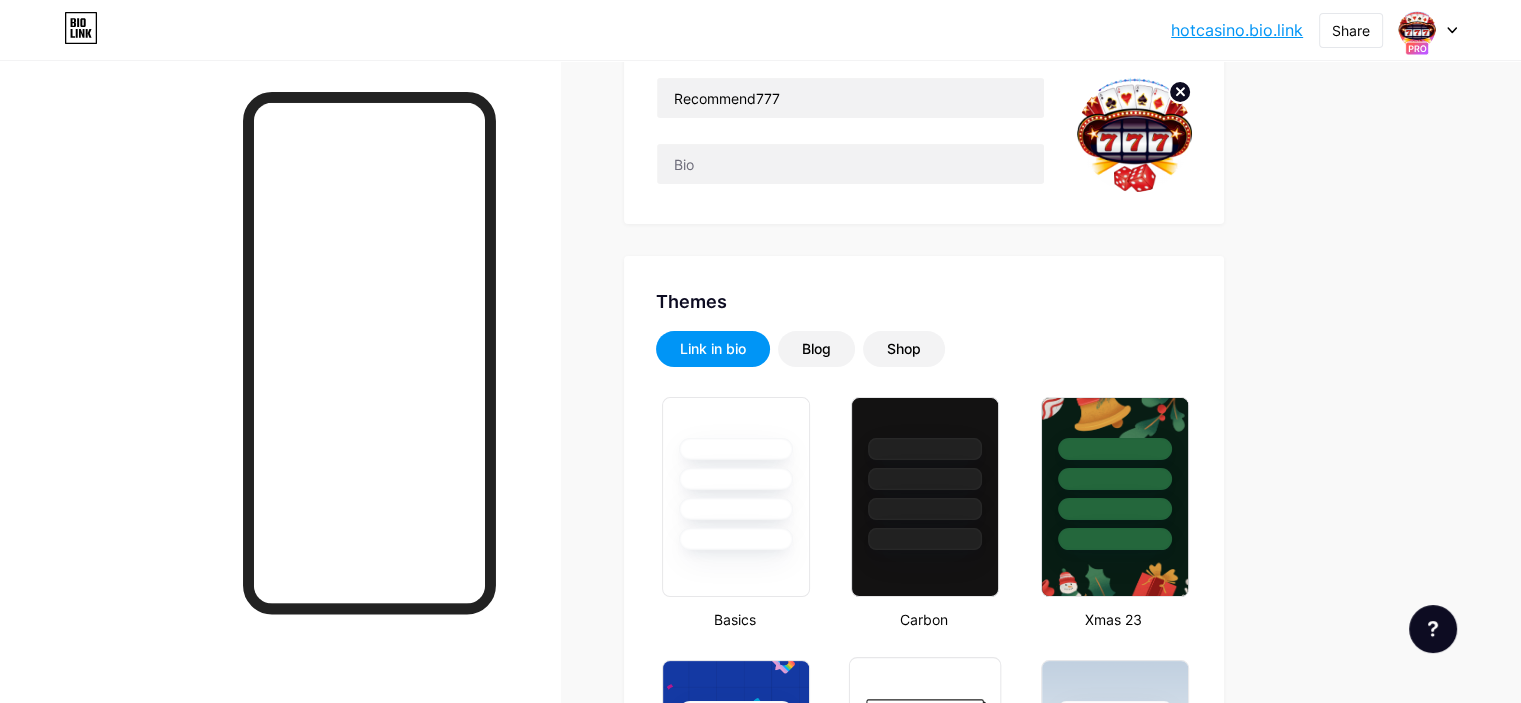 scroll, scrollTop: 0, scrollLeft: 0, axis: both 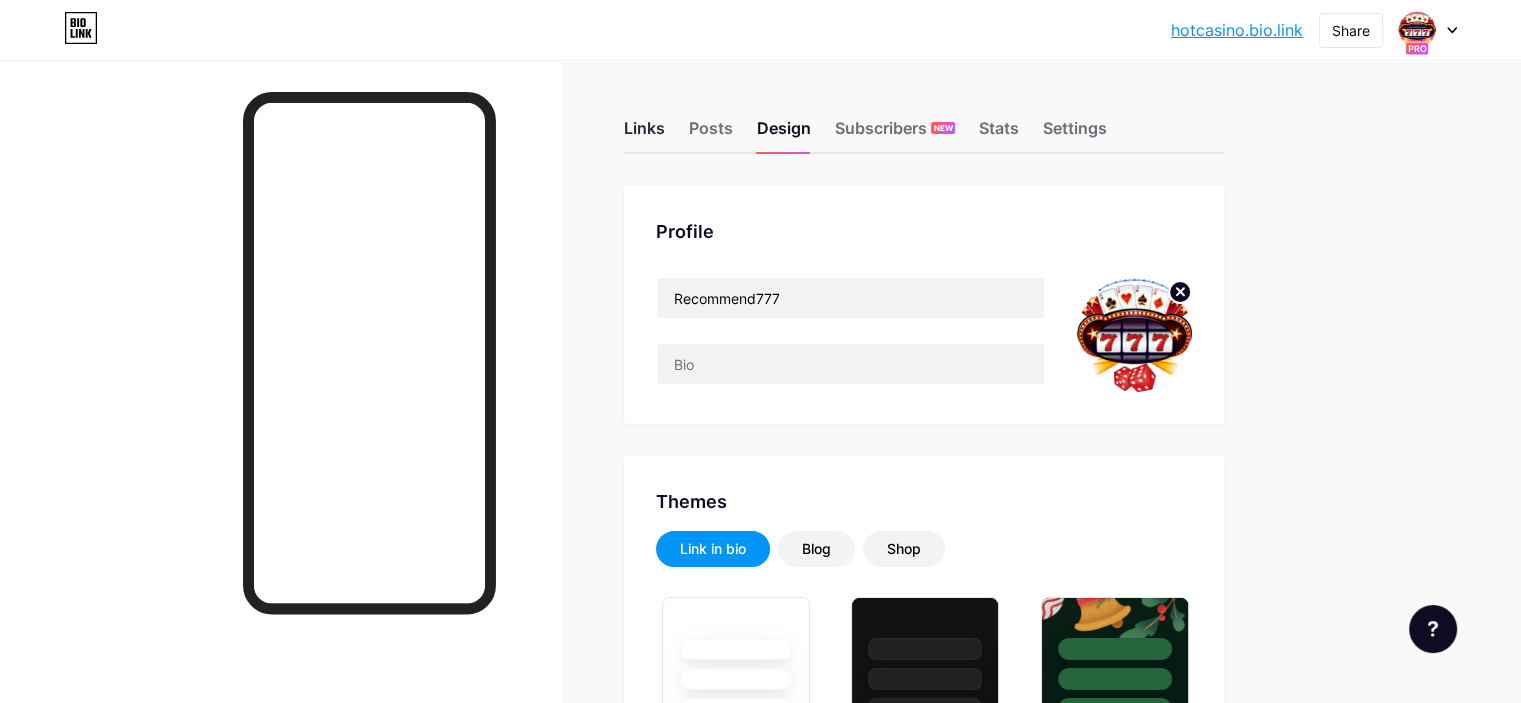 click on "Links" at bounding box center (644, 134) 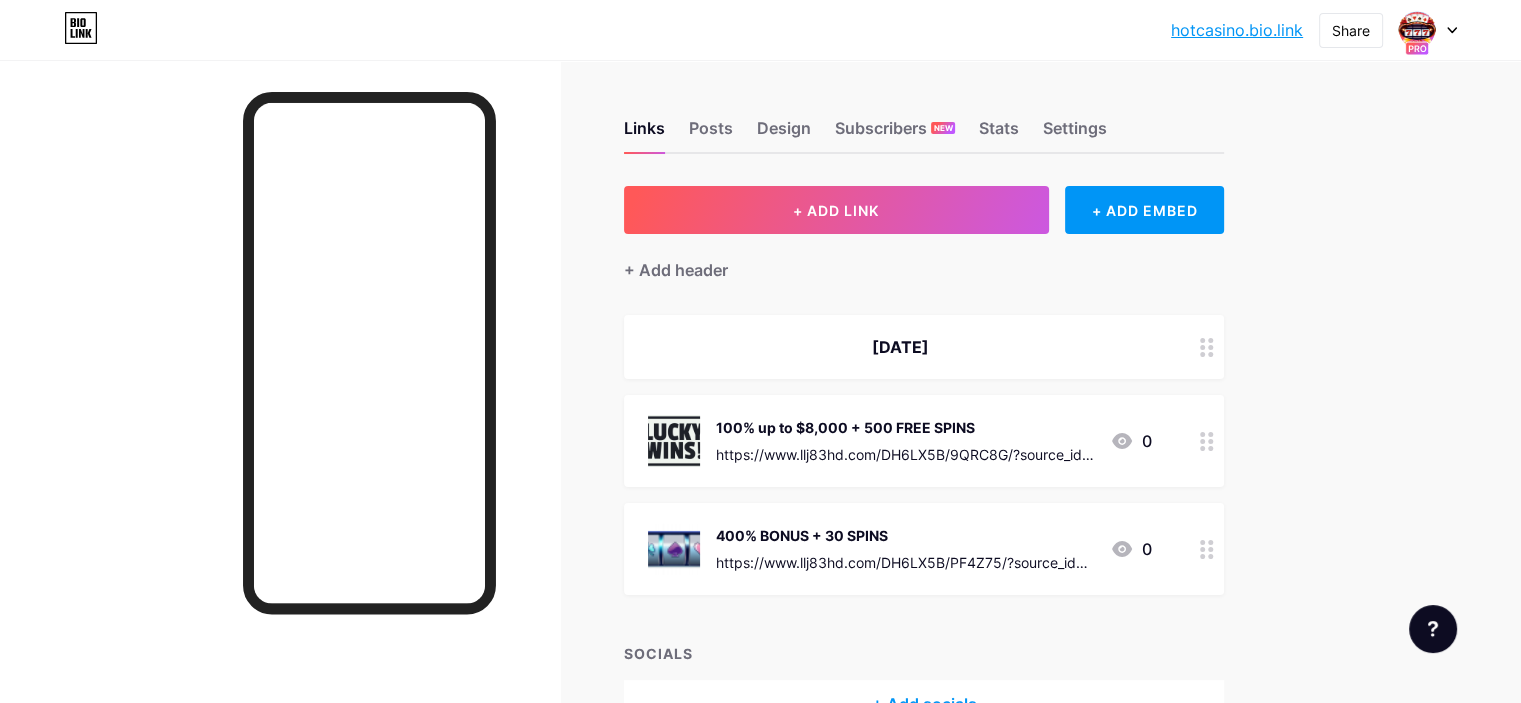 click on "[PERCENT] up to [CURRENCY][AMOUNT] + [NUMBER] FREE SPINS" at bounding box center [905, 427] 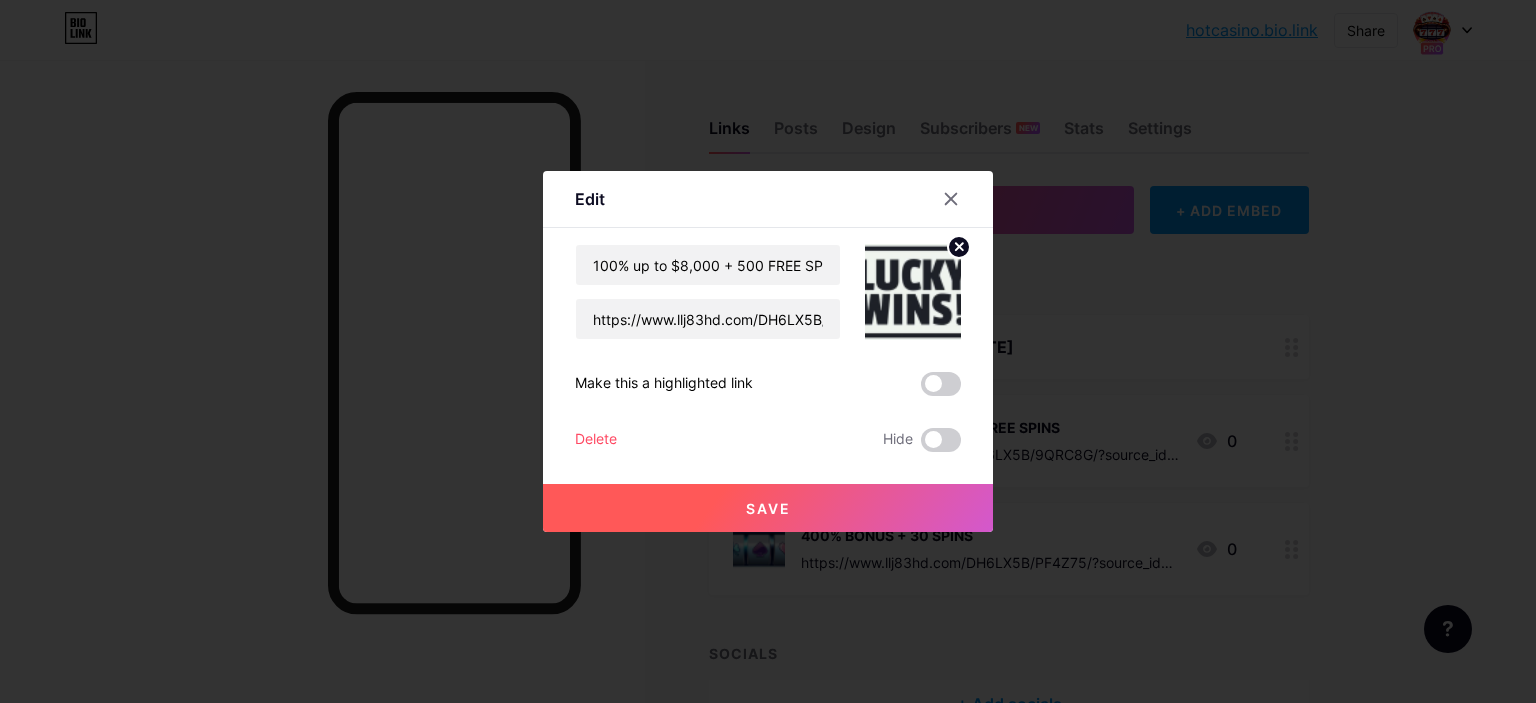 click 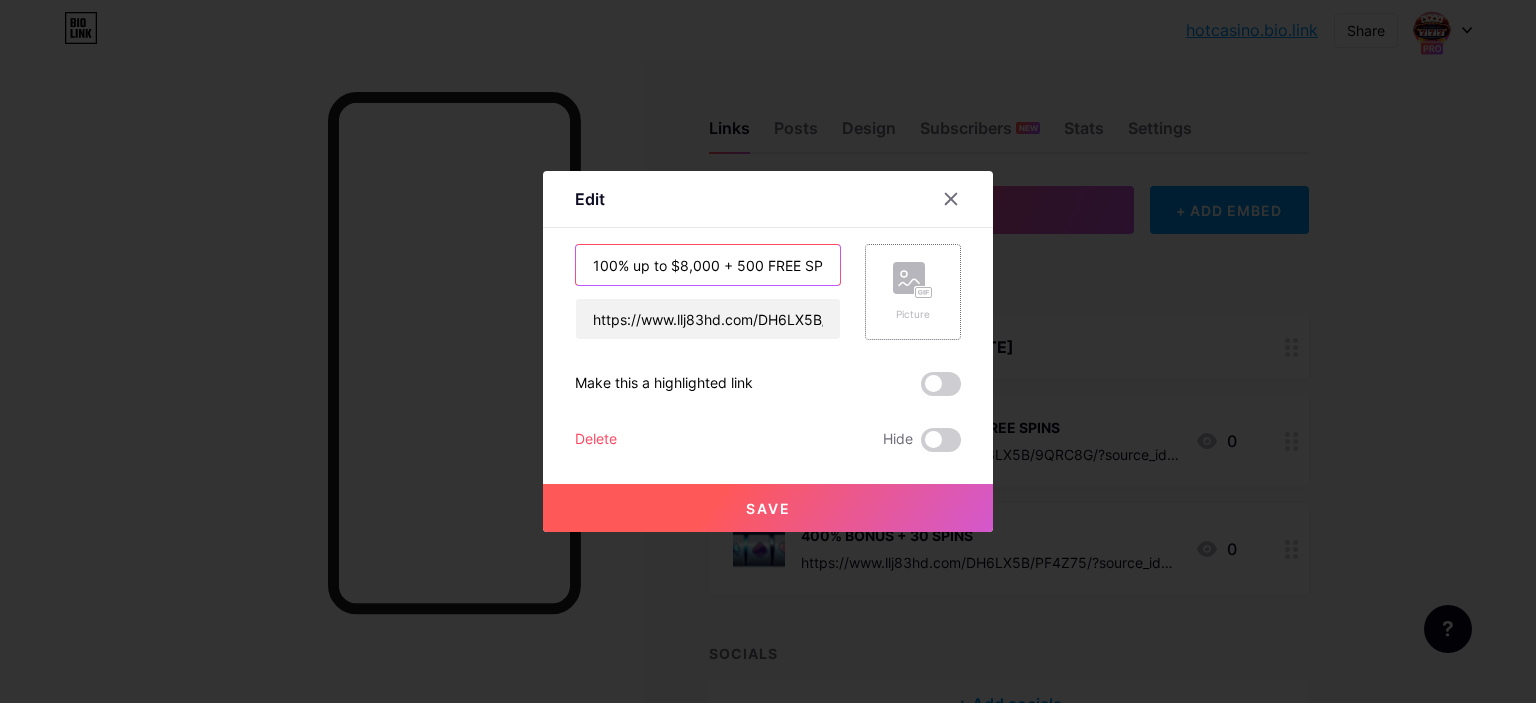 click on "[PERCENT] up to [CURRENCY][AMOUNT] + [NUMBER] FREE SPINS" at bounding box center (708, 265) 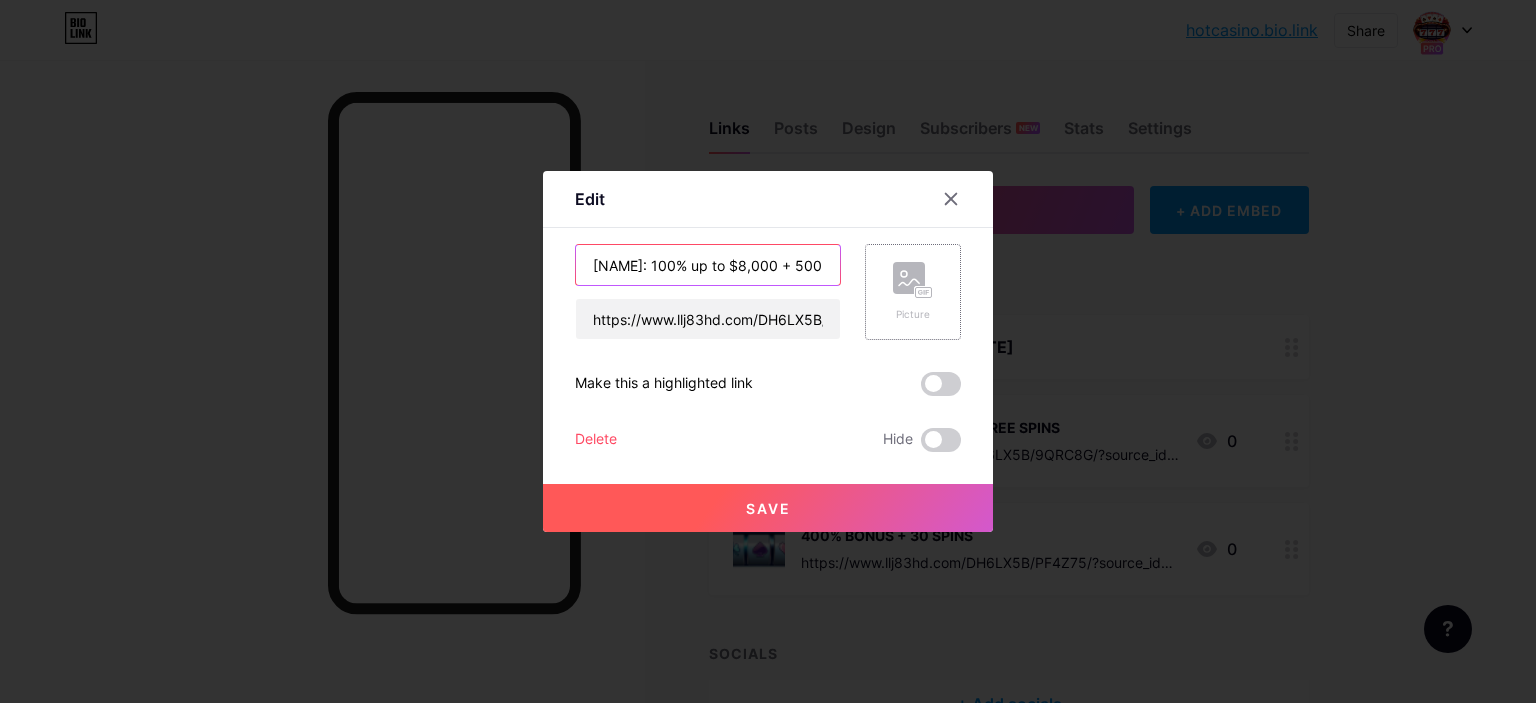 type on "LuckWINS: 100% up to $8,000 + 500 FREE SPINS" 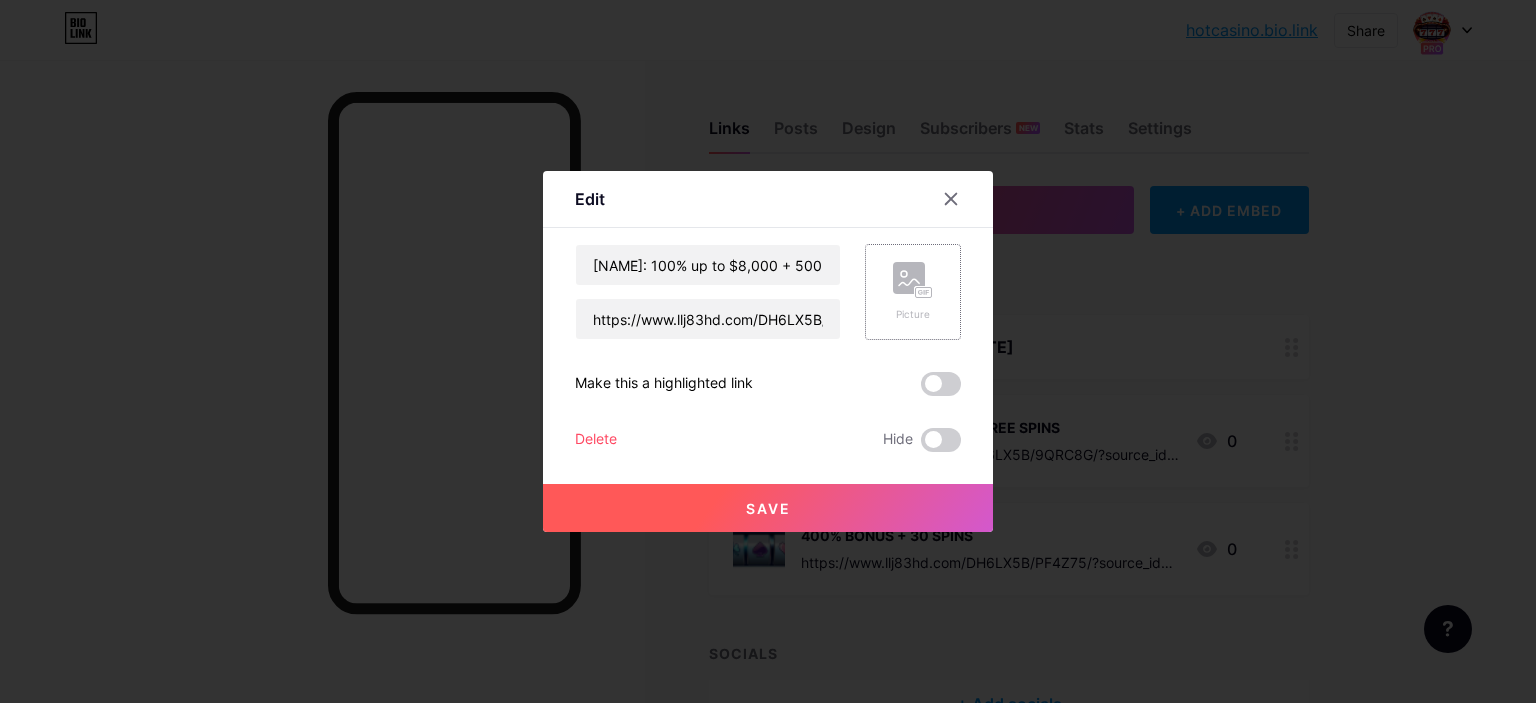 click on "Save" at bounding box center [768, 508] 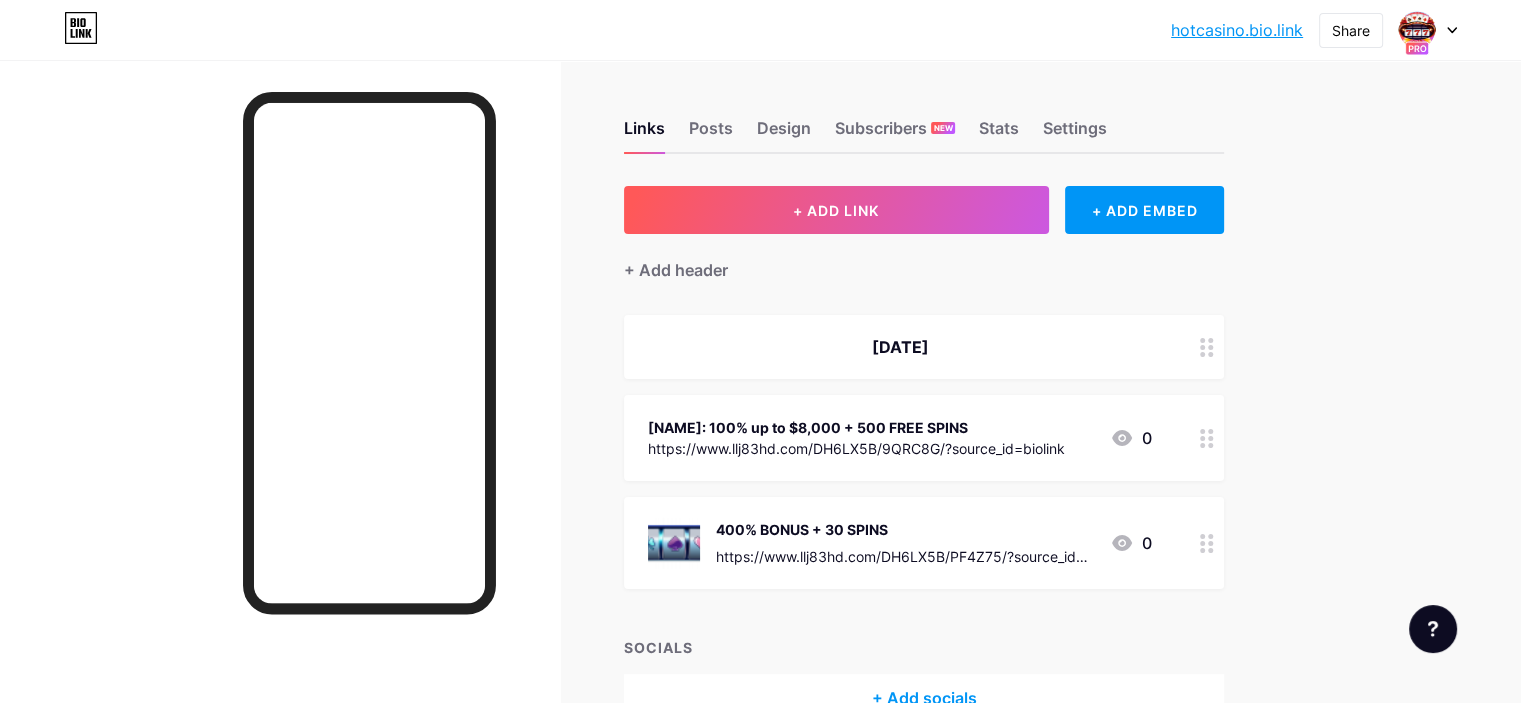 click on "https://www.llj83hd.com/DH6LX5B/9QRC8G/?source_id=biolink" at bounding box center (856, 448) 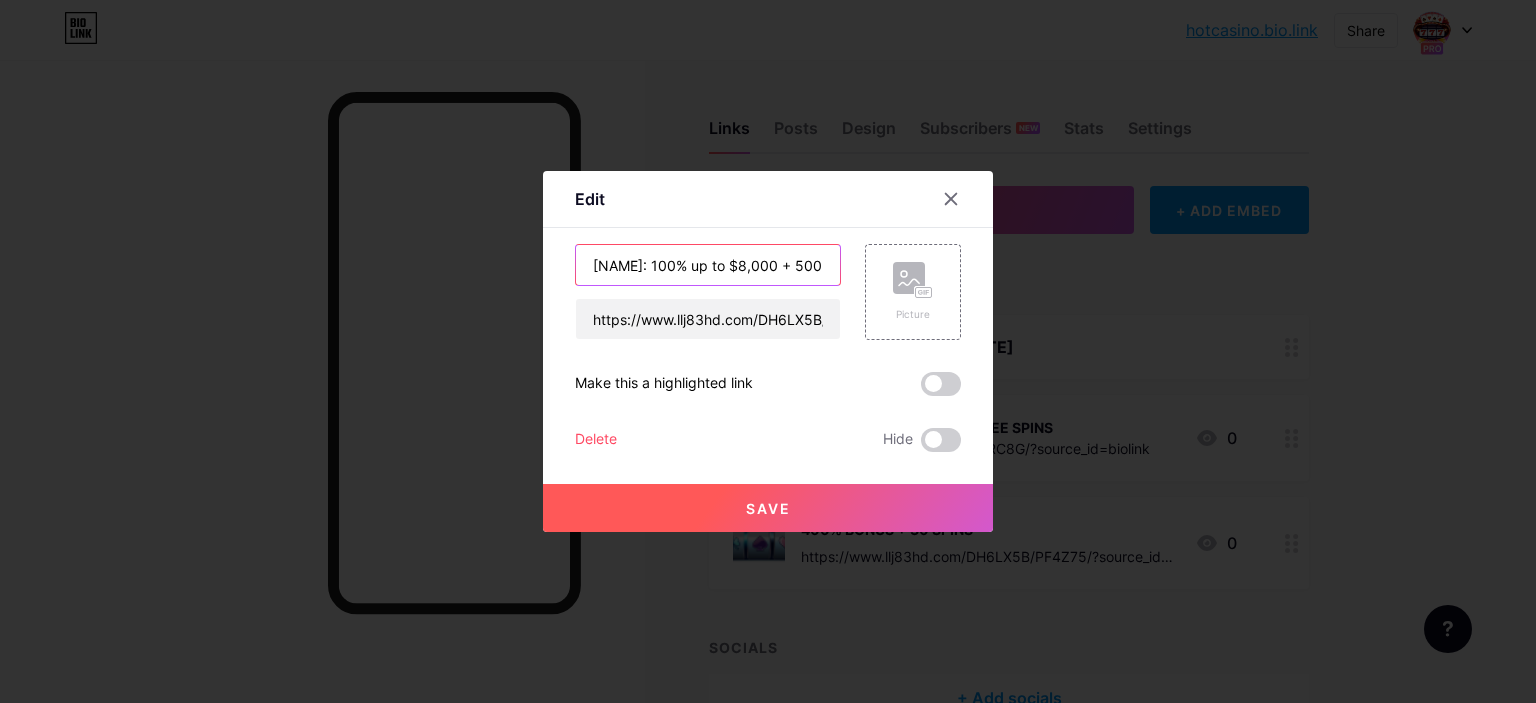 click on "LuckWINS: 100% up to $8,000 + 500 FREE SPINS" at bounding box center (708, 265) 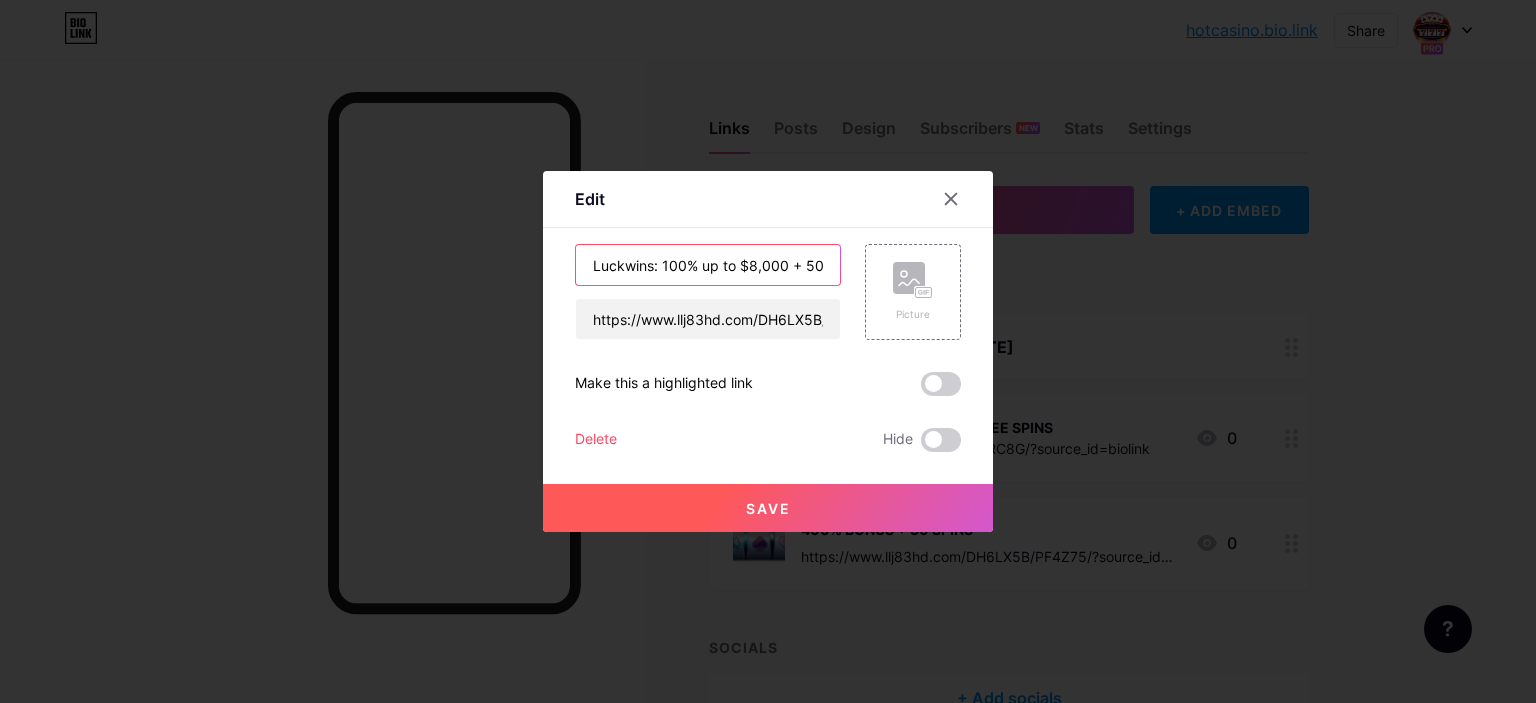 type on "Luckwins: 100% up to $8,000 + 500 FREE SPINS" 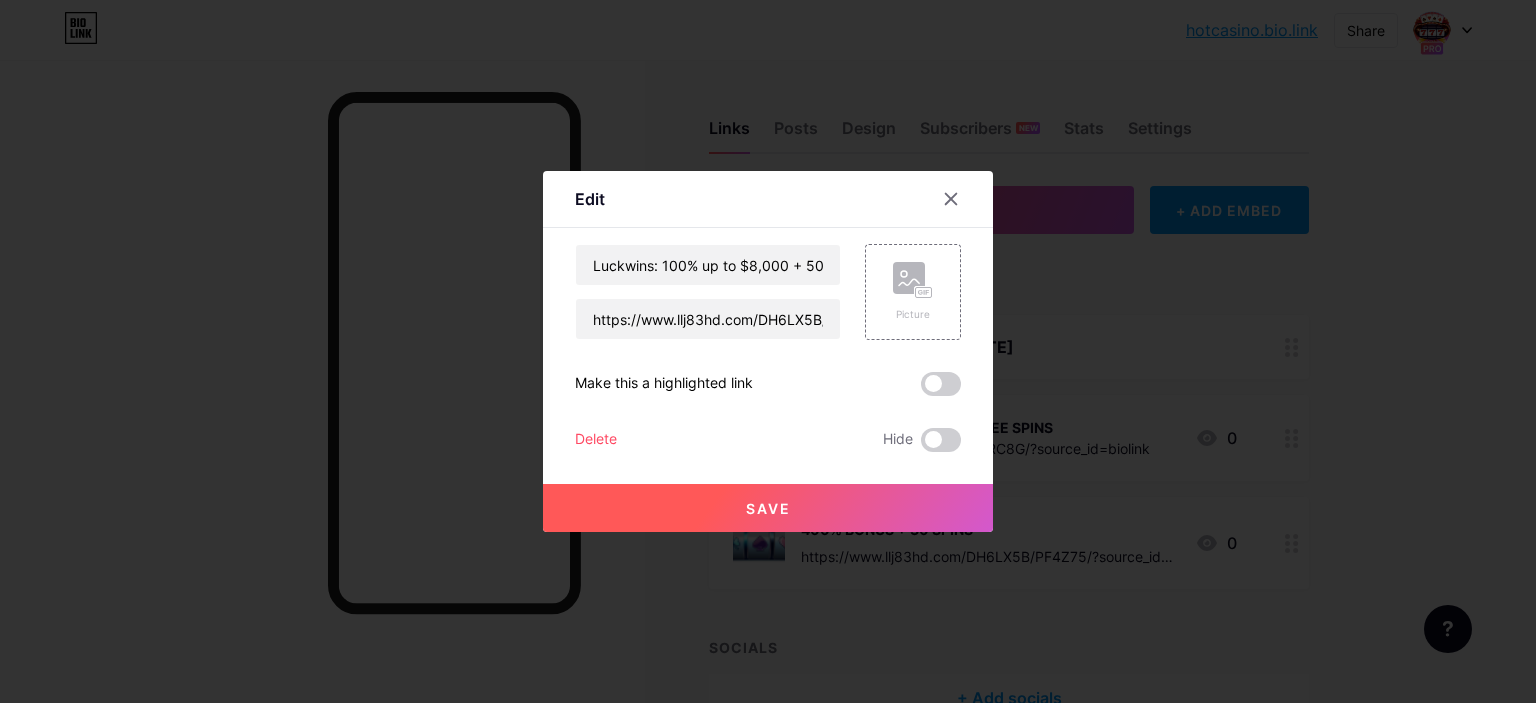 click on "Save" at bounding box center (768, 508) 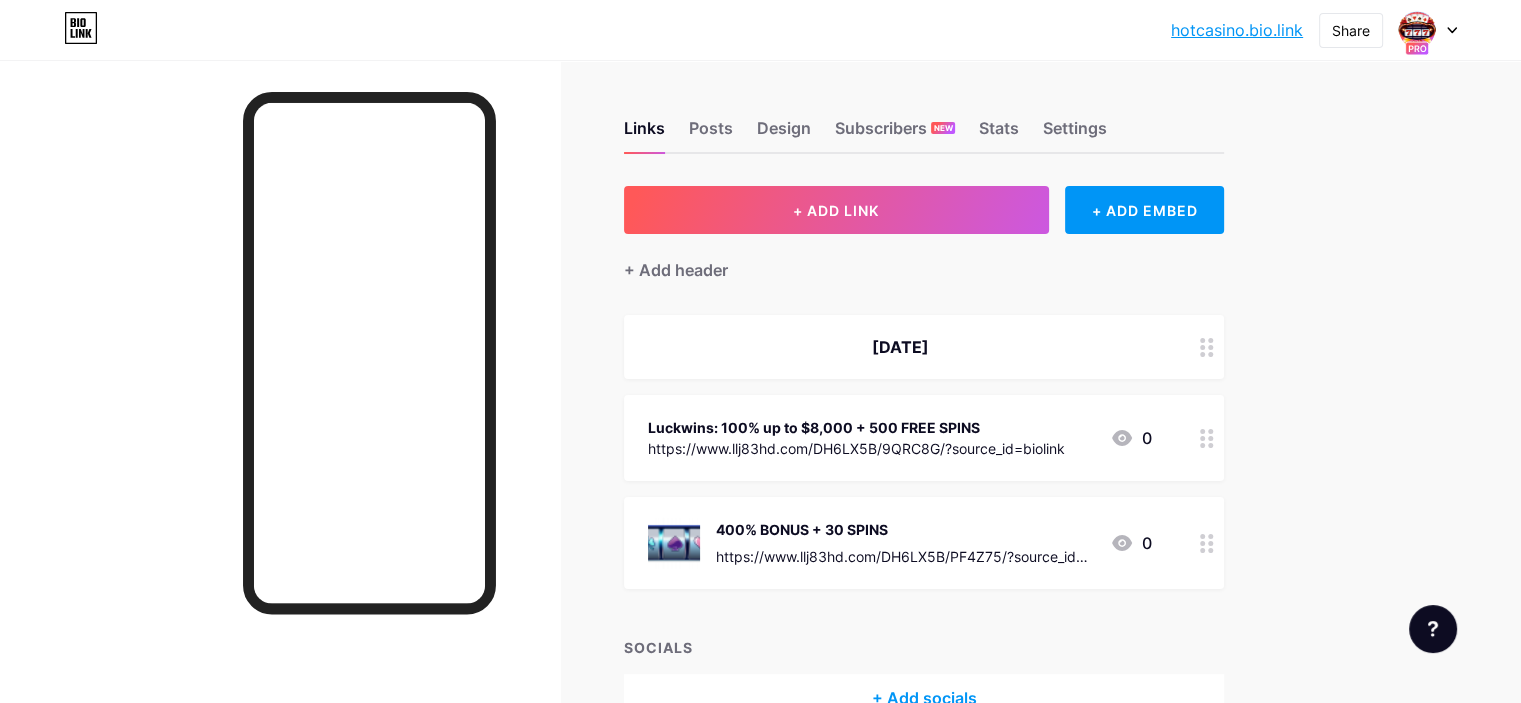 click on "https://www.llj83hd.com/DH6LX5B/PF4Z75/?source_id=biolink" at bounding box center [905, 556] 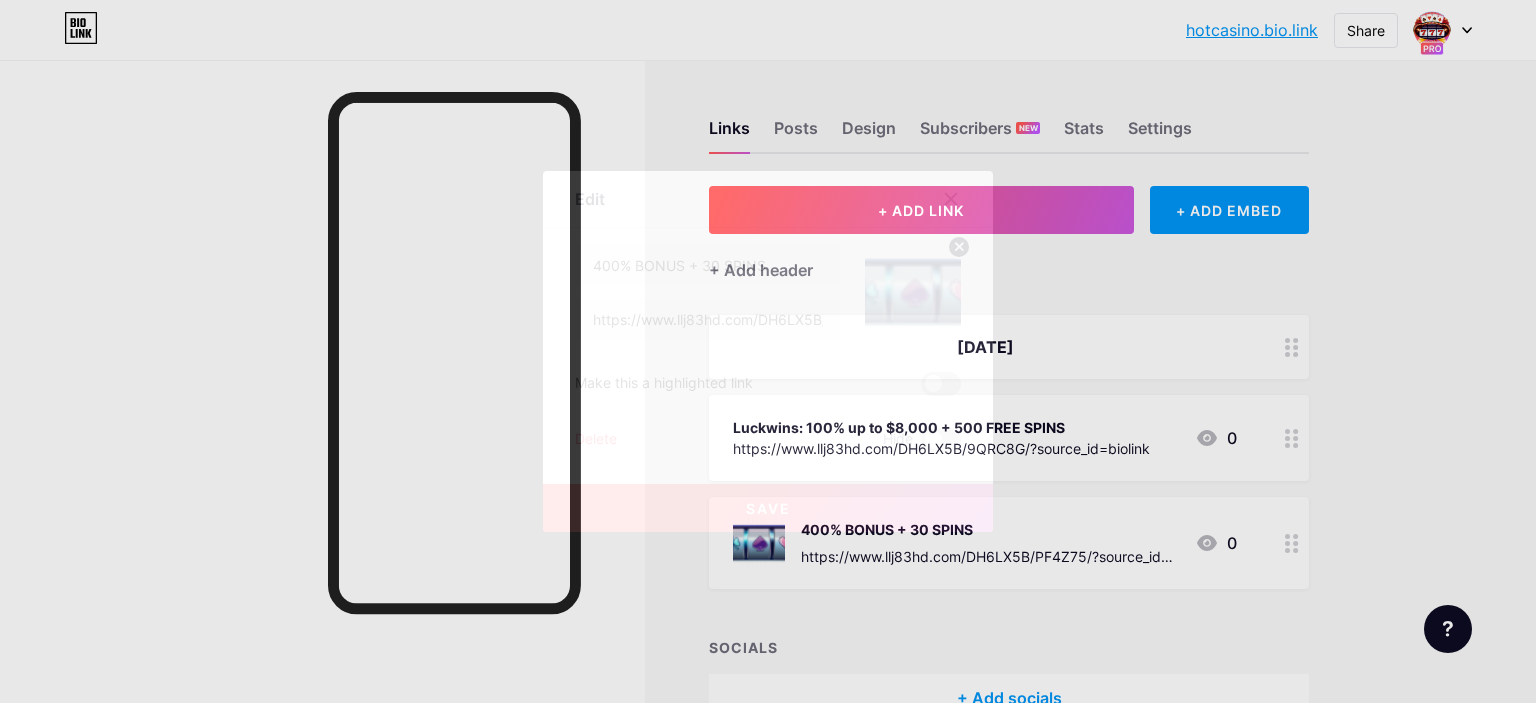 click 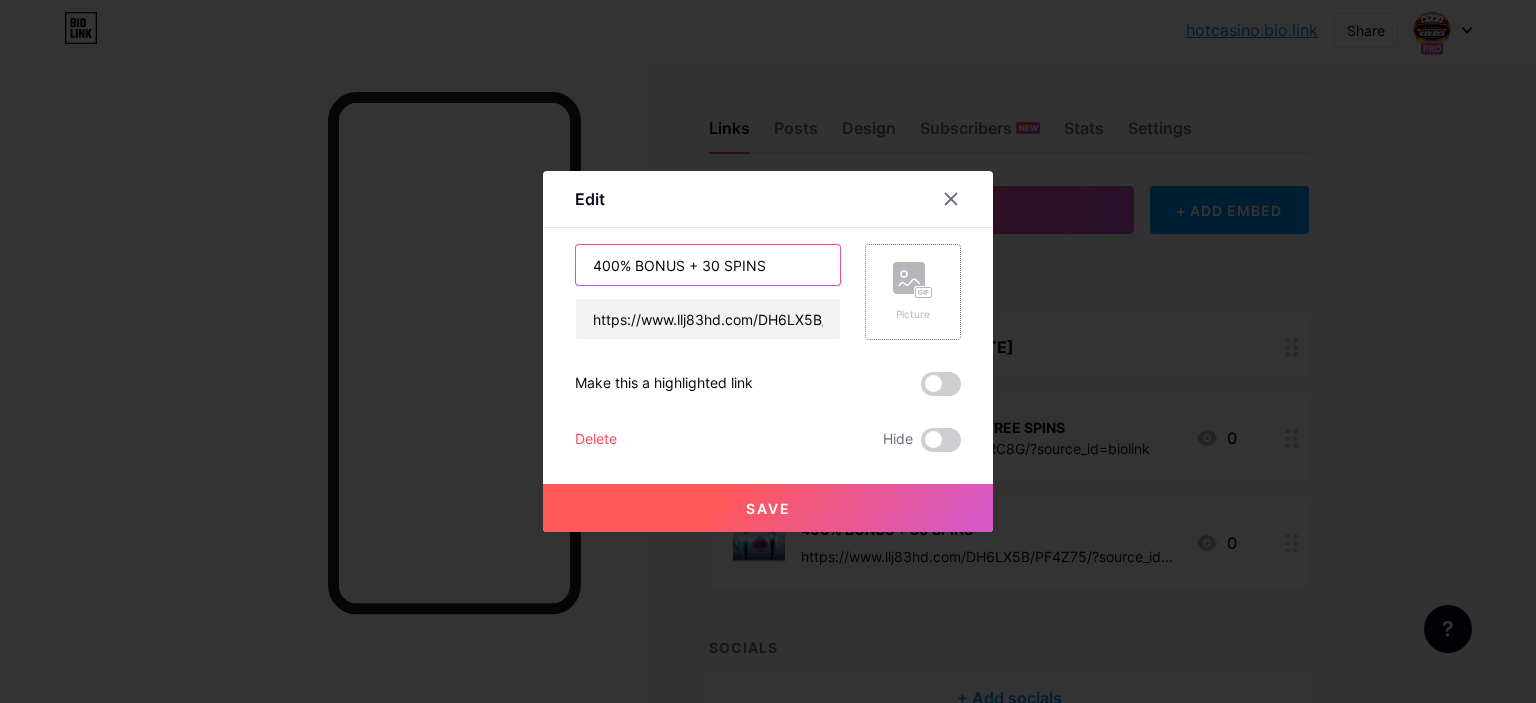 click on "400% BONUS + 30 SPINS" at bounding box center (708, 265) 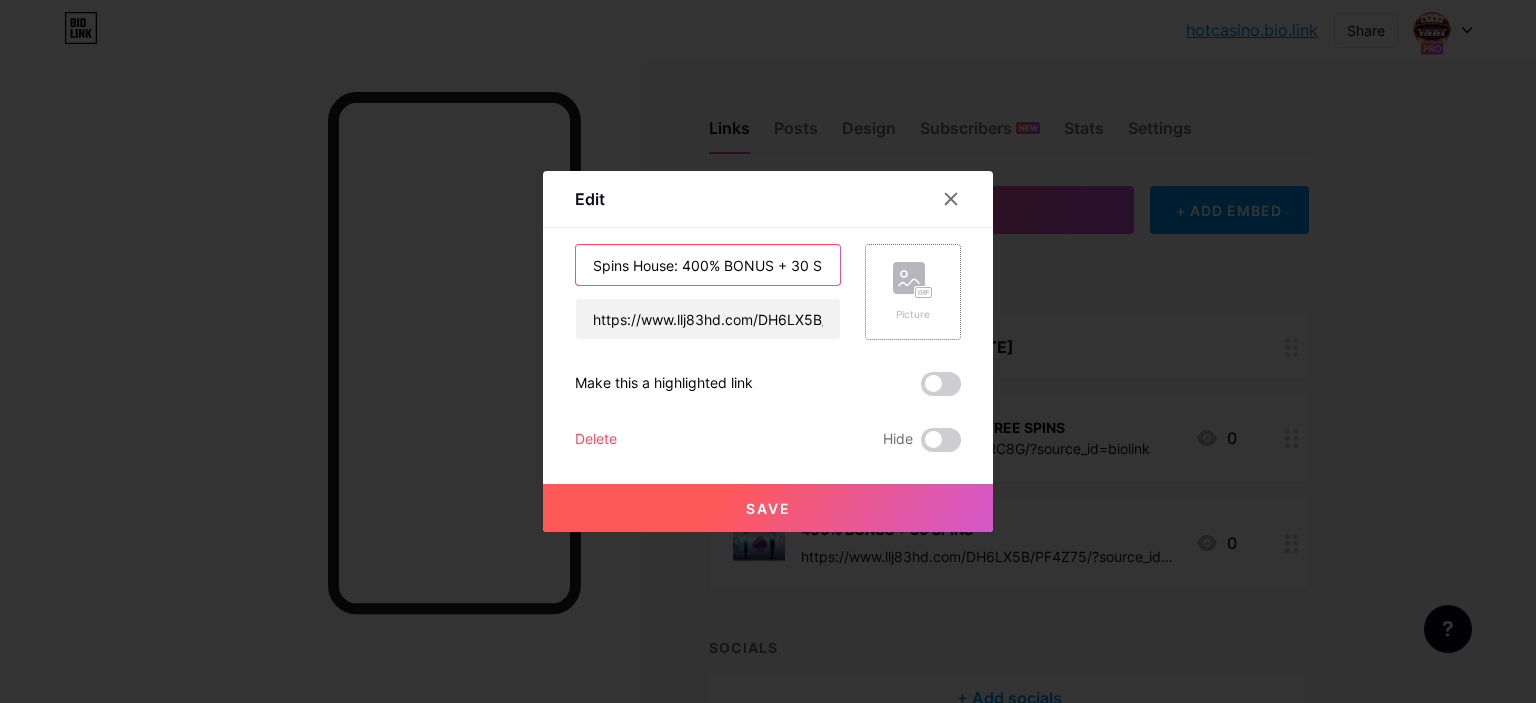 type on "Spins House: 400% BONUS + 30 SPINS" 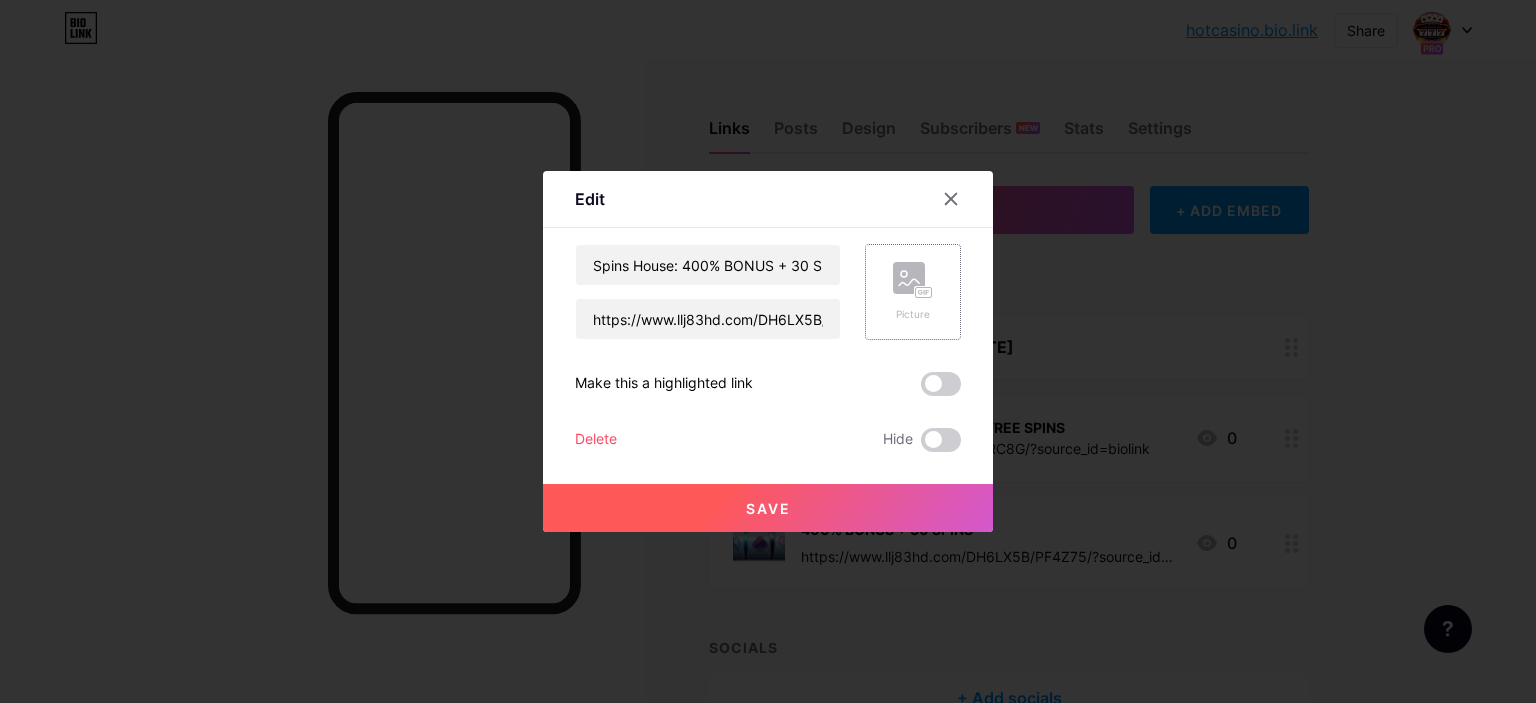 click on "Save" at bounding box center (768, 508) 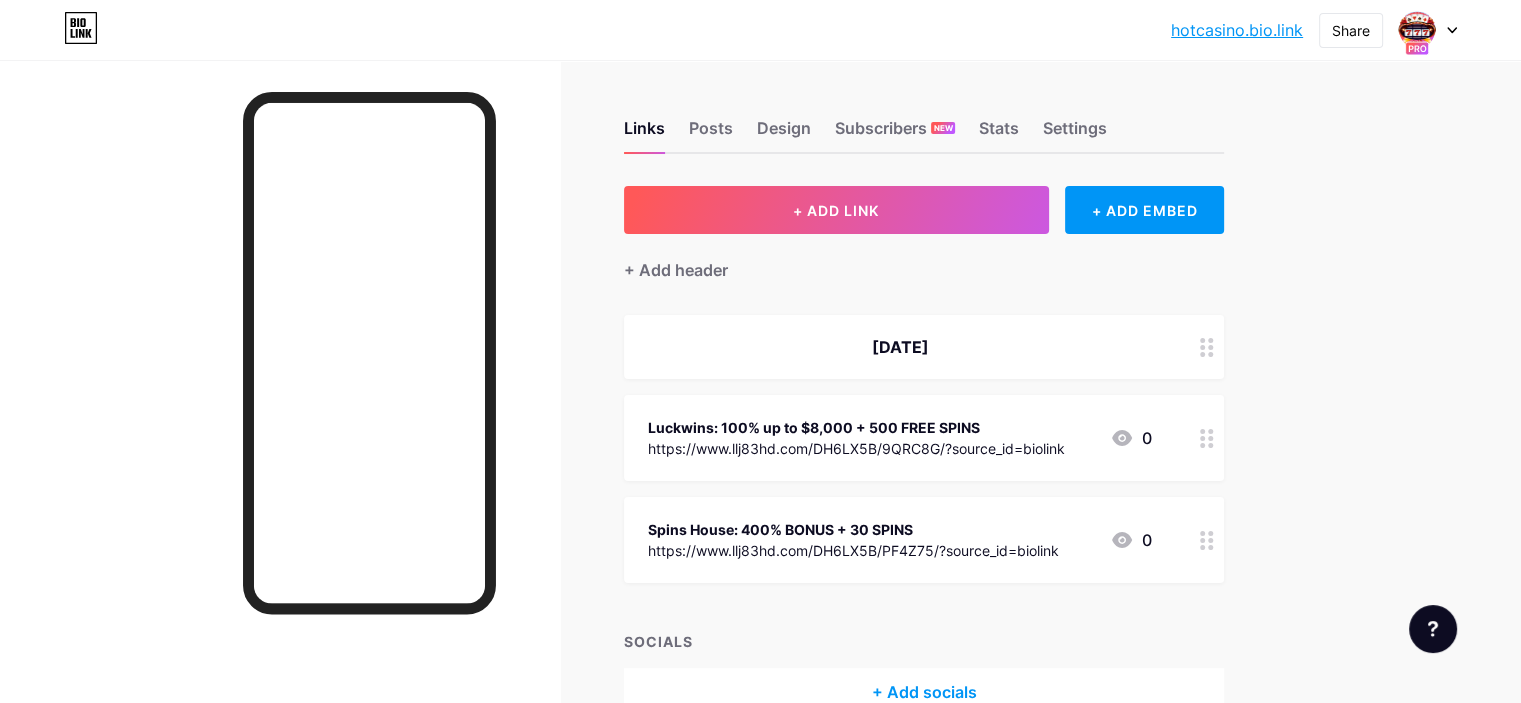 scroll, scrollTop: 0, scrollLeft: 0, axis: both 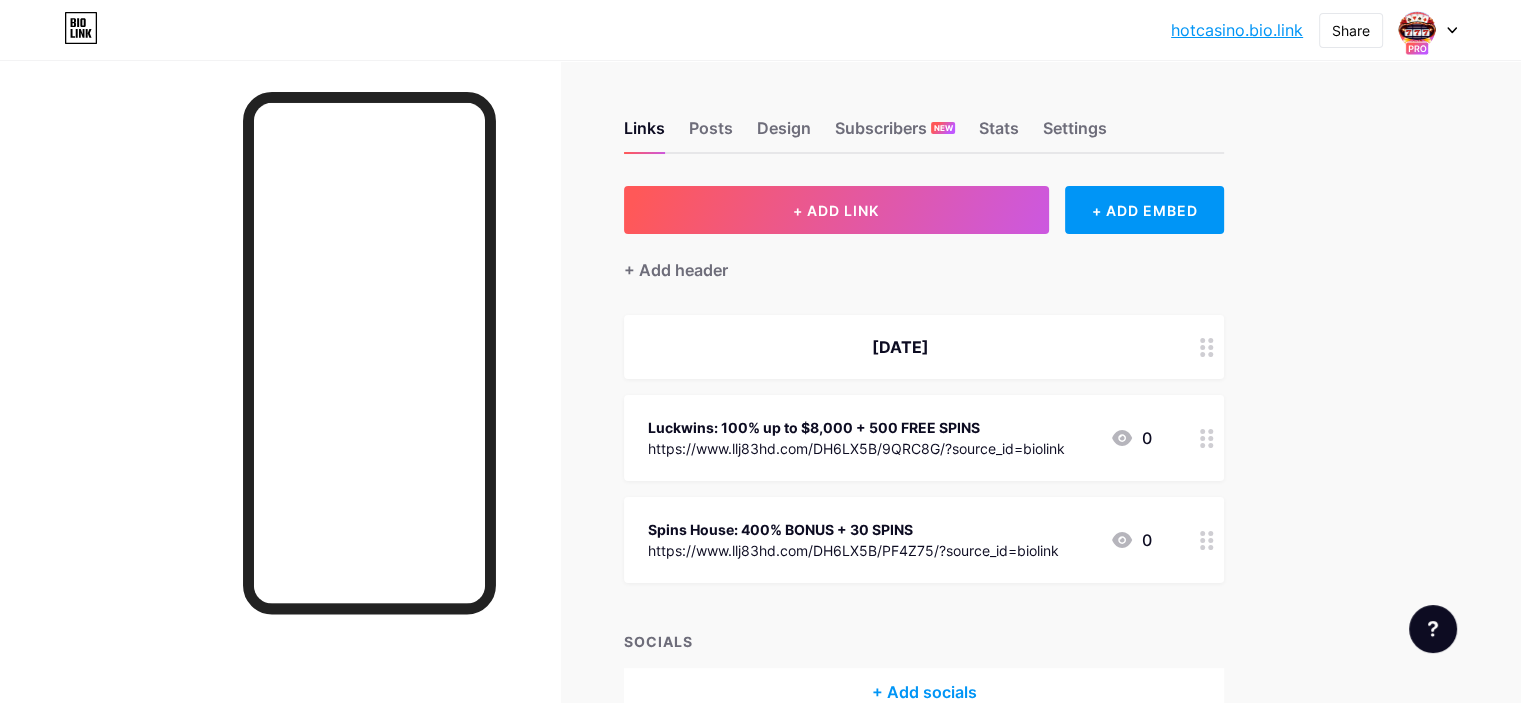click at bounding box center [1417, 30] 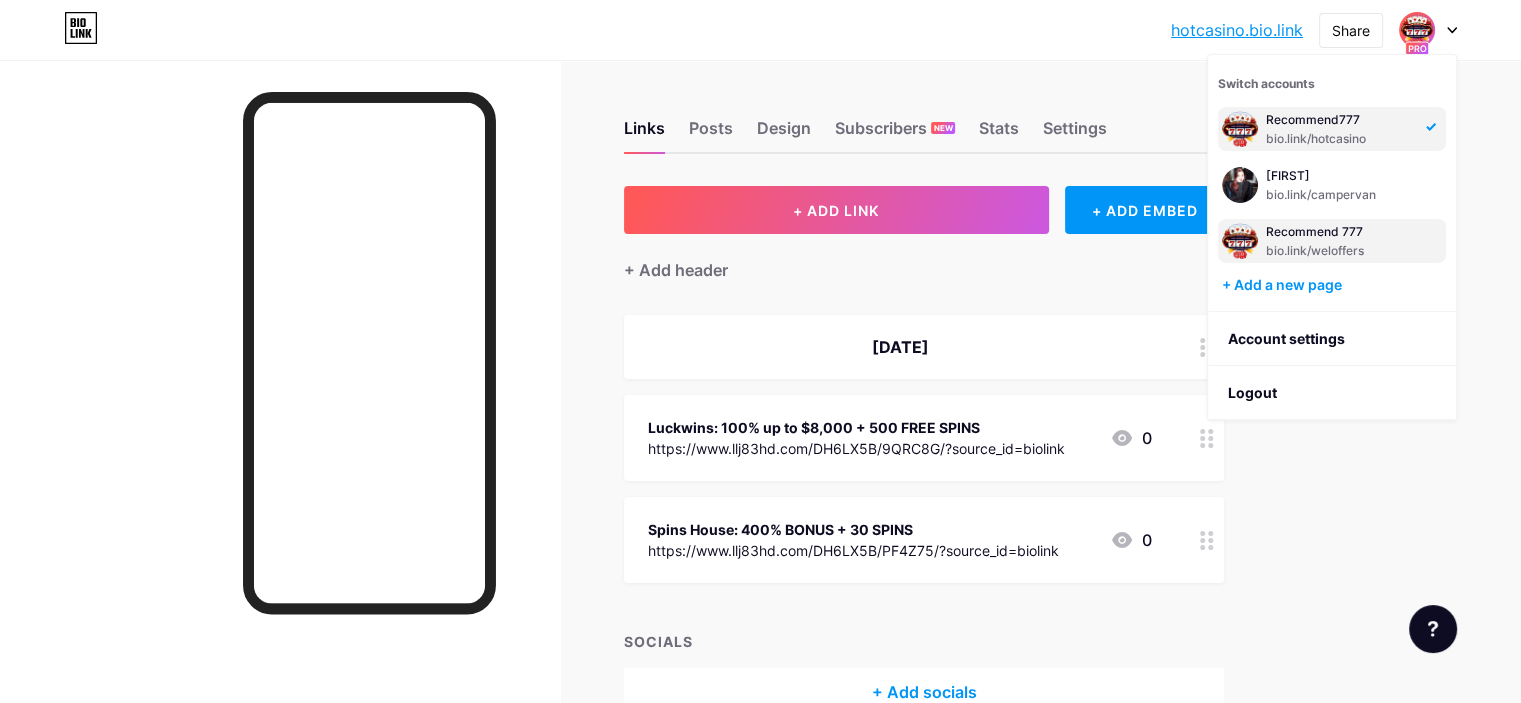 click on "Recommend 777" at bounding box center (1340, 232) 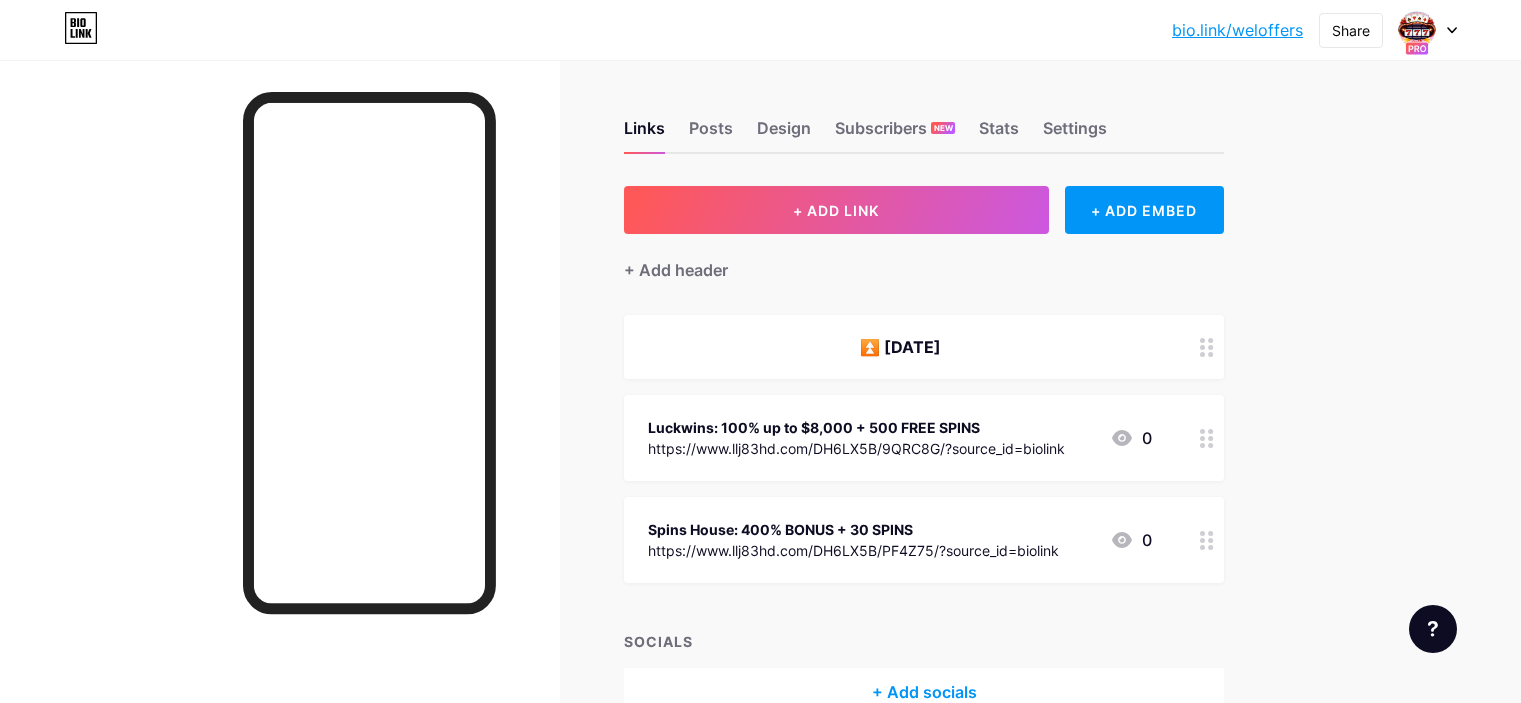 scroll, scrollTop: 0, scrollLeft: 0, axis: both 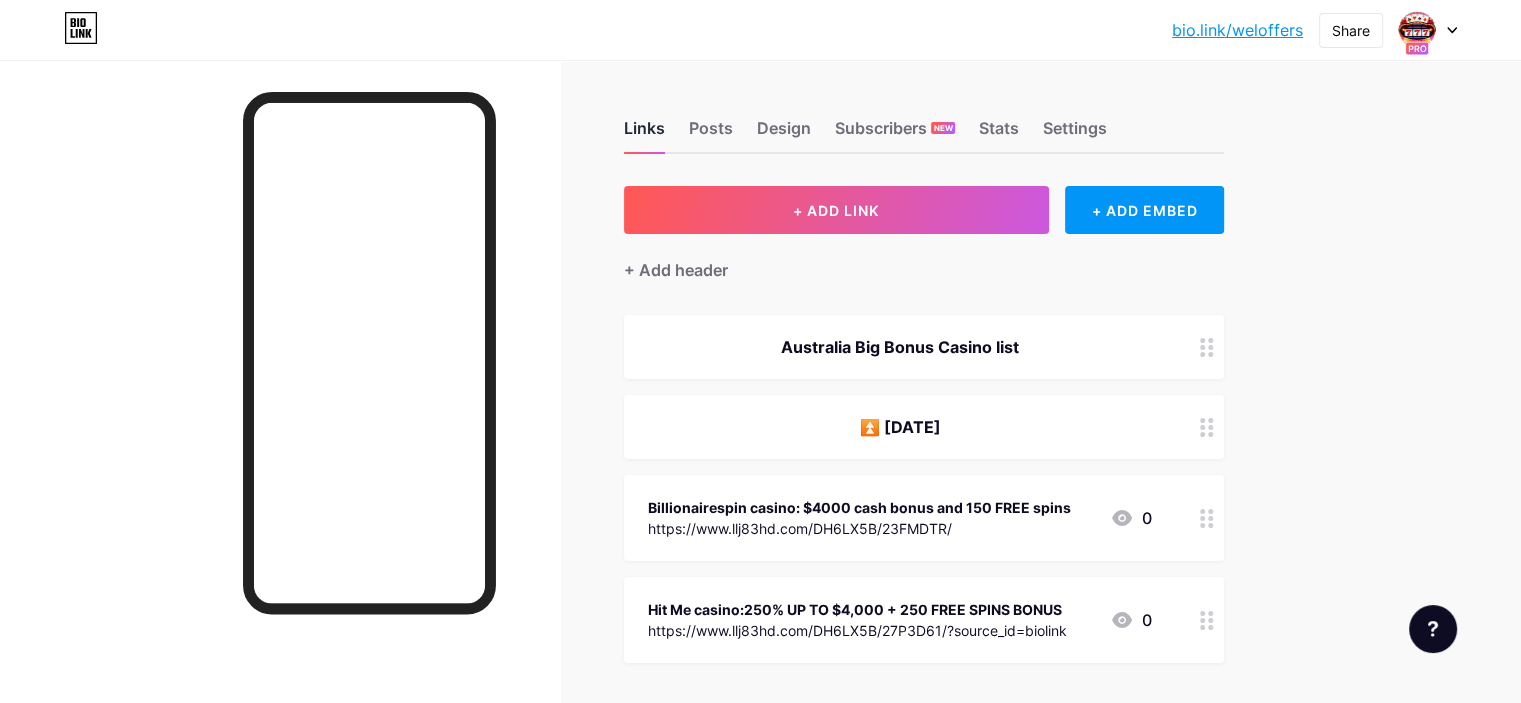 click on "Links" at bounding box center (644, 134) 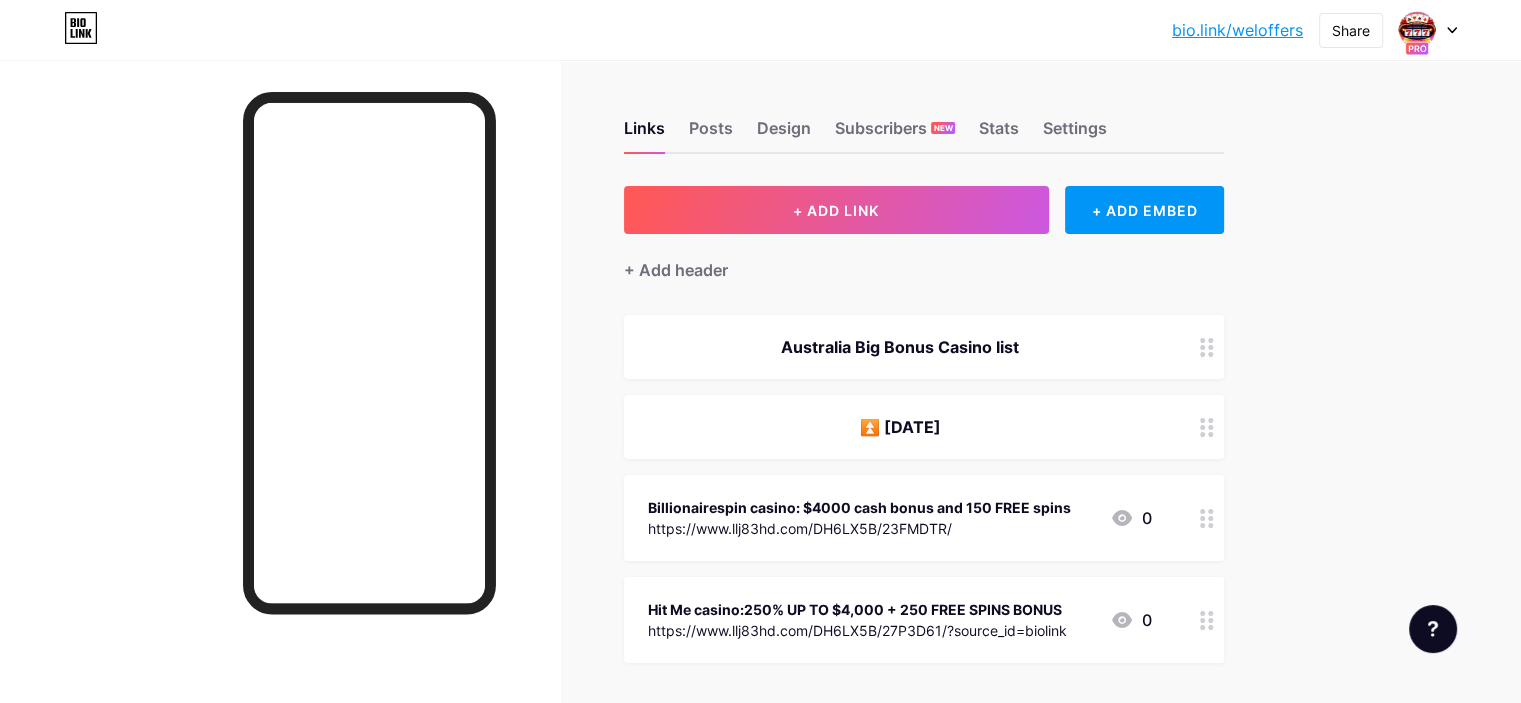 click on "Billionairespin casino: $4000 cash bonus and 150 FREE spins" at bounding box center (859, 507) 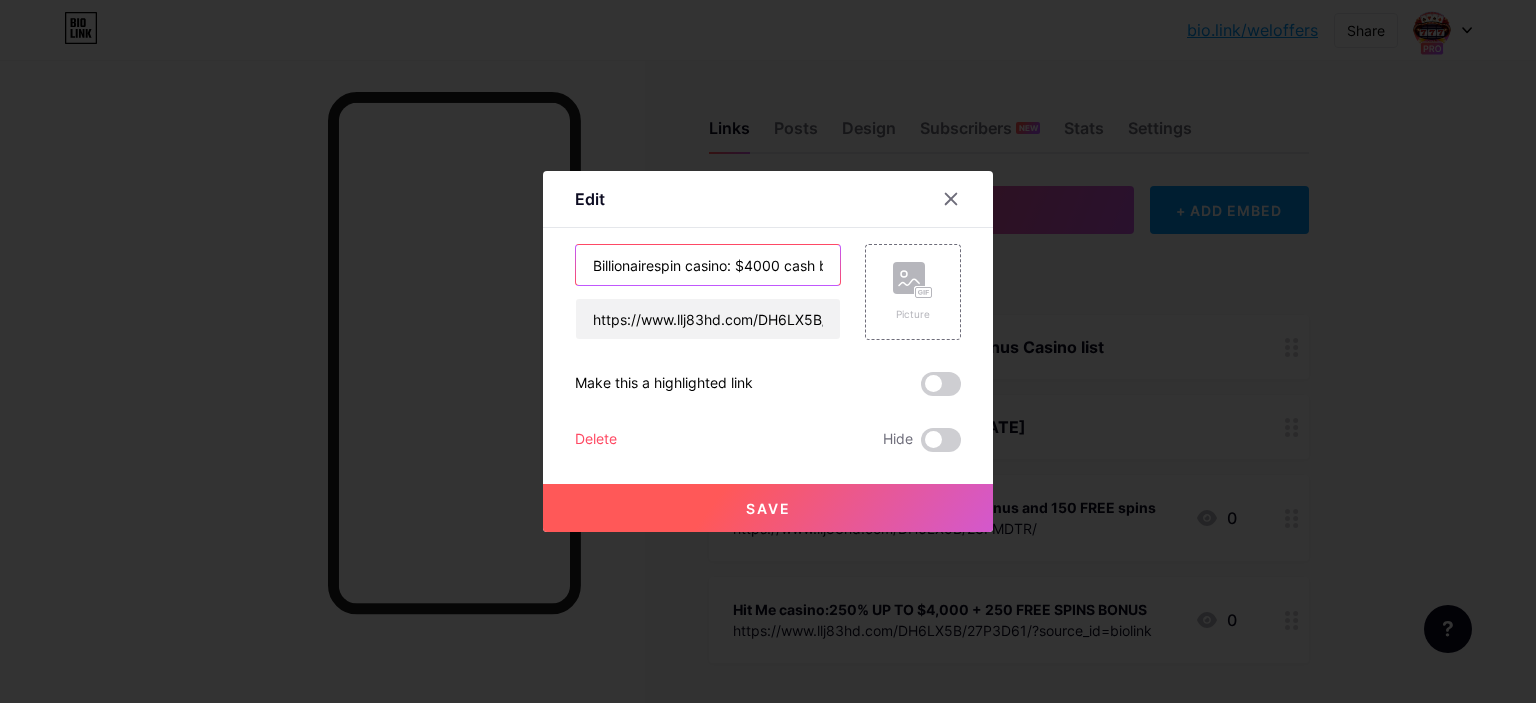 click on "Billionairespin casino: [CURRENCY][AMOUNT] cash bonus and [NUMBER] FREE spins" at bounding box center [708, 265] 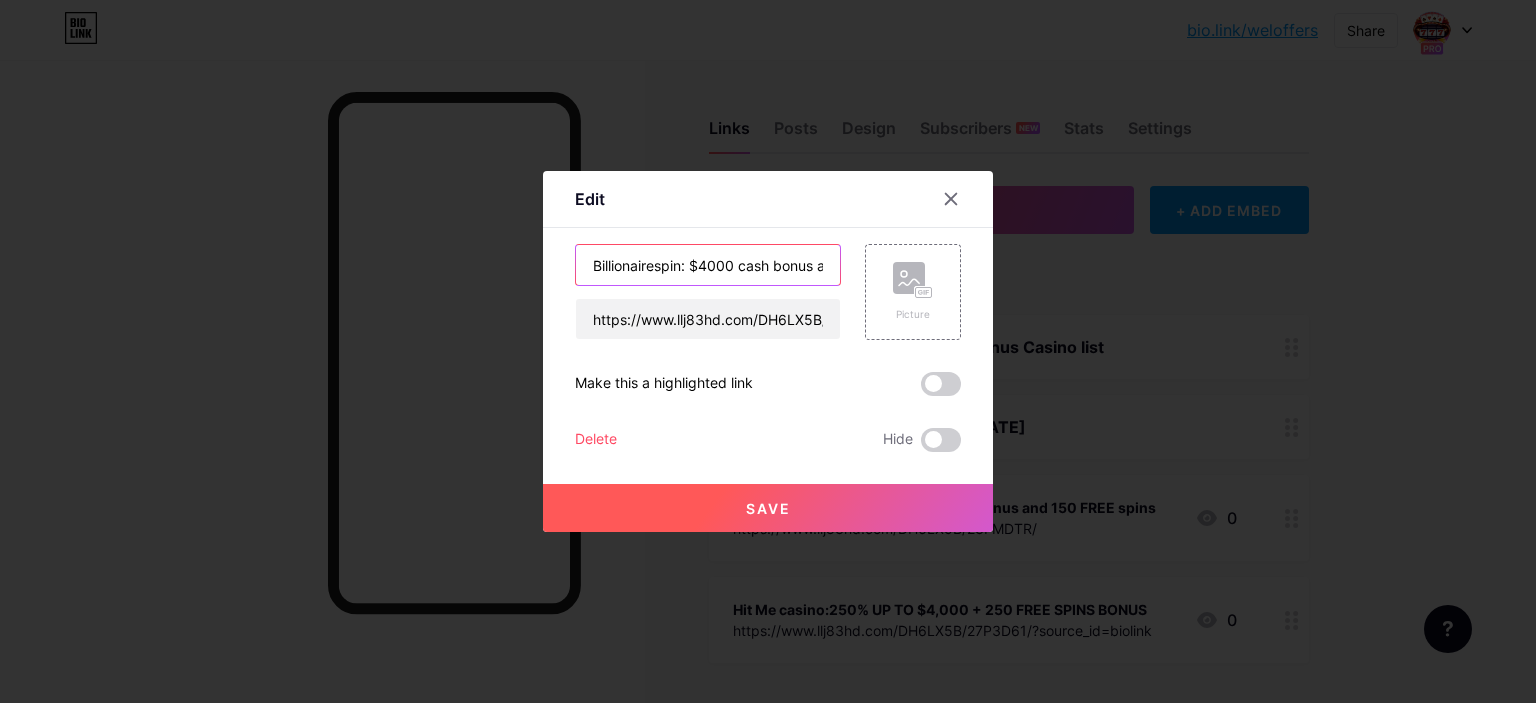 type on "Billionairespin: $4000 cash bonus and 150 FREE spins" 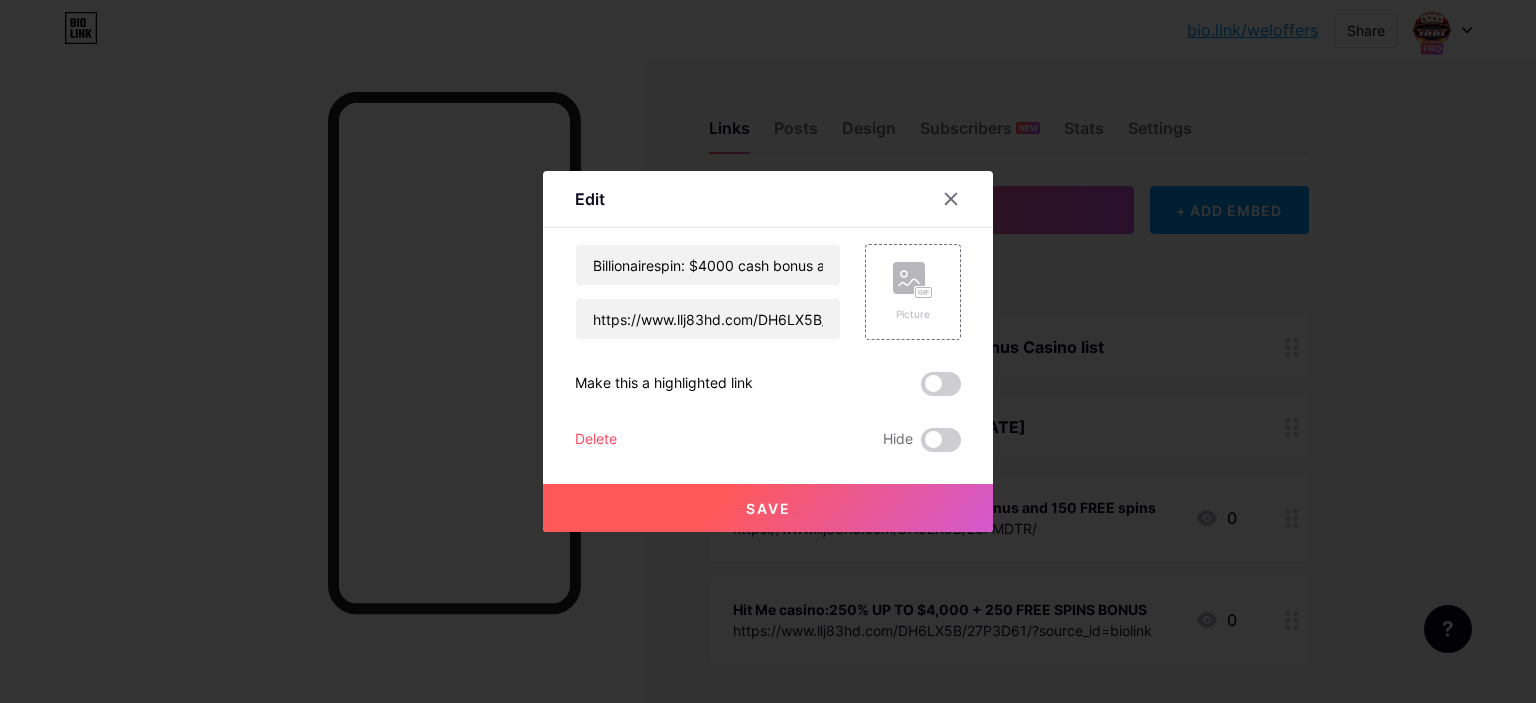 click on "Save" at bounding box center (768, 508) 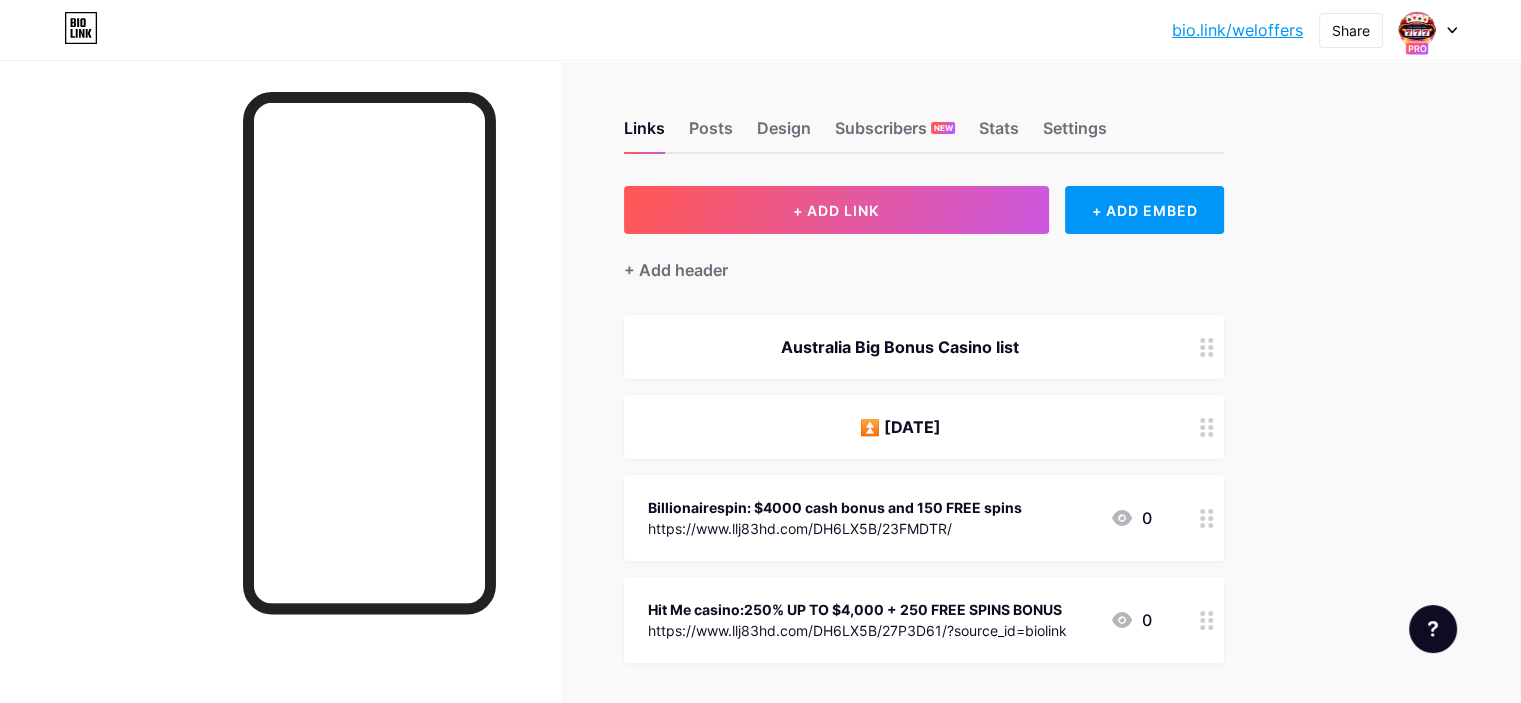 click on "Hit Me casino:[PERCENT] UP TO [CURRENCY][AMOUNT] + [NUMBER] FREE SPINS BONUS" at bounding box center [857, 609] 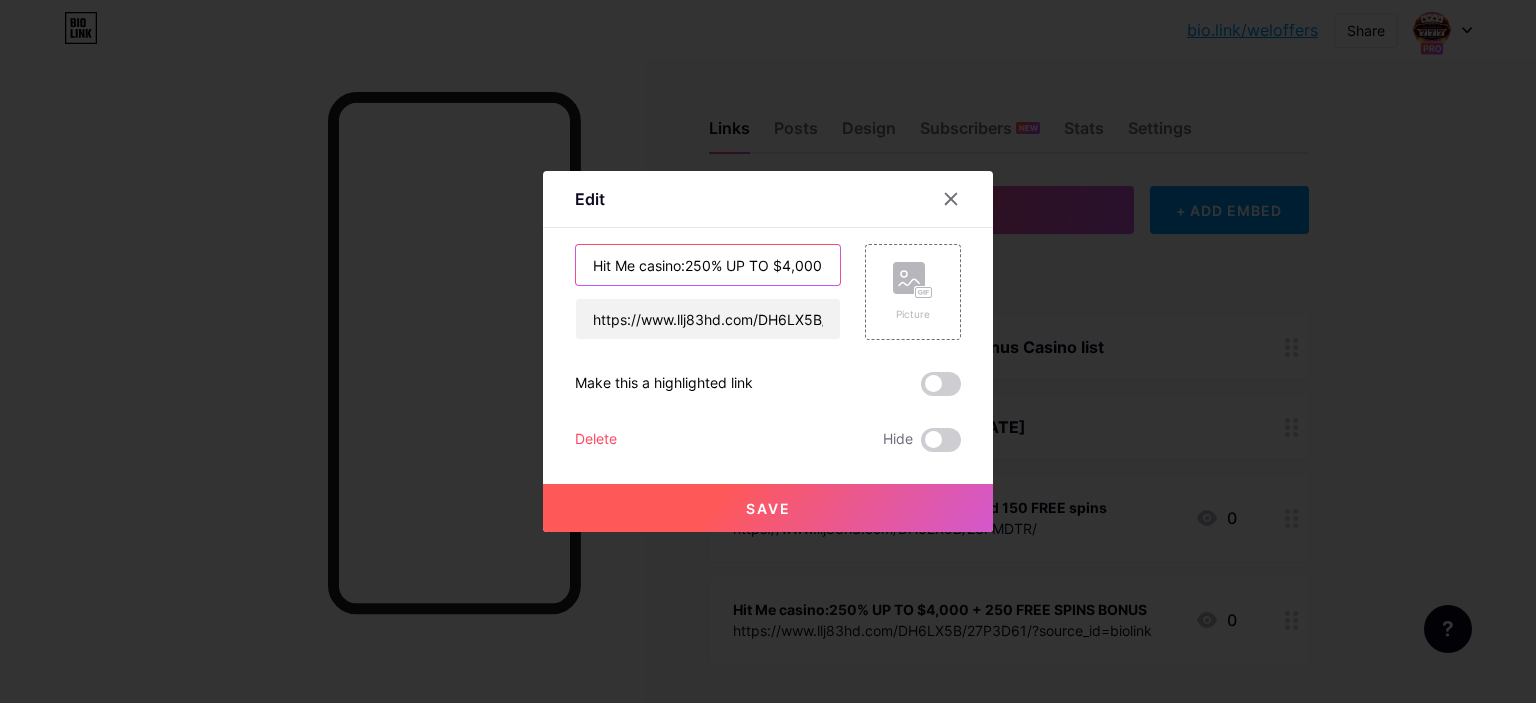click on "Hit Me casino:[PERCENT] UP TO [CURRENCY][AMOUNT] + [NUMBER] FREE SPINS BONUS" at bounding box center (708, 265) 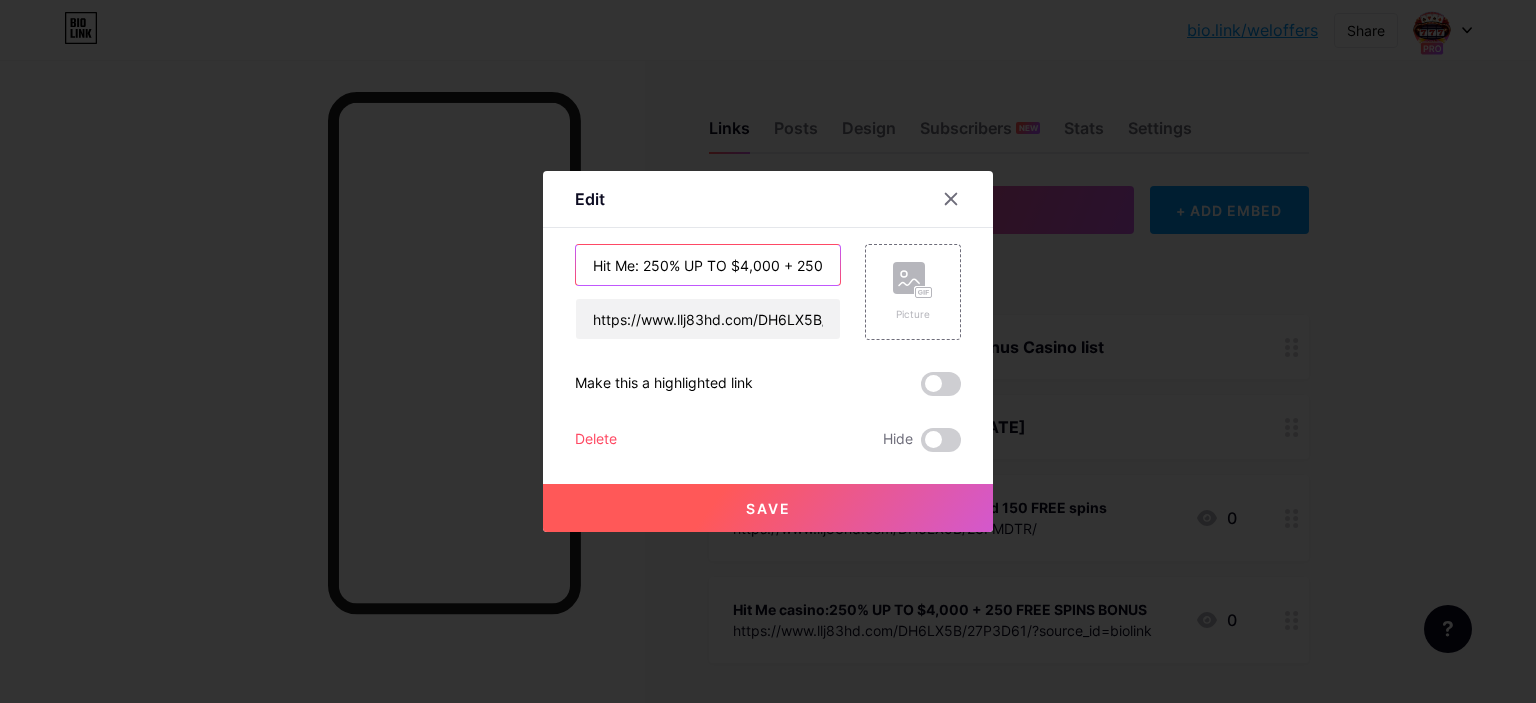 type on "Hit Me: 250% UP TO $4,000 + 250 FREE SPINS BONUS" 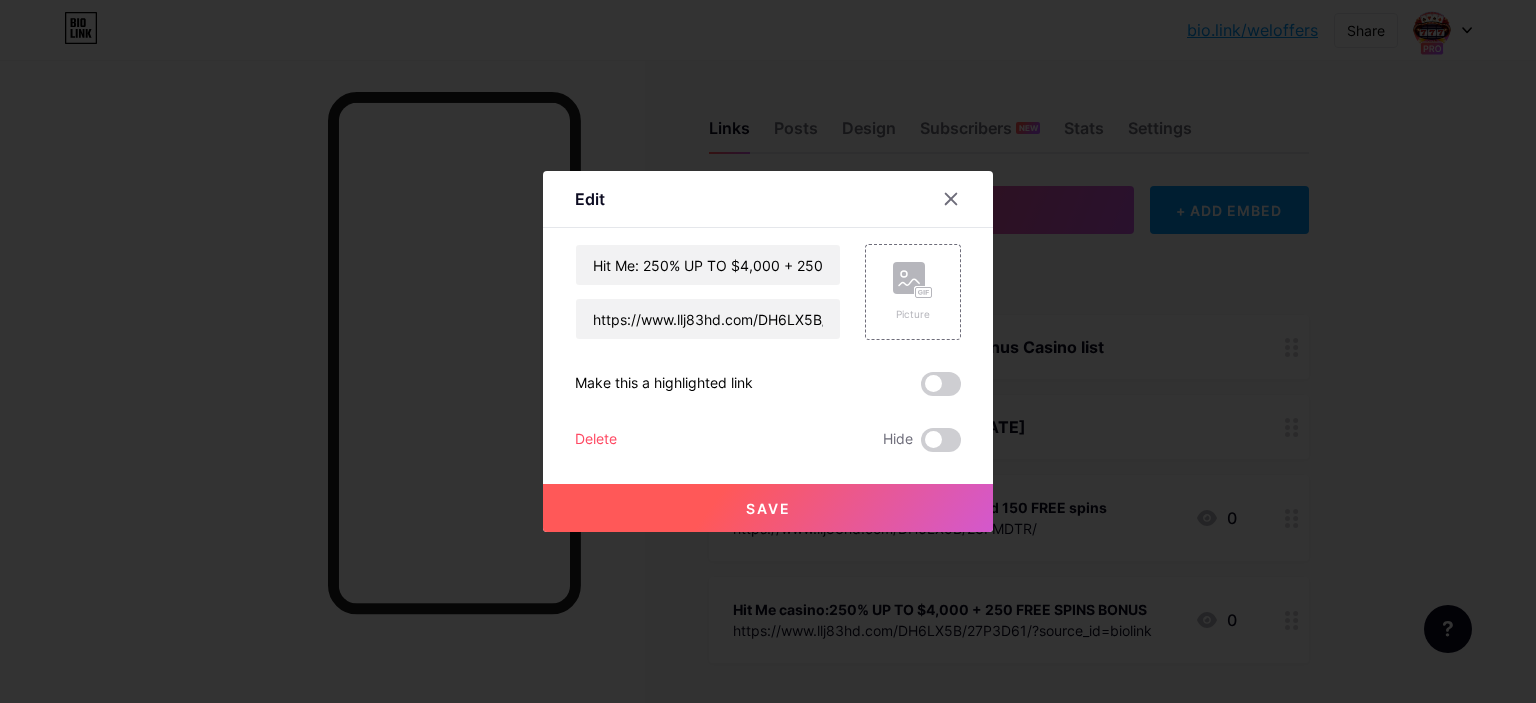 click on "Save" at bounding box center (768, 508) 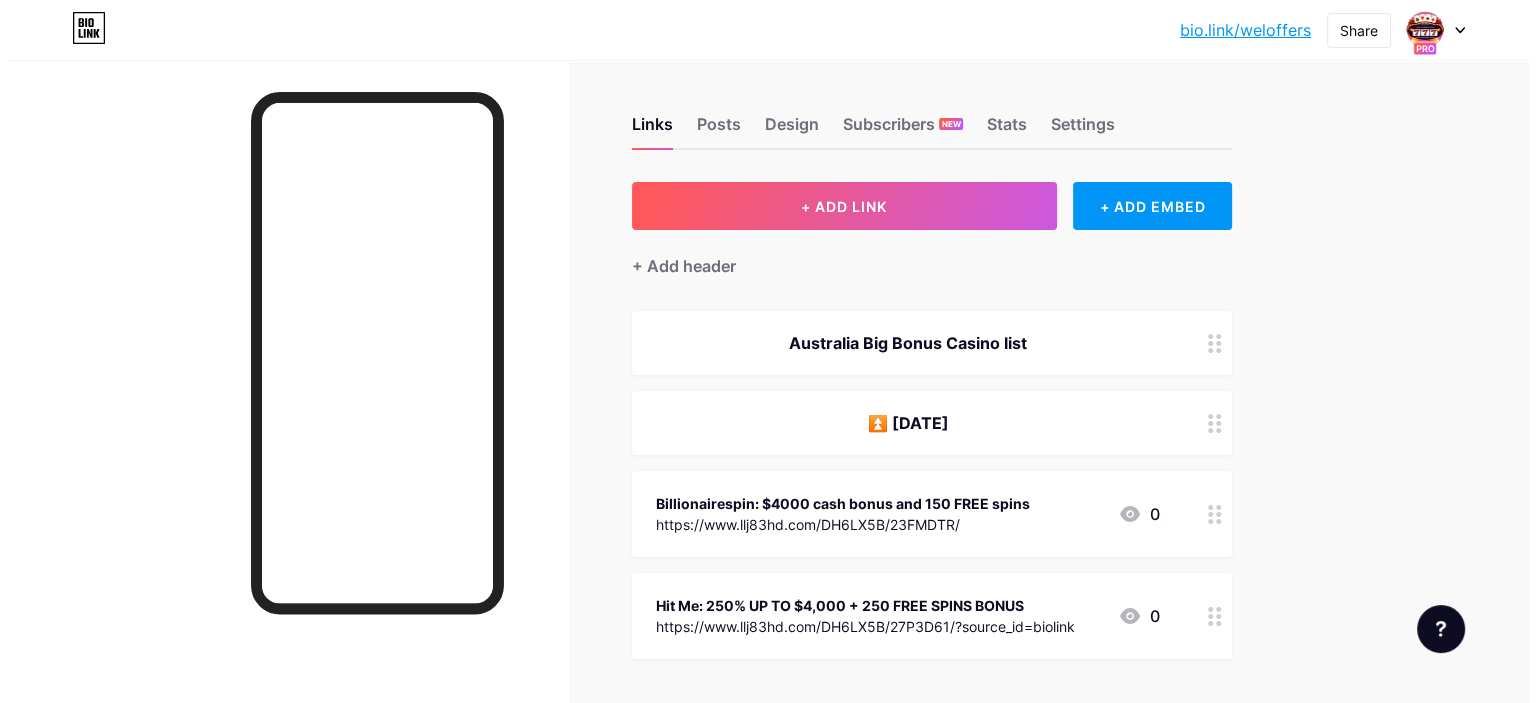 scroll, scrollTop: 0, scrollLeft: 0, axis: both 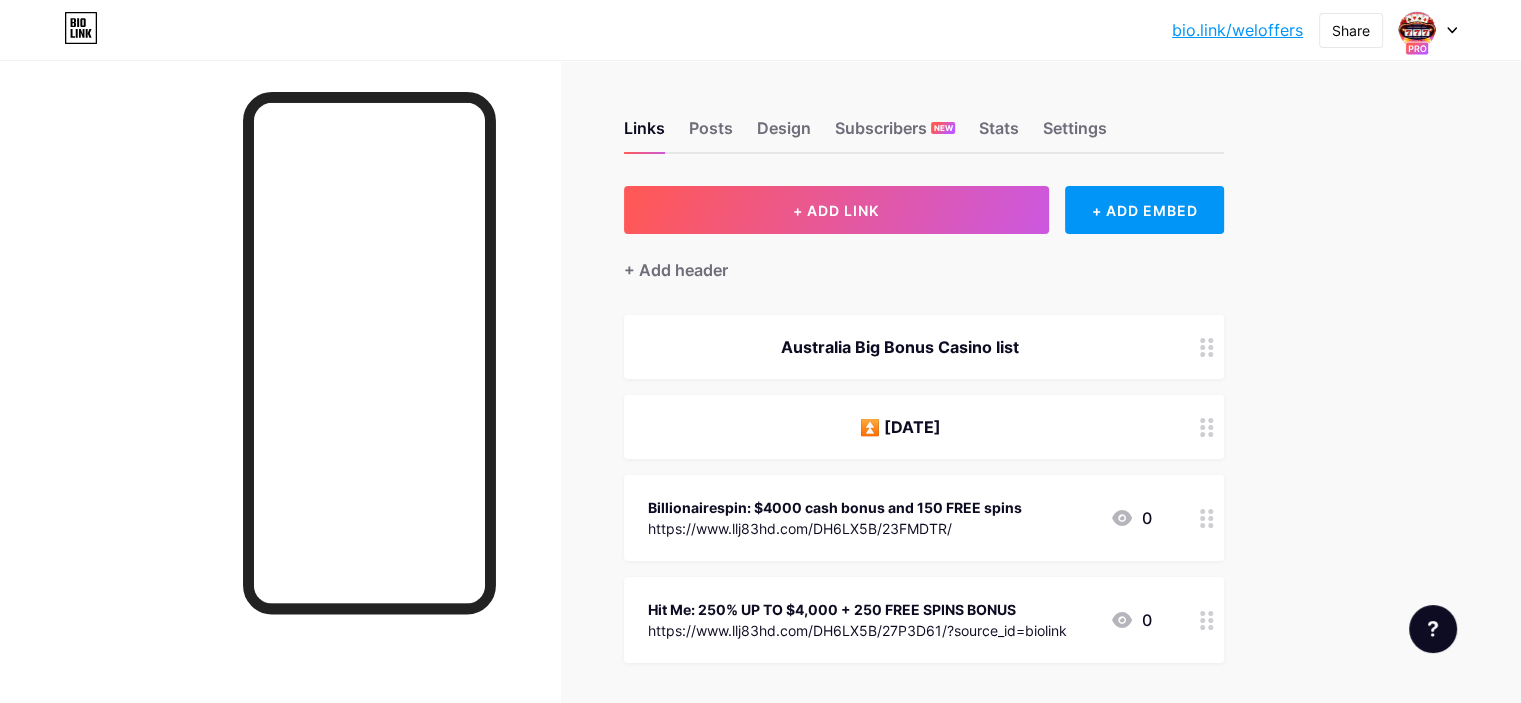 click on "Australia Big Bonus Casino list" at bounding box center (900, 347) 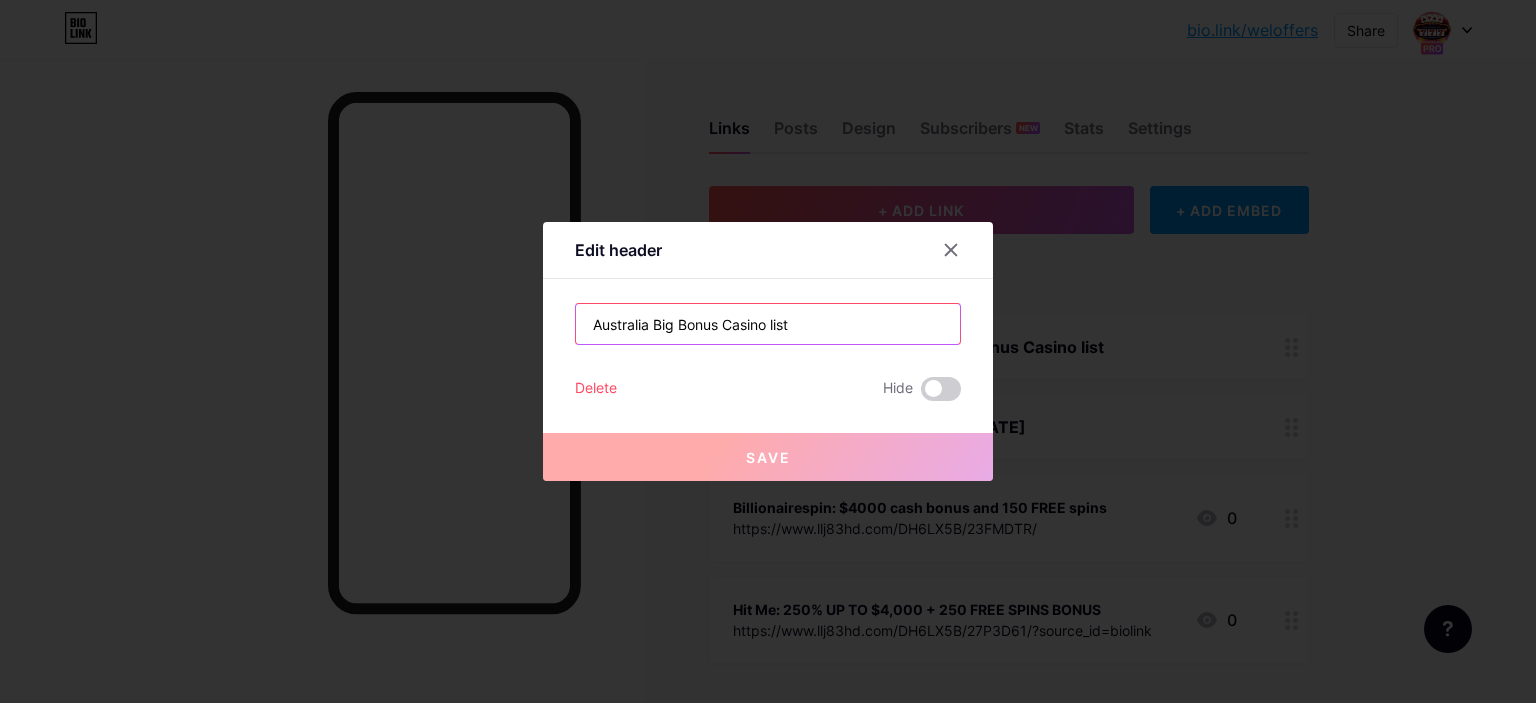 drag, startPoint x: 816, startPoint y: 327, endPoint x: 324, endPoint y: 325, distance: 492.00406 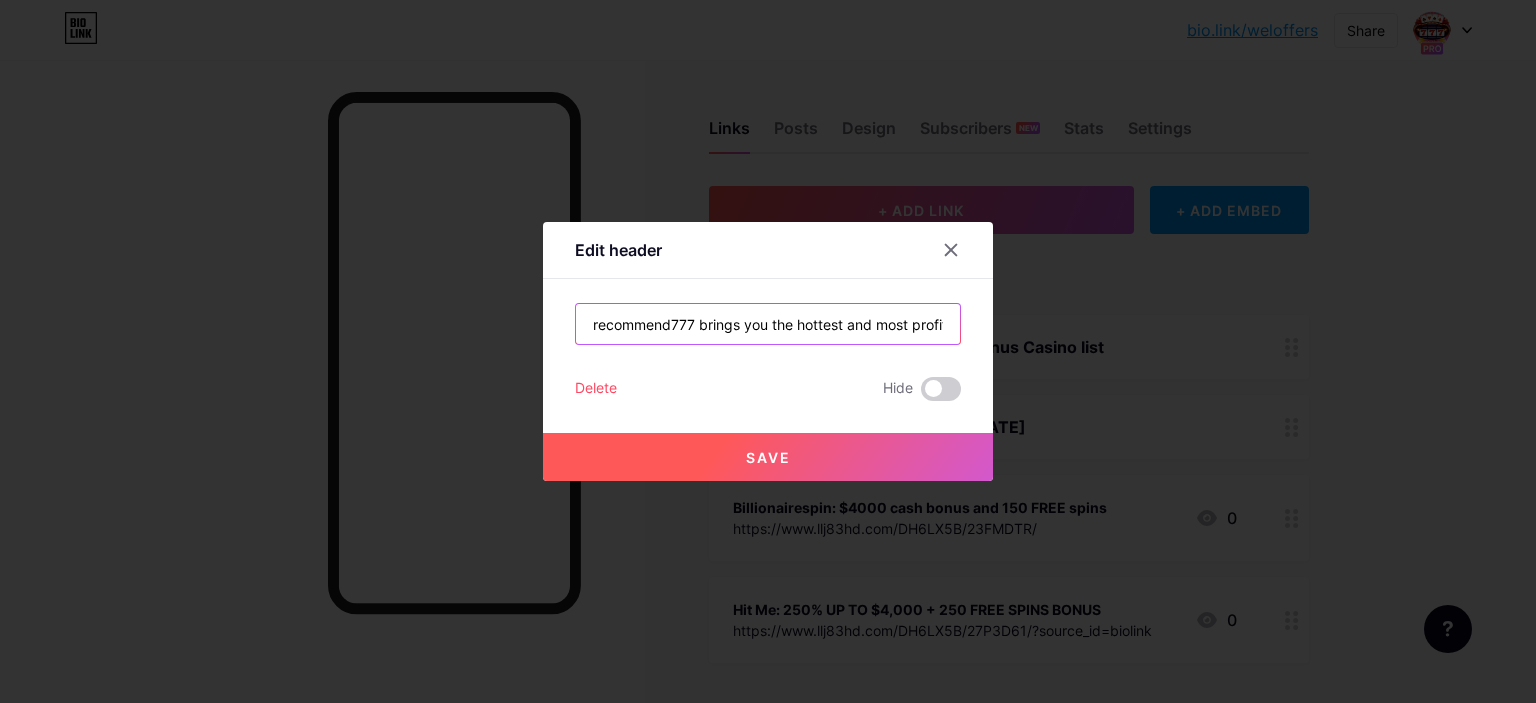 scroll, scrollTop: 0, scrollLeft: 185, axis: horizontal 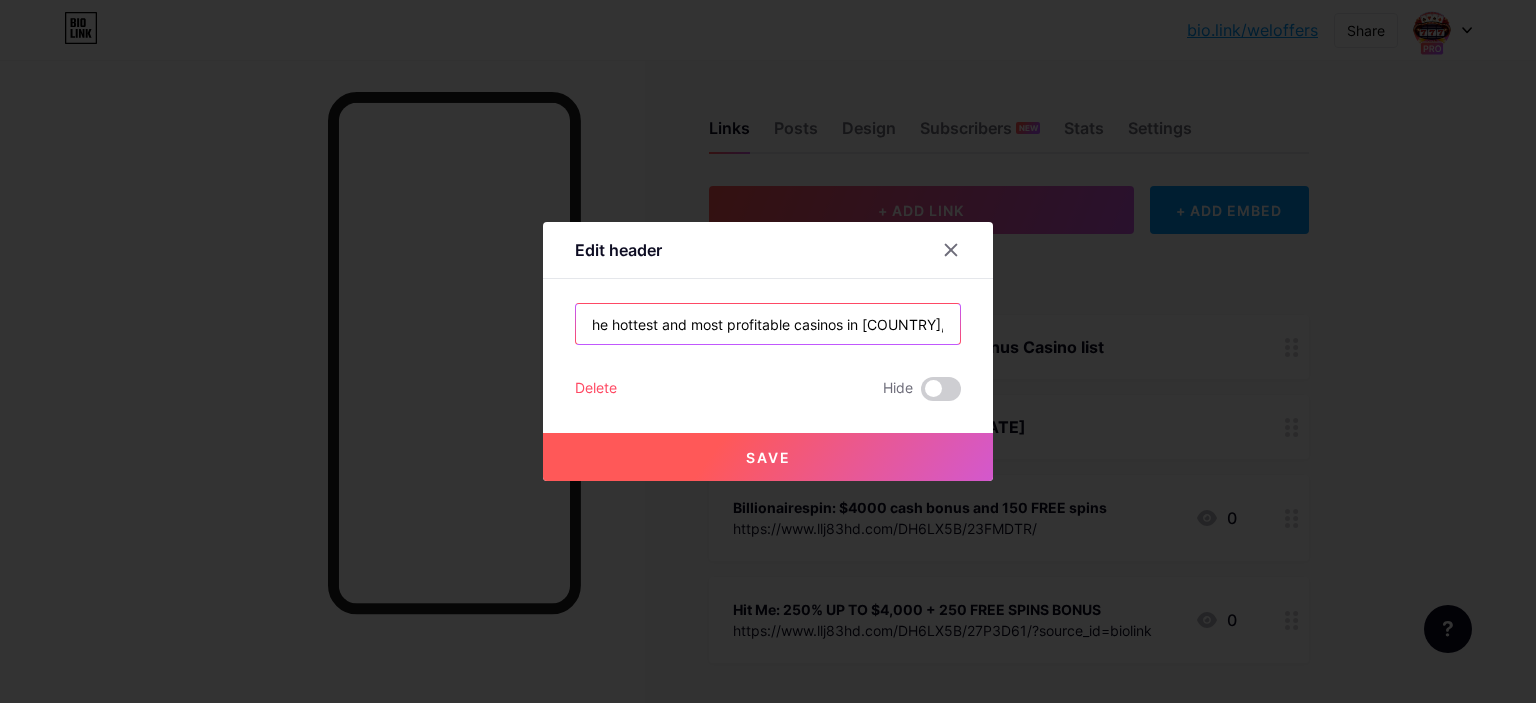 drag, startPoint x: 883, startPoint y: 312, endPoint x: 986, endPoint y: 319, distance: 103.23759 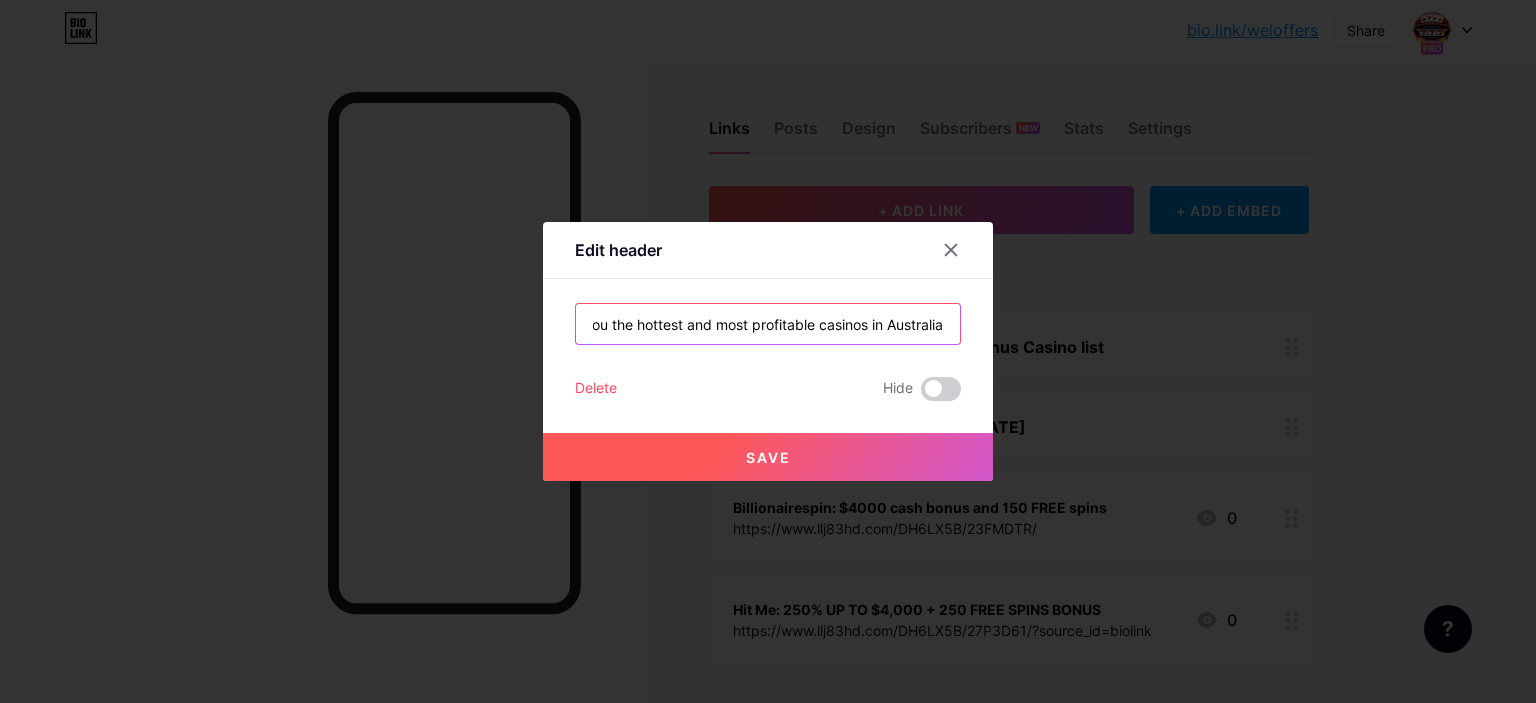 scroll, scrollTop: 0, scrollLeft: 166, axis: horizontal 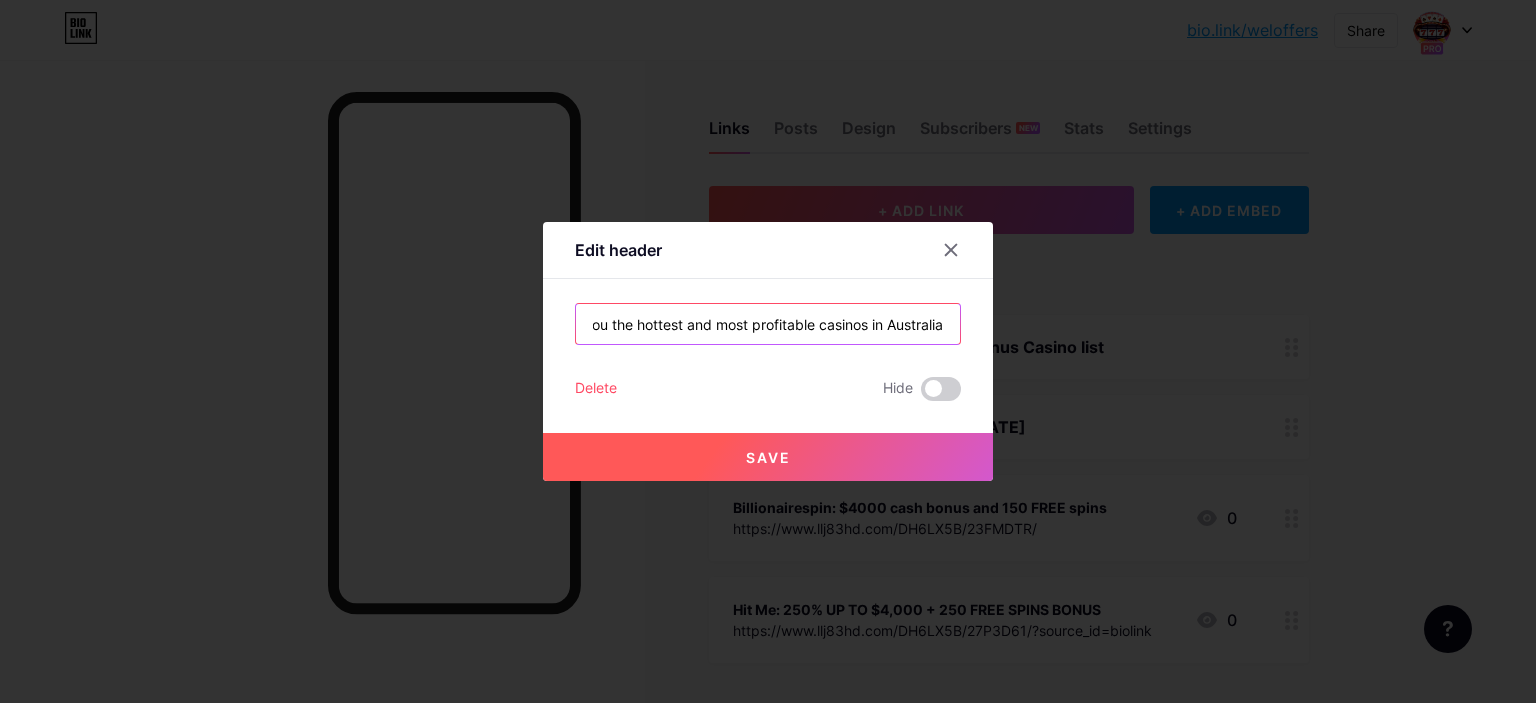 click on "recommend777 brings you the hottest and most profitable casinos in Australia" at bounding box center (768, 324) 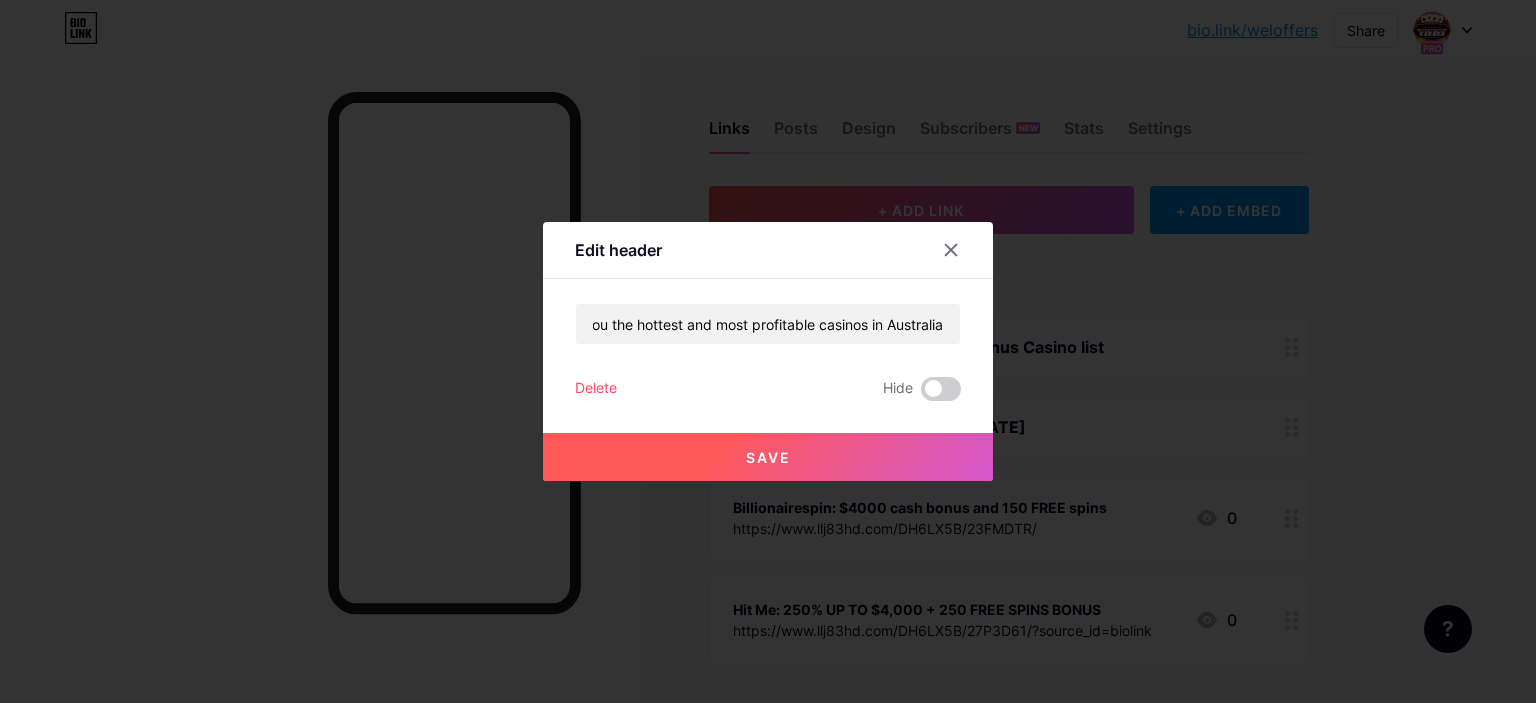 click on "Save" at bounding box center (768, 457) 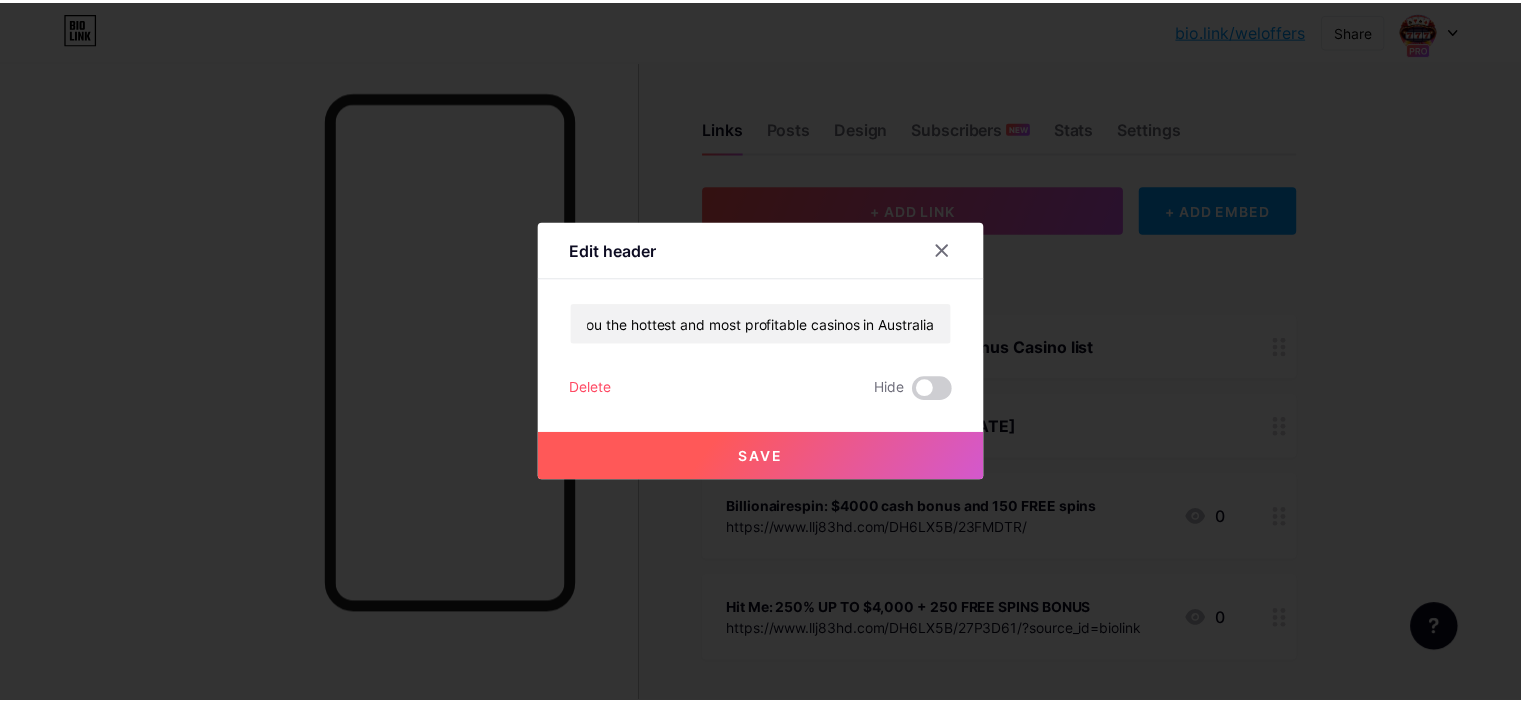 scroll, scrollTop: 0, scrollLeft: 0, axis: both 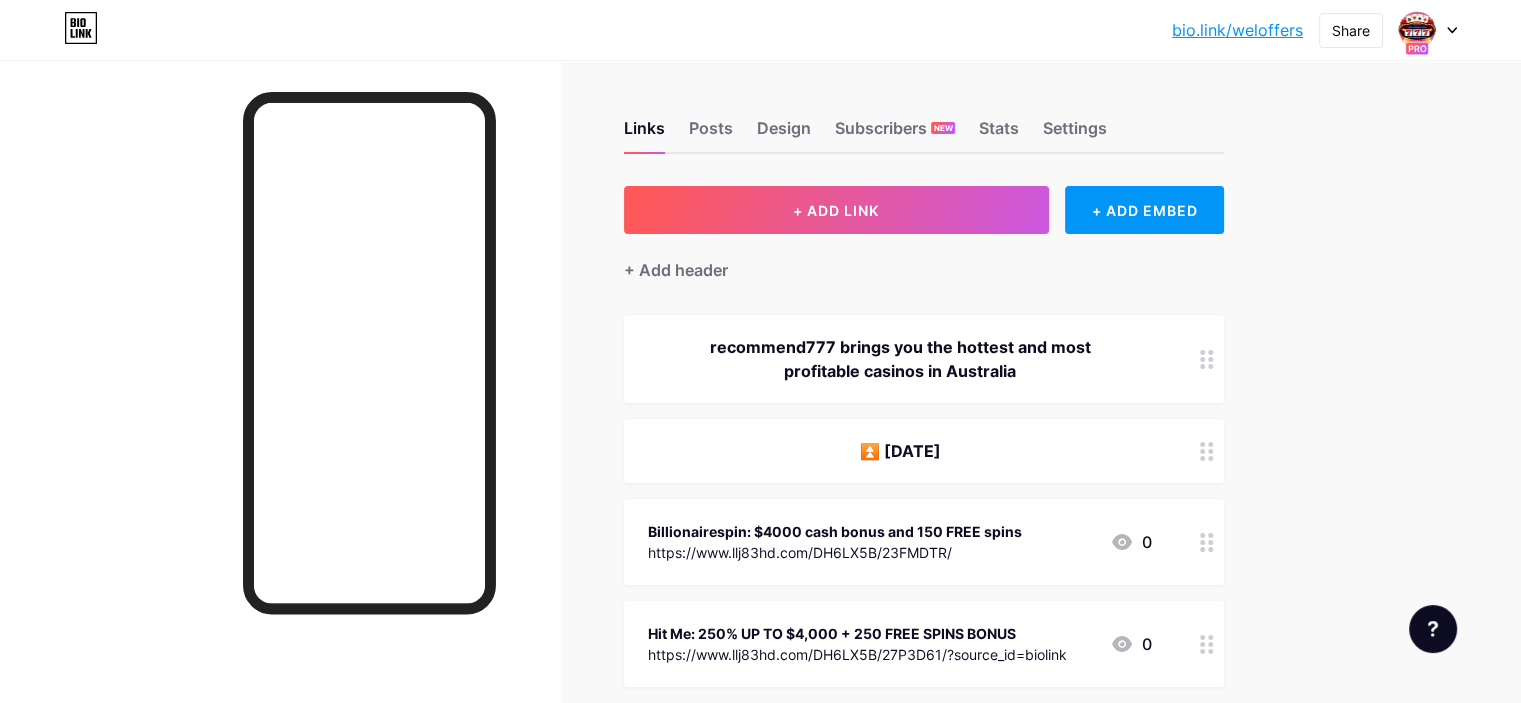 click on "recommend777 brings you the hottest and most profitable casinos in Australia" at bounding box center (900, 359) 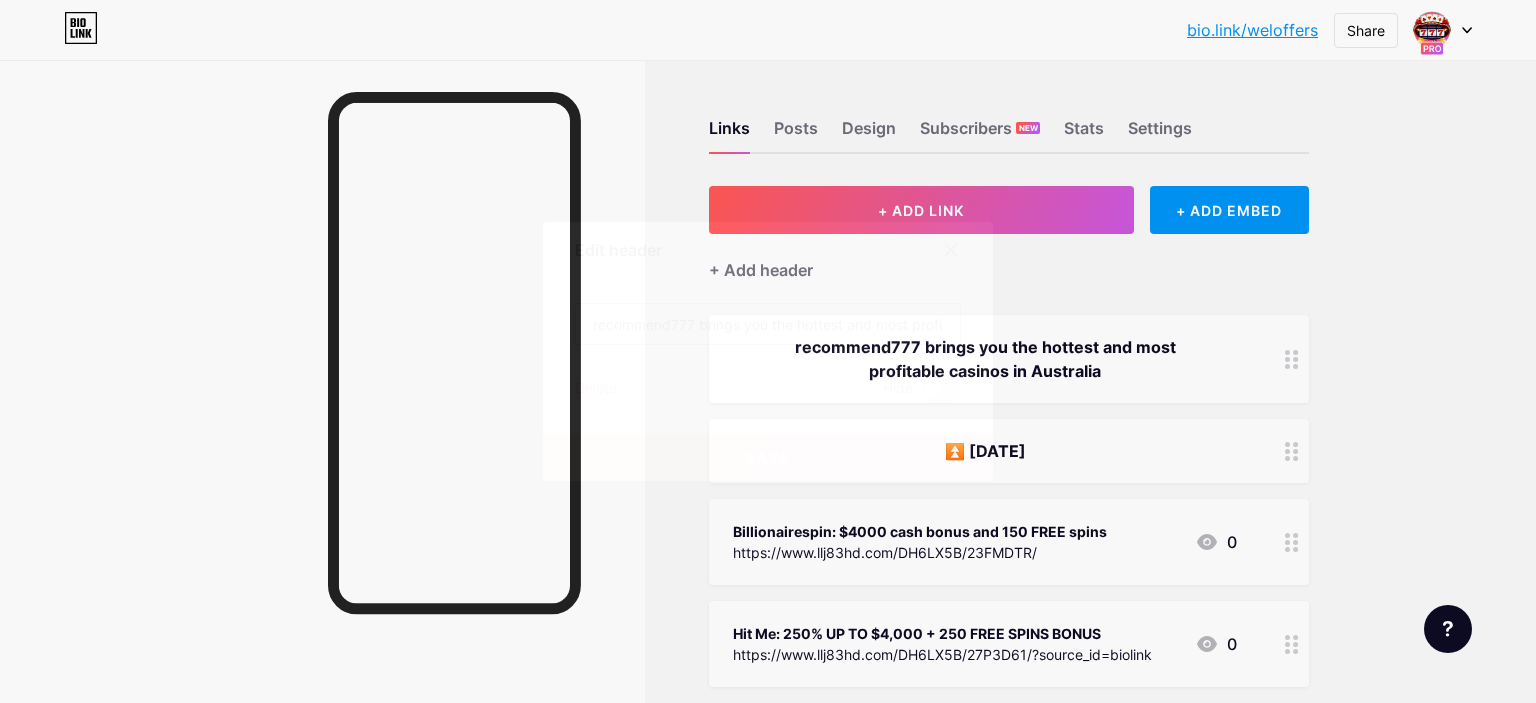 drag, startPoint x: 591, startPoint y: 323, endPoint x: 408, endPoint y: 321, distance: 183.01093 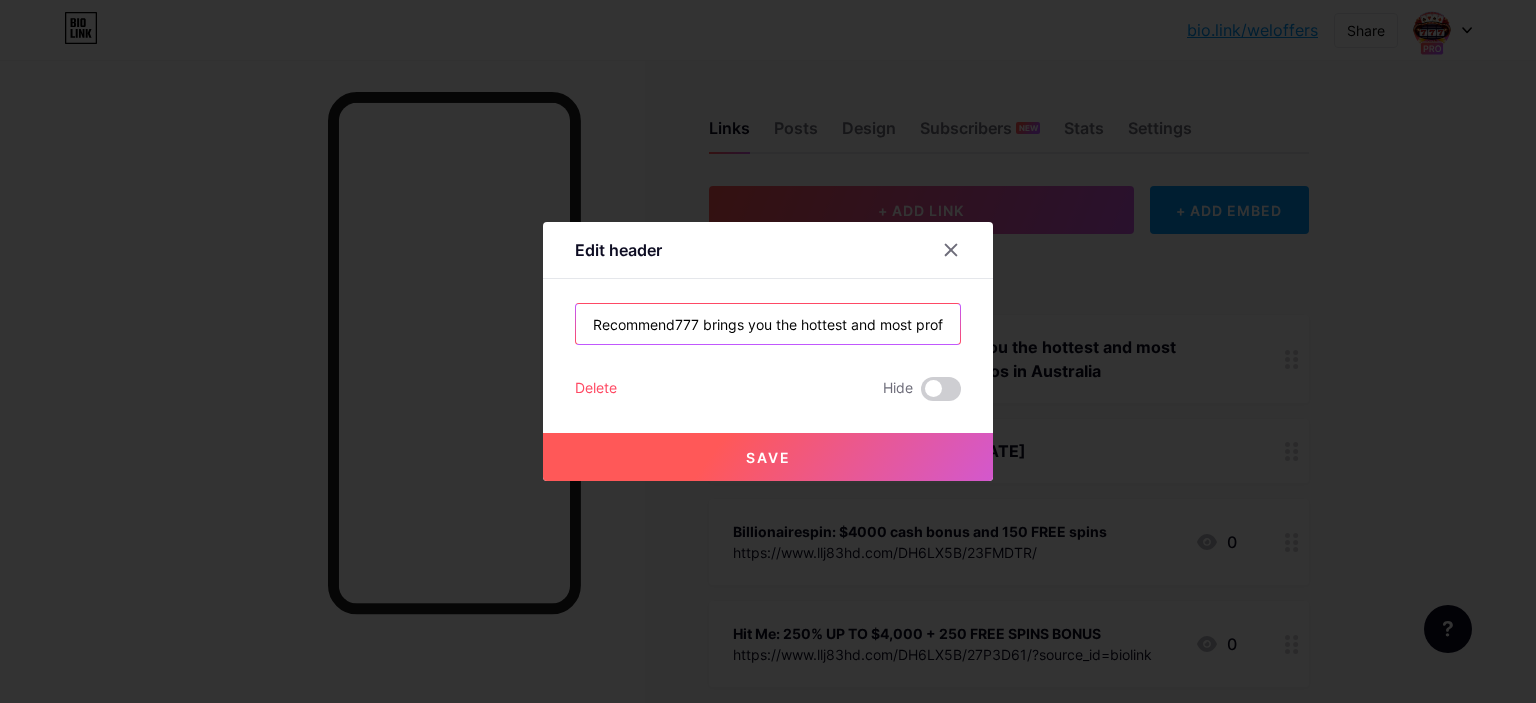 type on "Recommend777 brings you the hottest and most profitable casinos in Australia" 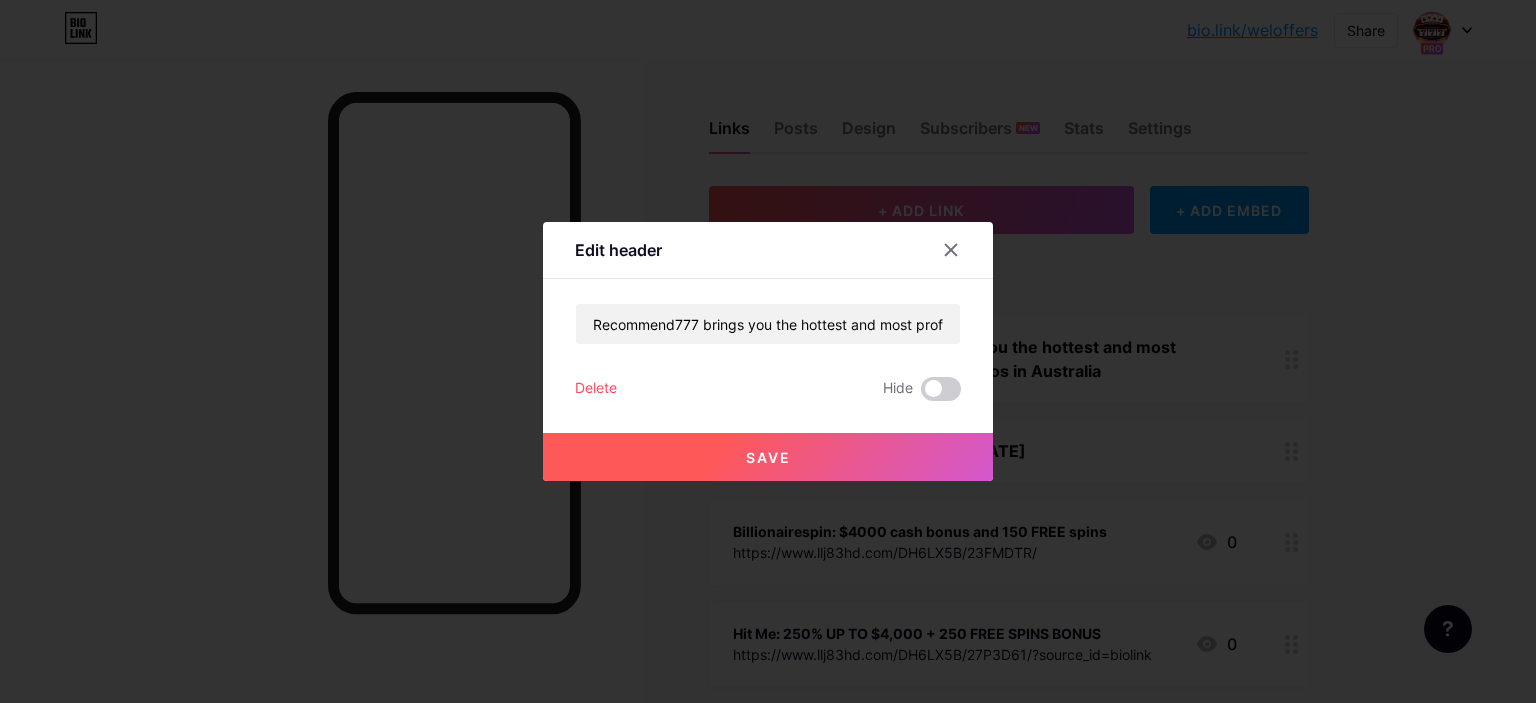 click on "Save" at bounding box center (768, 457) 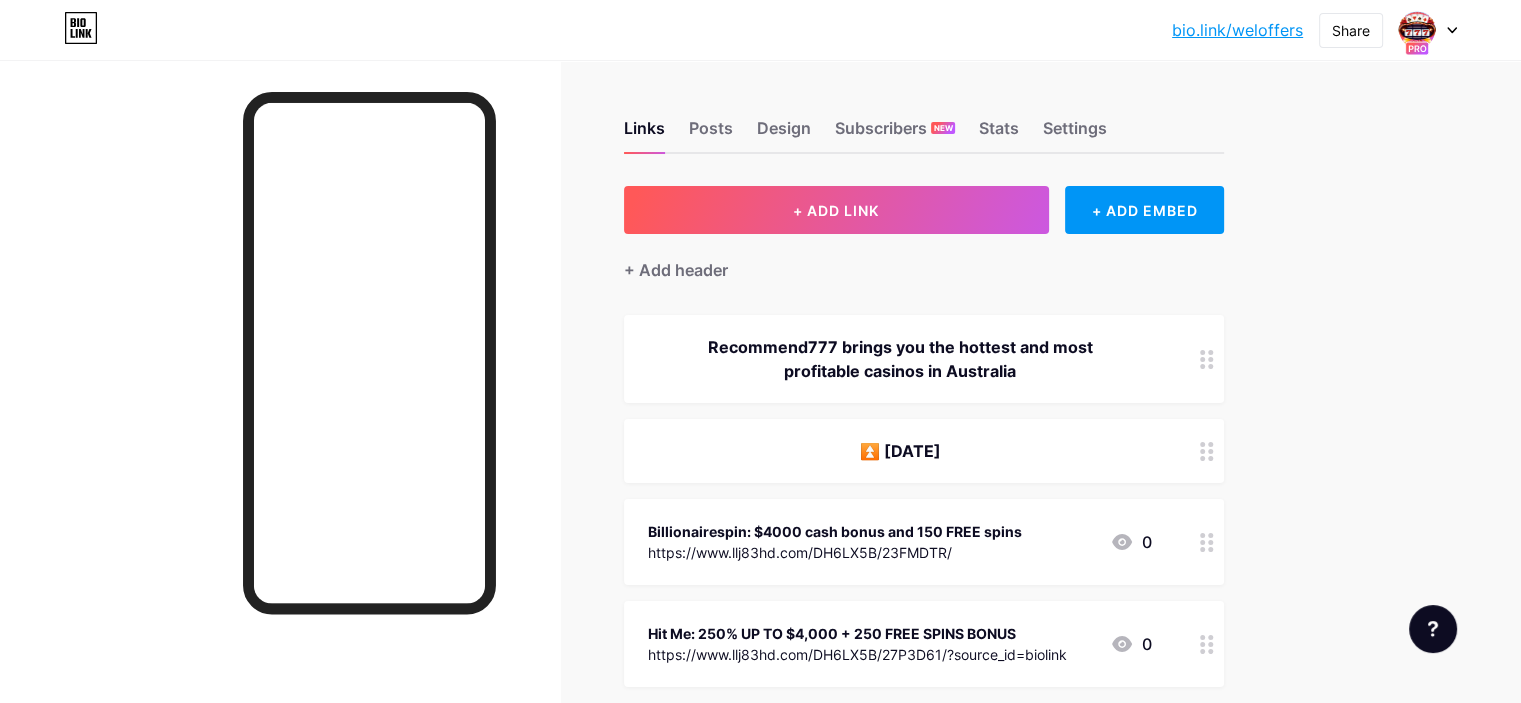 click at bounding box center [1428, 30] 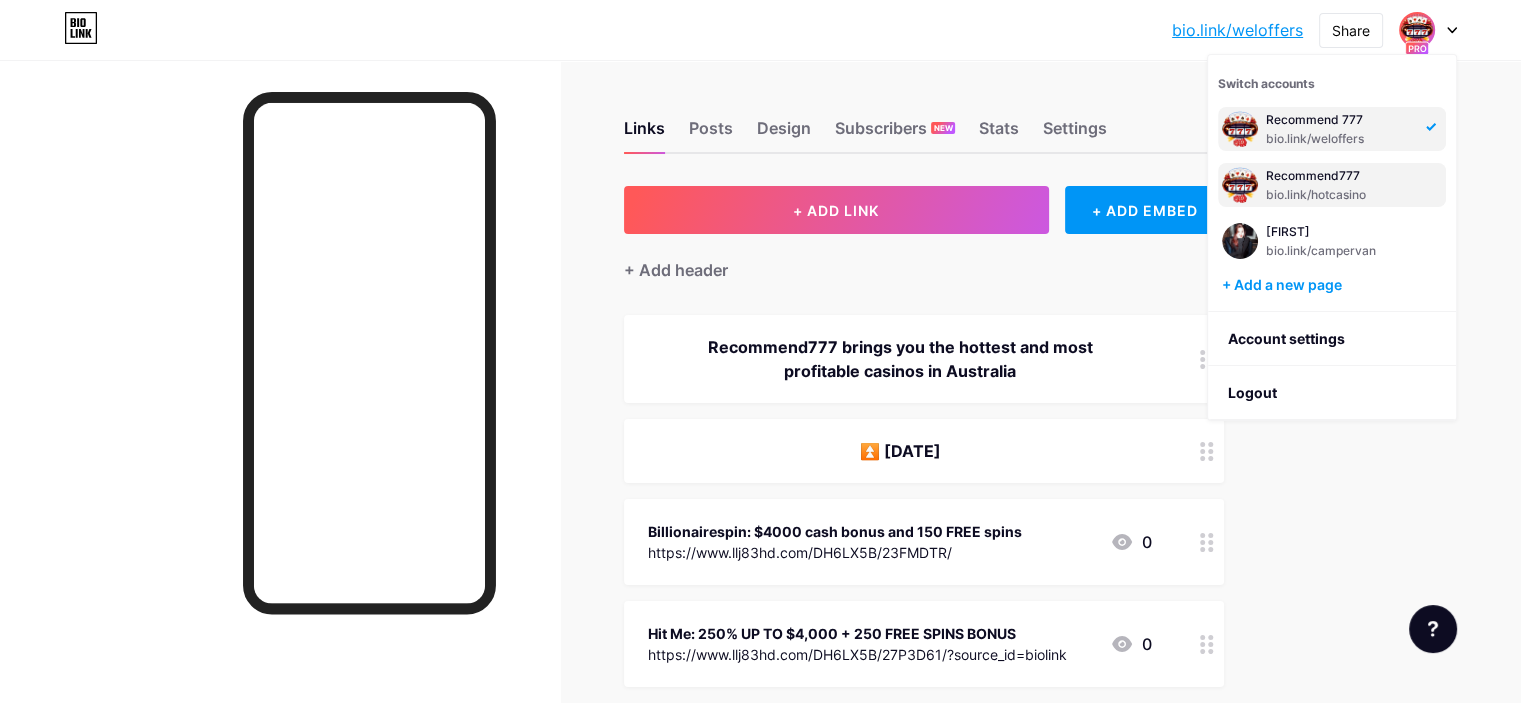 click on "Recommend777" at bounding box center (1340, 176) 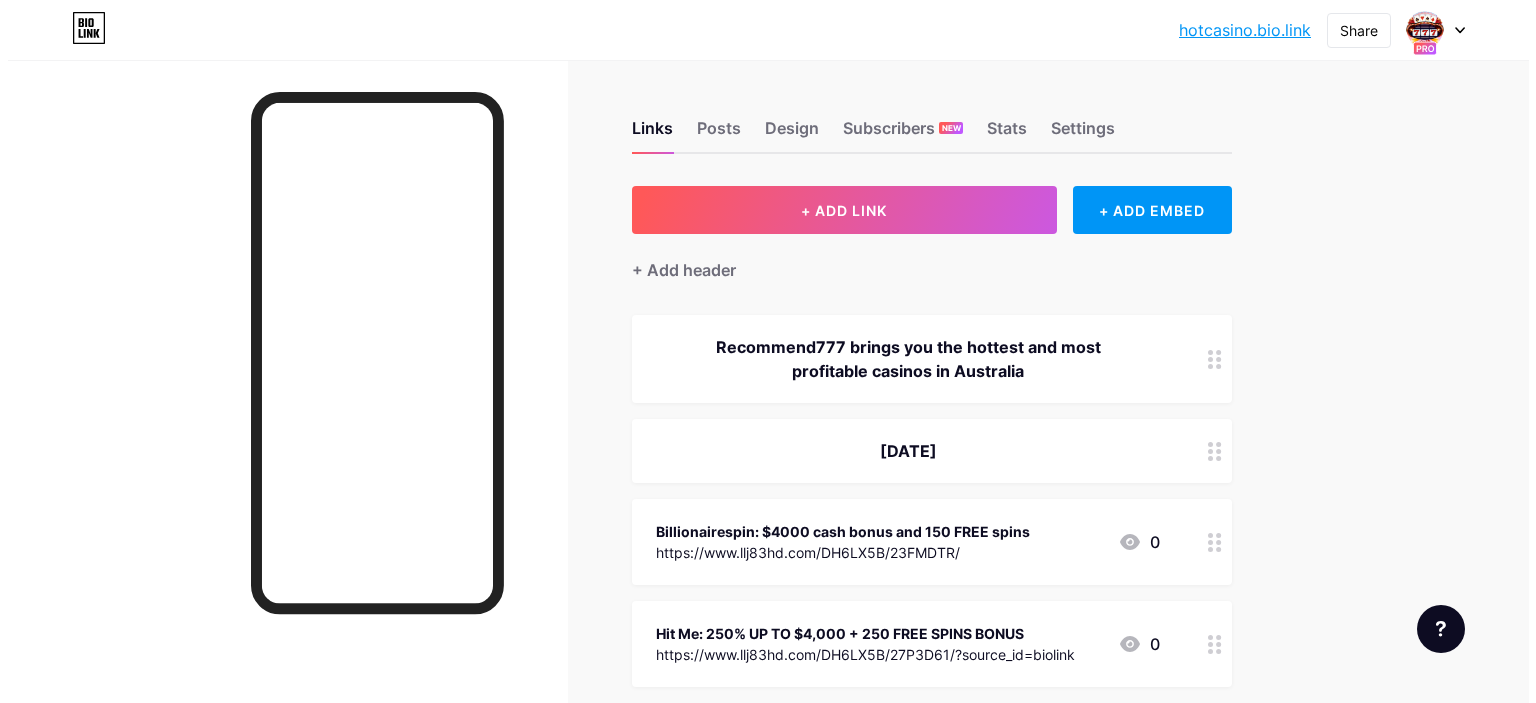 scroll, scrollTop: 0, scrollLeft: 0, axis: both 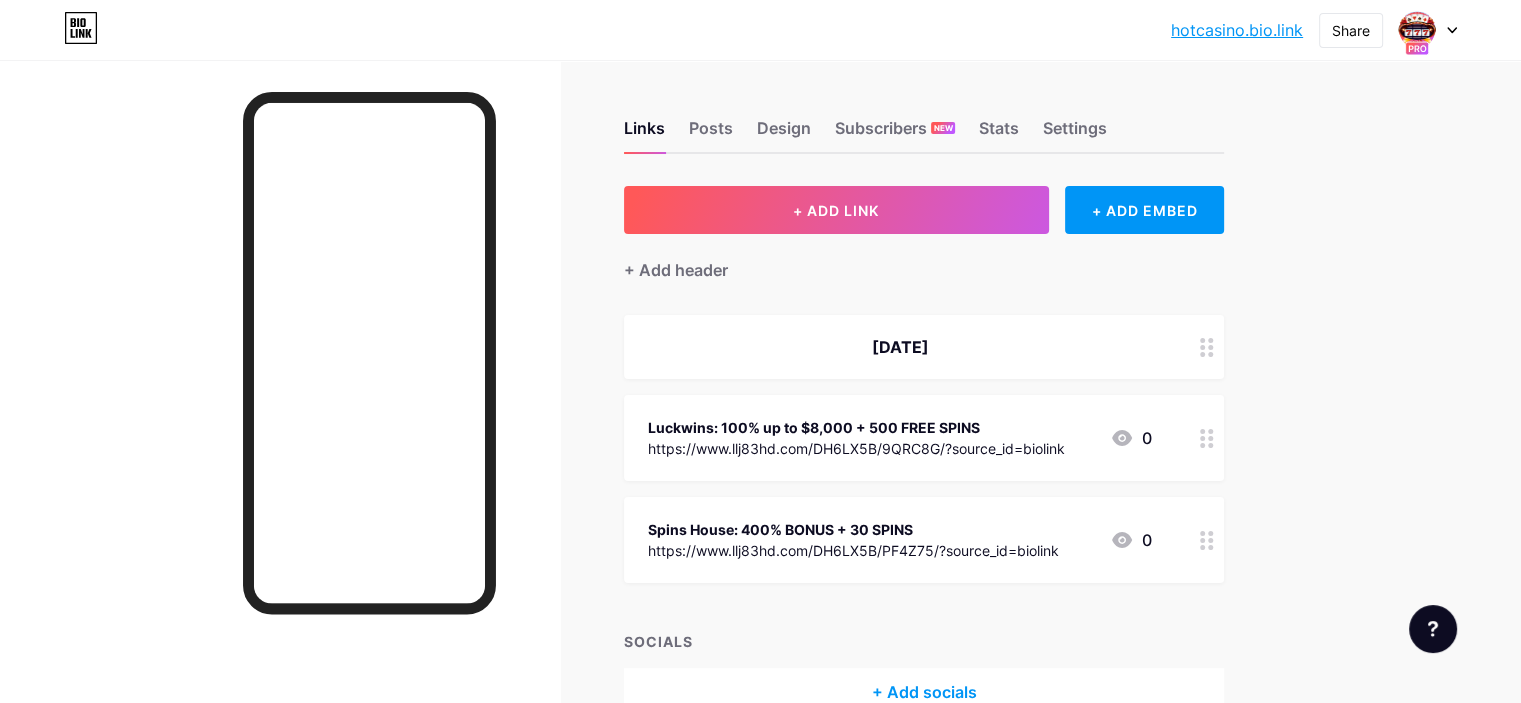 click on "Luckwins: 100% up to $8,000 + 500 FREE SPINS" at bounding box center (856, 427) 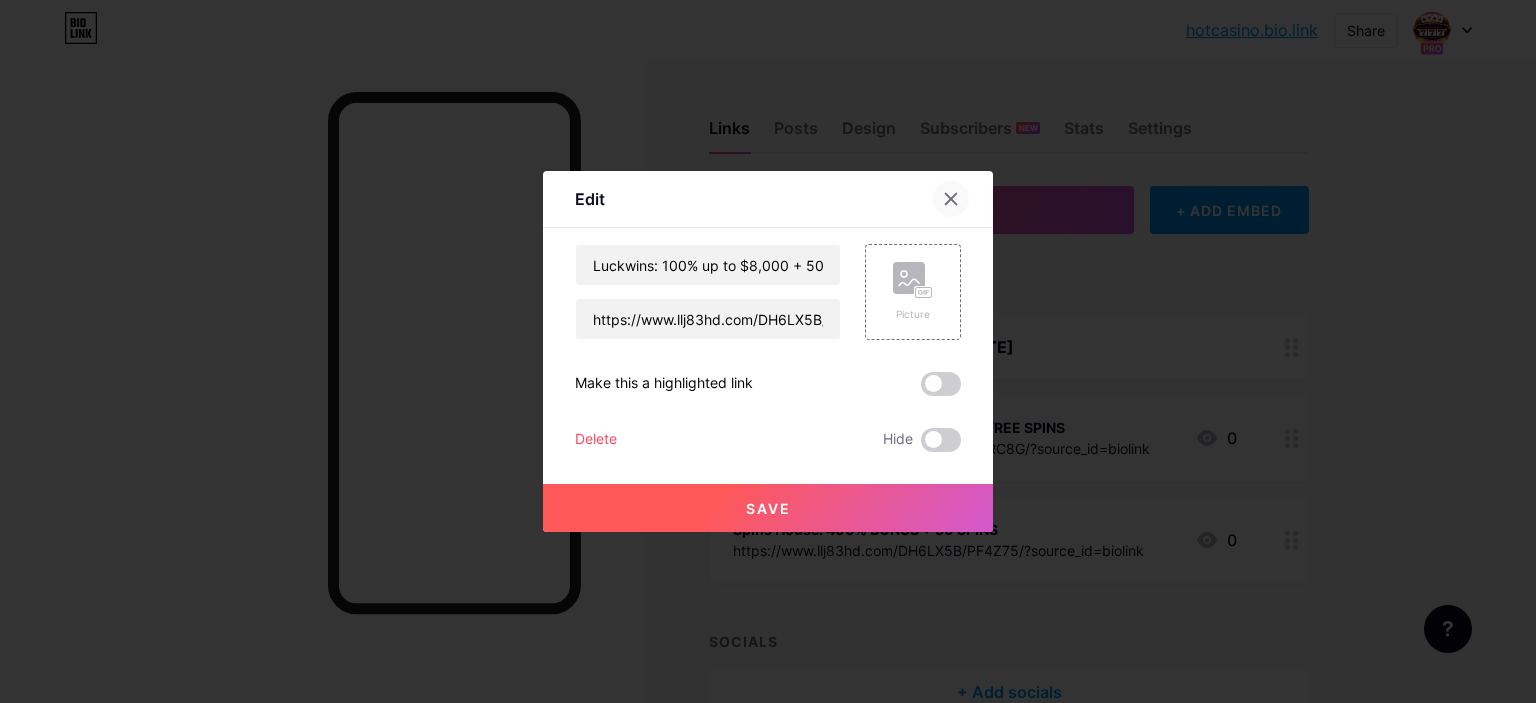 click 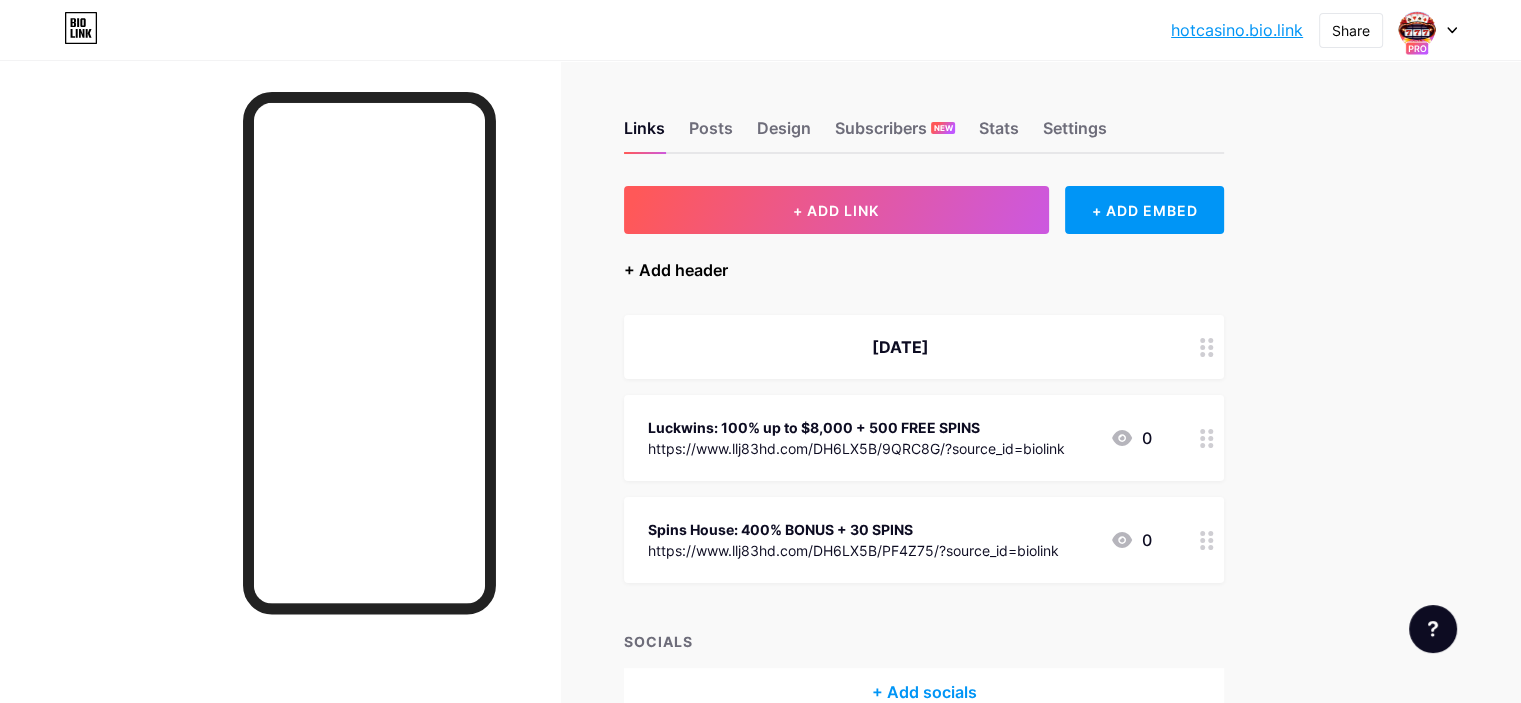 click on "+ Add header" at bounding box center [676, 270] 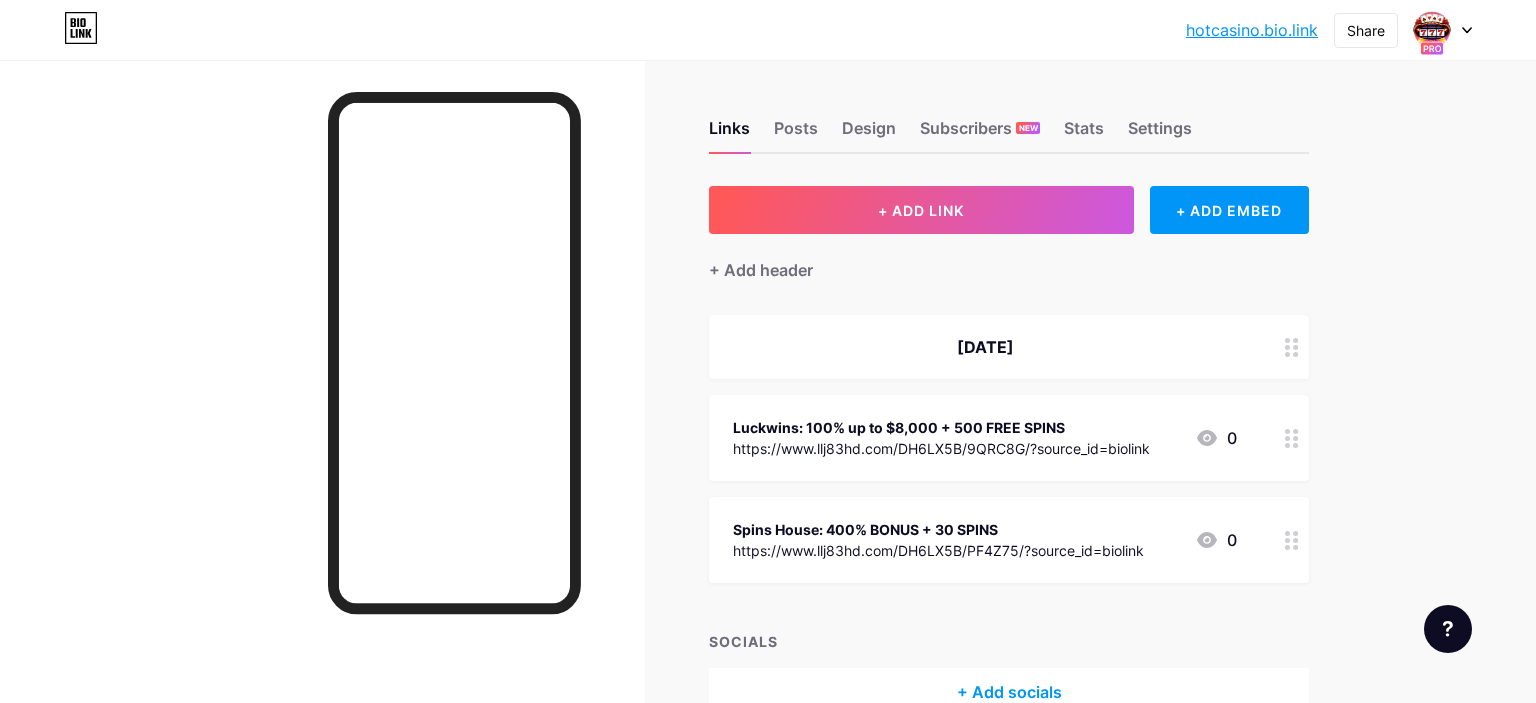 click at bounding box center (768, 352) 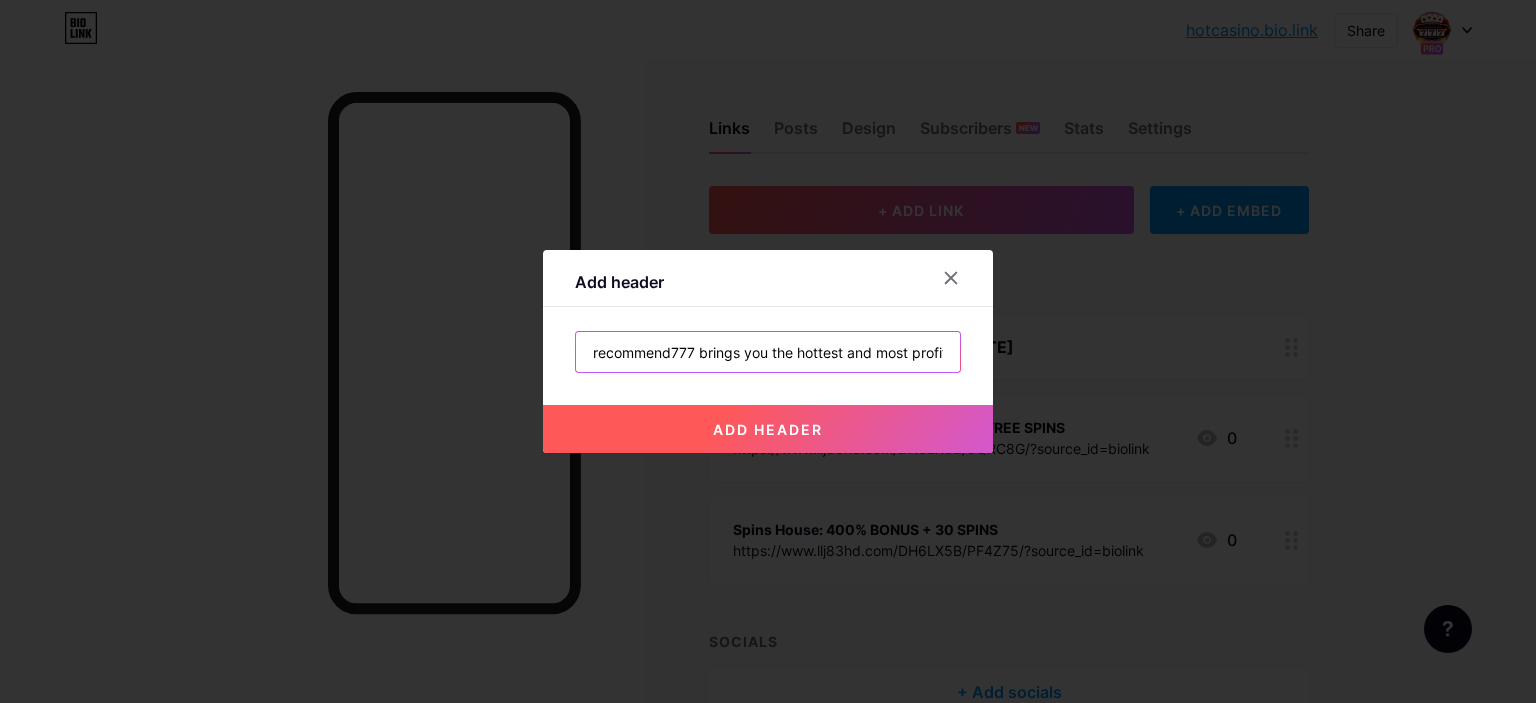scroll, scrollTop: 0, scrollLeft: 166, axis: horizontal 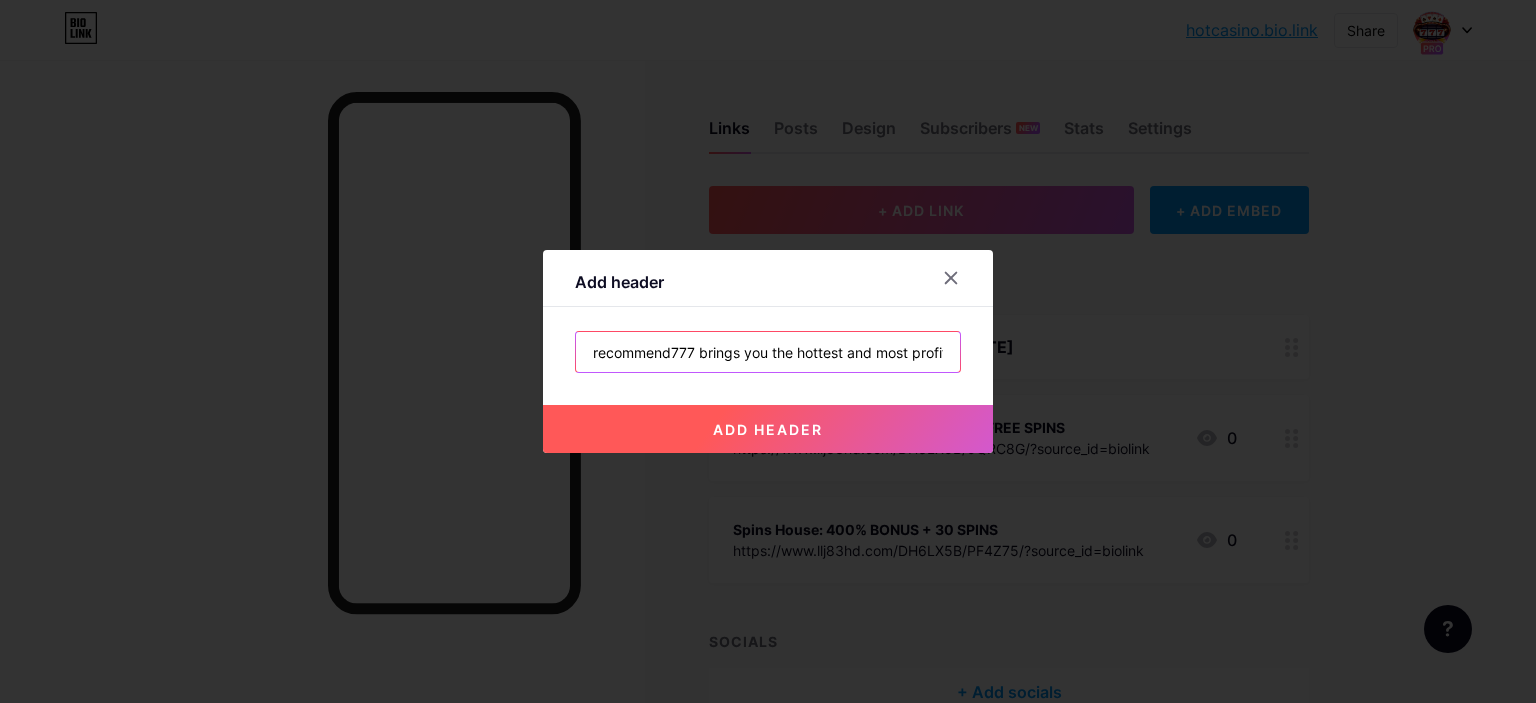 drag, startPoint x: 696, startPoint y: 361, endPoint x: 374, endPoint y: 366, distance: 322.03882 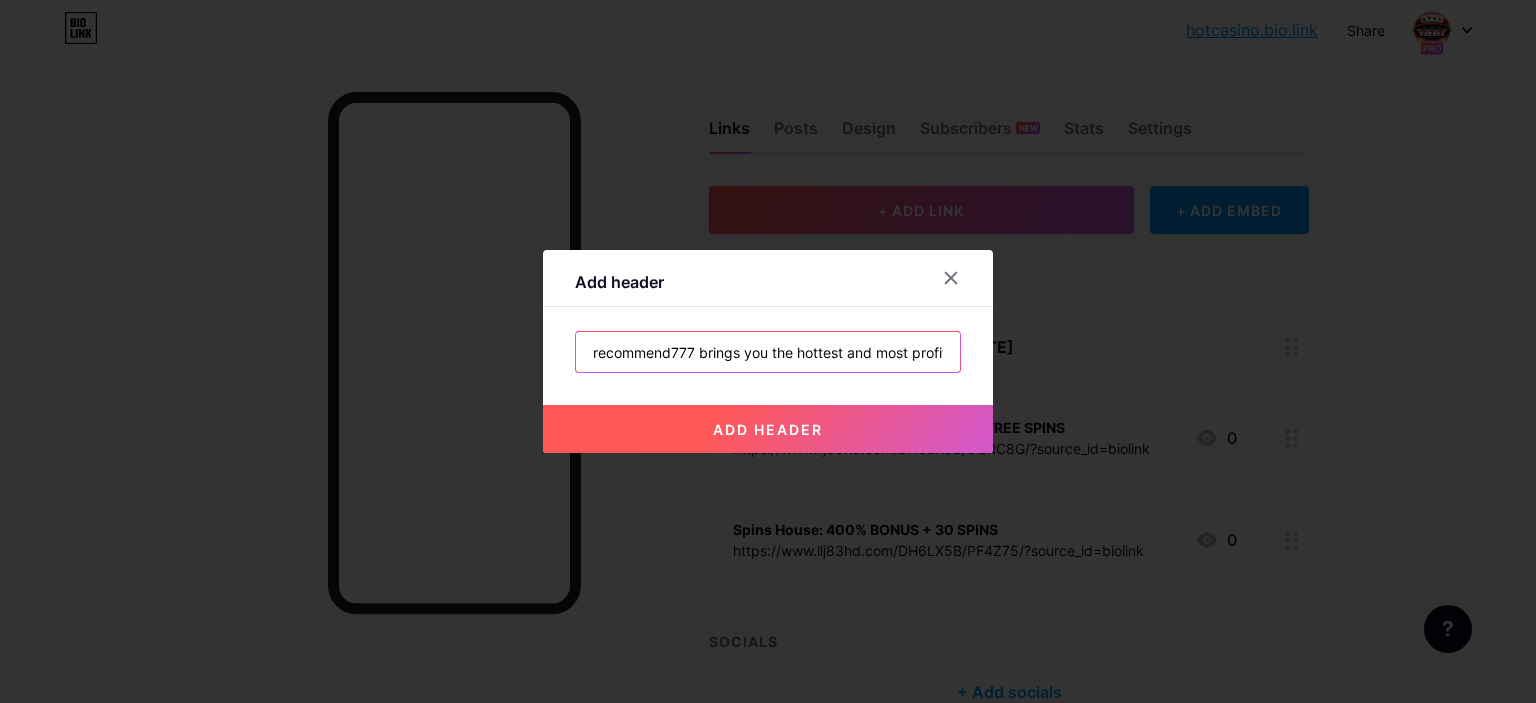 click on "Add header       recommend777 brings you the hottest and most profitable casinos in Australia         add header" at bounding box center (768, 351) 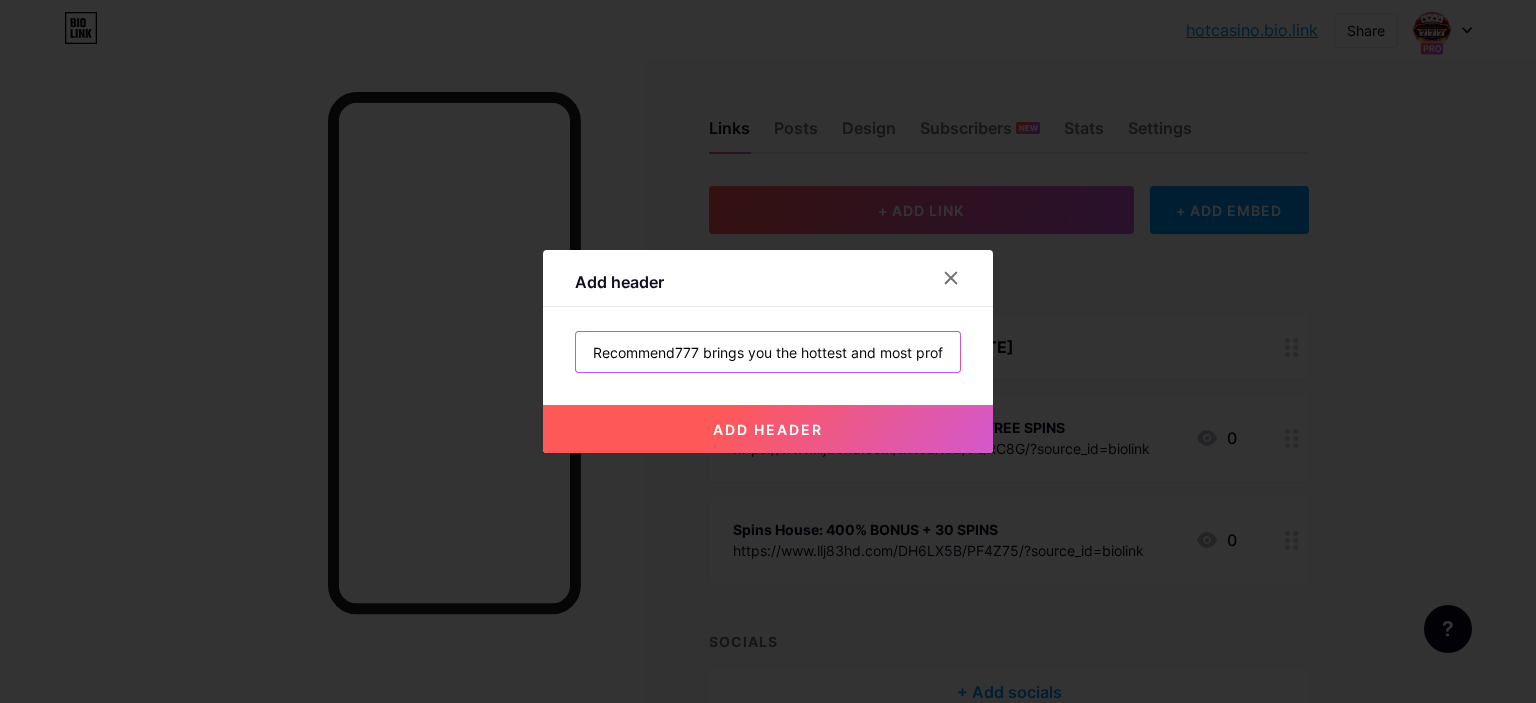 type on "Recommend777 brings you the hottest and most profitable casinos in Australia" 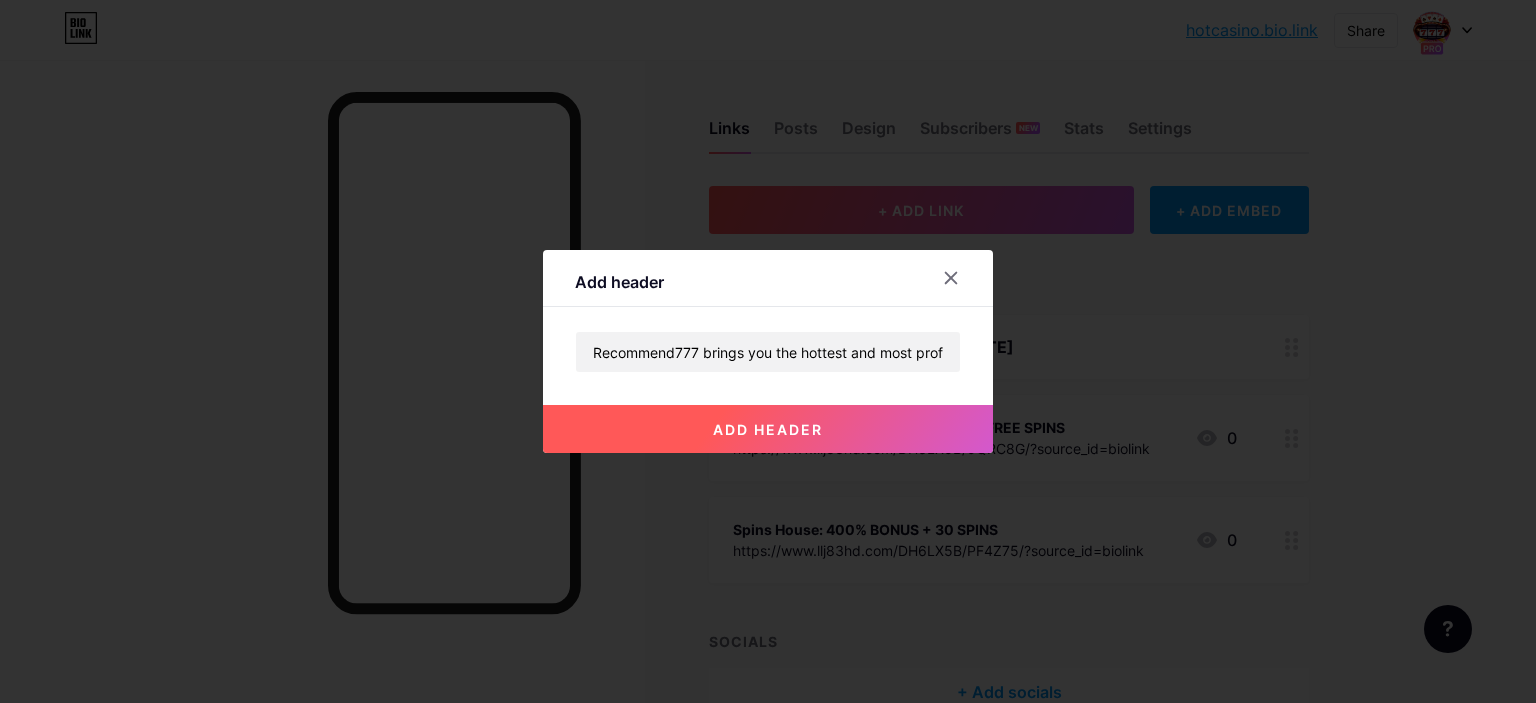 click on "add header" at bounding box center [768, 429] 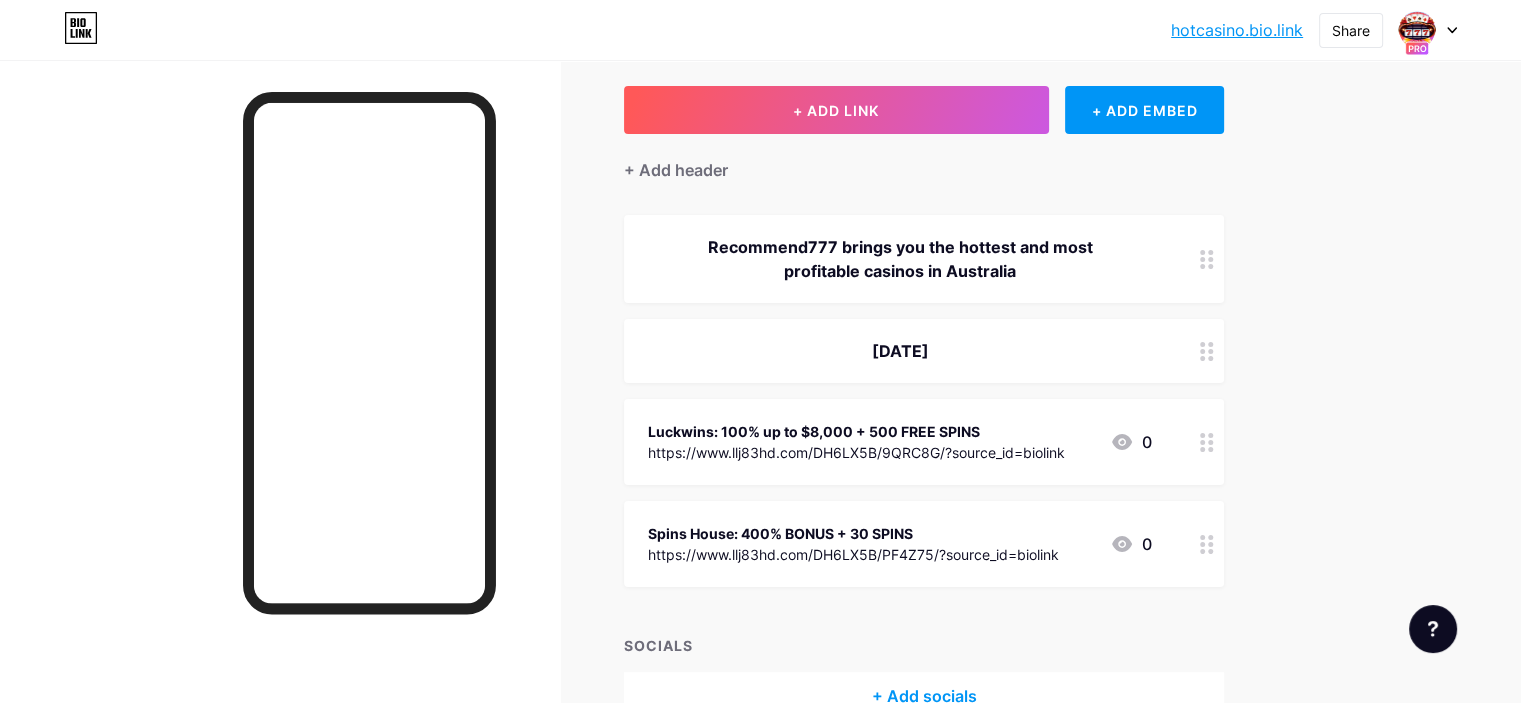 scroll, scrollTop: 0, scrollLeft: 0, axis: both 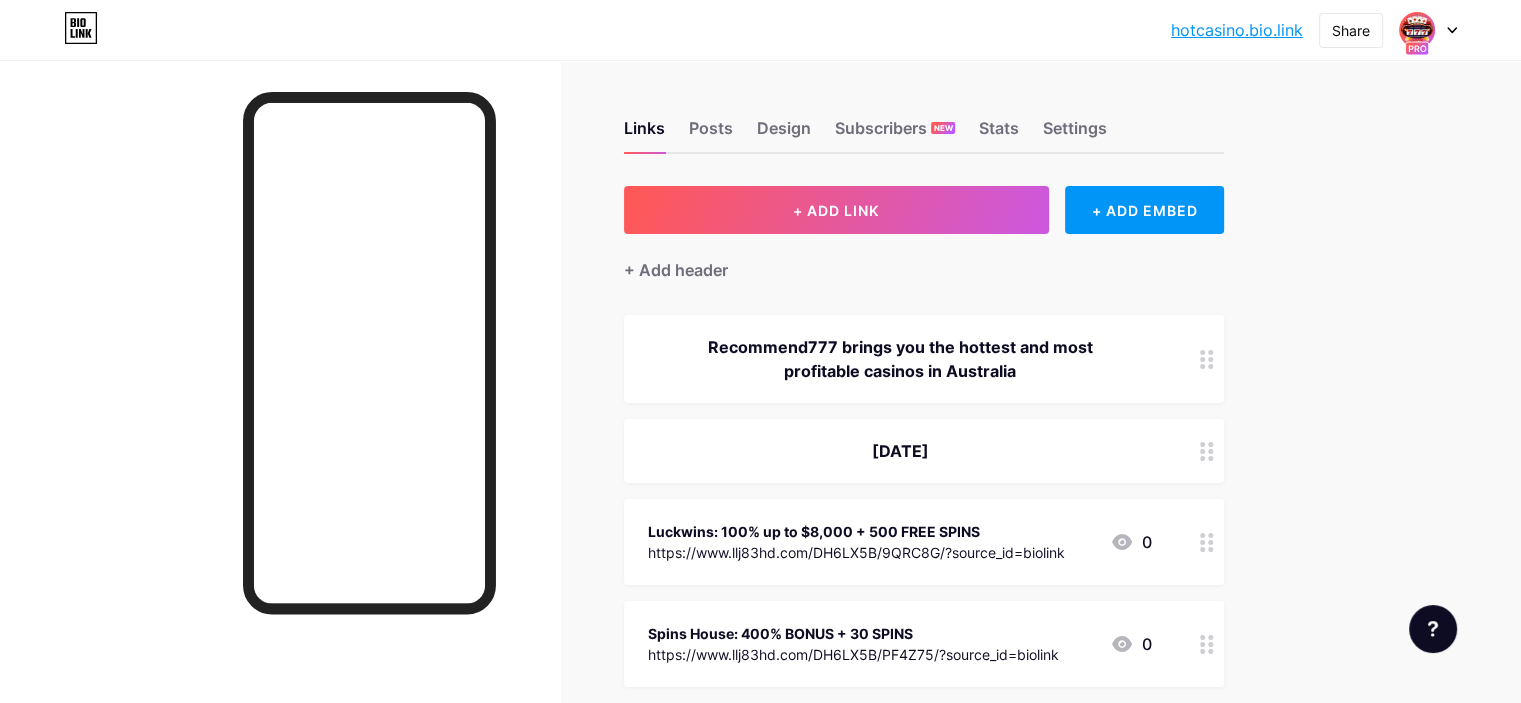 click at bounding box center [1417, 30] 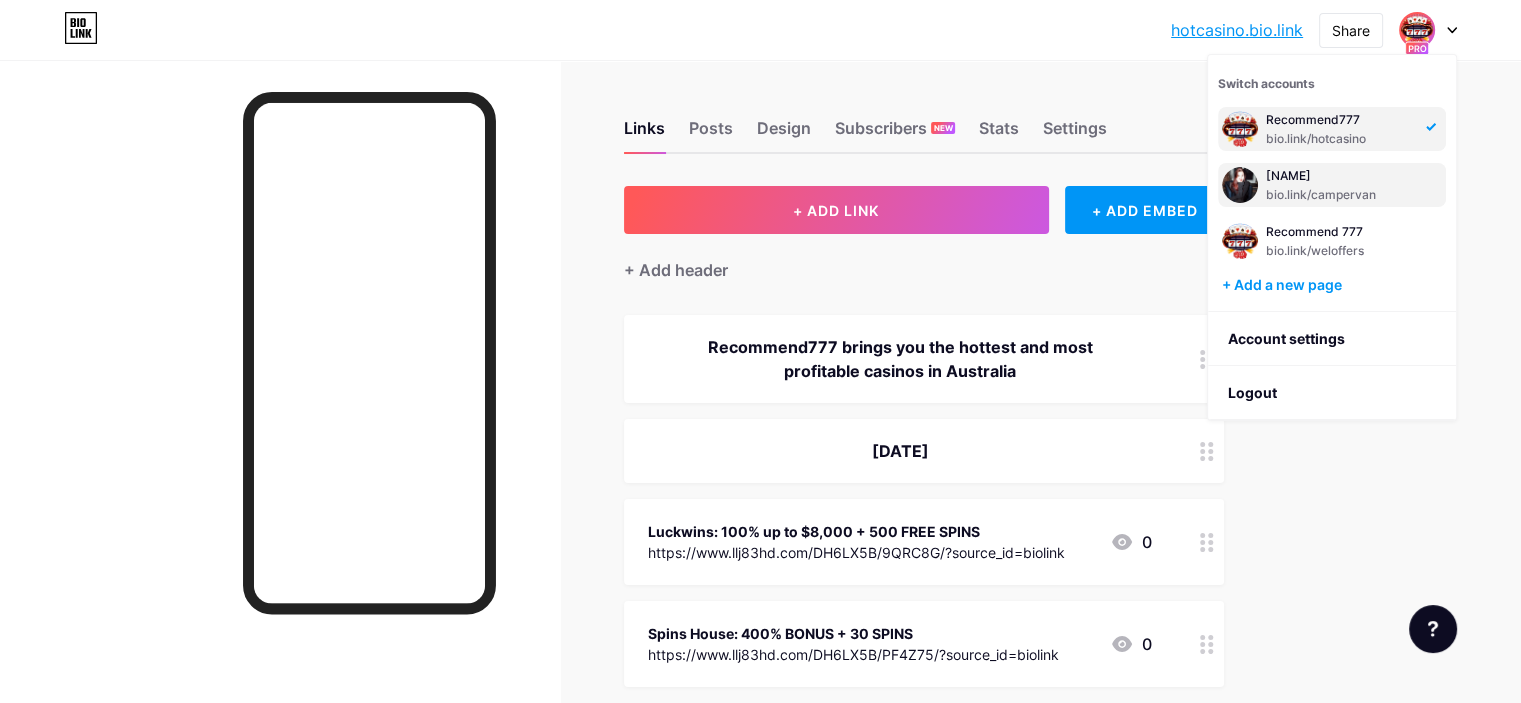 click on "bio.link/campervan" at bounding box center [1340, 195] 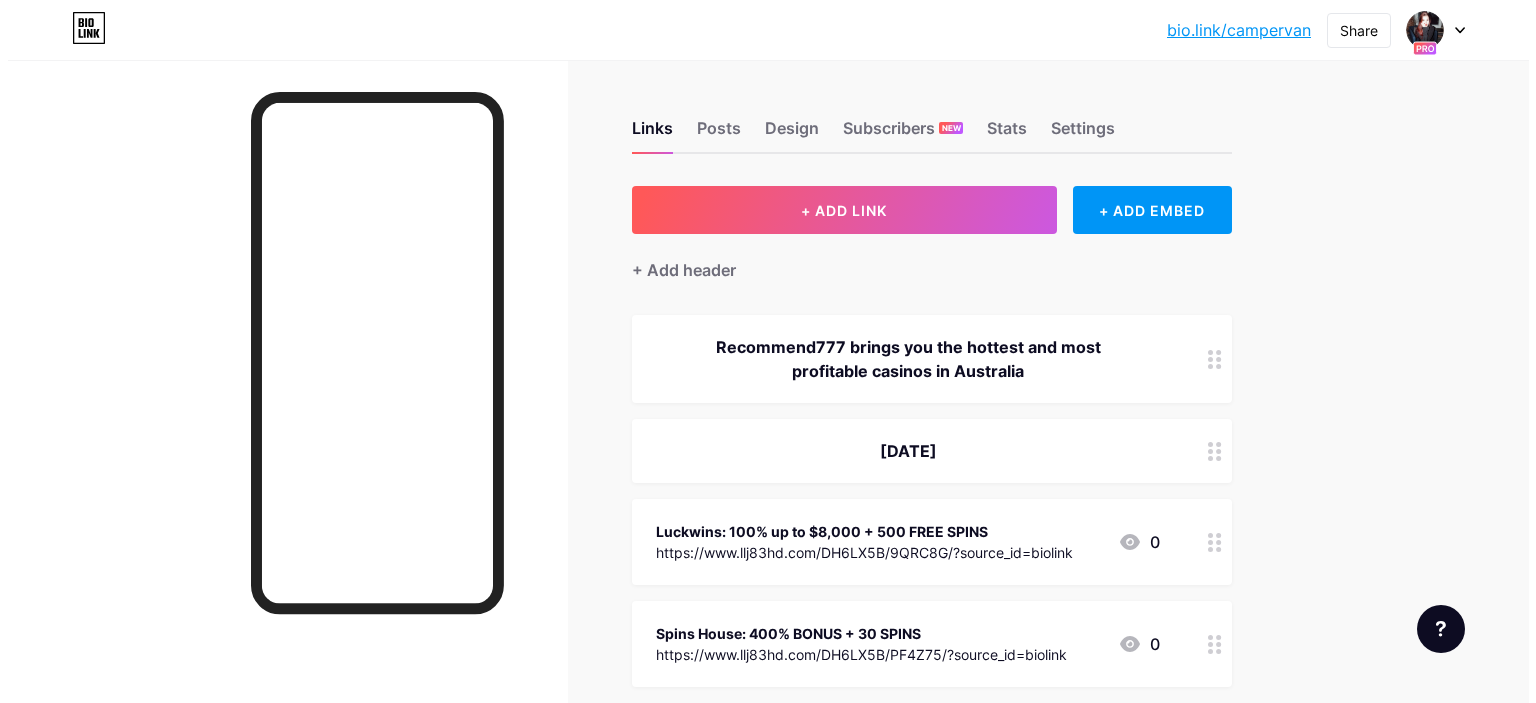 scroll, scrollTop: 0, scrollLeft: 0, axis: both 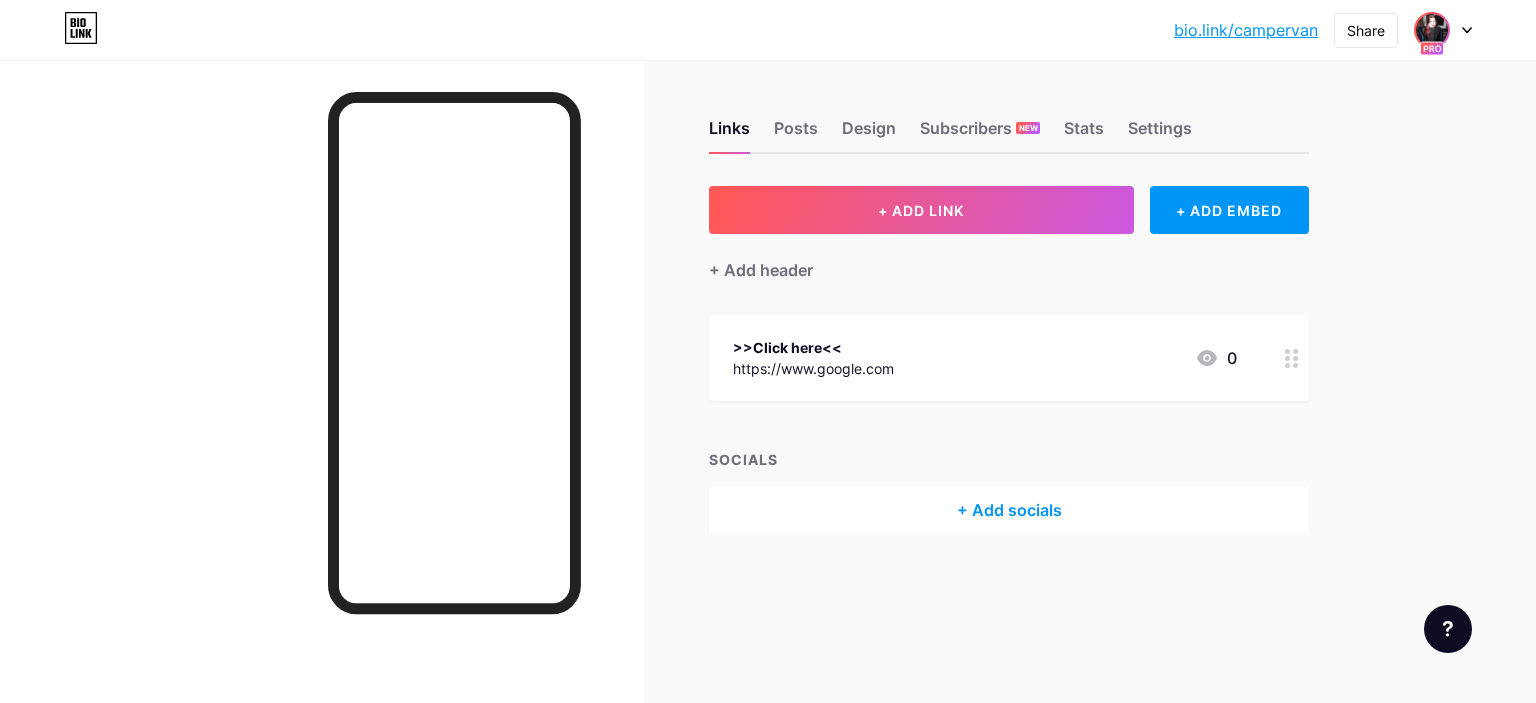 click at bounding box center (1432, 30) 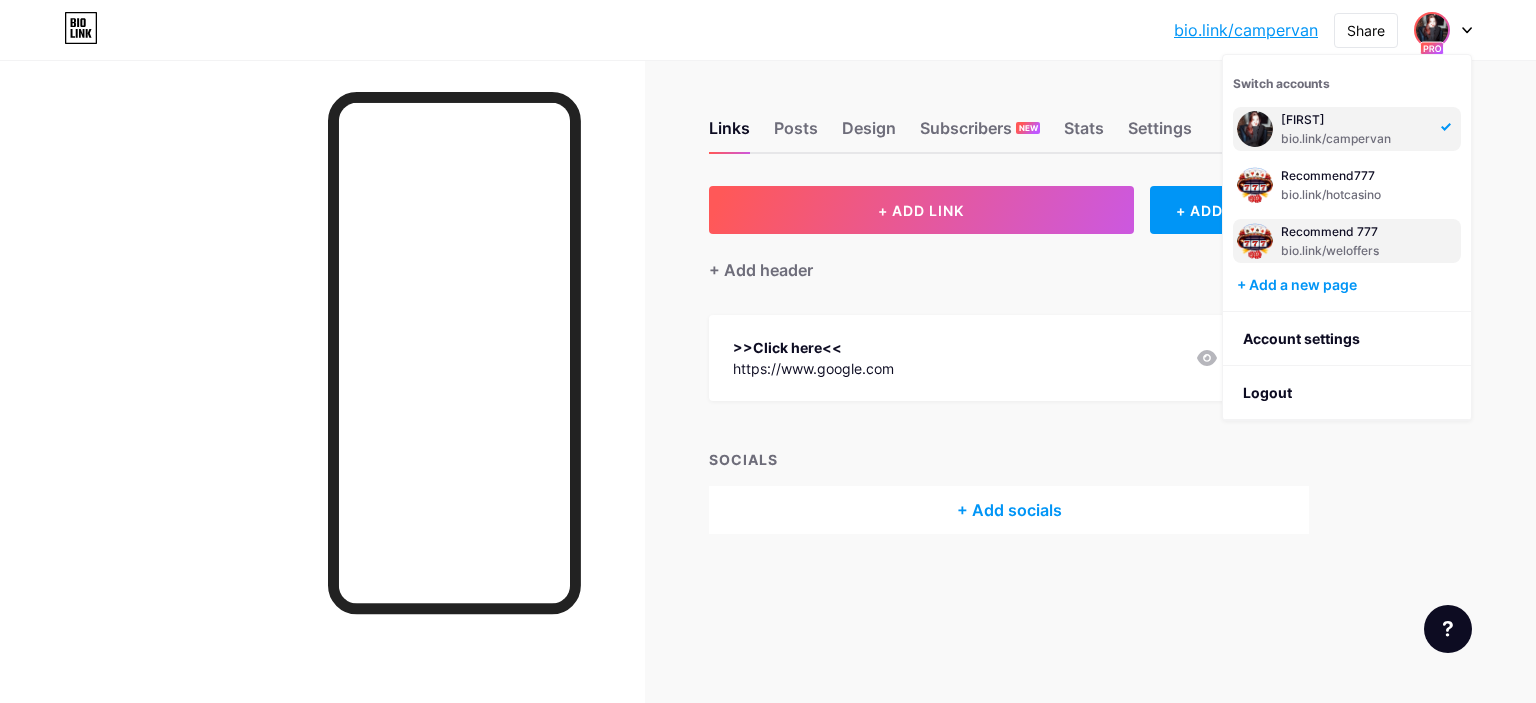 click on "Recommend 777" at bounding box center [1355, 232] 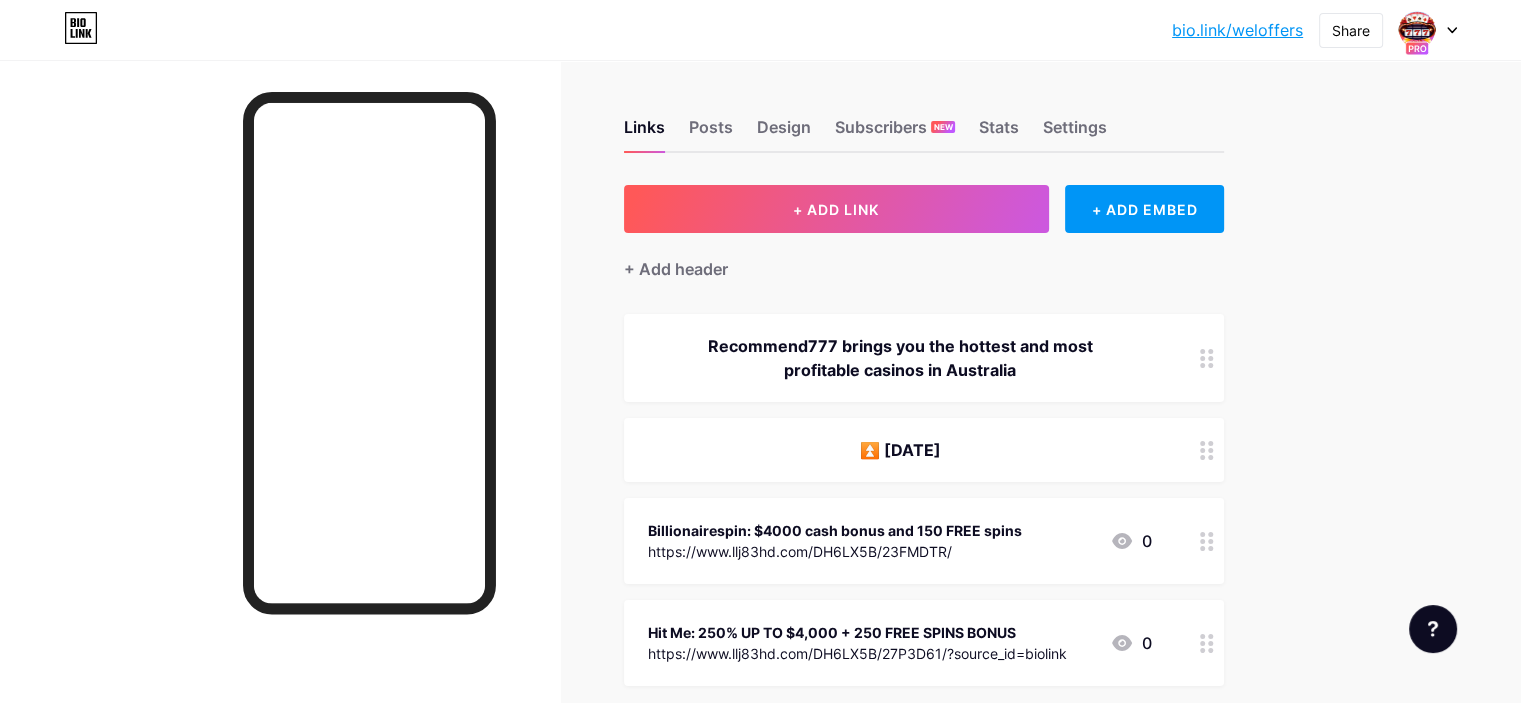 scroll, scrollTop: 0, scrollLeft: 0, axis: both 